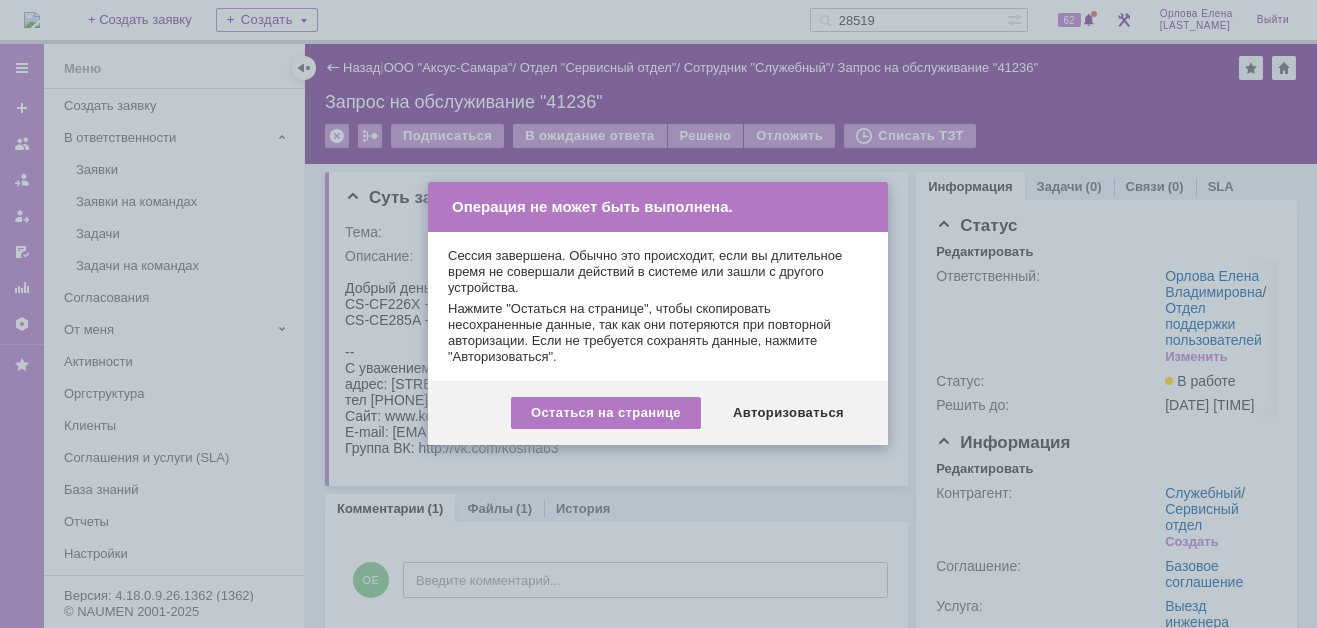 scroll, scrollTop: 0, scrollLeft: 0, axis: both 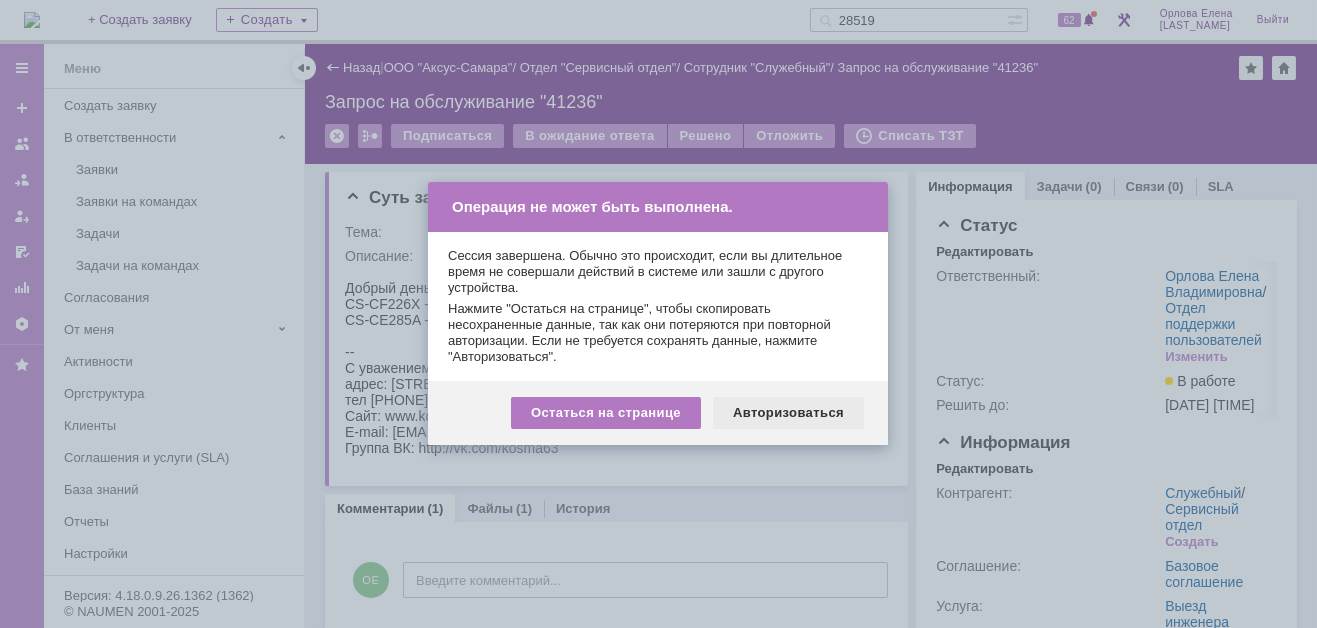 click on "Авторизоваться" at bounding box center [788, 413] 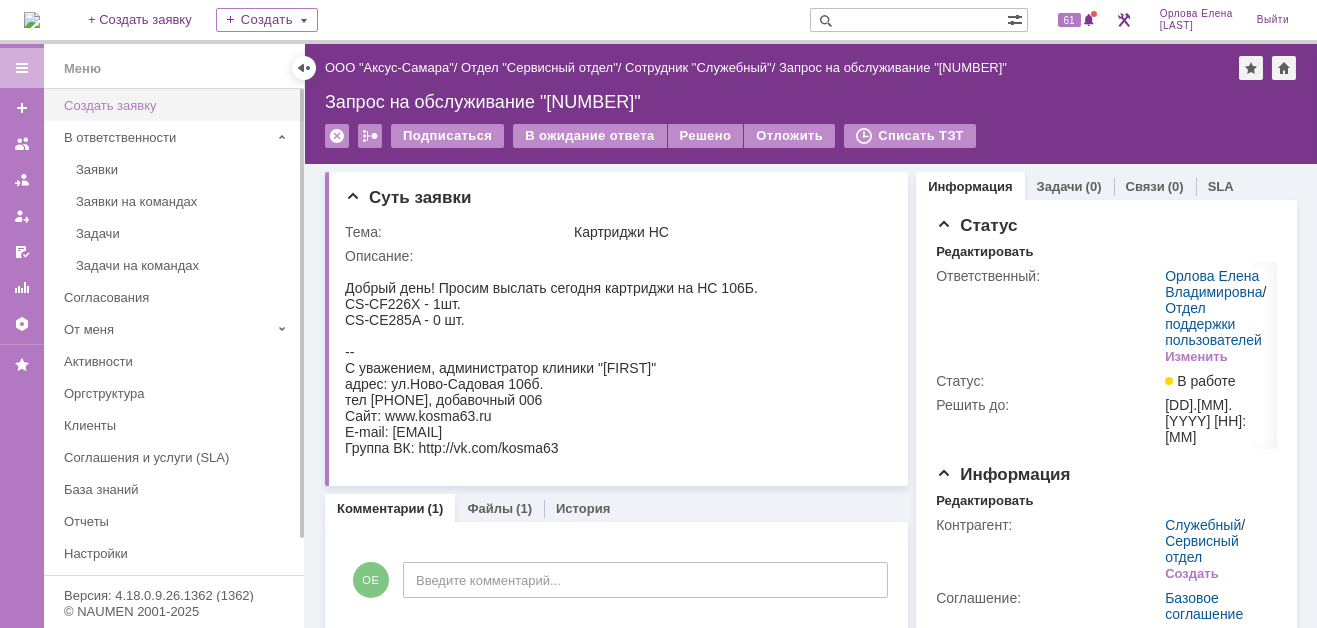 scroll, scrollTop: 0, scrollLeft: 0, axis: both 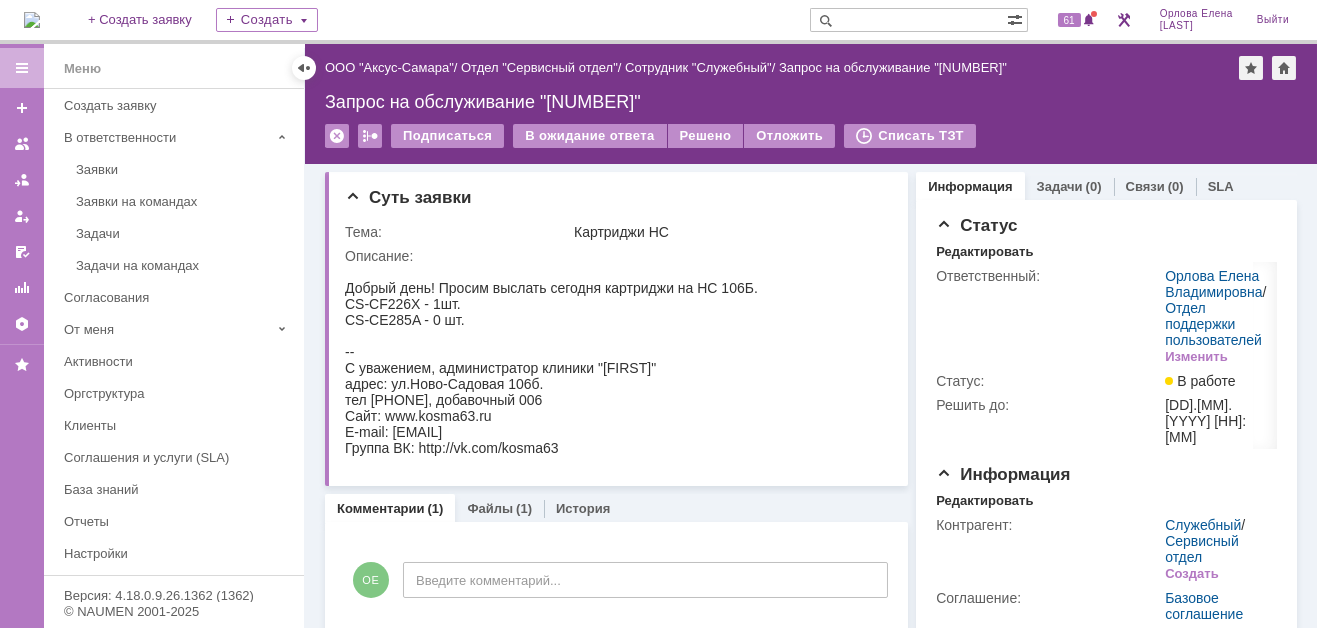click at bounding box center [32, 20] 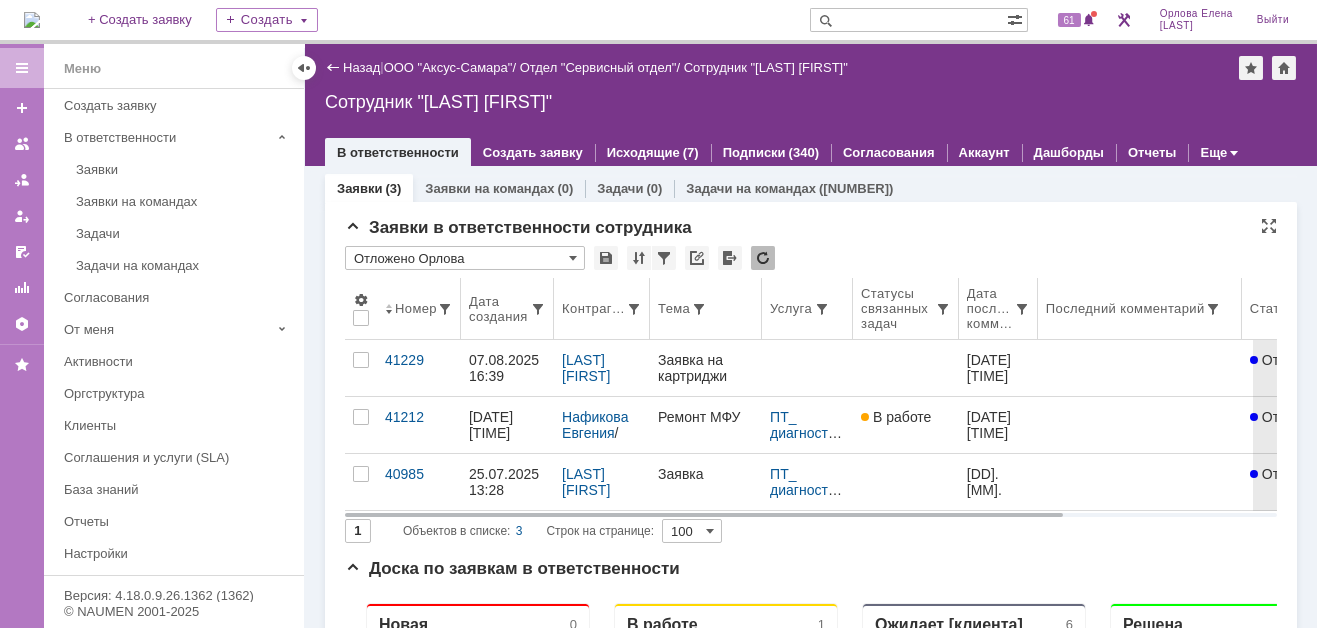 scroll, scrollTop: 0, scrollLeft: 0, axis: both 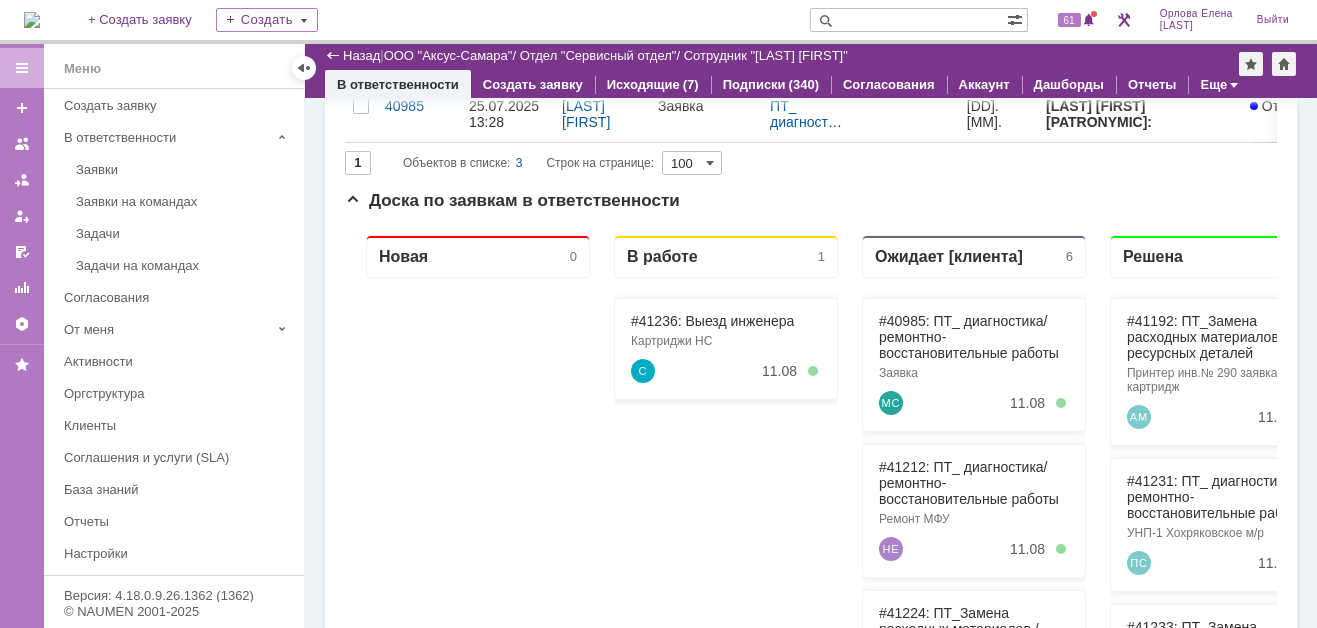 click at bounding box center (908, 20) 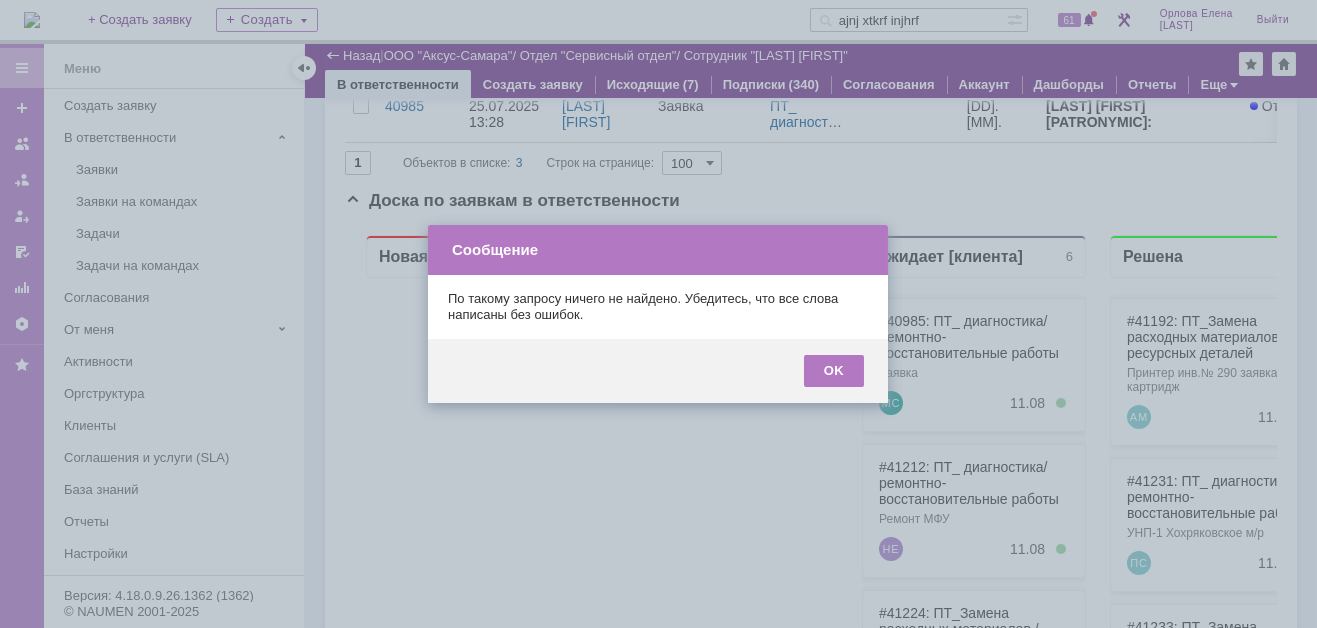 click at bounding box center (658, 314) 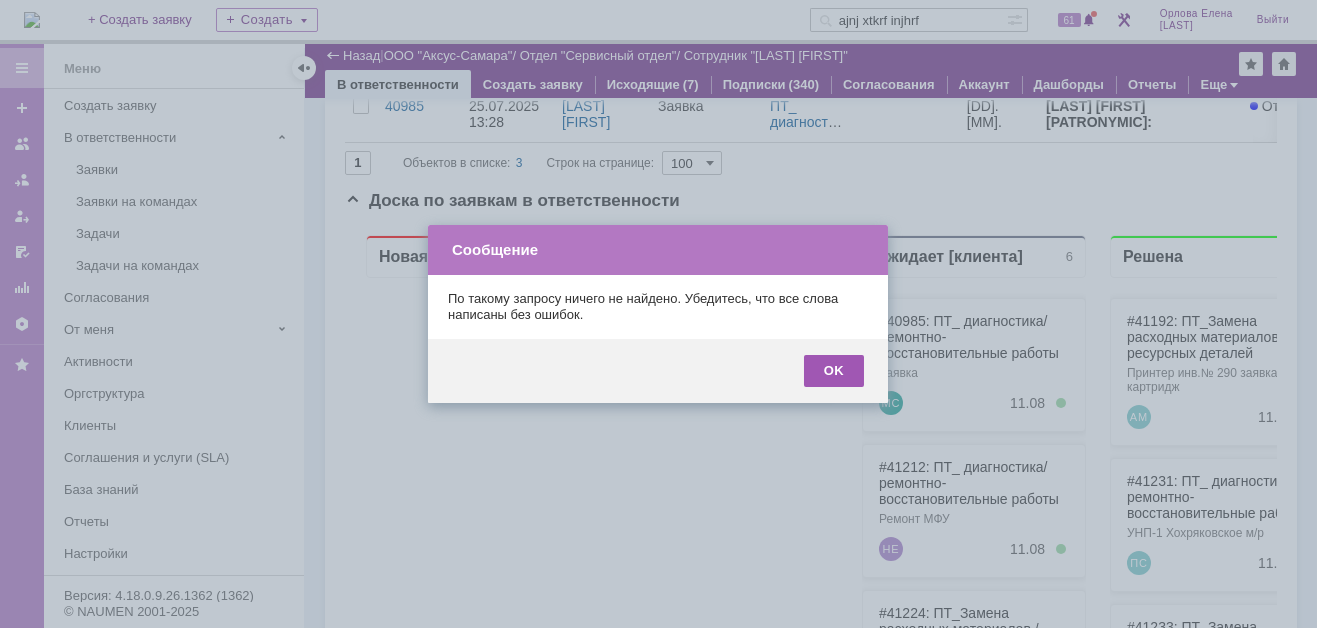 click on "OK" at bounding box center [834, 371] 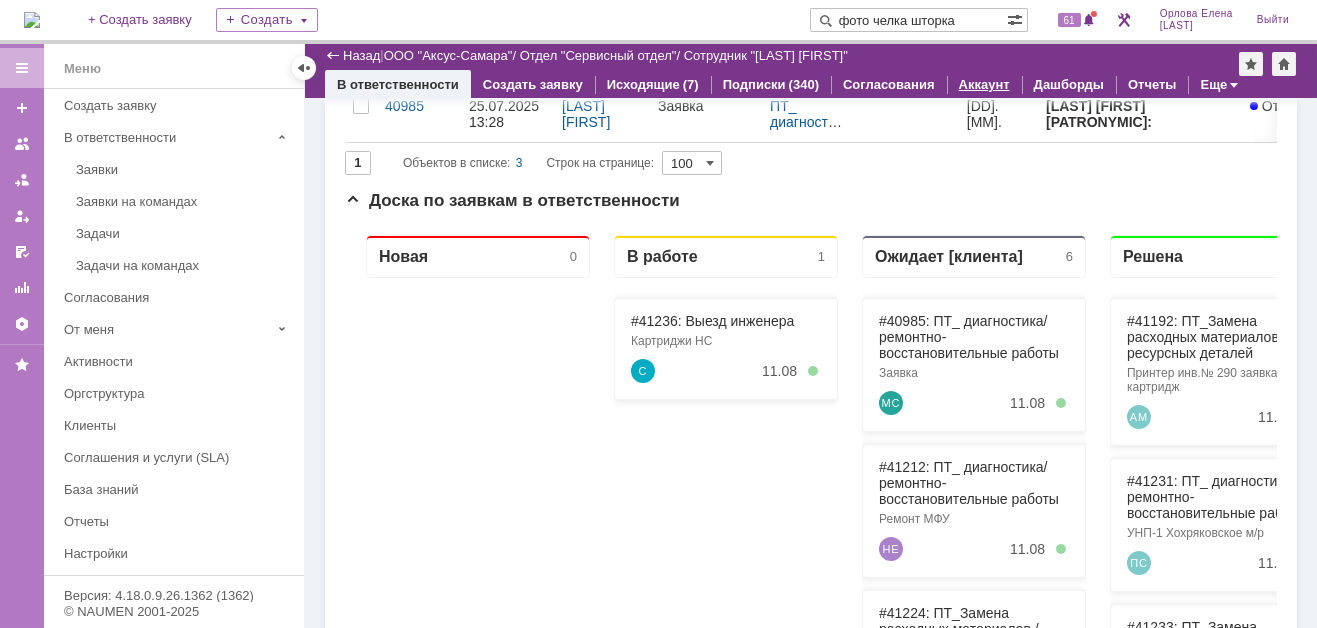 type on "фото челка шторка" 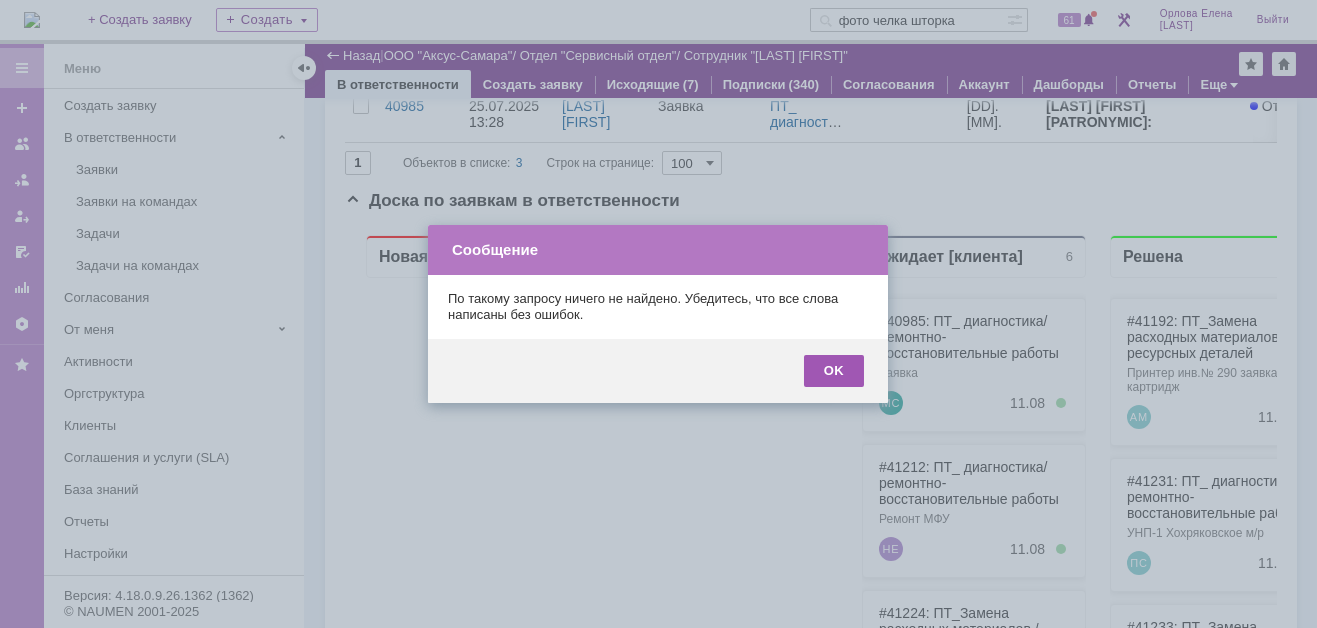 click on "OK" at bounding box center (834, 371) 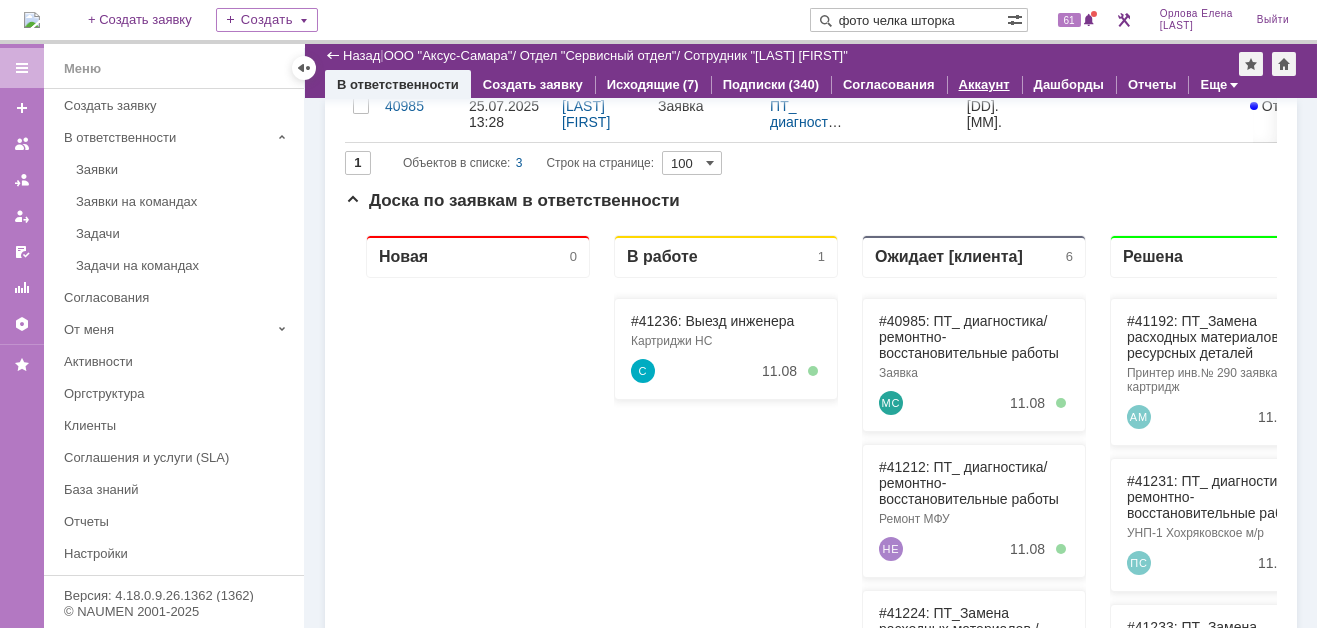 scroll, scrollTop: 0, scrollLeft: 0, axis: both 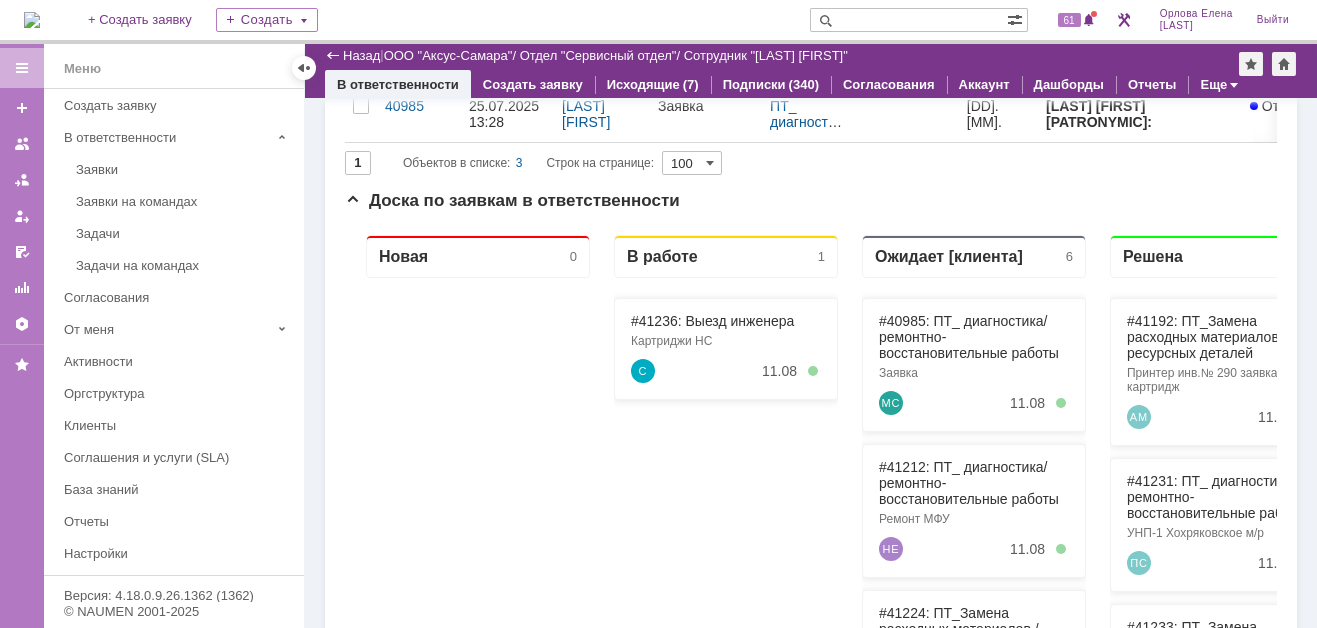 click at bounding box center [908, 20] 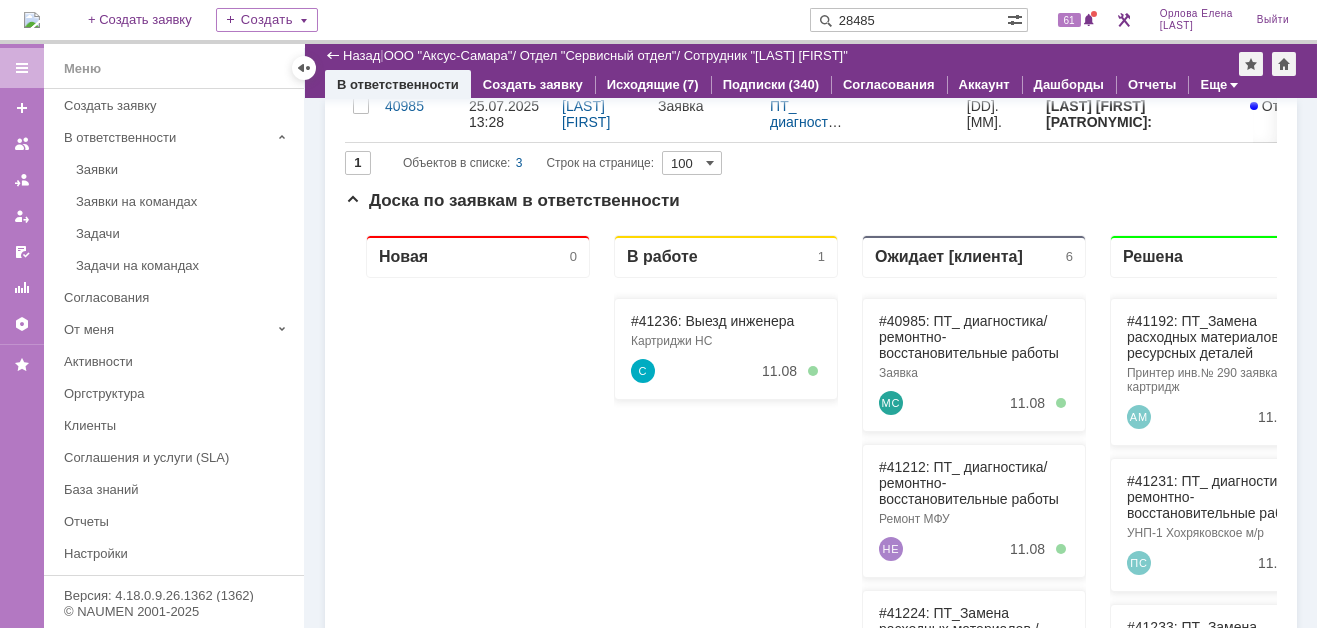 type on "28485" 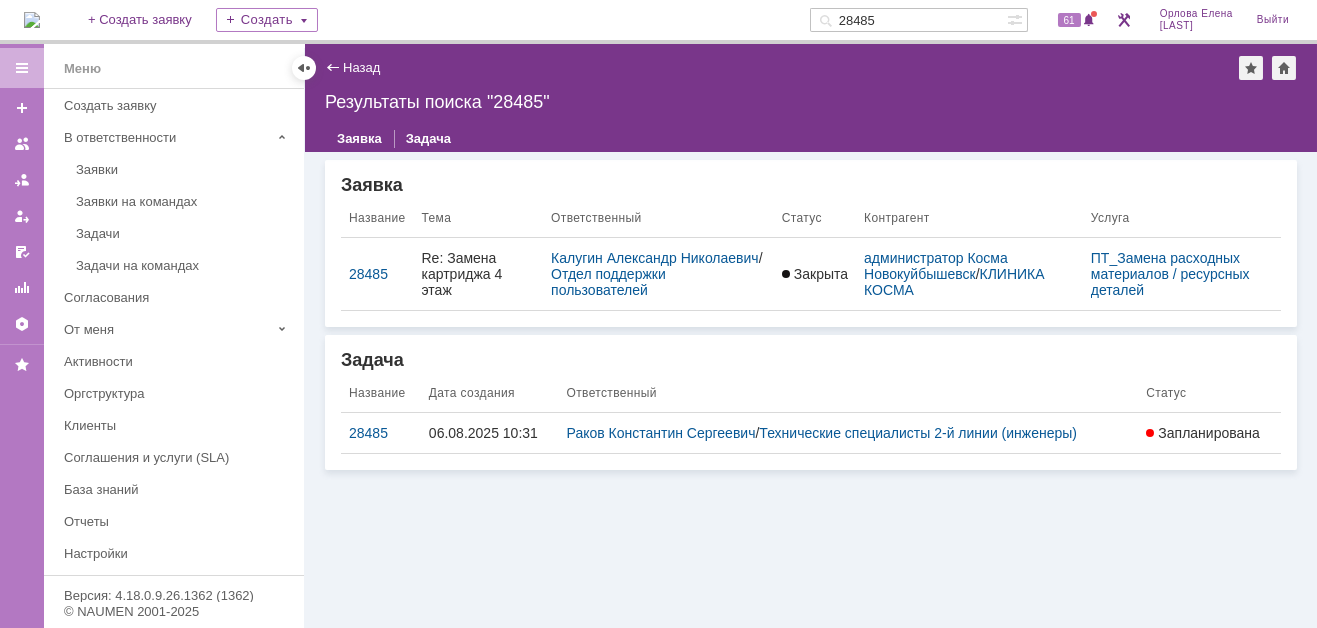 click at bounding box center (32, 20) 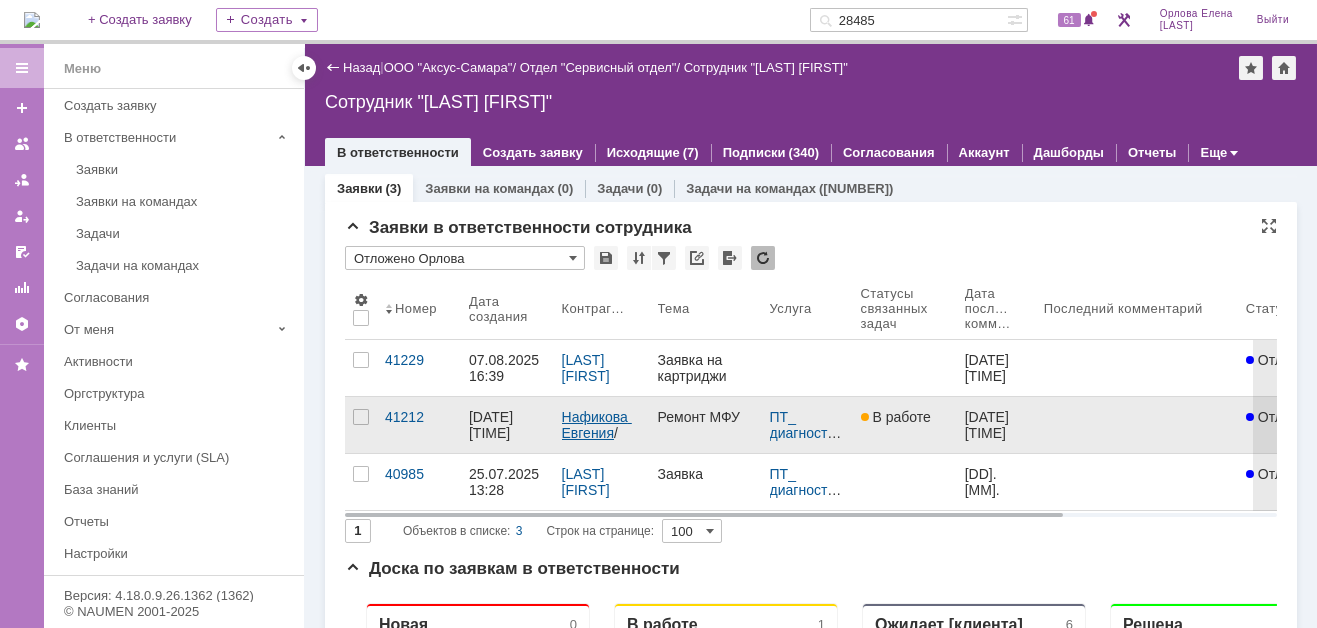 scroll, scrollTop: 0, scrollLeft: 0, axis: both 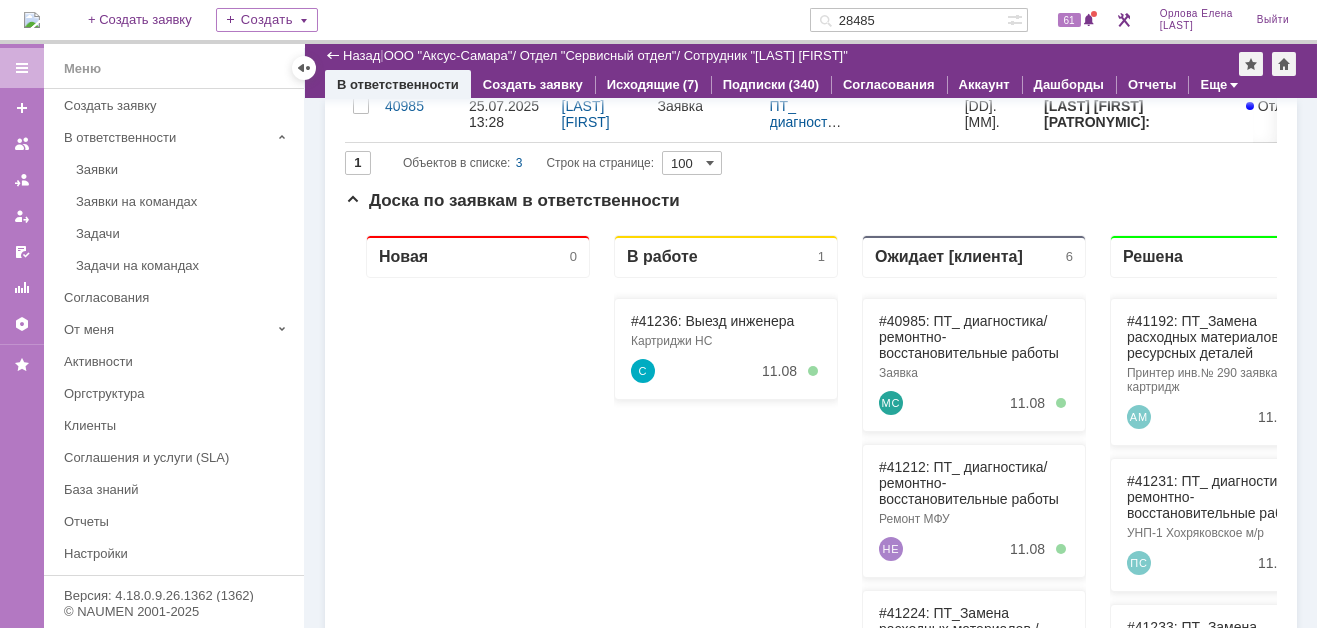 click at bounding box center (32, 20) 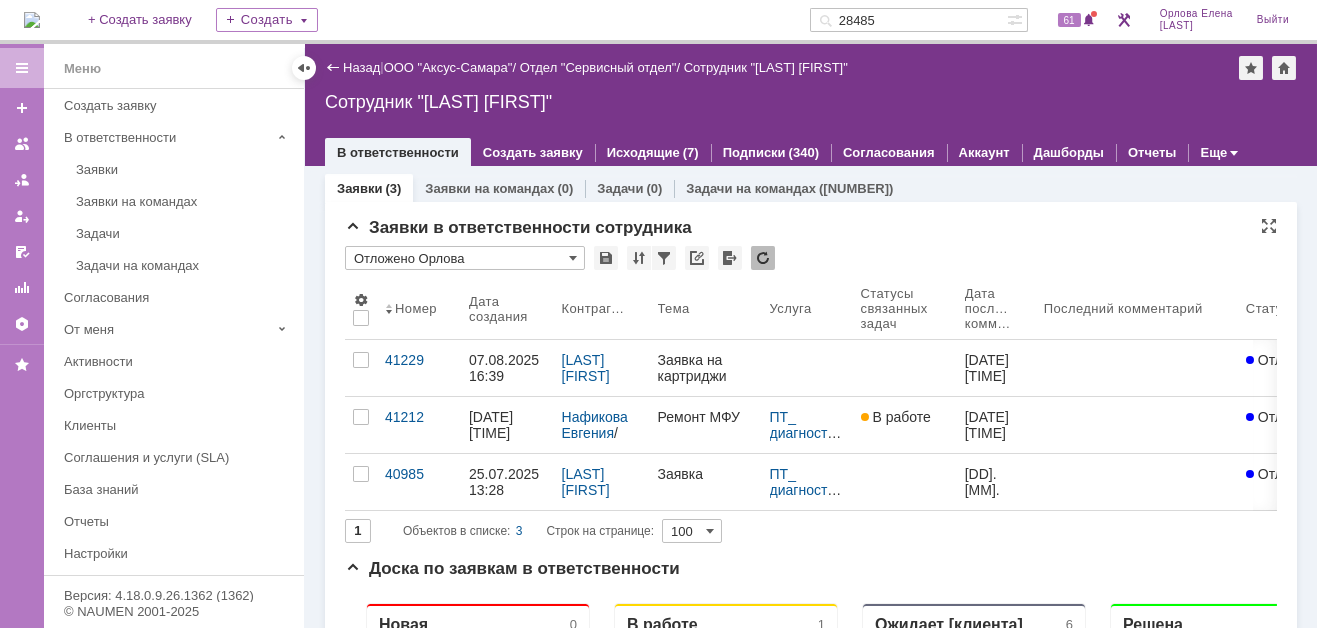 scroll, scrollTop: 0, scrollLeft: 0, axis: both 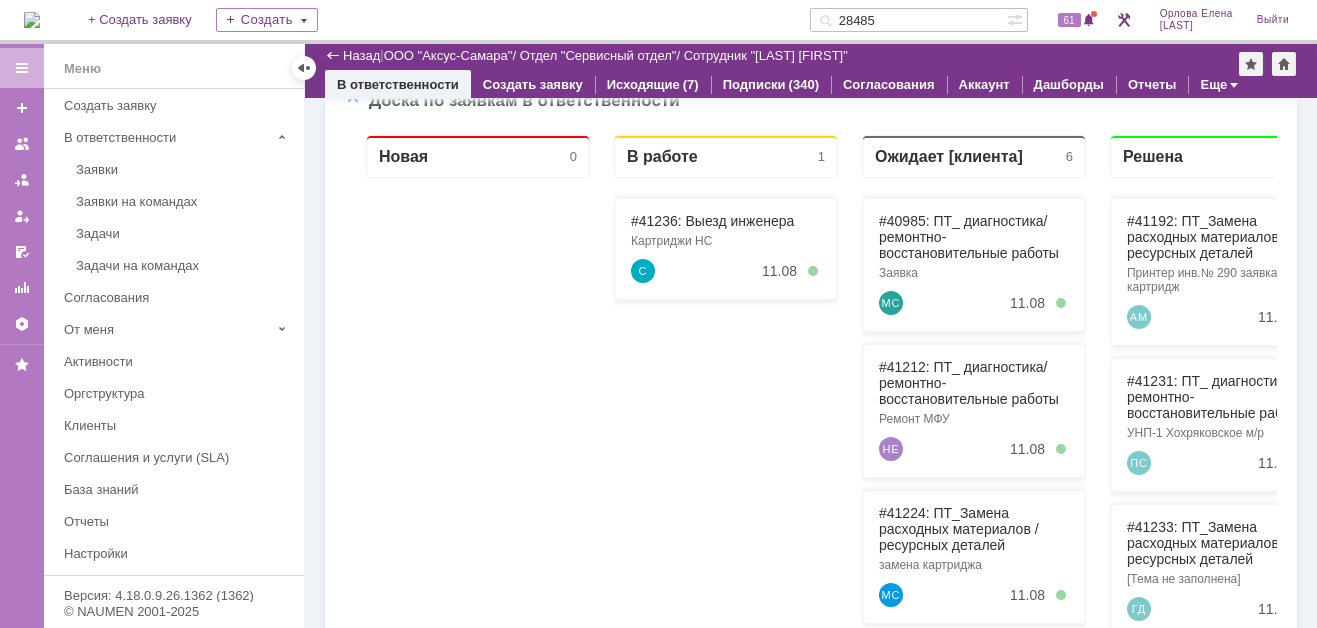 click at bounding box center [32, 20] 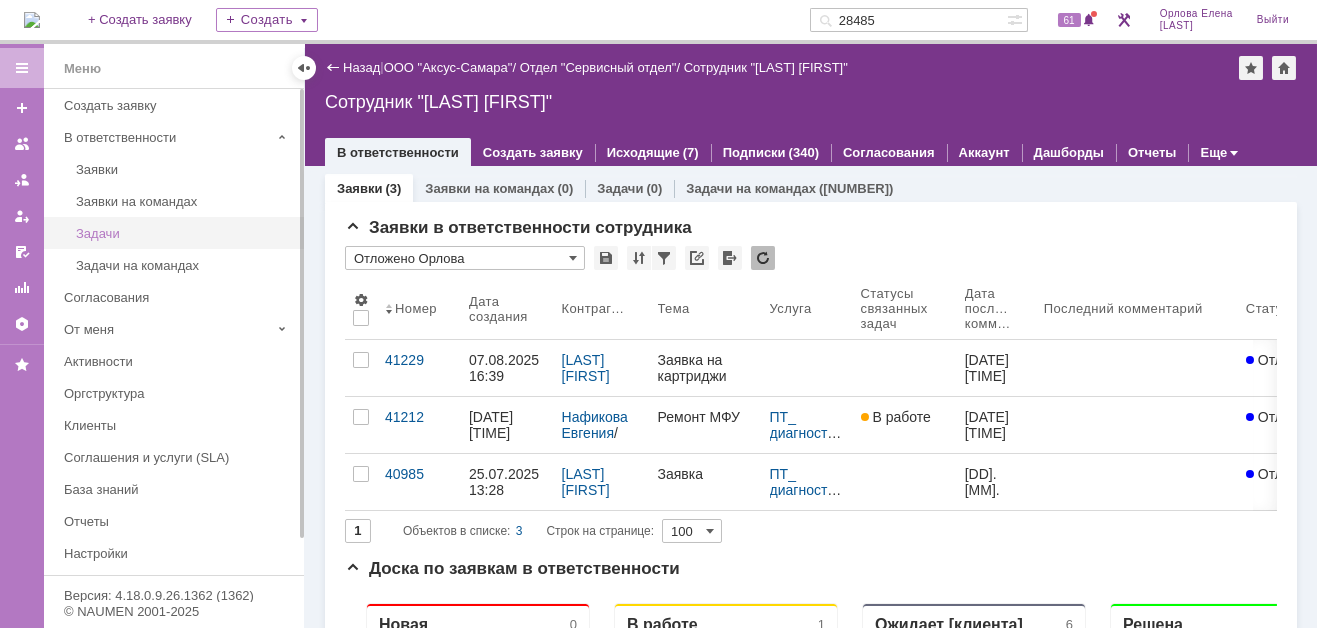 scroll, scrollTop: 0, scrollLeft: 0, axis: both 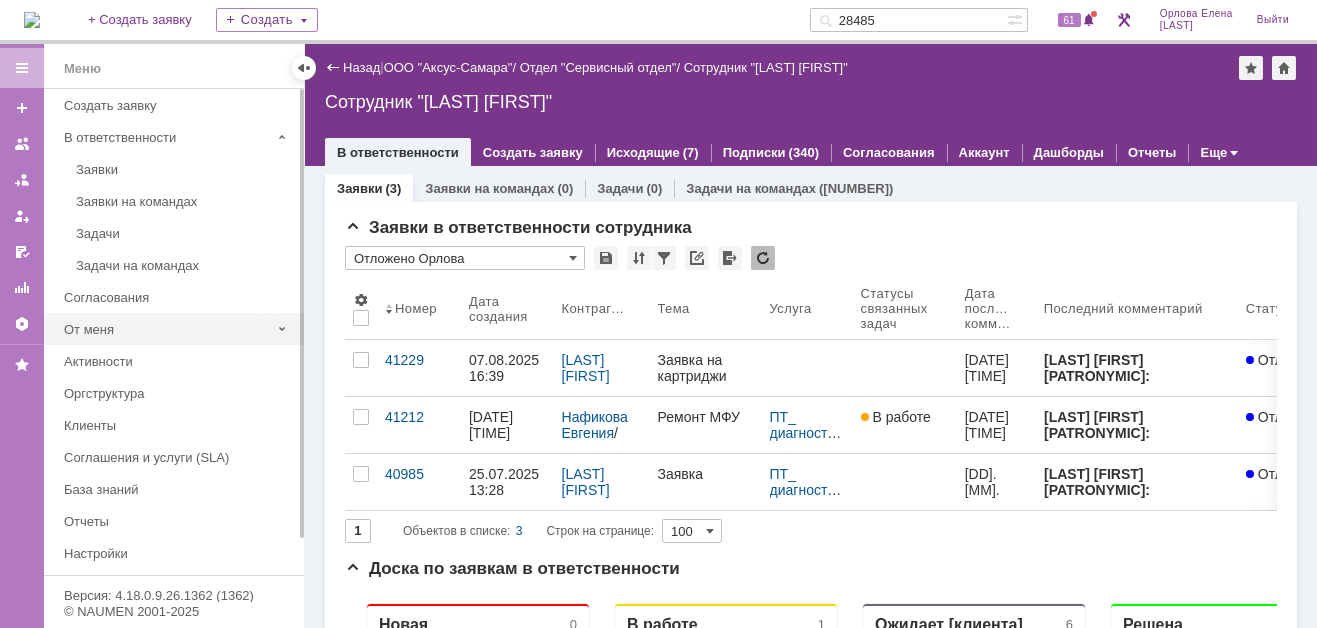click on "От меня" at bounding box center (167, 329) 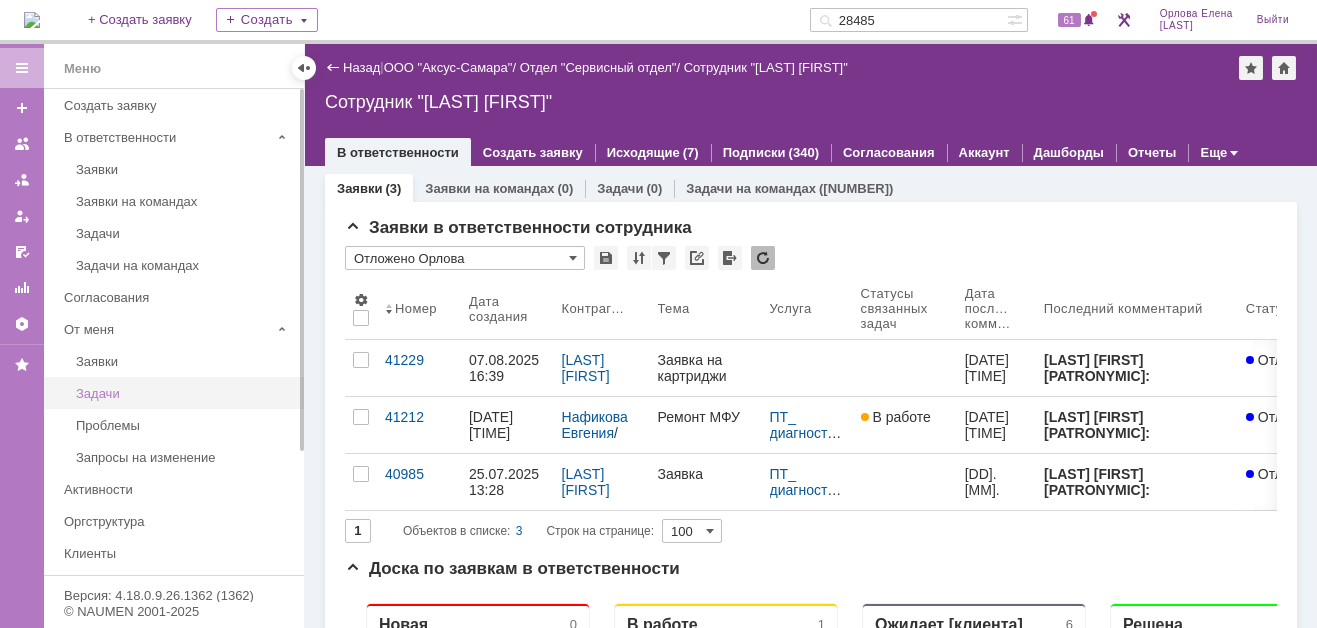 click on "Задачи" at bounding box center [184, 393] 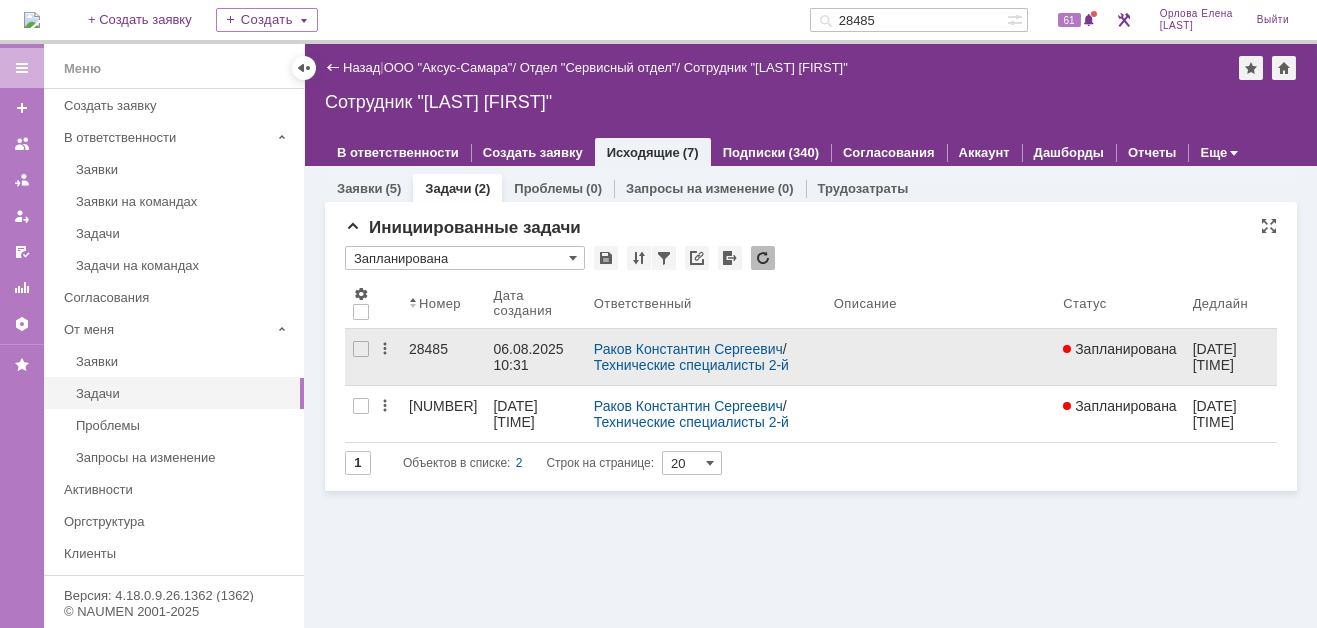 scroll, scrollTop: 0, scrollLeft: 0, axis: both 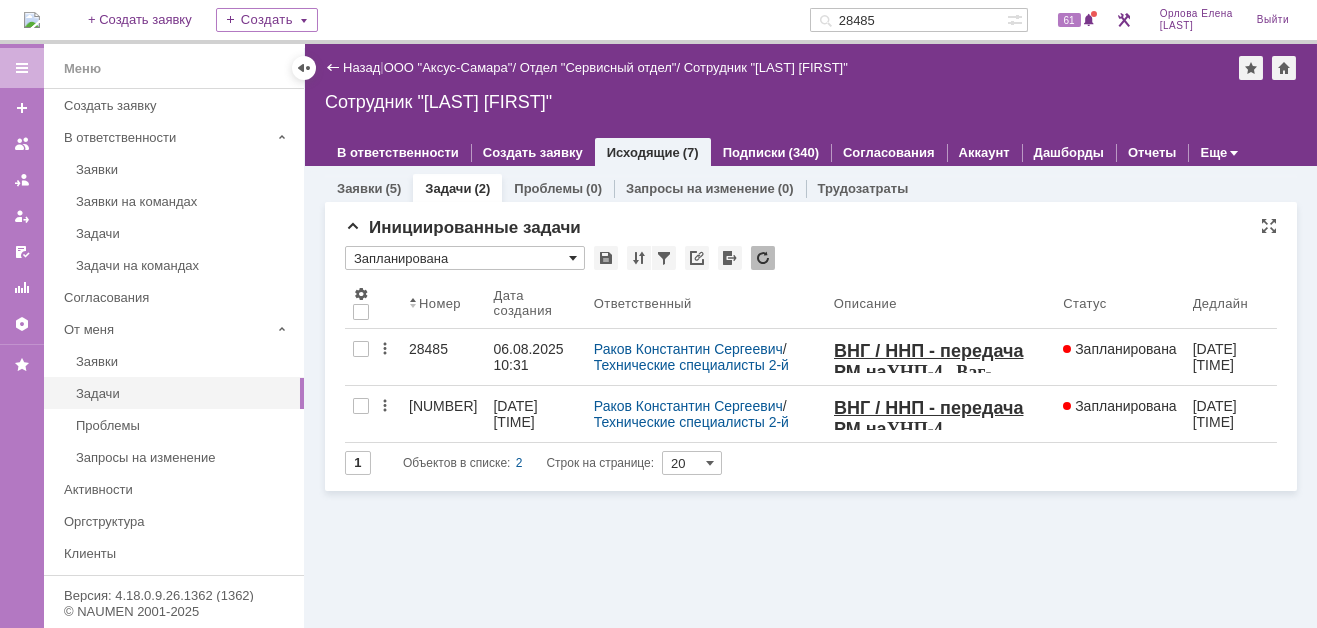 click at bounding box center [573, 258] 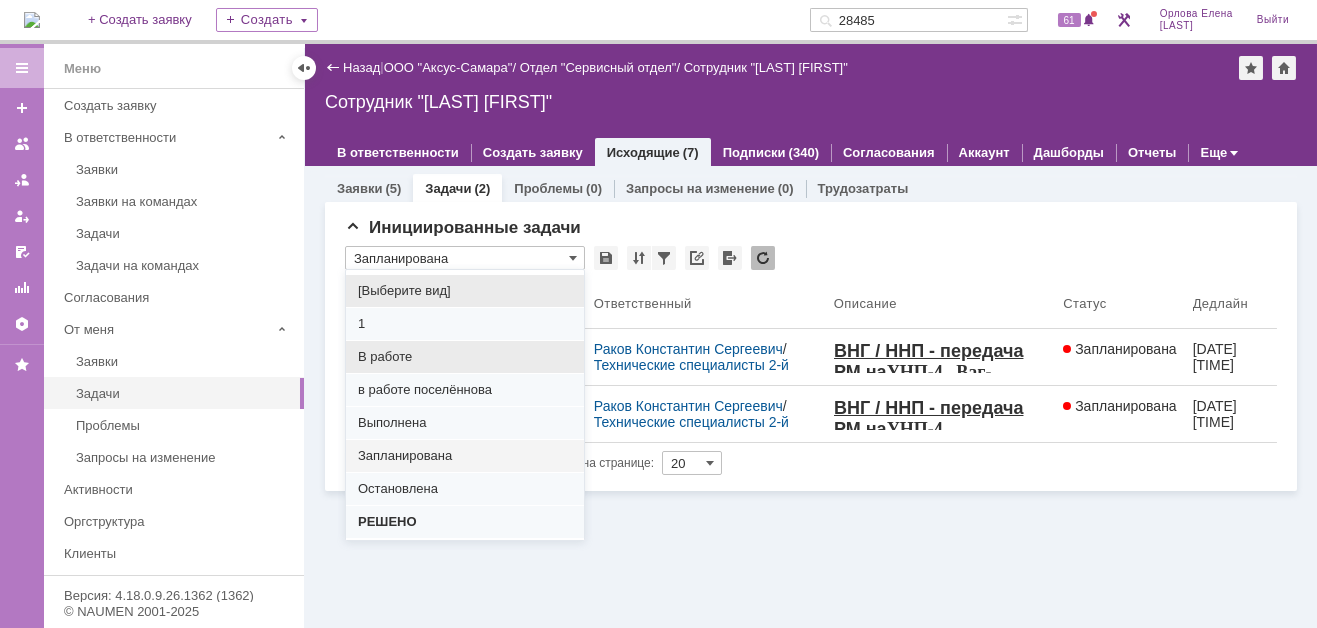 click on "В работе" at bounding box center [465, 357] 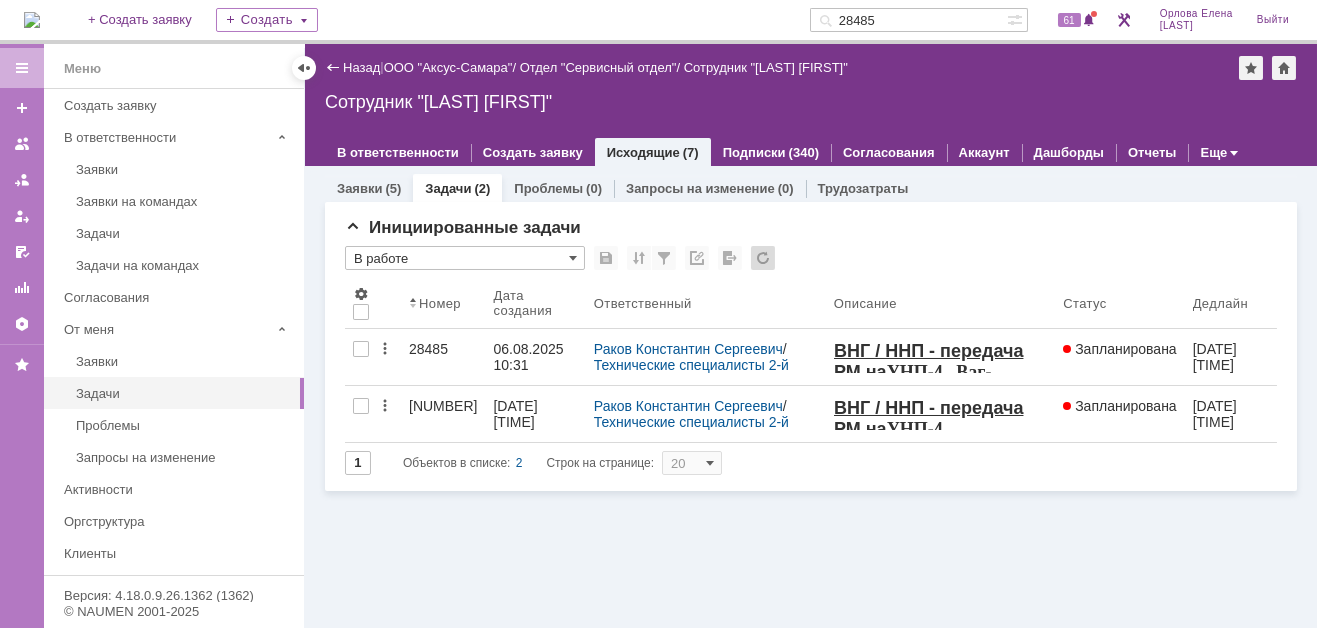 type on "100" 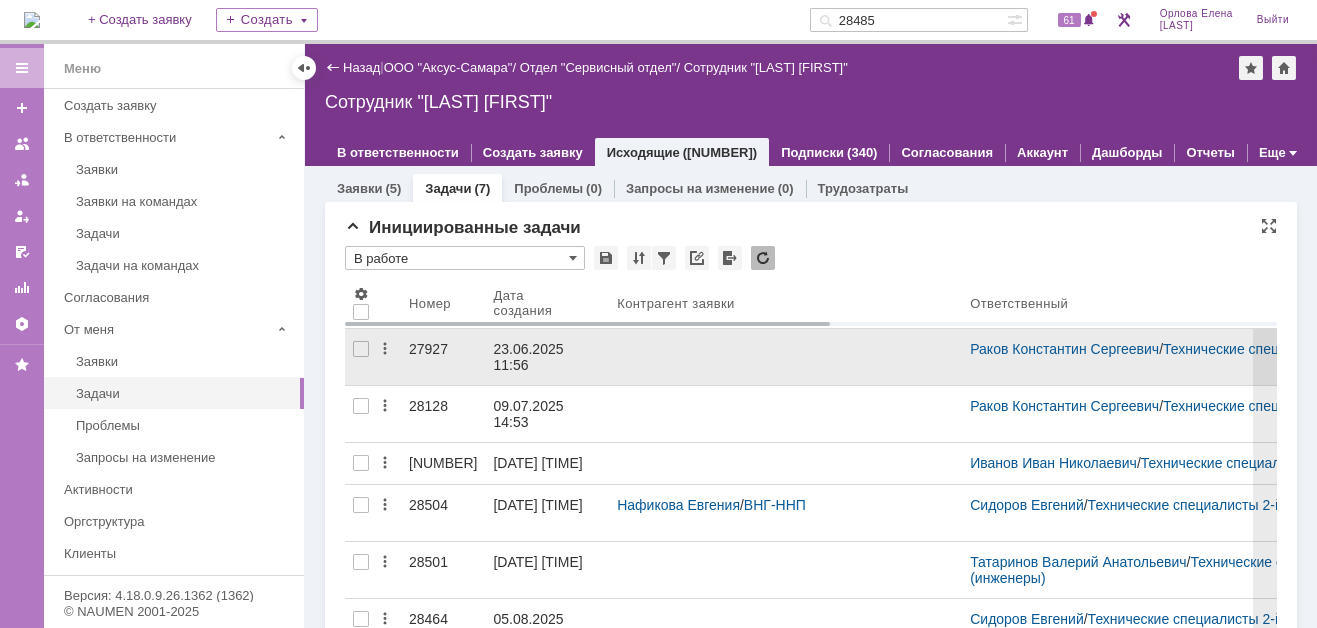 type on "В работе" 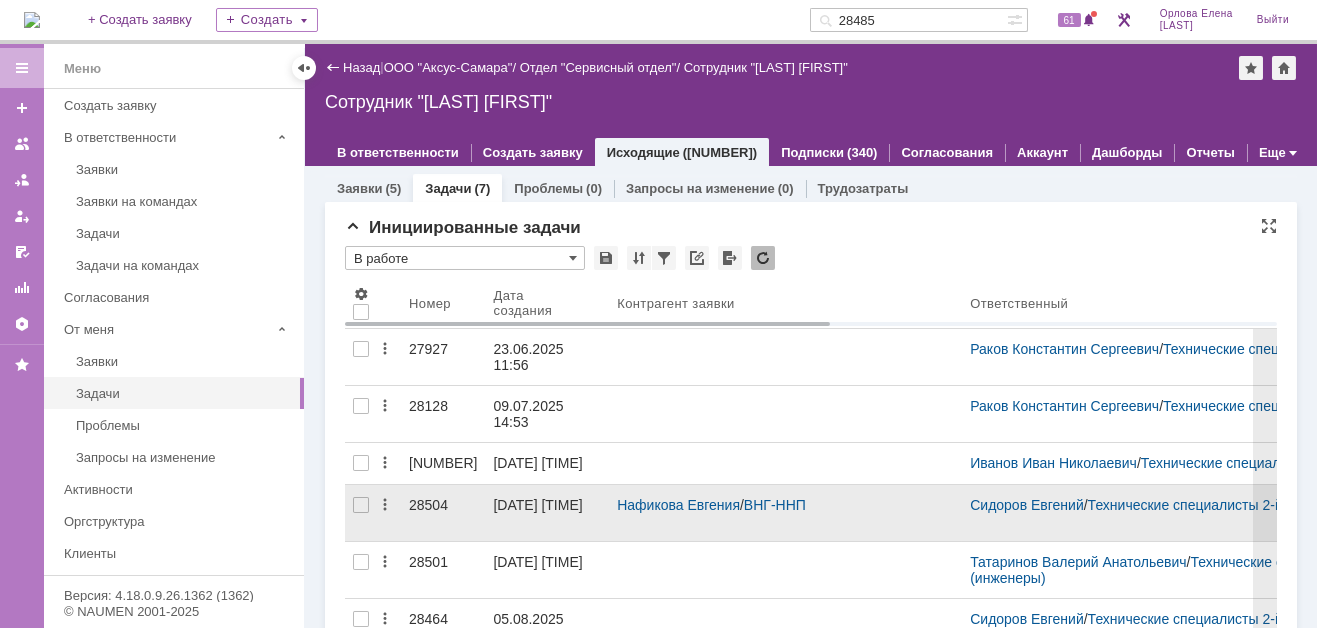scroll, scrollTop: 0, scrollLeft: 0, axis: both 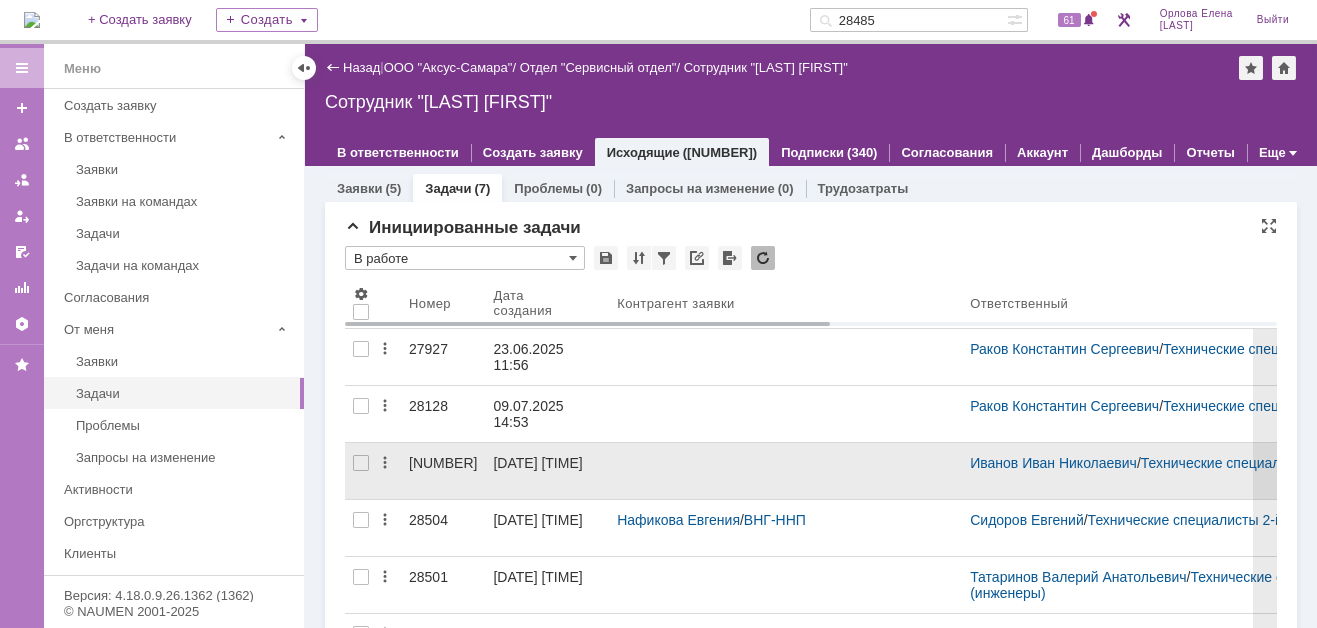 click on "28519" at bounding box center [443, 463] 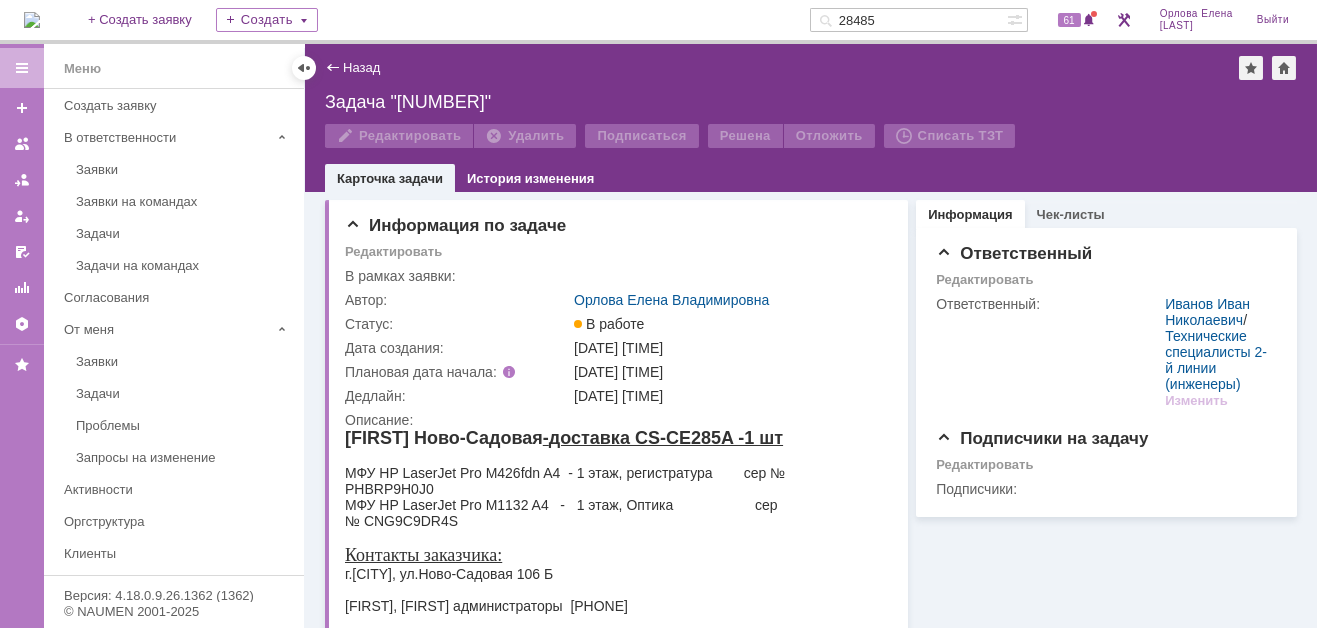 scroll, scrollTop: 0, scrollLeft: 0, axis: both 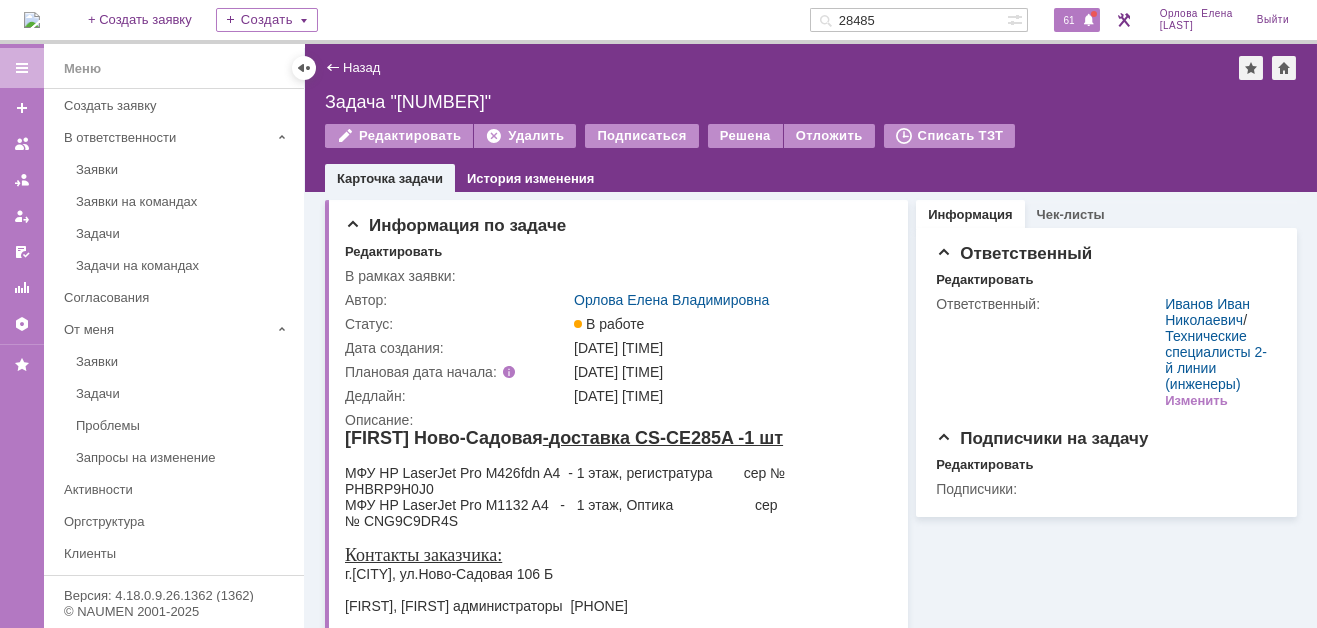click on "61" at bounding box center (1069, 20) 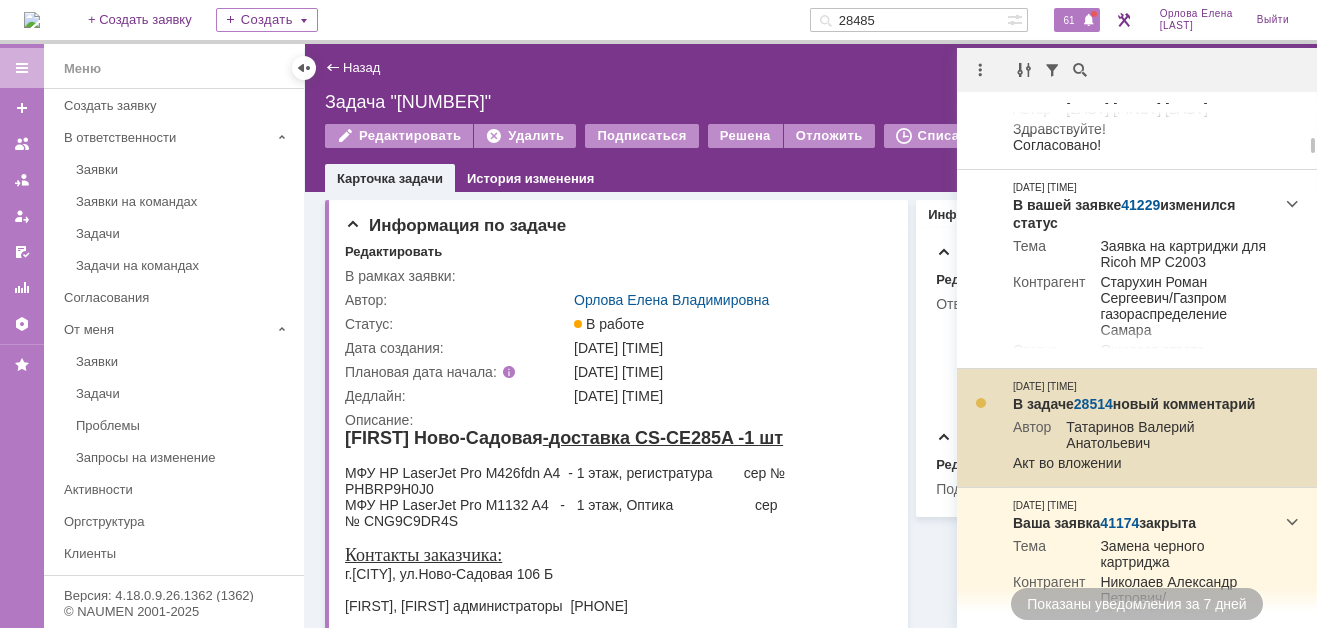scroll, scrollTop: 1099, scrollLeft: 0, axis: vertical 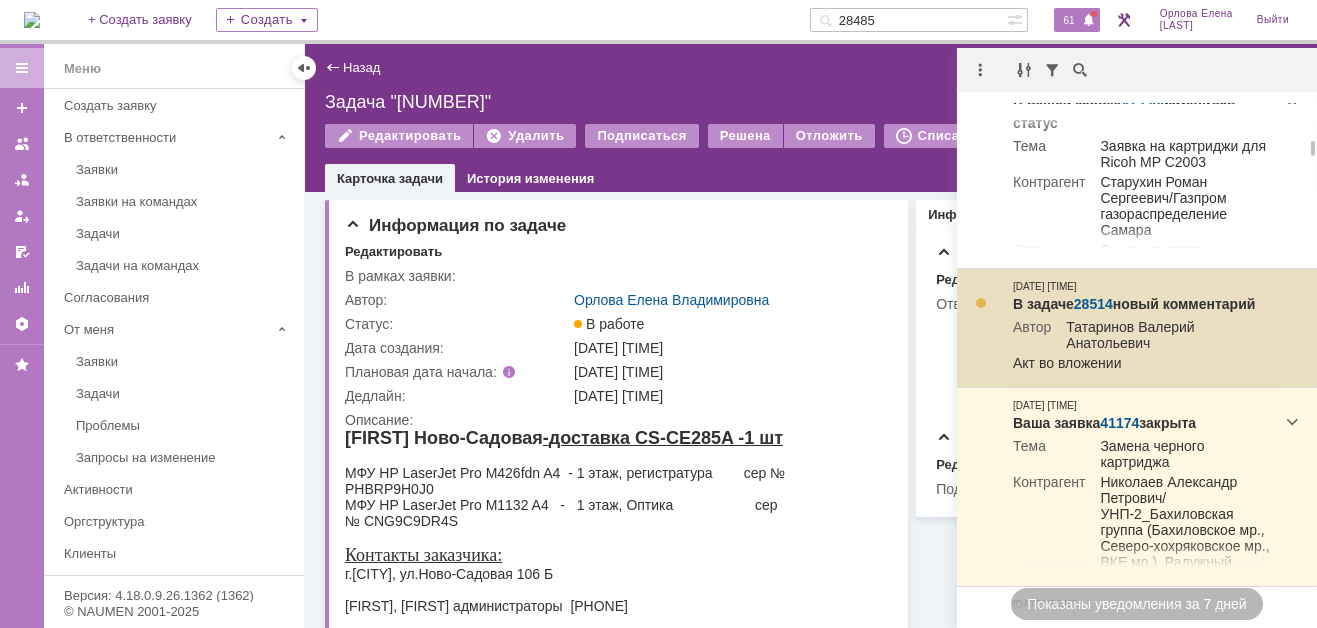 click on "28514" at bounding box center (1093, 304) 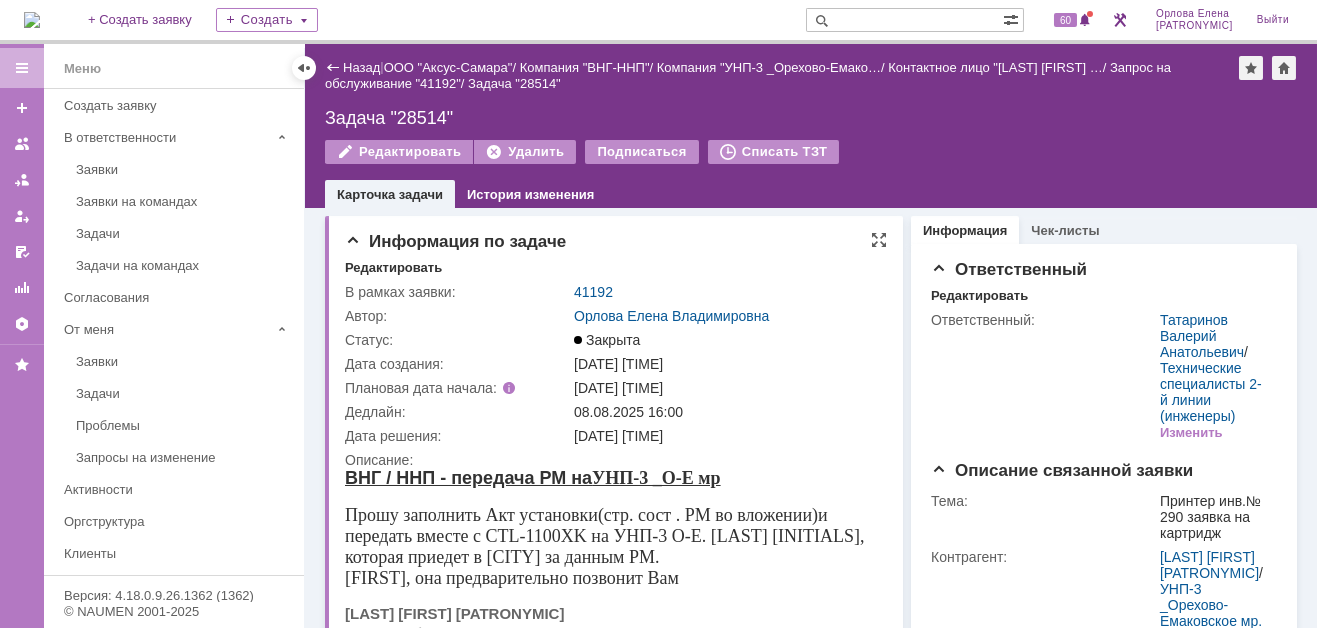 scroll, scrollTop: 0, scrollLeft: 0, axis: both 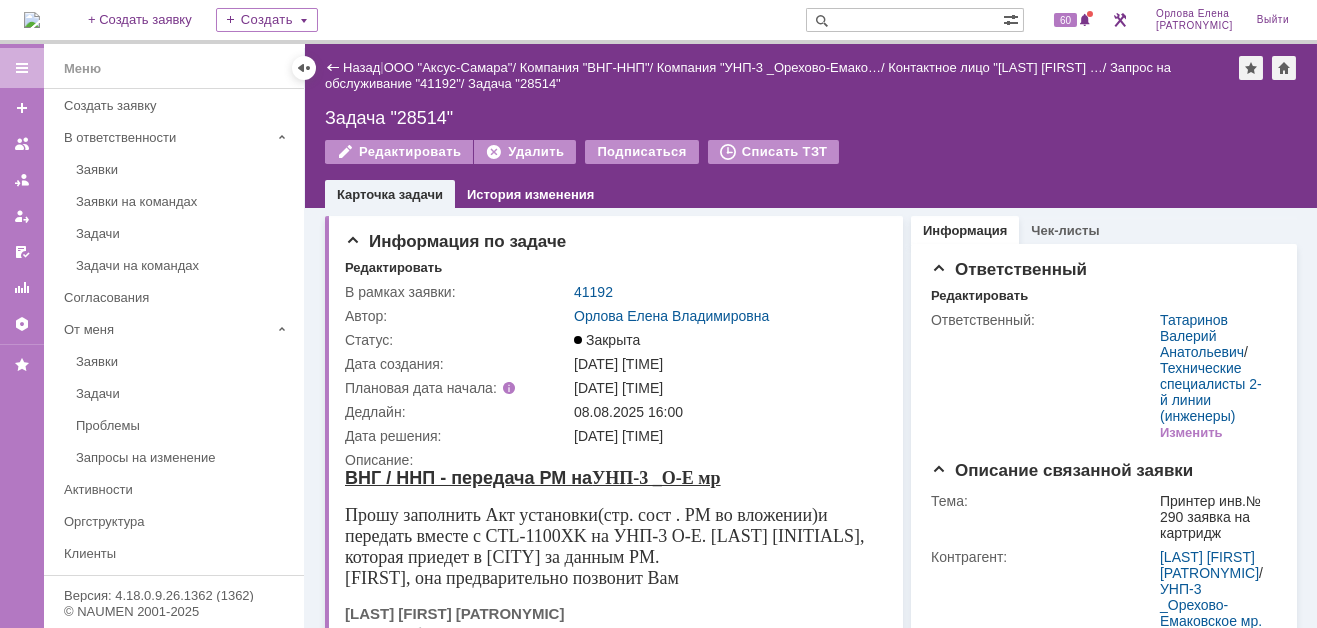 click at bounding box center (32, 20) 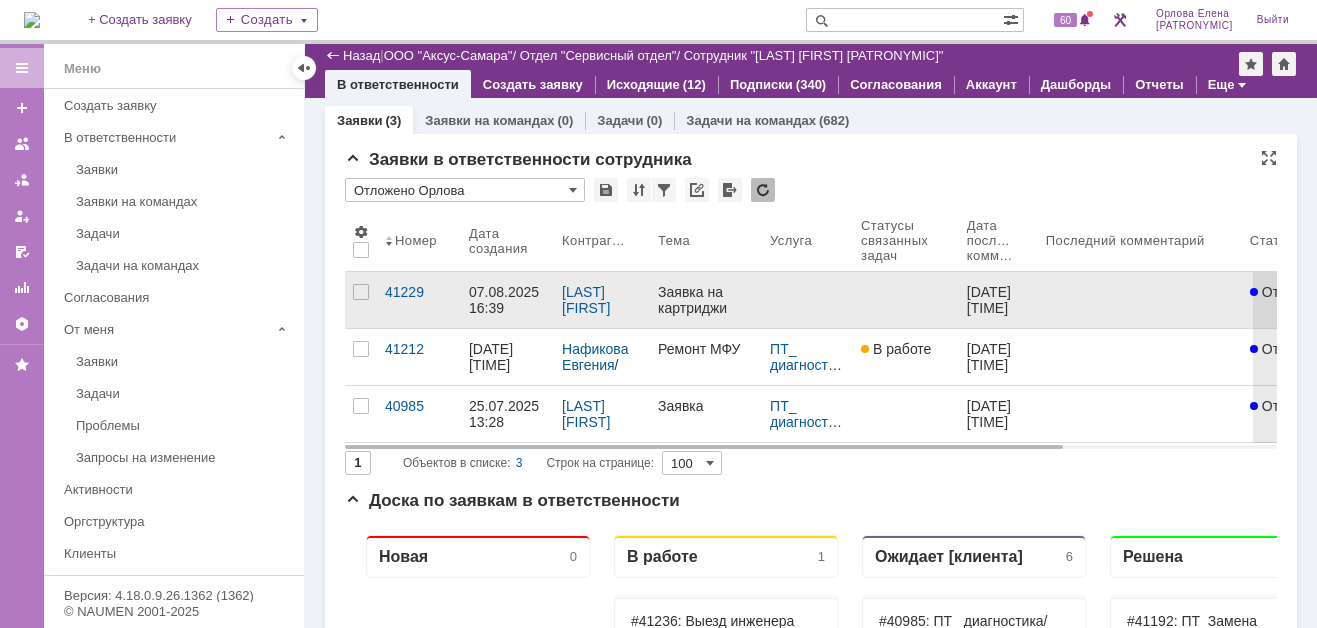 scroll, scrollTop: 0, scrollLeft: 0, axis: both 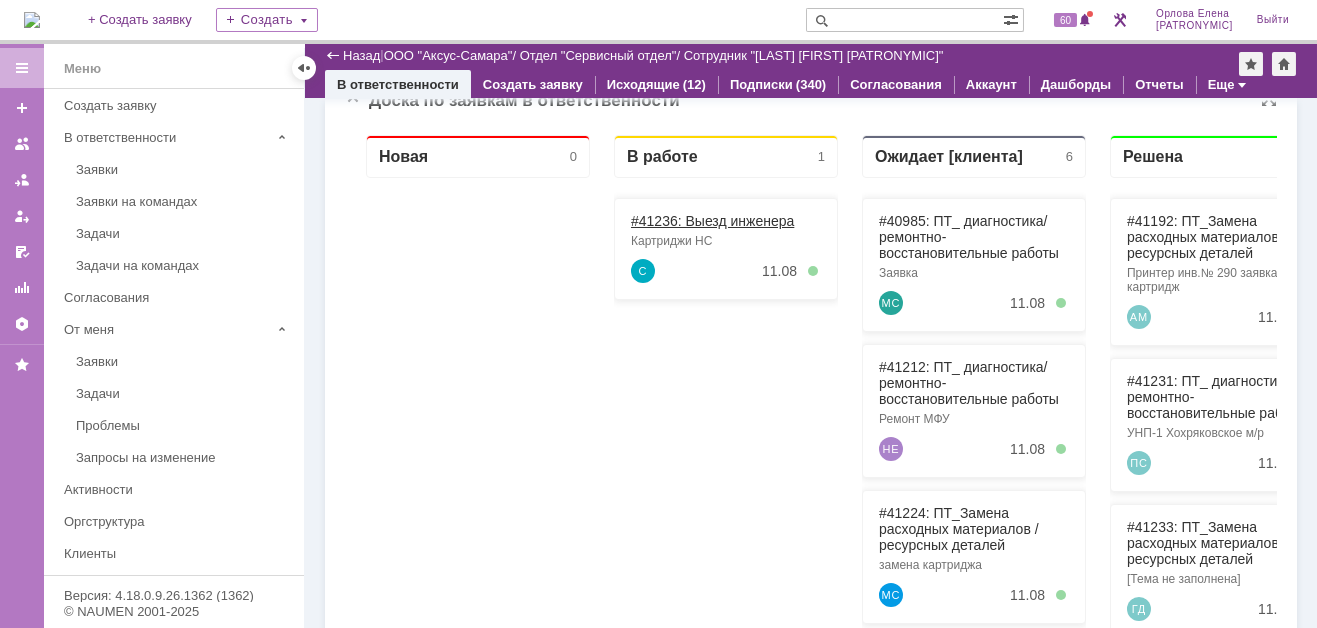 click on "#41236: Выезд инженера" at bounding box center [712, 221] 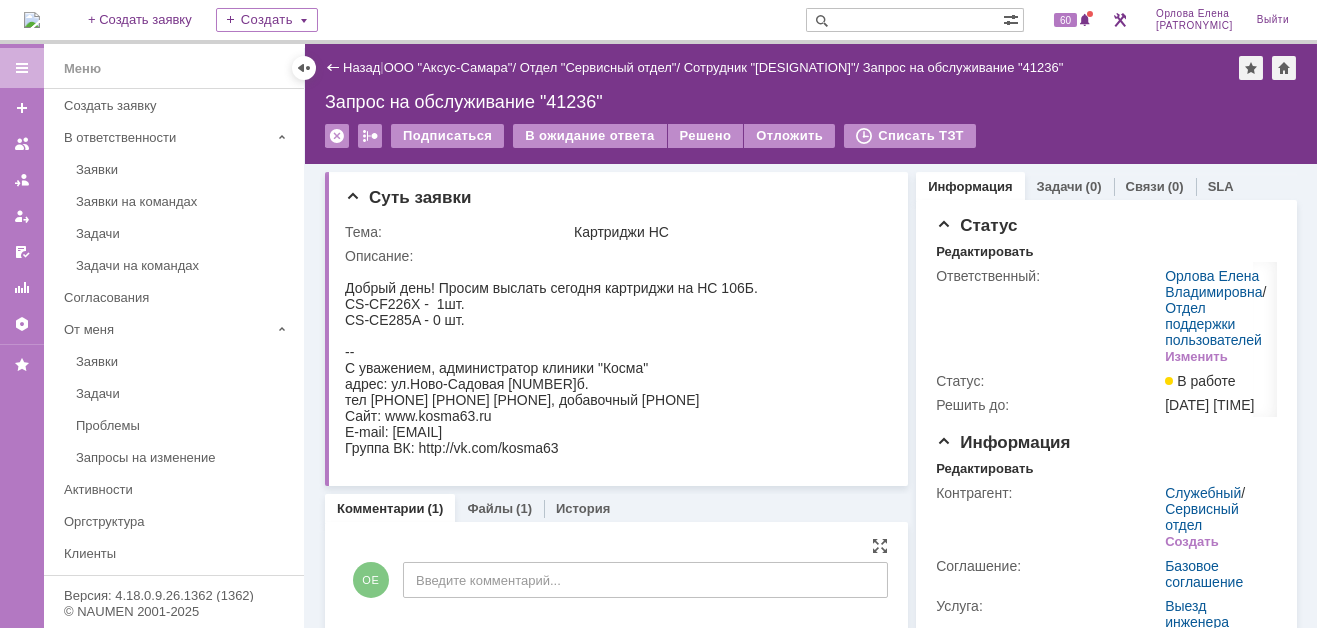 scroll, scrollTop: 0, scrollLeft: 0, axis: both 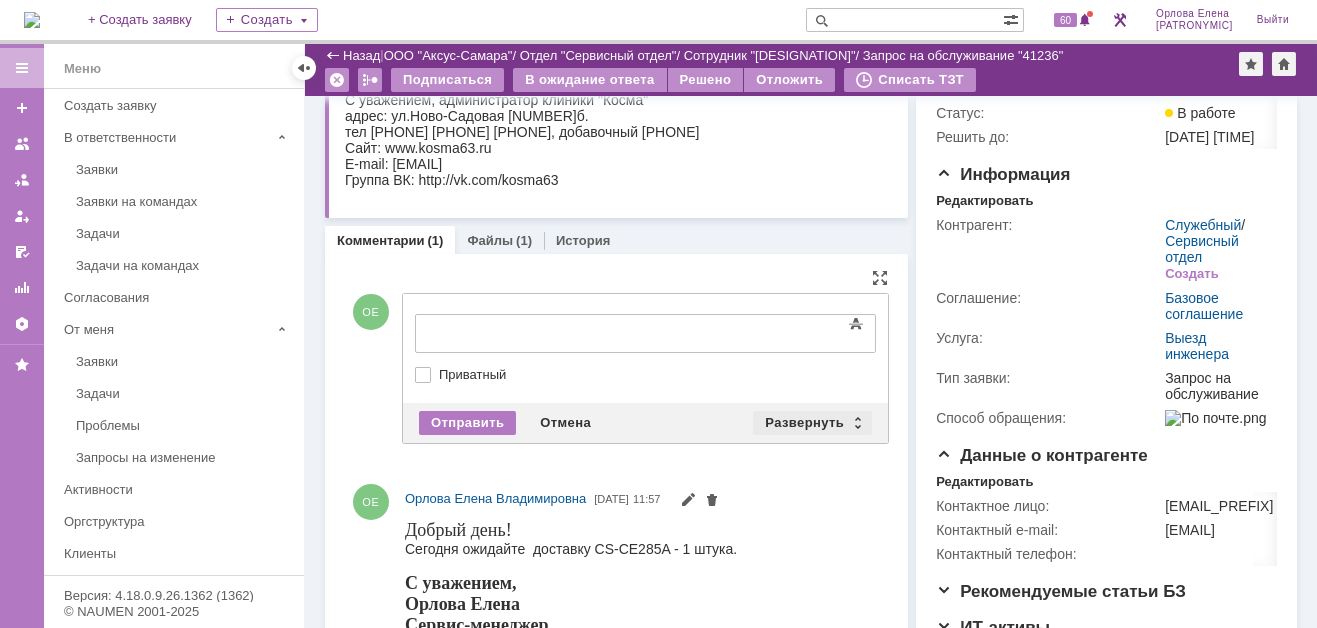 click on "Развернуть" at bounding box center (812, 423) 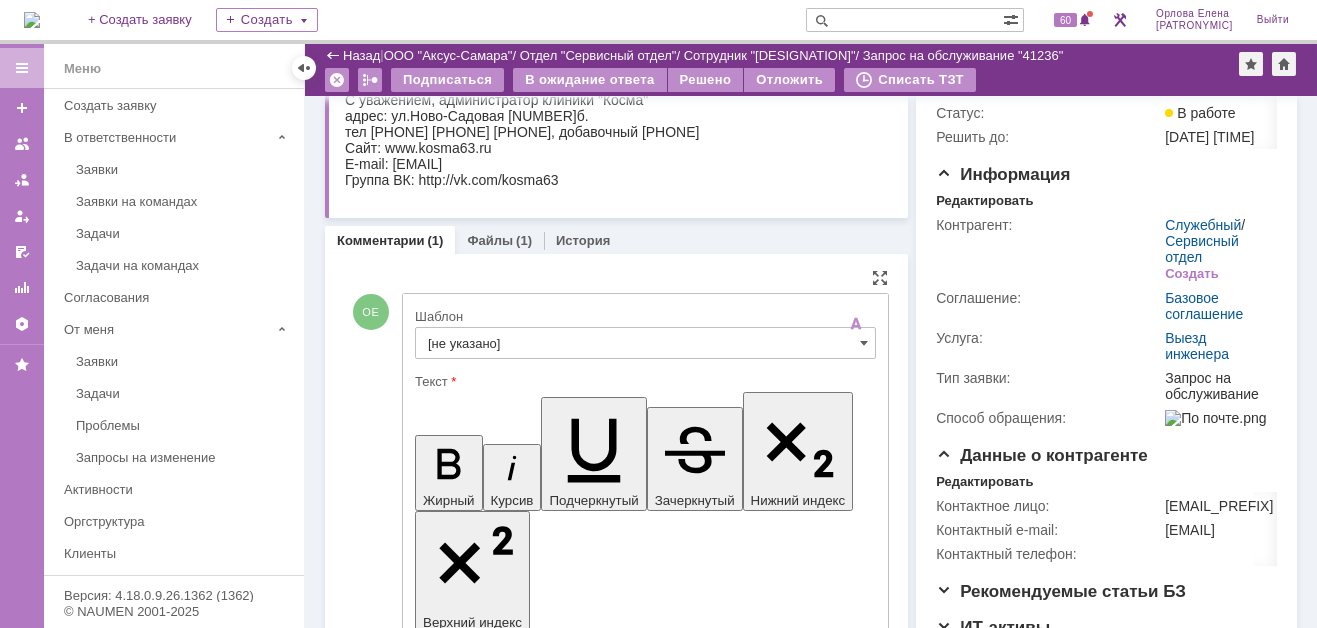 scroll, scrollTop: 0, scrollLeft: 0, axis: both 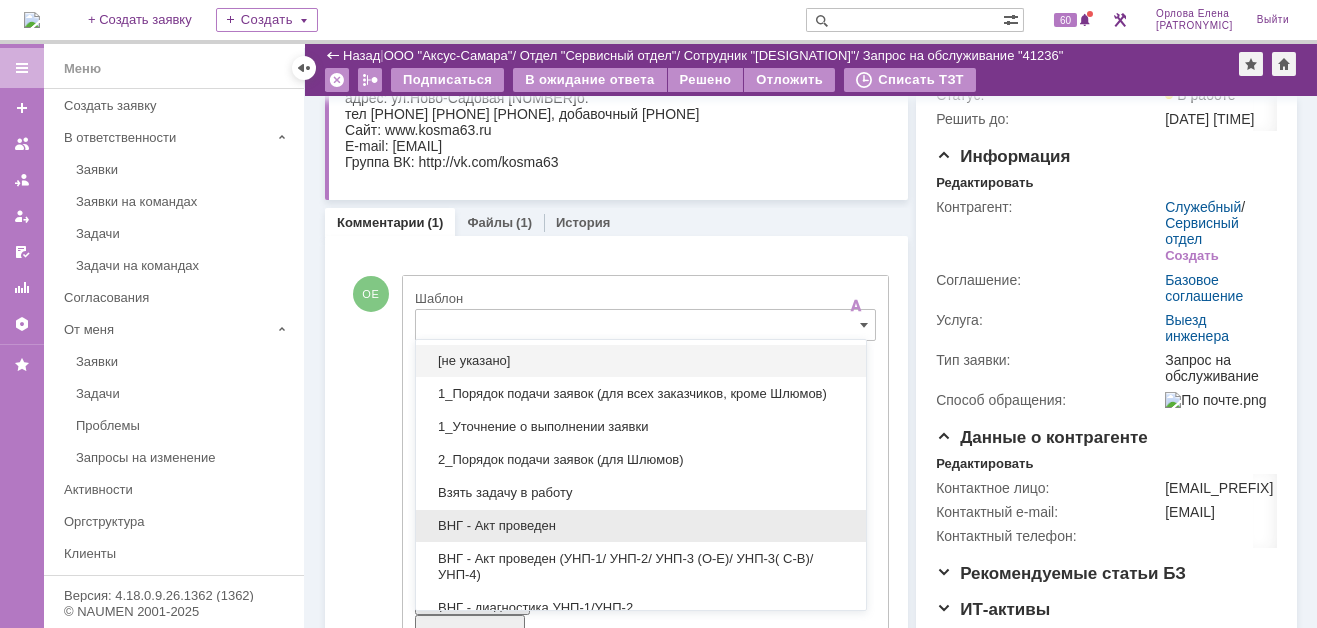 click on "ВНГ - Акт проведен" at bounding box center [641, 526] 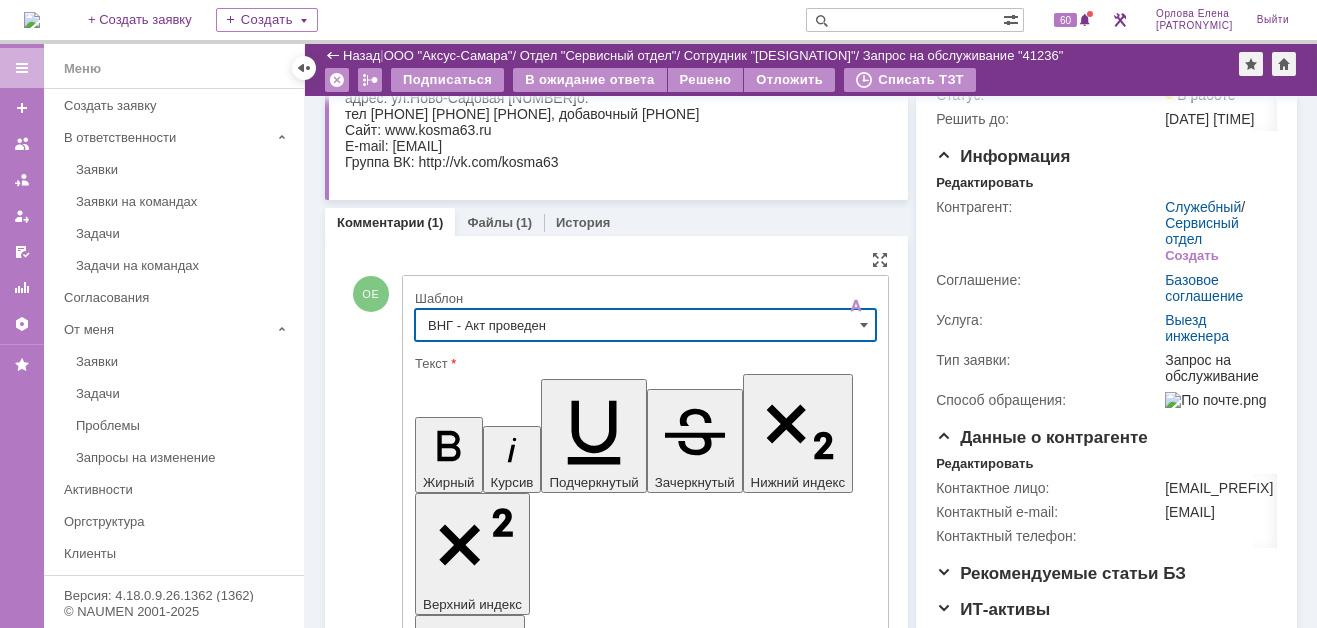 type on "ВНГ - Акт проведен" 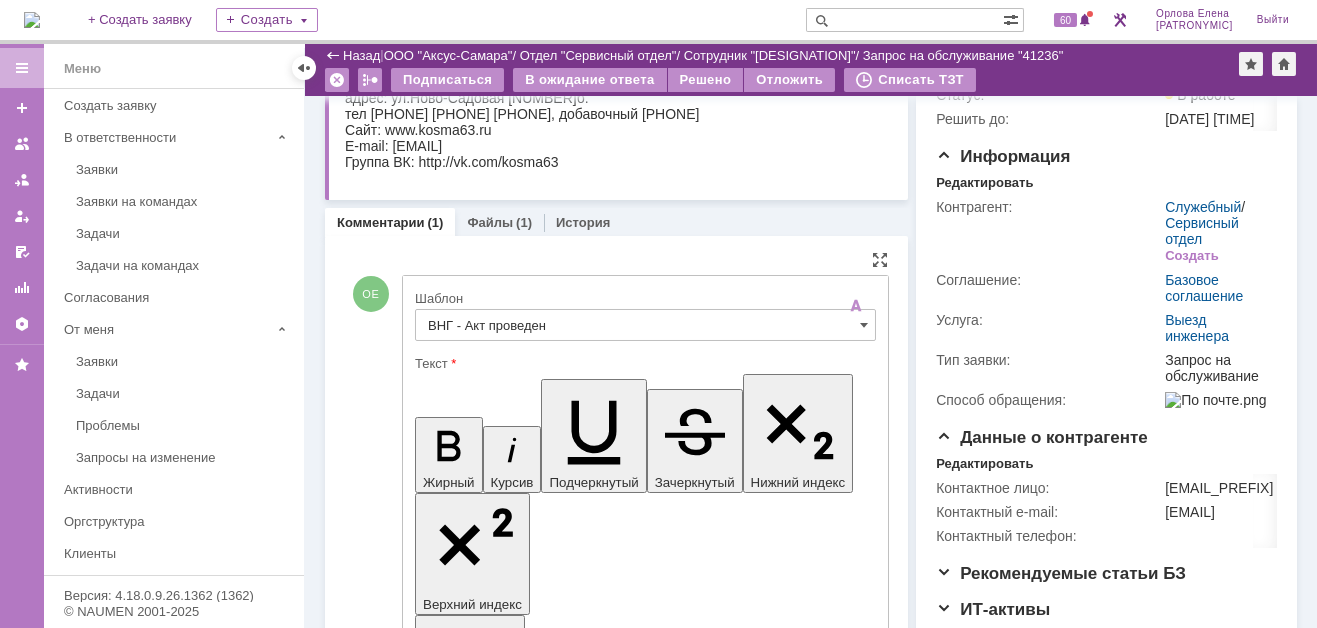 drag, startPoint x: 437, startPoint y: 4467, endPoint x: 499, endPoint y: 4516, distance: 79.025314 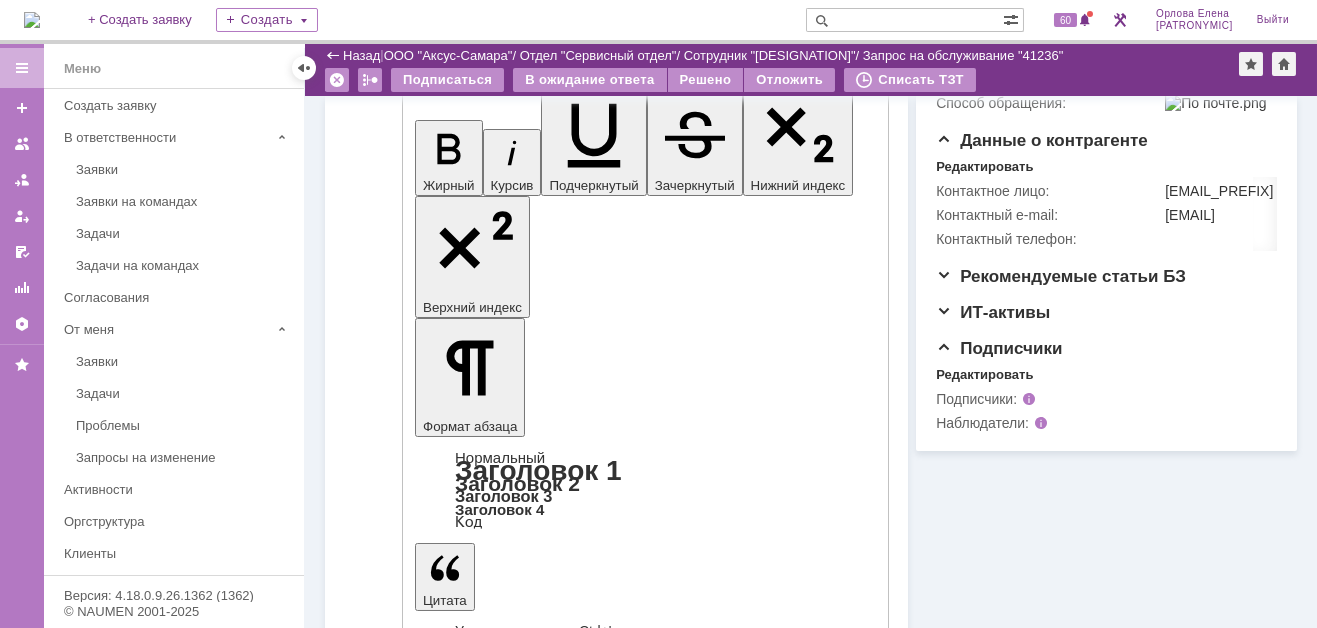 scroll, scrollTop: 618, scrollLeft: 0, axis: vertical 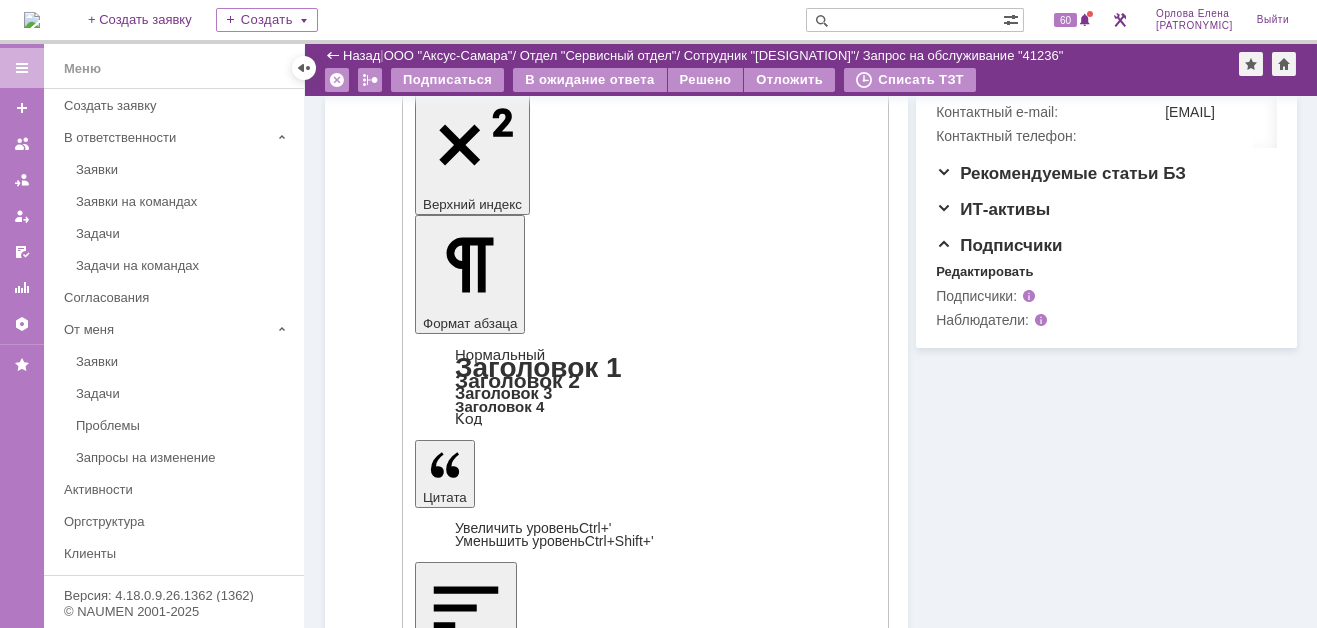 click on "Отправить" at bounding box center [467, 4447] 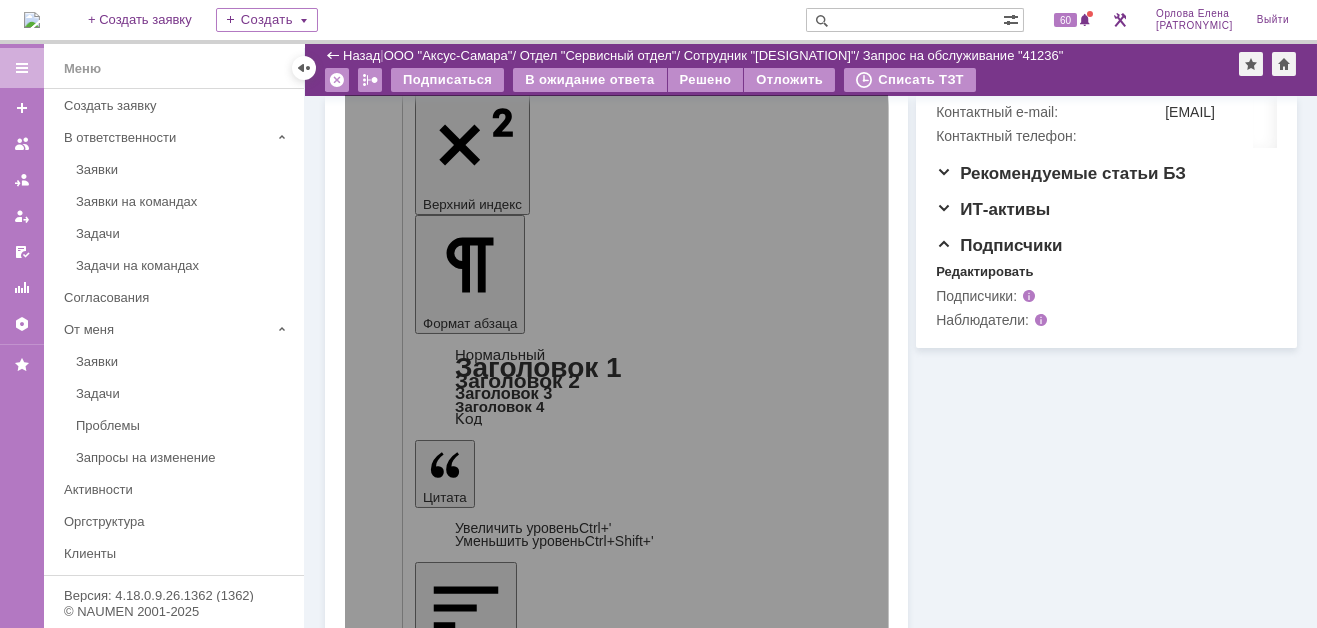 scroll, scrollTop: 372, scrollLeft: 0, axis: vertical 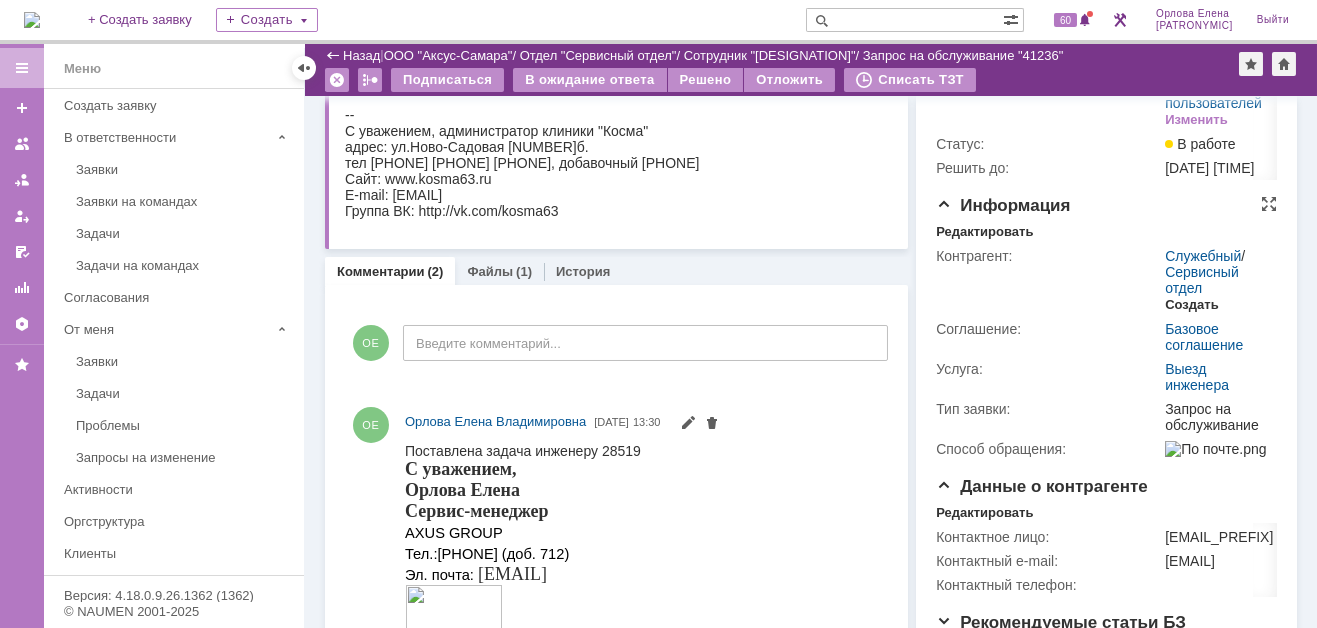 click on "Создать" at bounding box center [1191, 305] 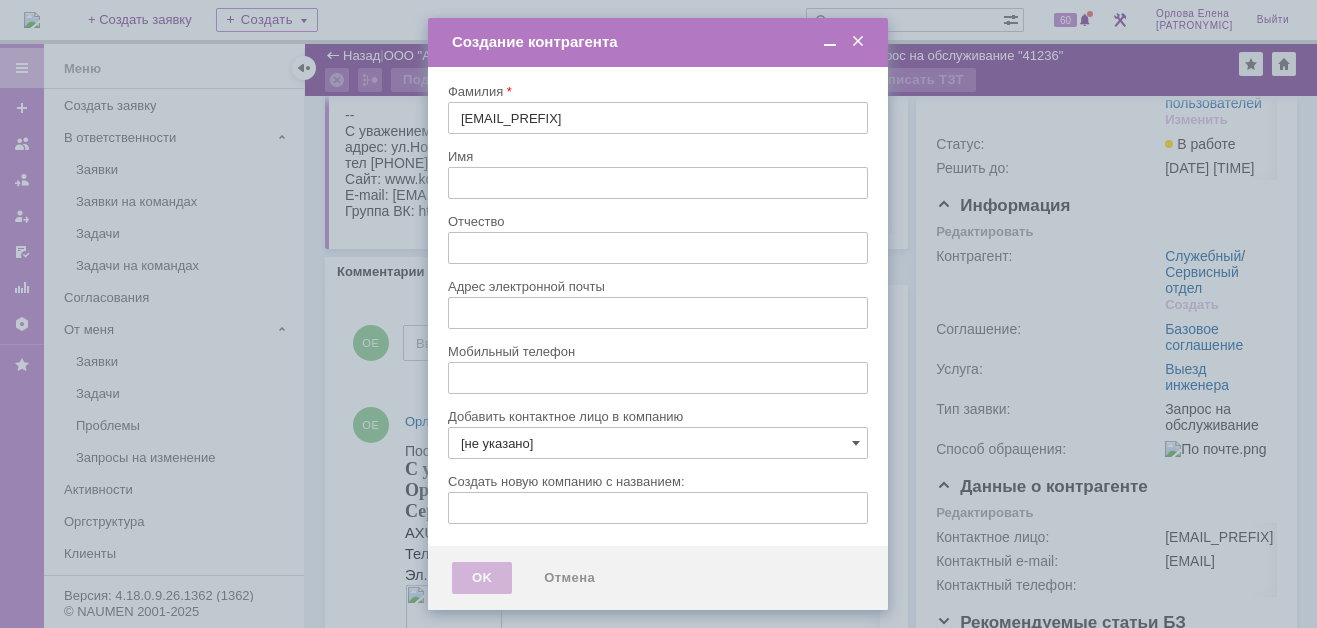 type on "kosma.ns@[DOMAIN]" 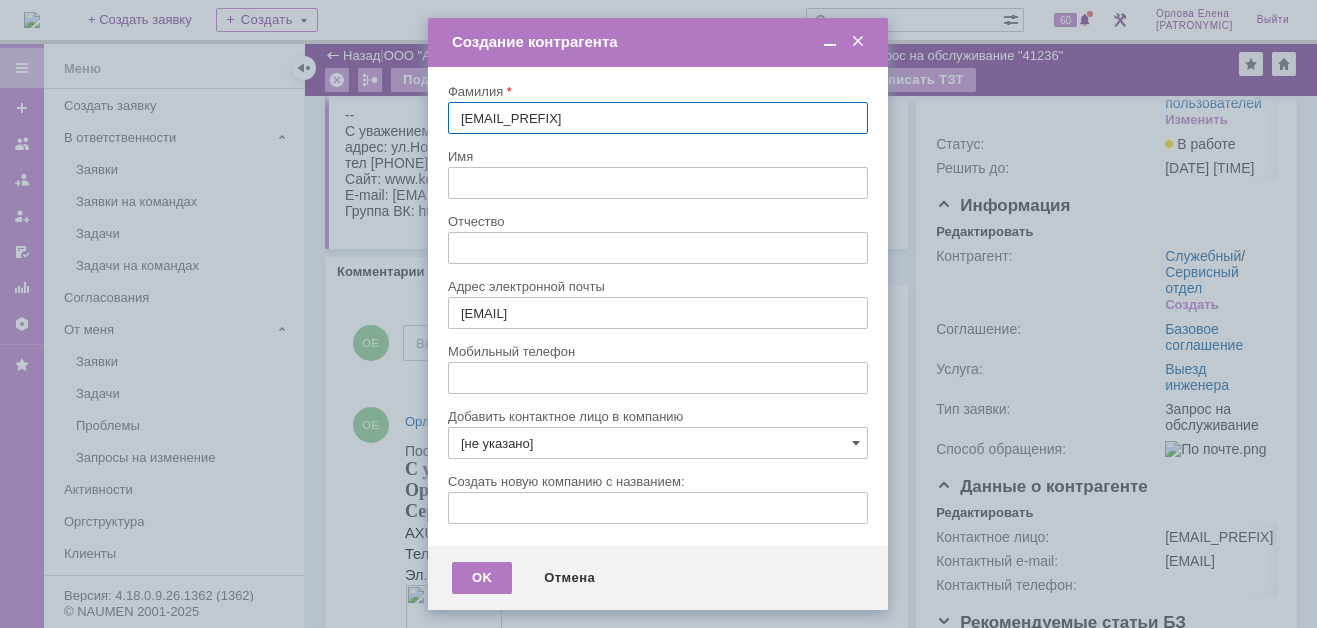 click at bounding box center [658, 183] 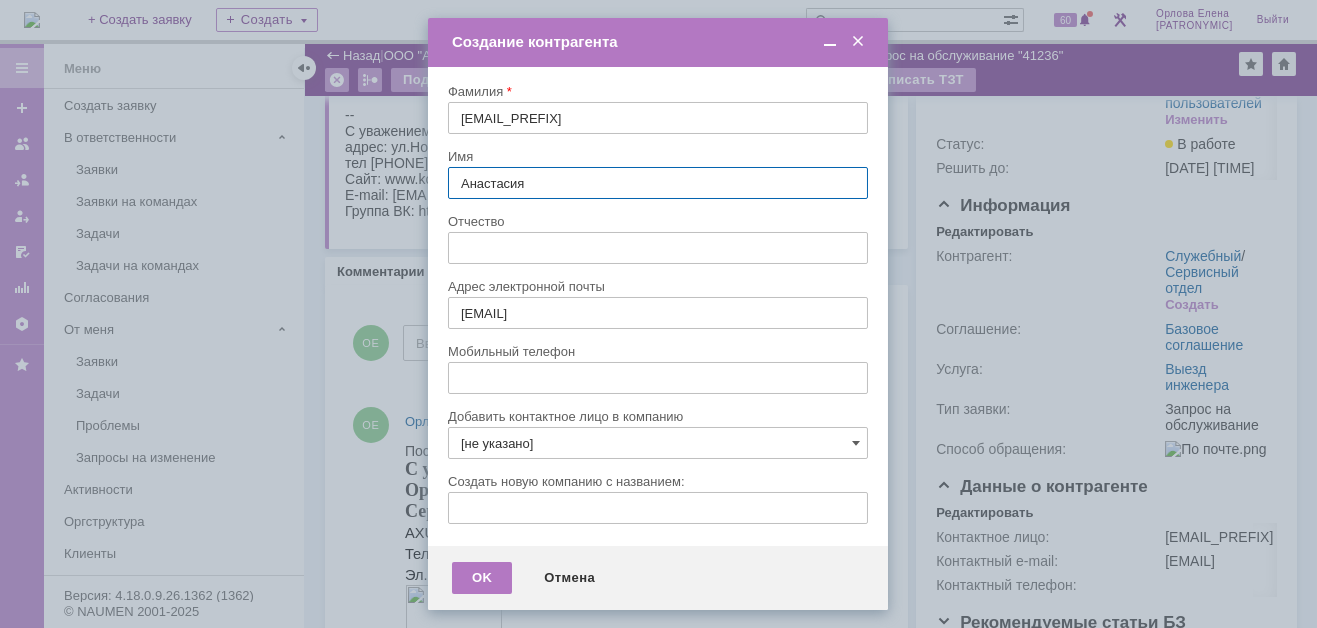 click at bounding box center [658, 314] 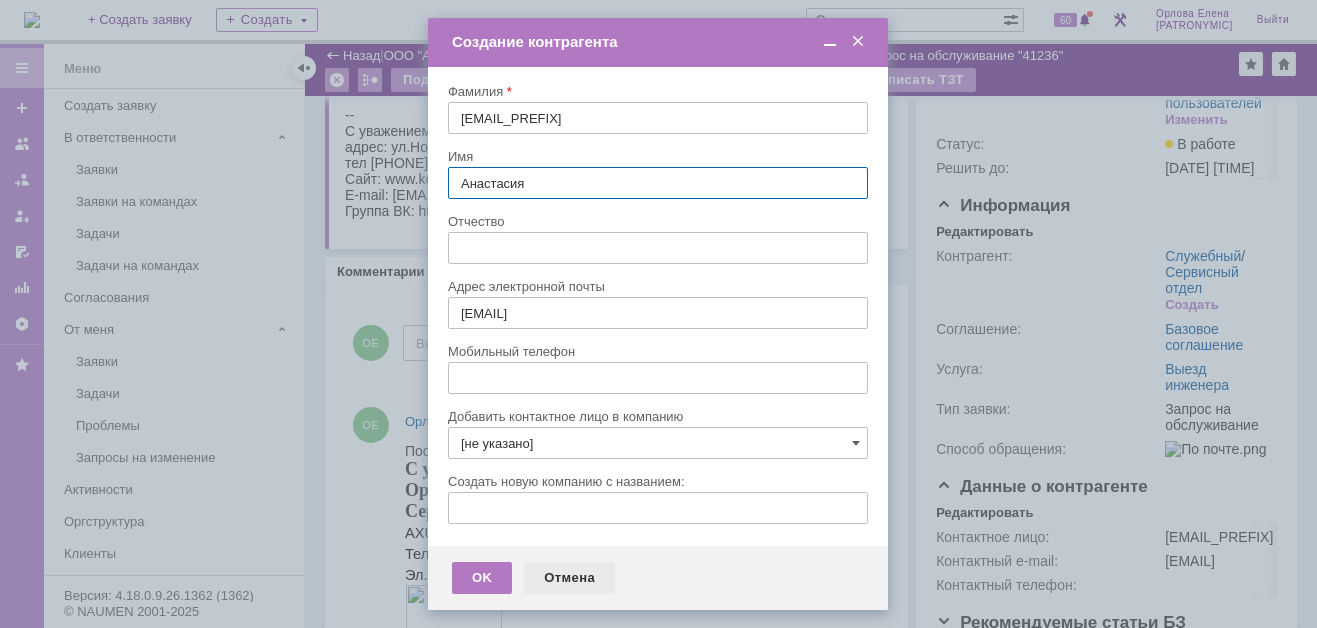 type on "Анастасия" 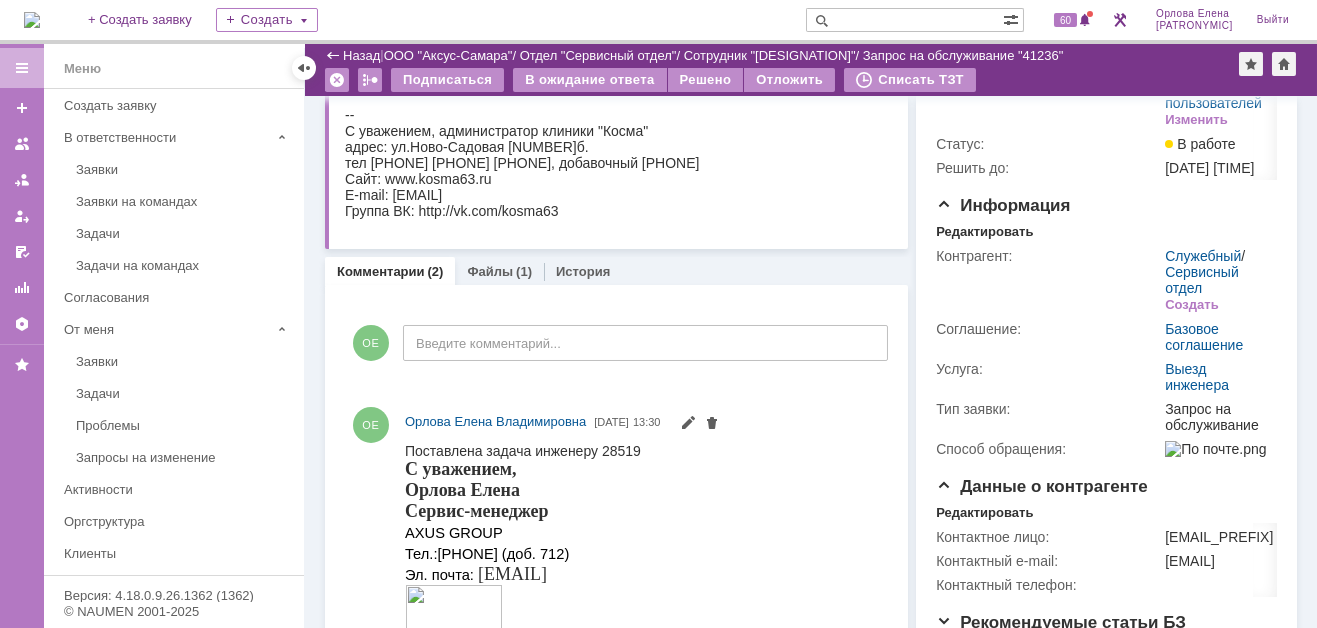 click at bounding box center (904, 20) 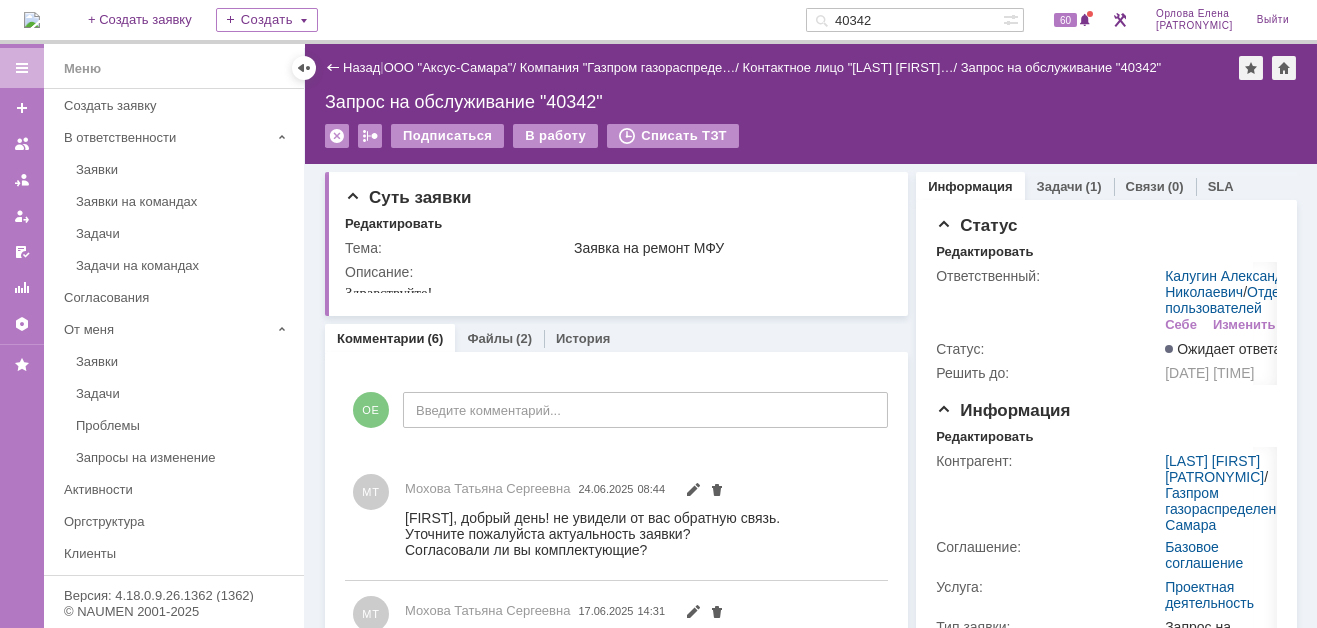 scroll, scrollTop: 0, scrollLeft: 0, axis: both 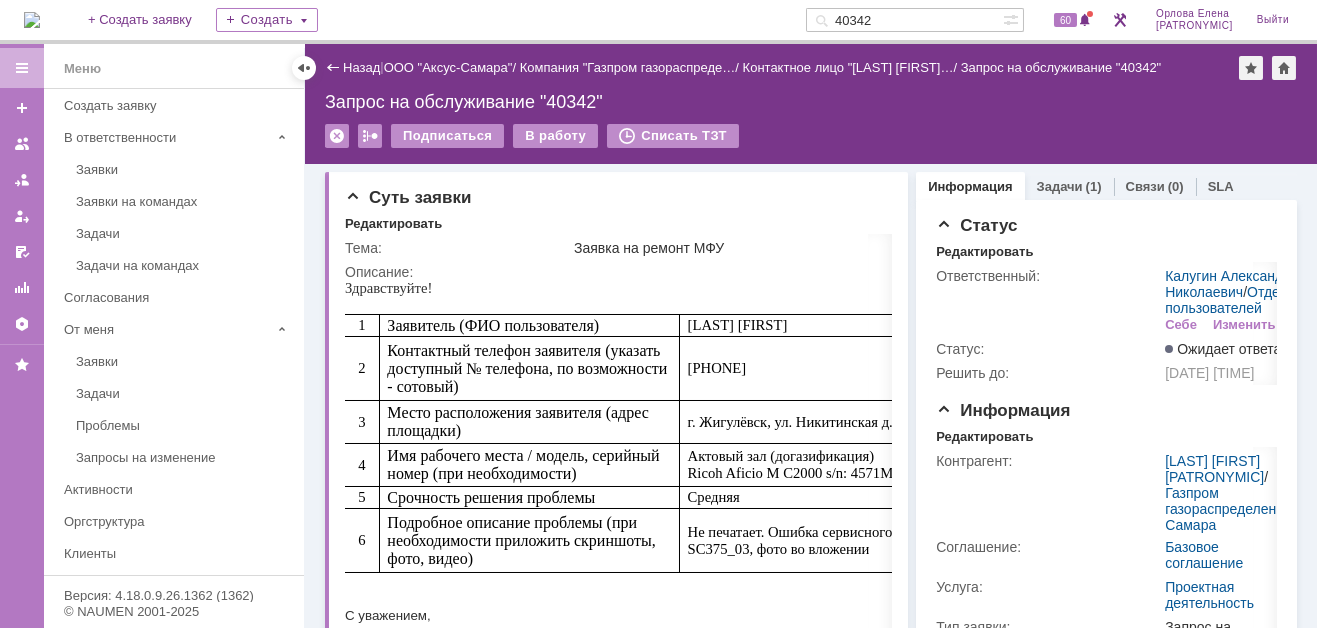 drag, startPoint x: 903, startPoint y: 15, endPoint x: 757, endPoint y: 38, distance: 147.80054 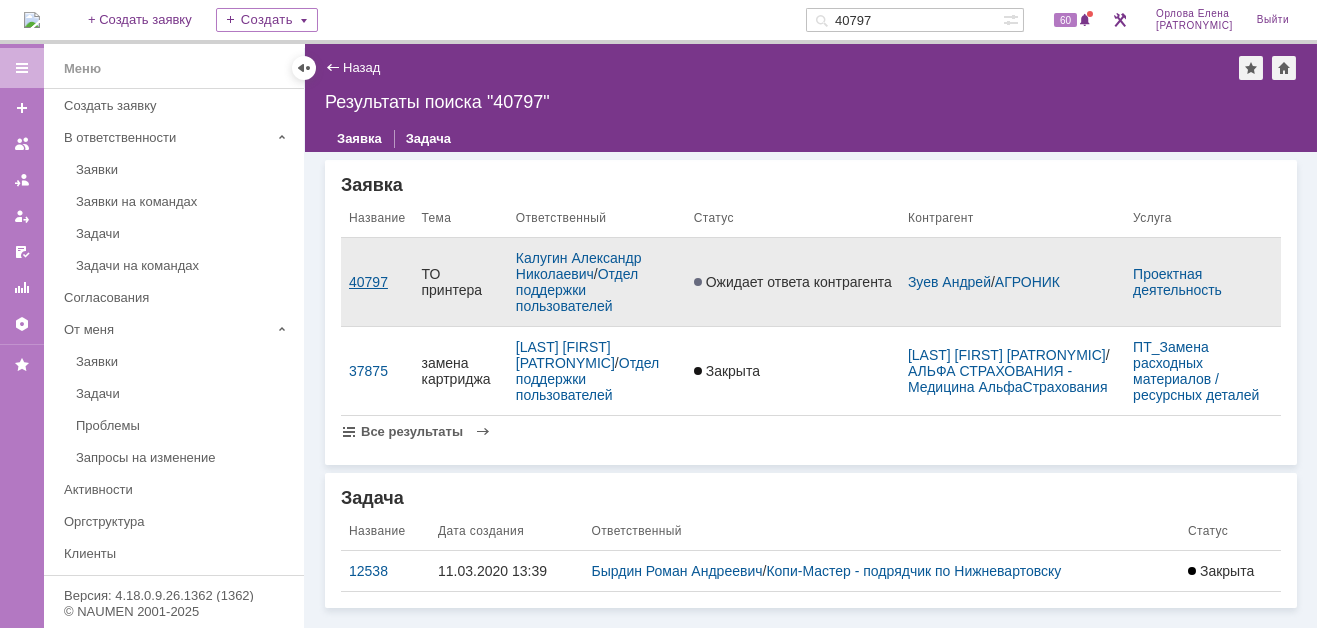click on "40797" at bounding box center (377, 282) 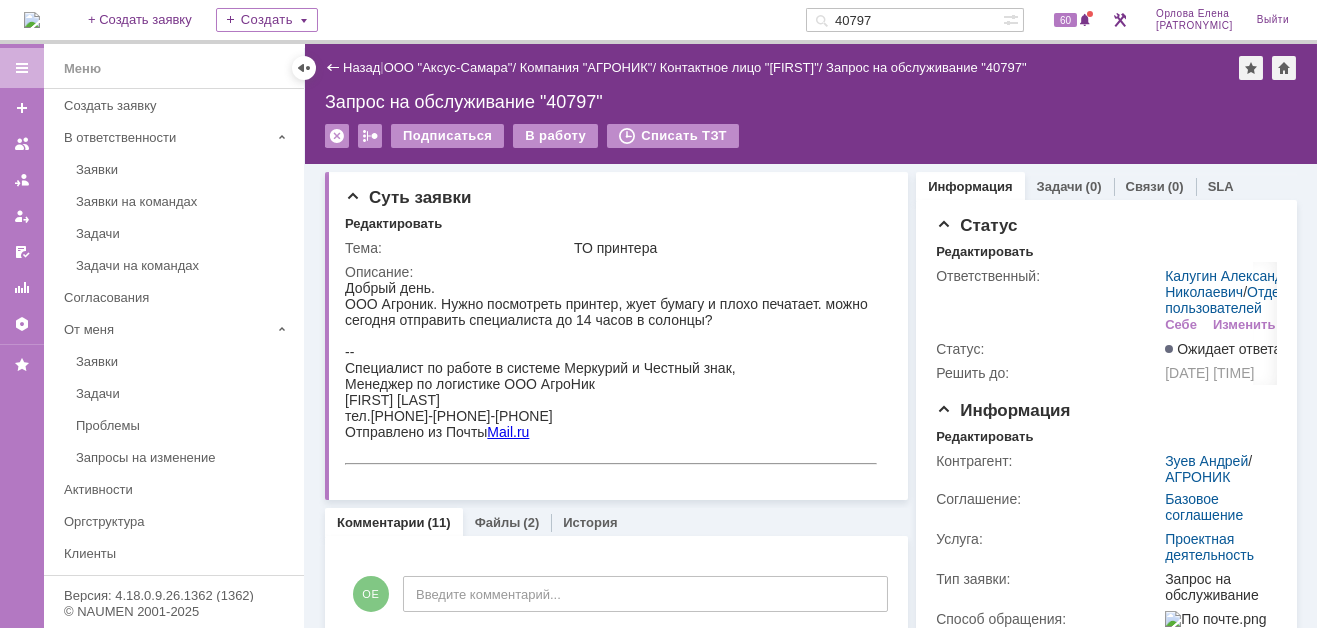 scroll, scrollTop: 0, scrollLeft: 0, axis: both 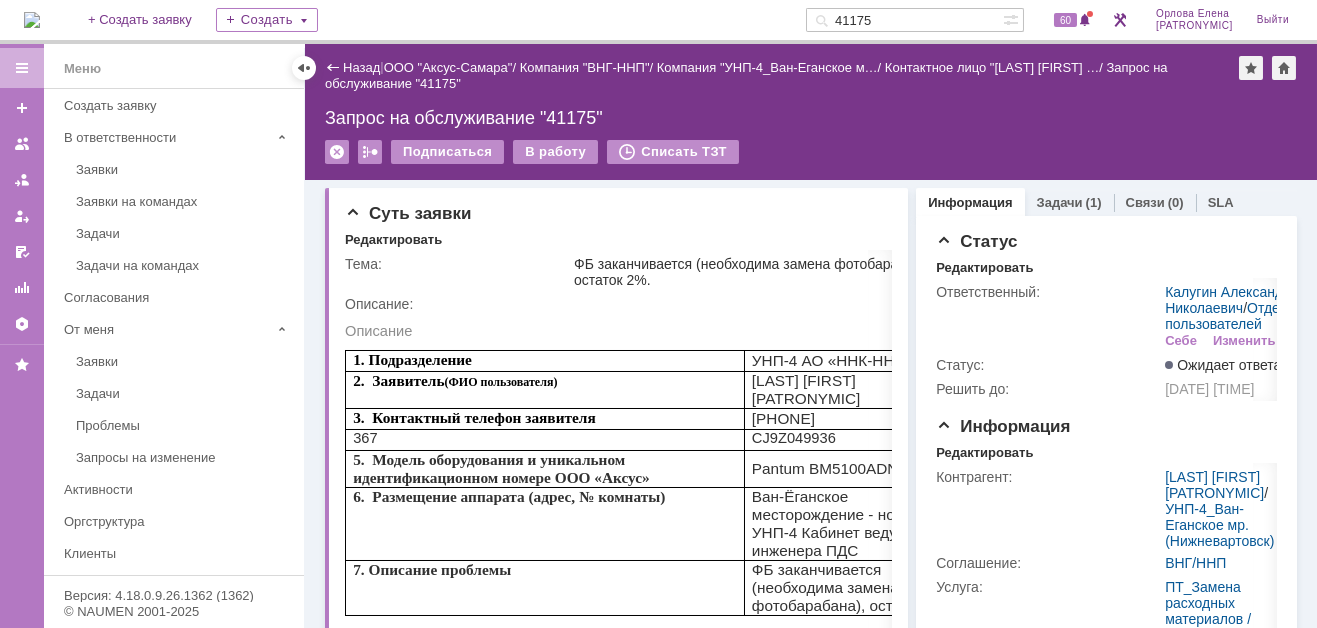 drag, startPoint x: 894, startPoint y: 16, endPoint x: 823, endPoint y: 14, distance: 71.02816 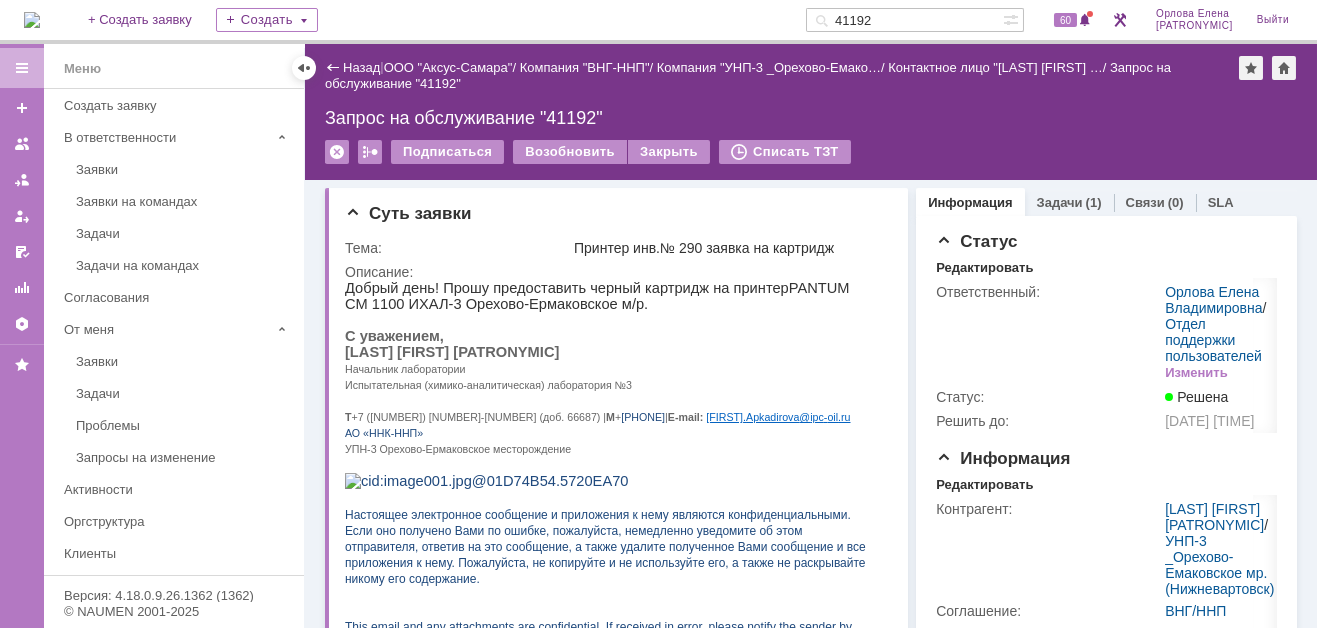 scroll, scrollTop: 0, scrollLeft: 0, axis: both 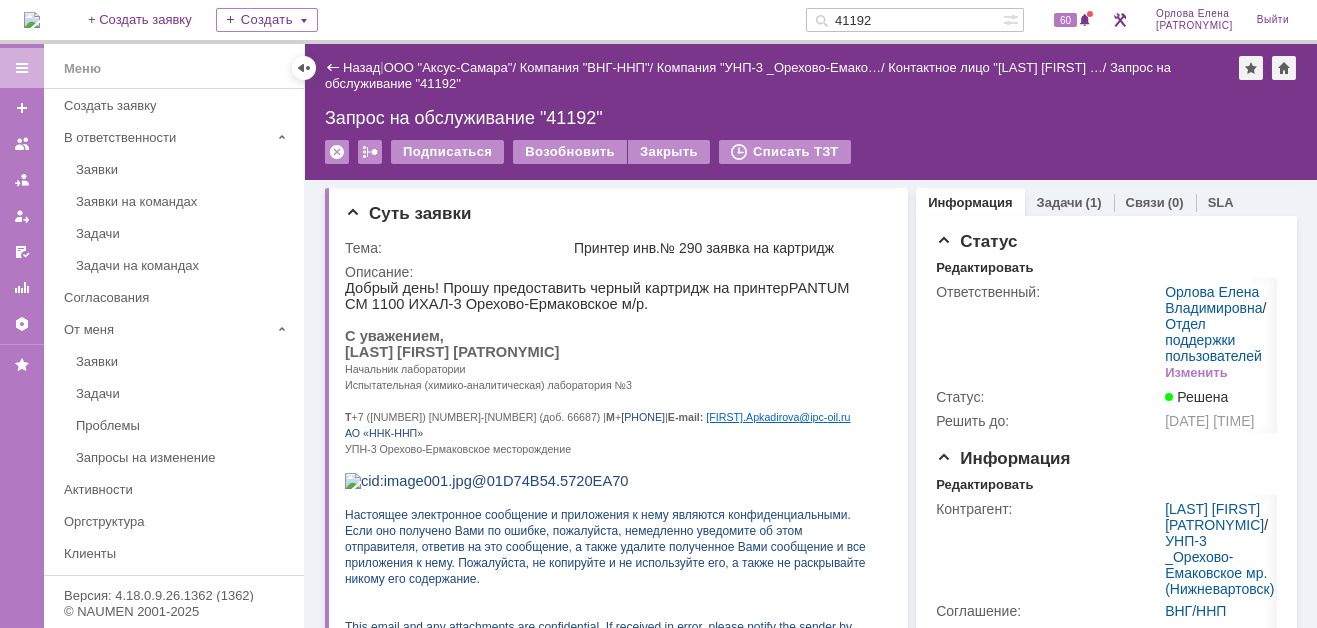 drag, startPoint x: 910, startPoint y: 23, endPoint x: 850, endPoint y: 23, distance: 60 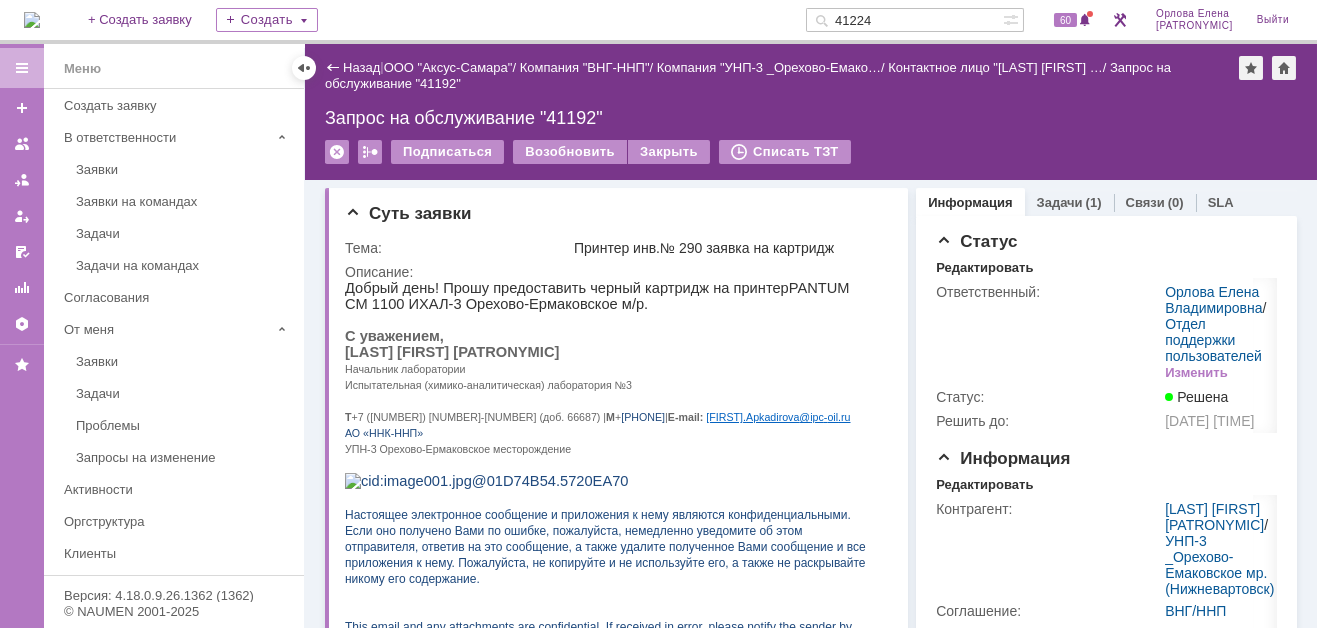 type on "41224" 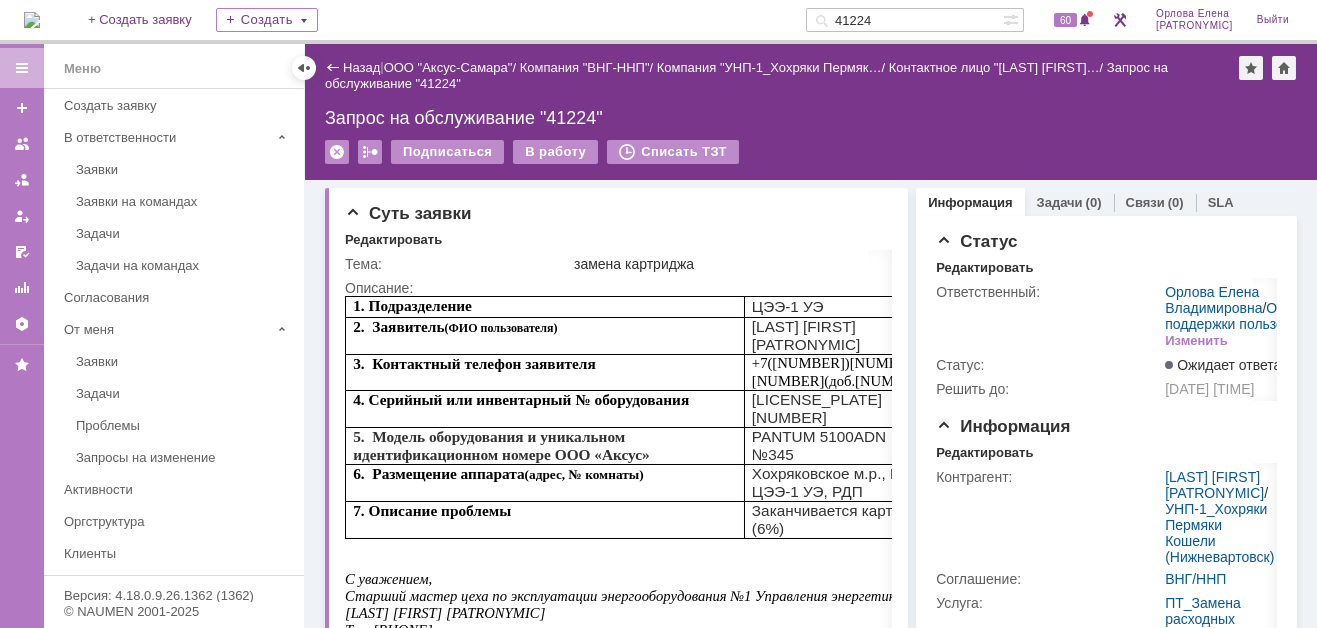 scroll, scrollTop: 0, scrollLeft: 0, axis: both 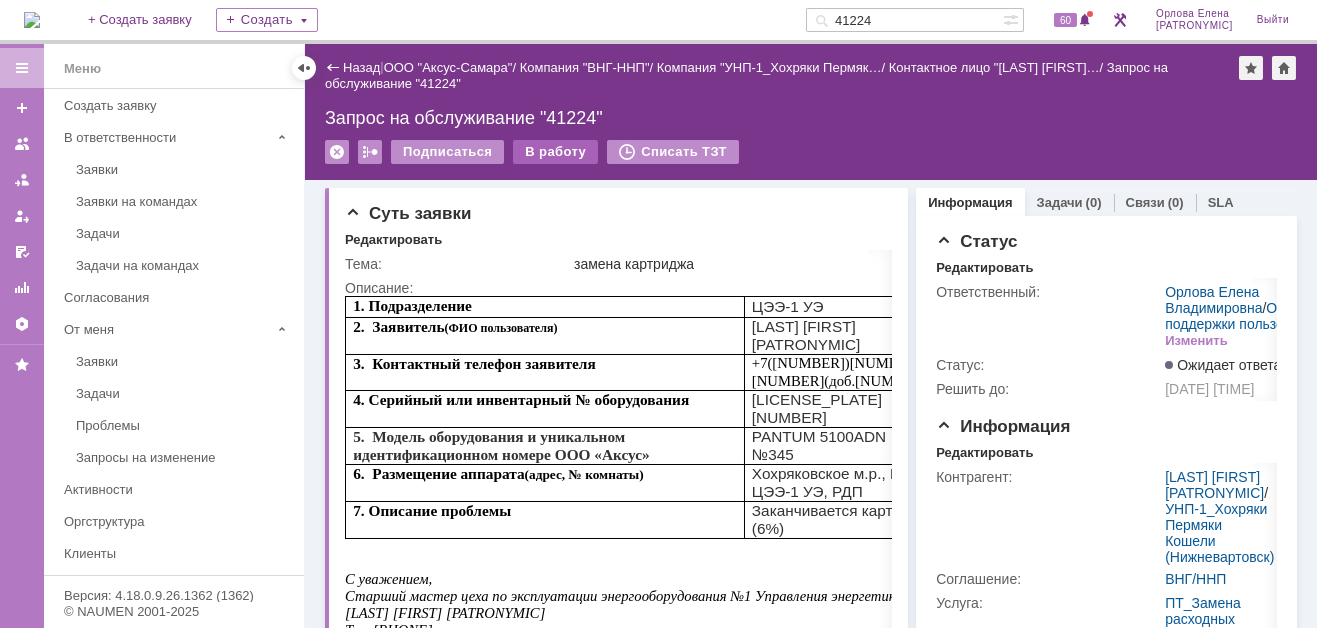click on "В работу" at bounding box center (555, 152) 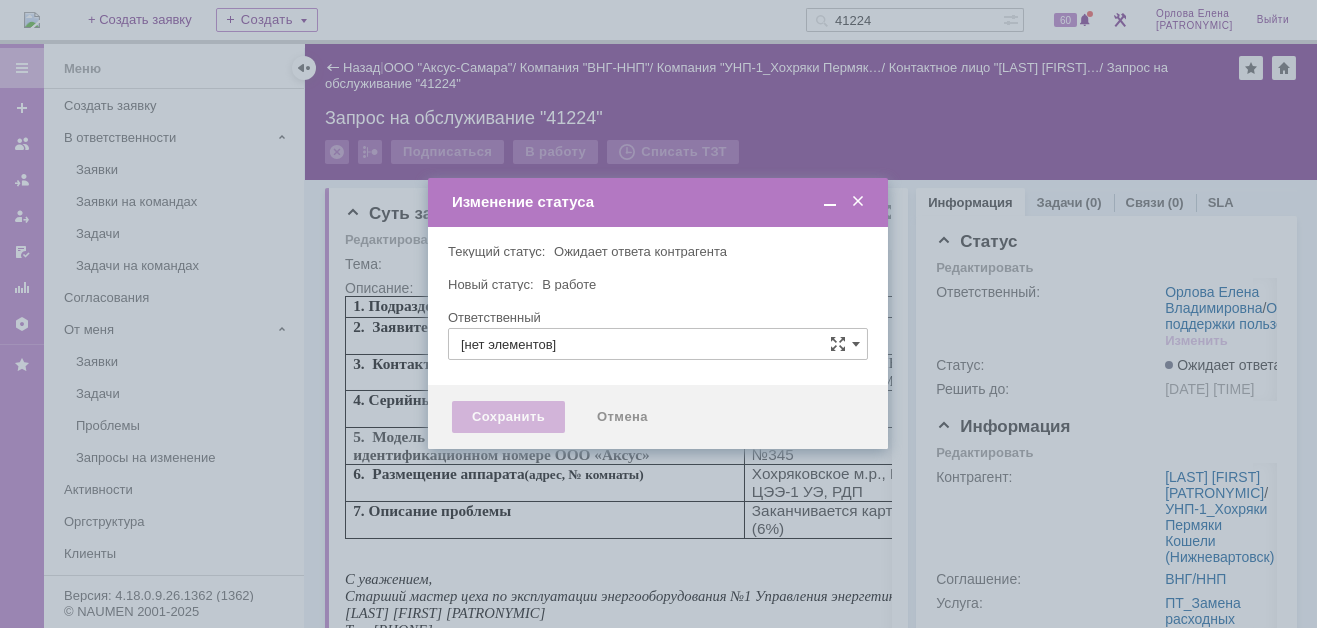 type on "Орлова Елена Владимировна" 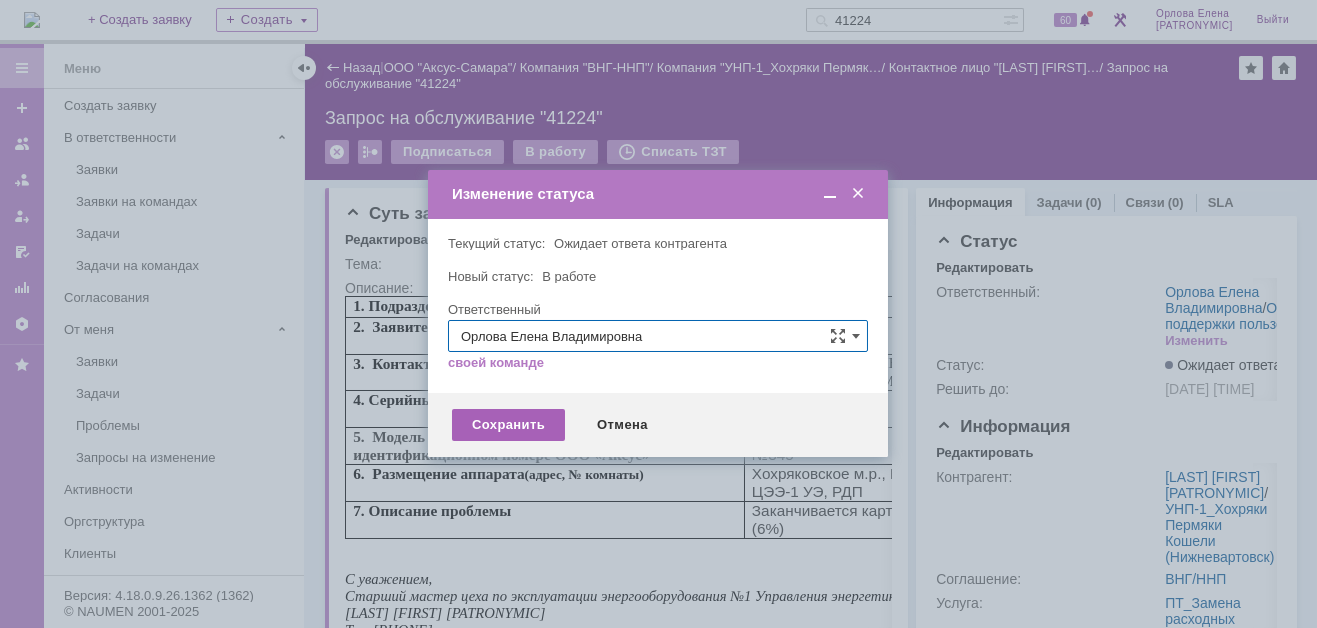 click on "Сохранить" at bounding box center (508, 425) 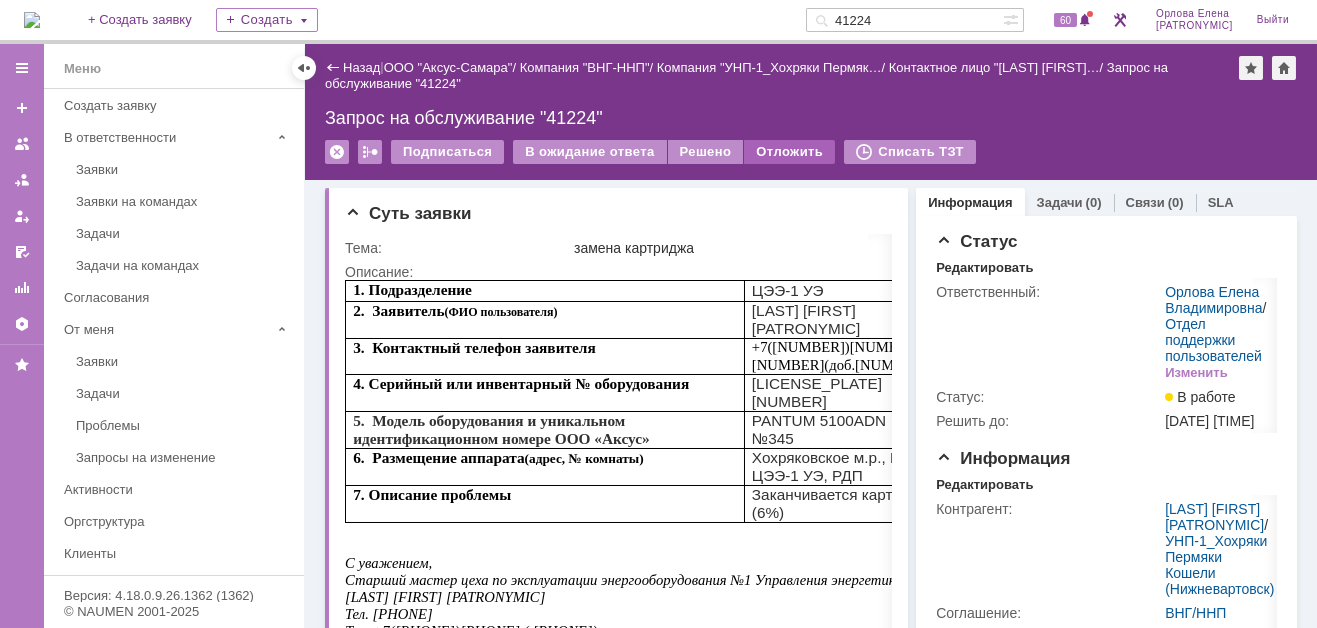 scroll, scrollTop: 0, scrollLeft: 0, axis: both 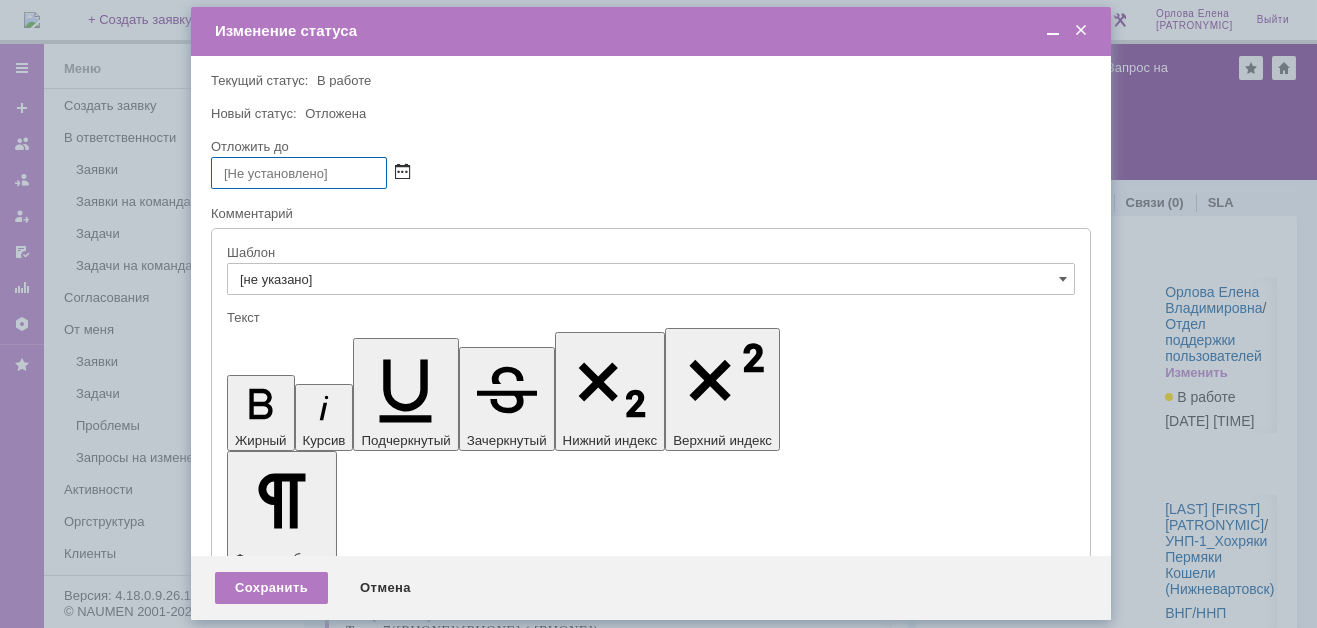 click at bounding box center (402, 173) 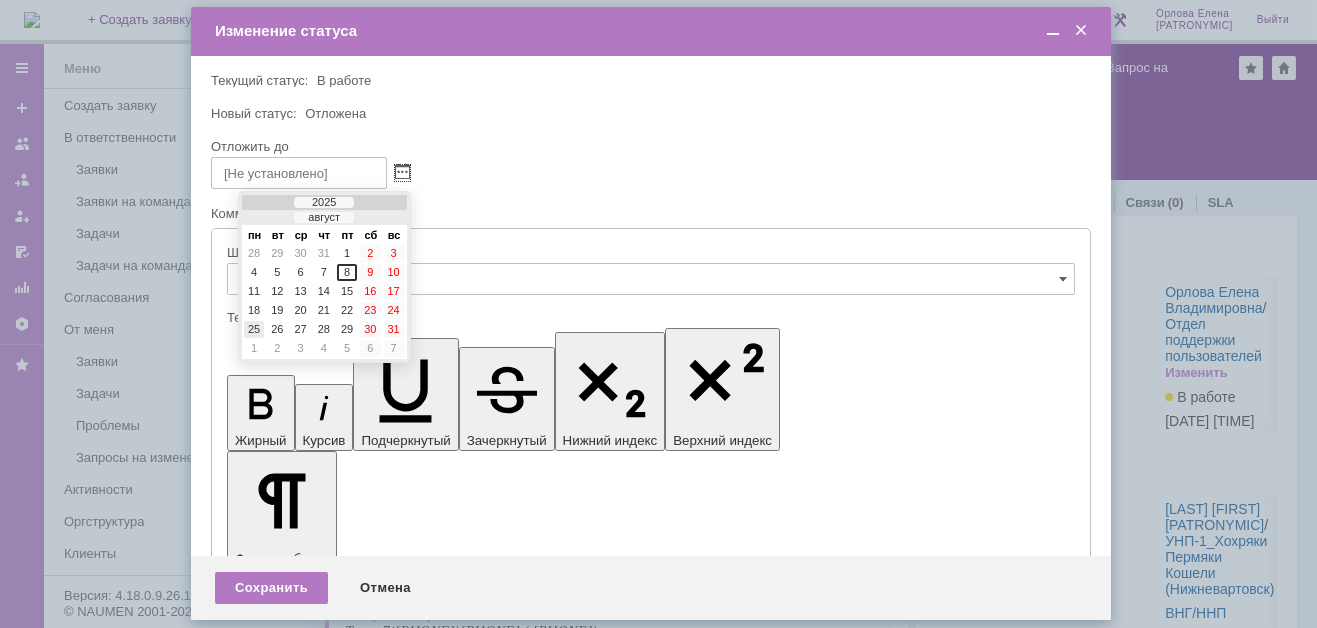 click on "25" at bounding box center (254, 329) 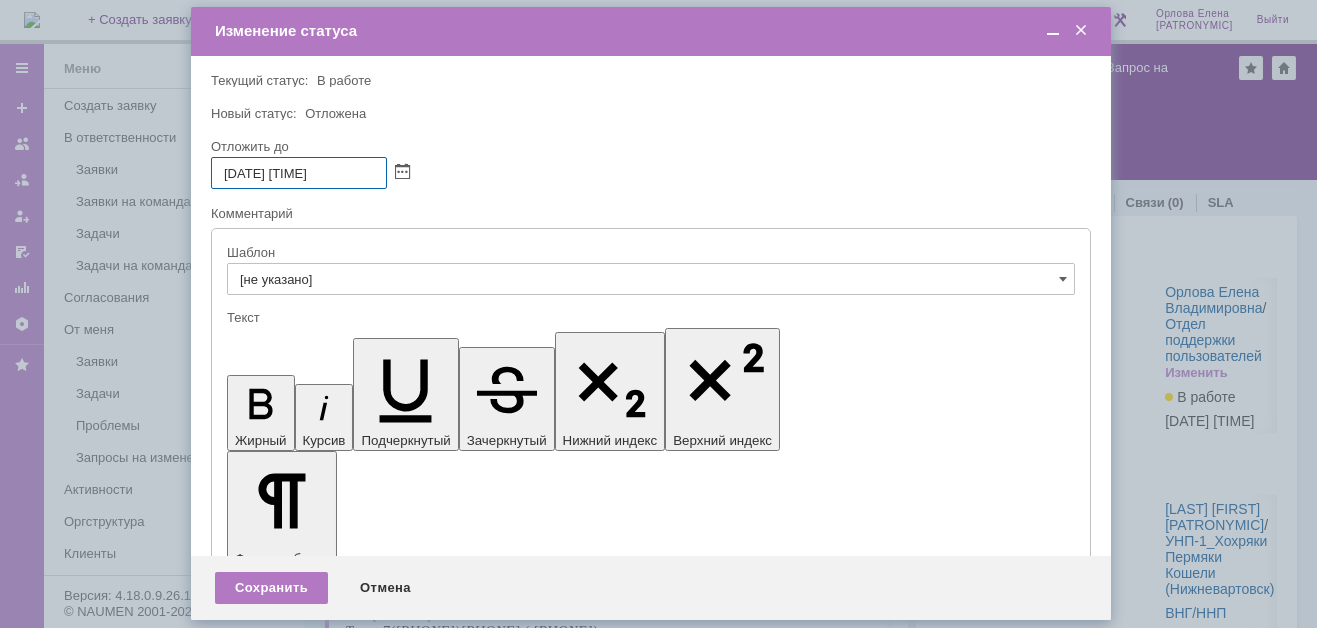 click on "25.08.2025 13:33" at bounding box center [299, 173] 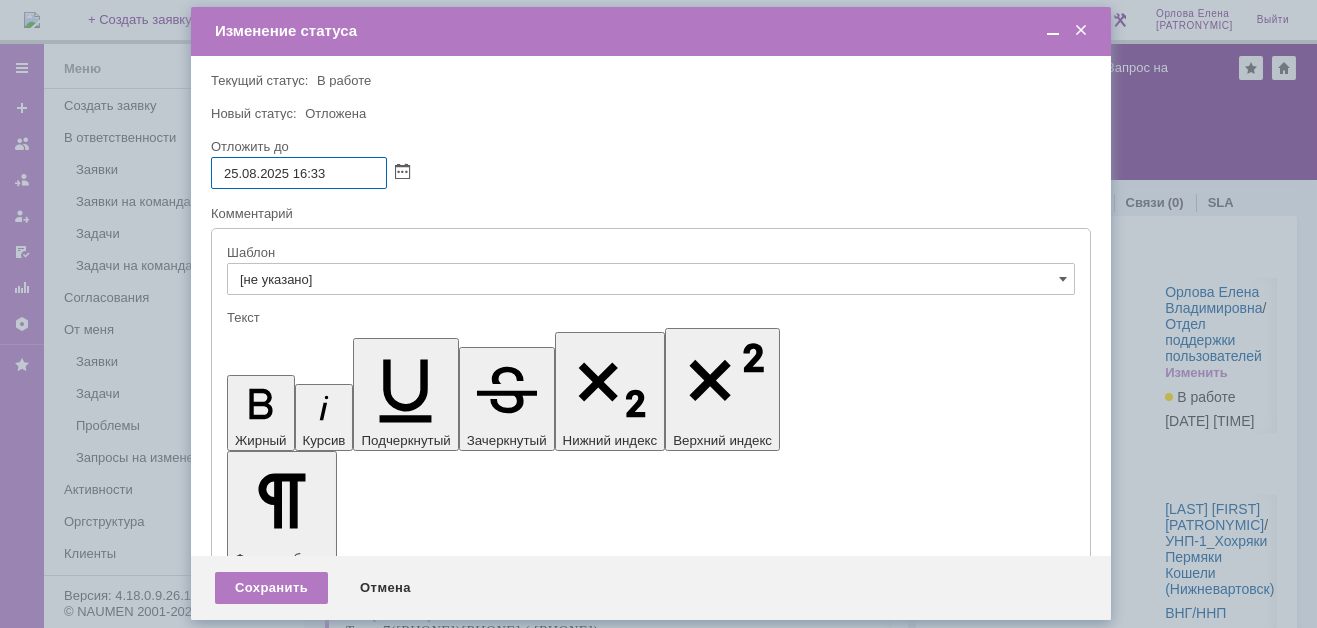 drag, startPoint x: 312, startPoint y: 168, endPoint x: 324, endPoint y: 168, distance: 12 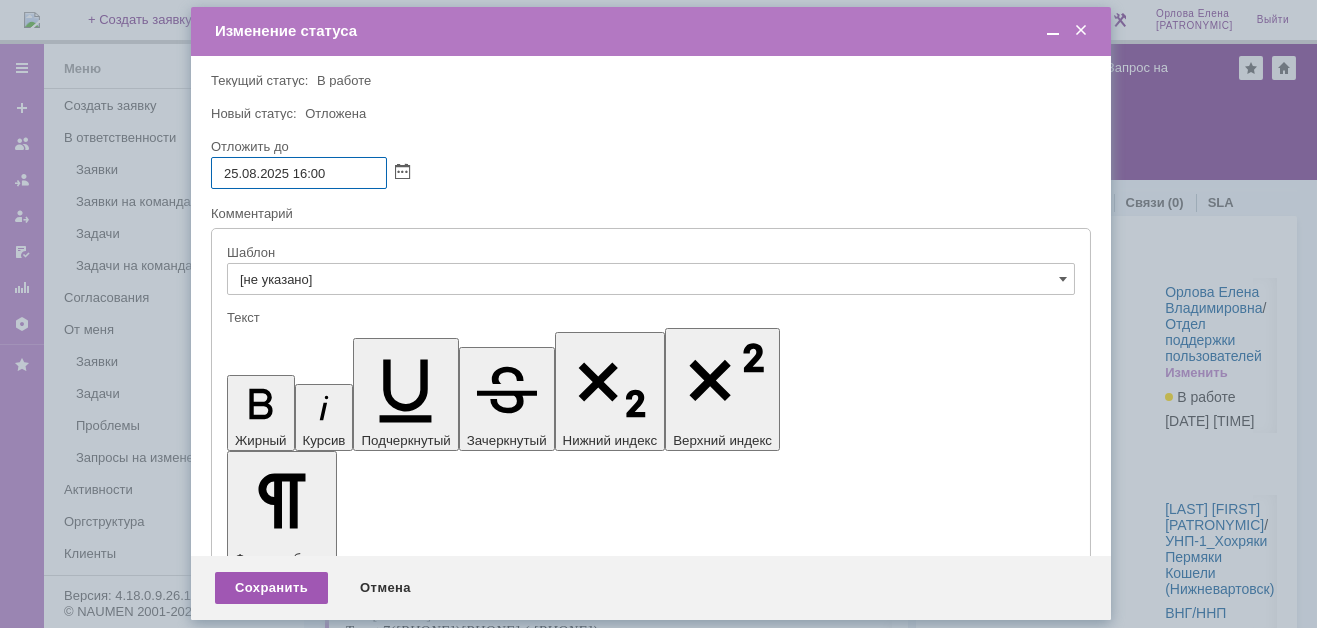 type on "25.08.2025 16:00" 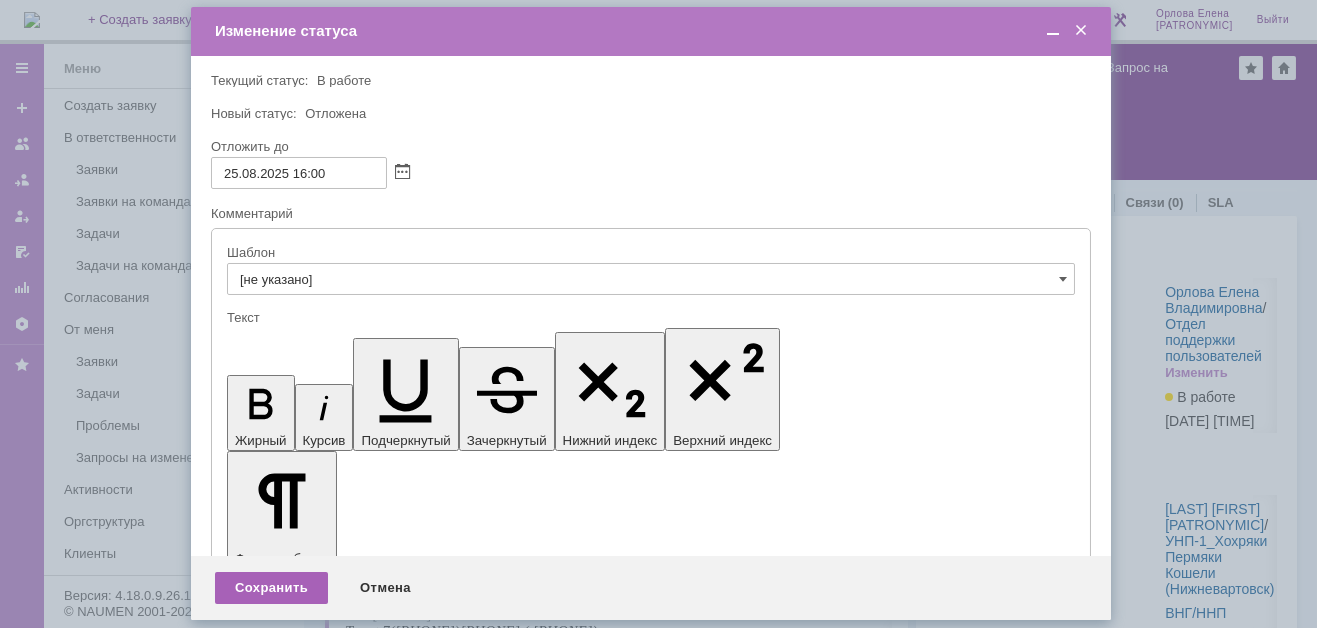 click on "Сохранить" at bounding box center (271, 588) 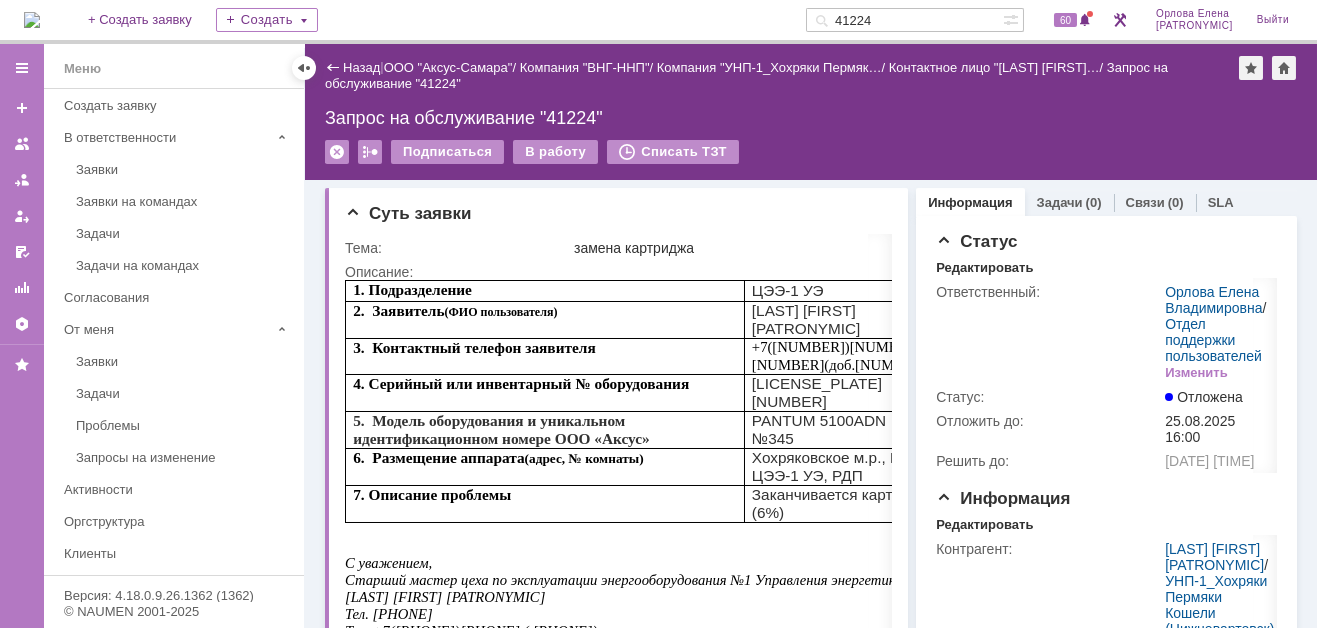 scroll, scrollTop: 0, scrollLeft: 0, axis: both 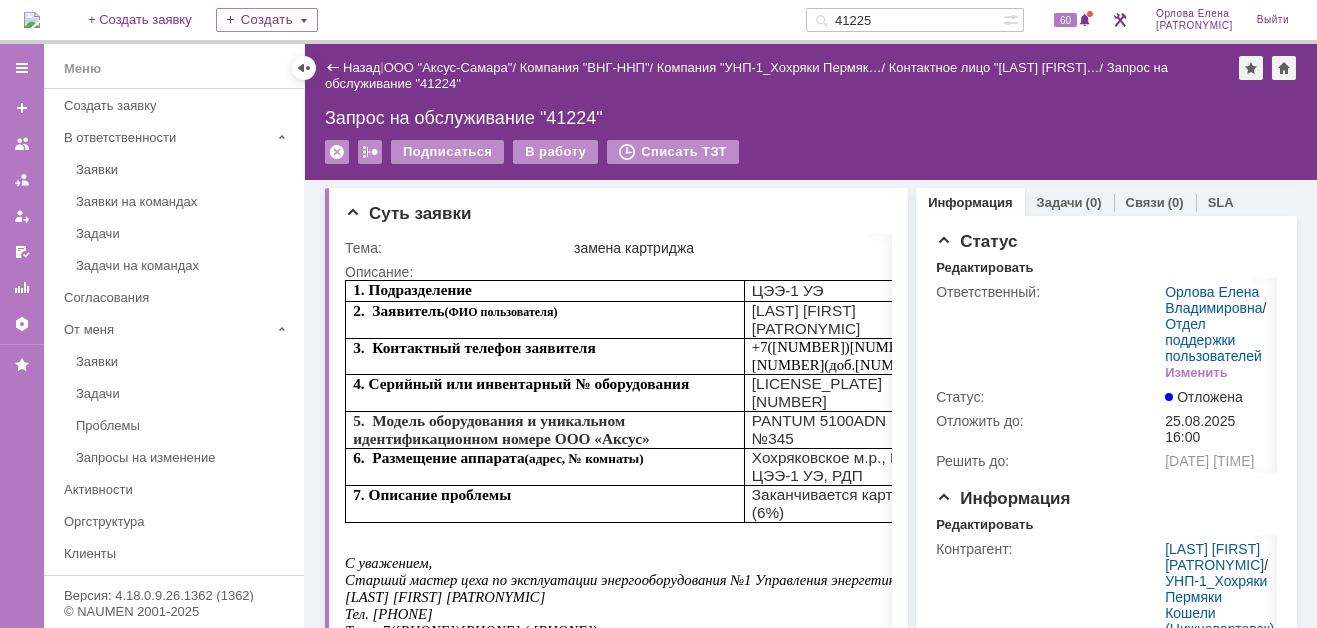 type on "41225" 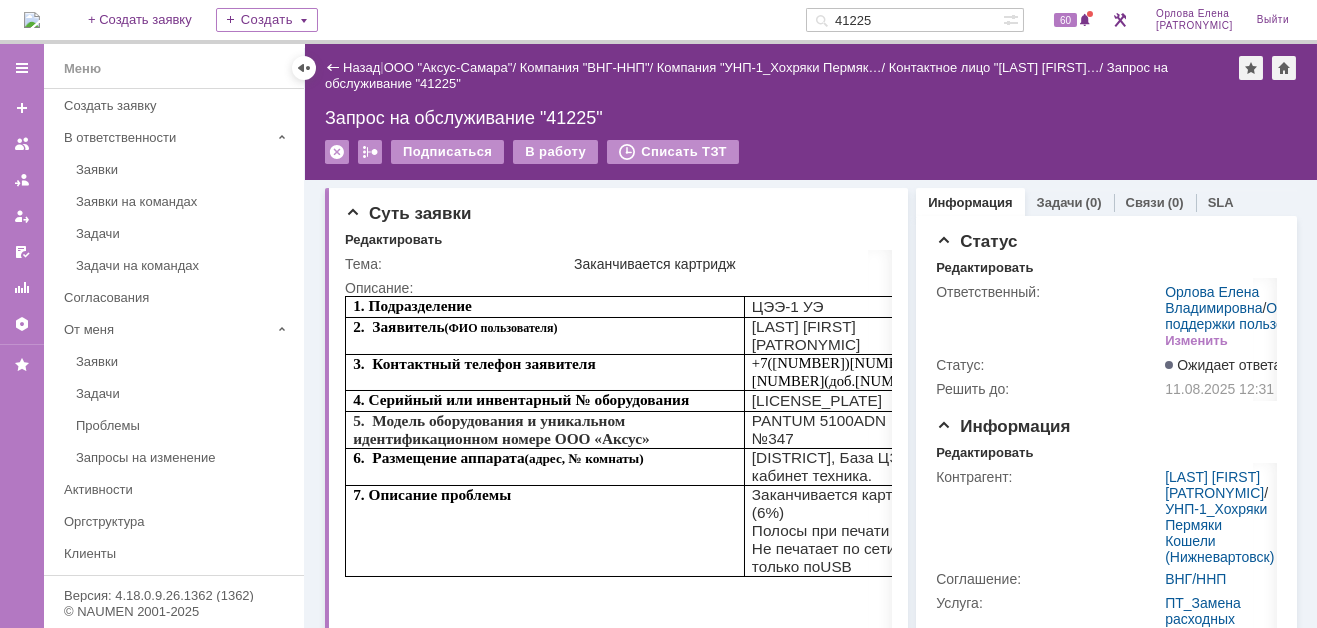 scroll, scrollTop: 0, scrollLeft: 0, axis: both 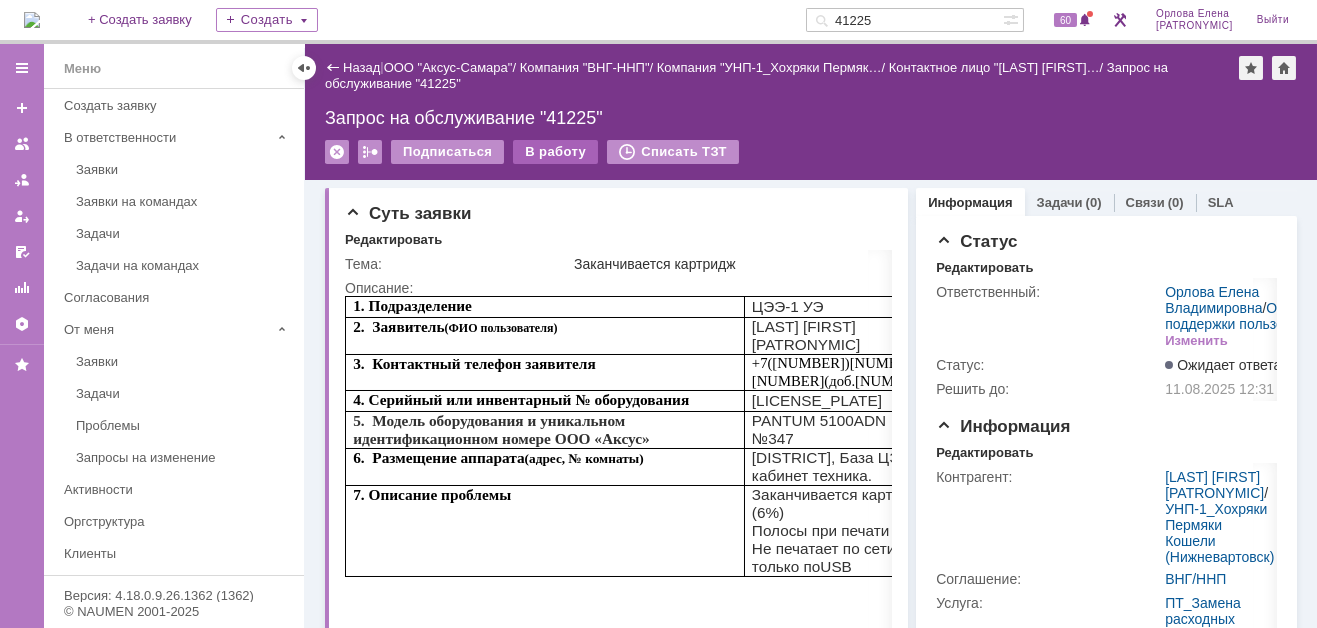 click on "В работу" at bounding box center [555, 152] 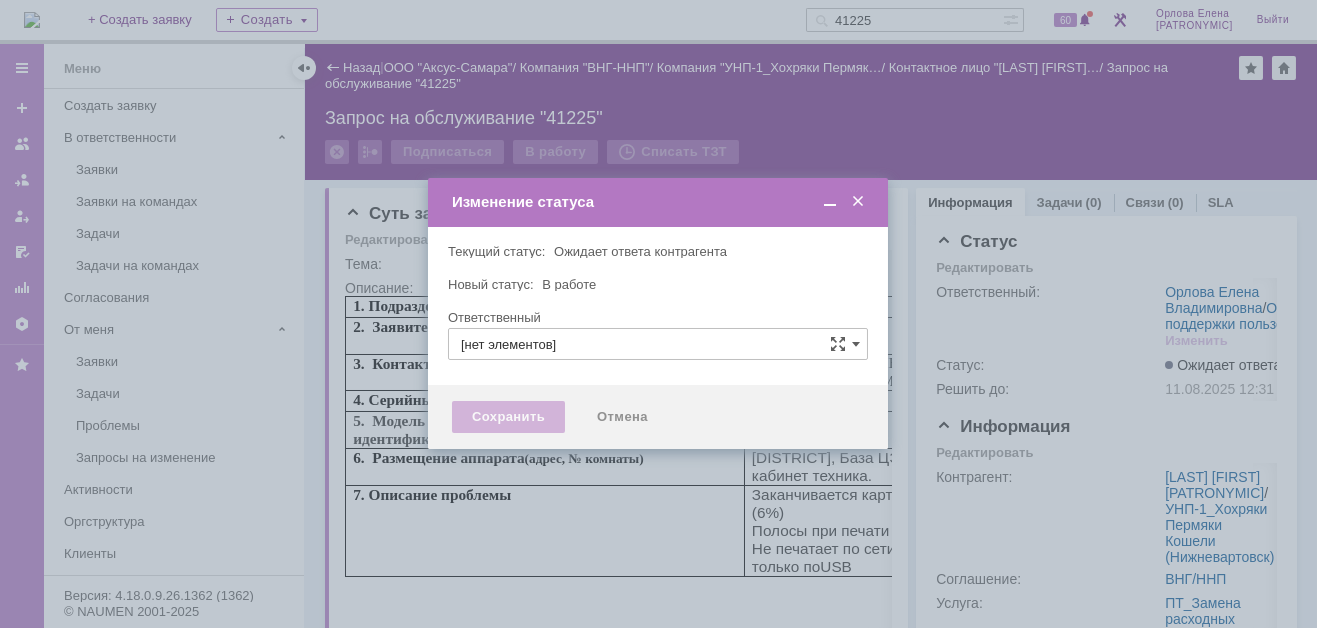 type on "Орлова Елена Владимировна" 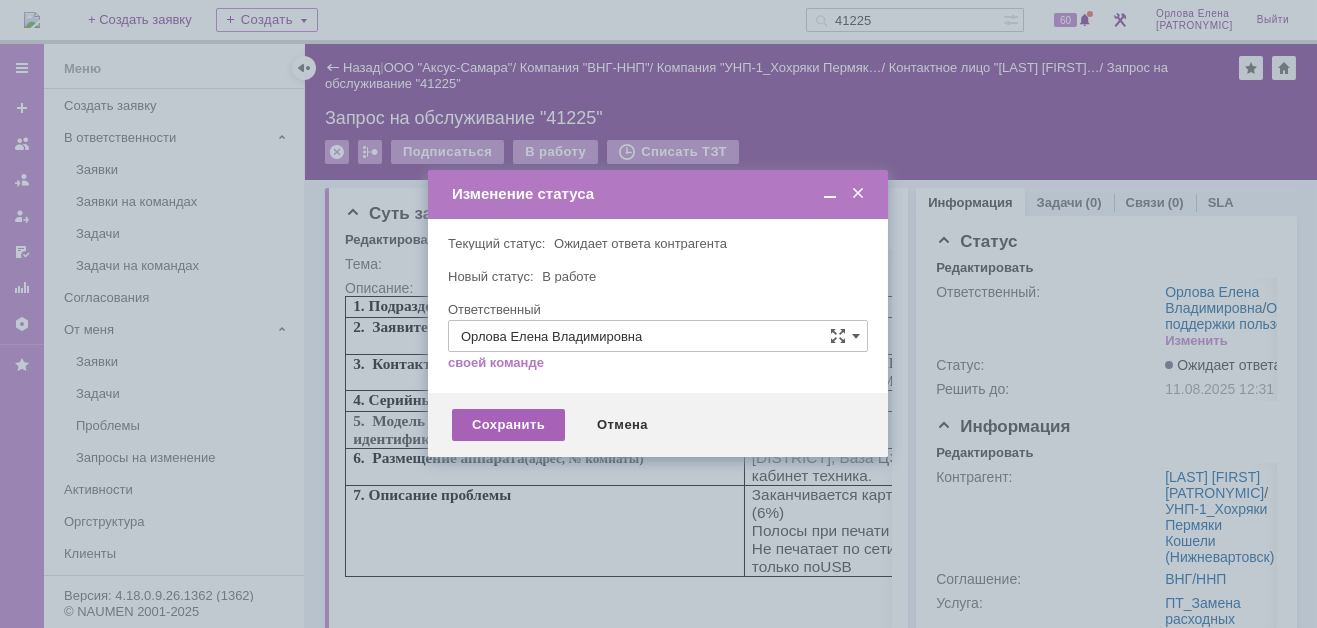 click on "Сохранить" at bounding box center (508, 425) 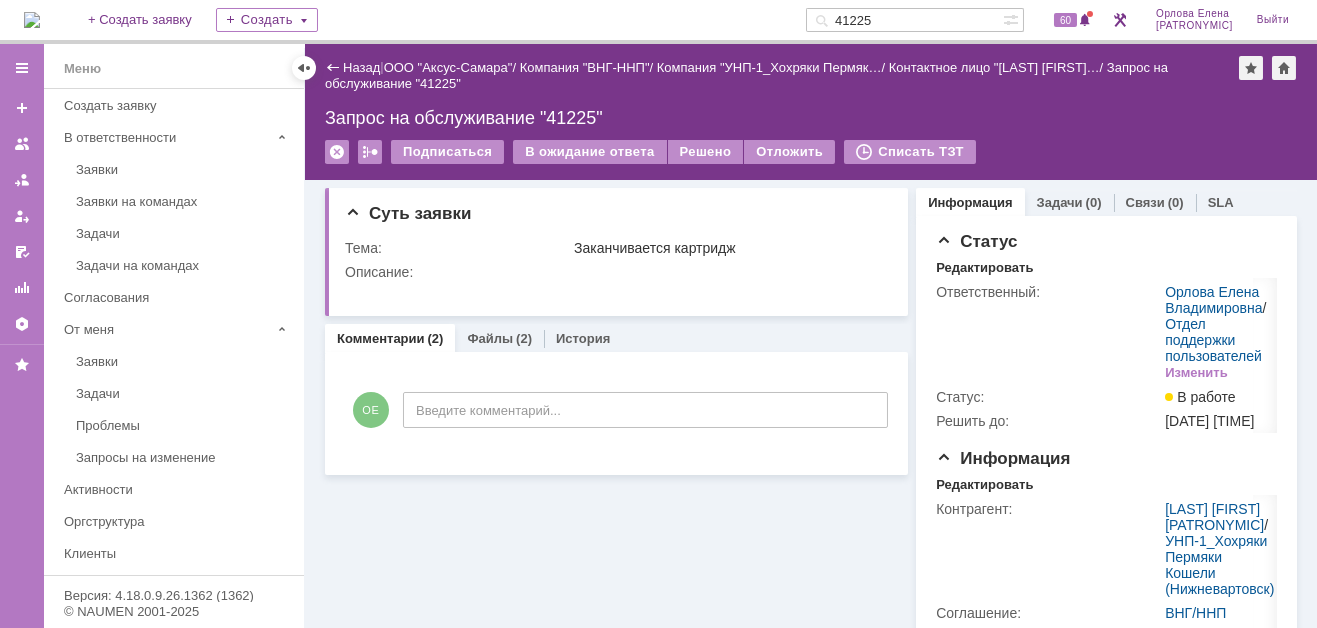scroll, scrollTop: 0, scrollLeft: 0, axis: both 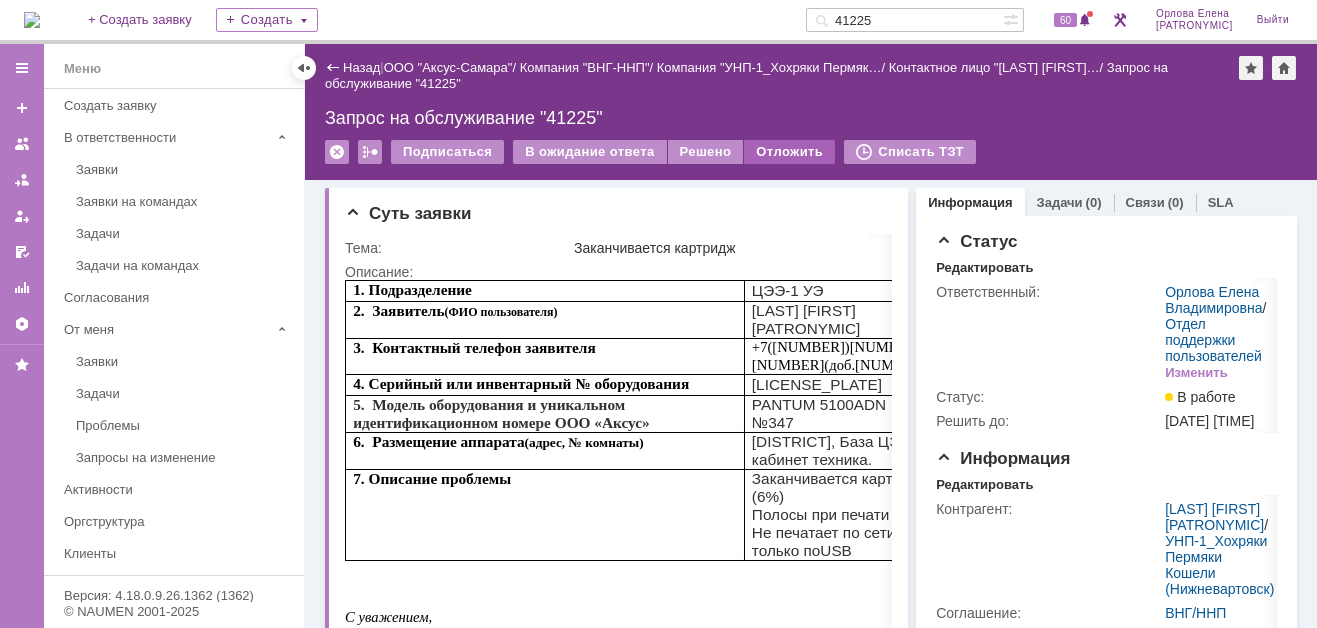 click on "Отложить" at bounding box center [789, 152] 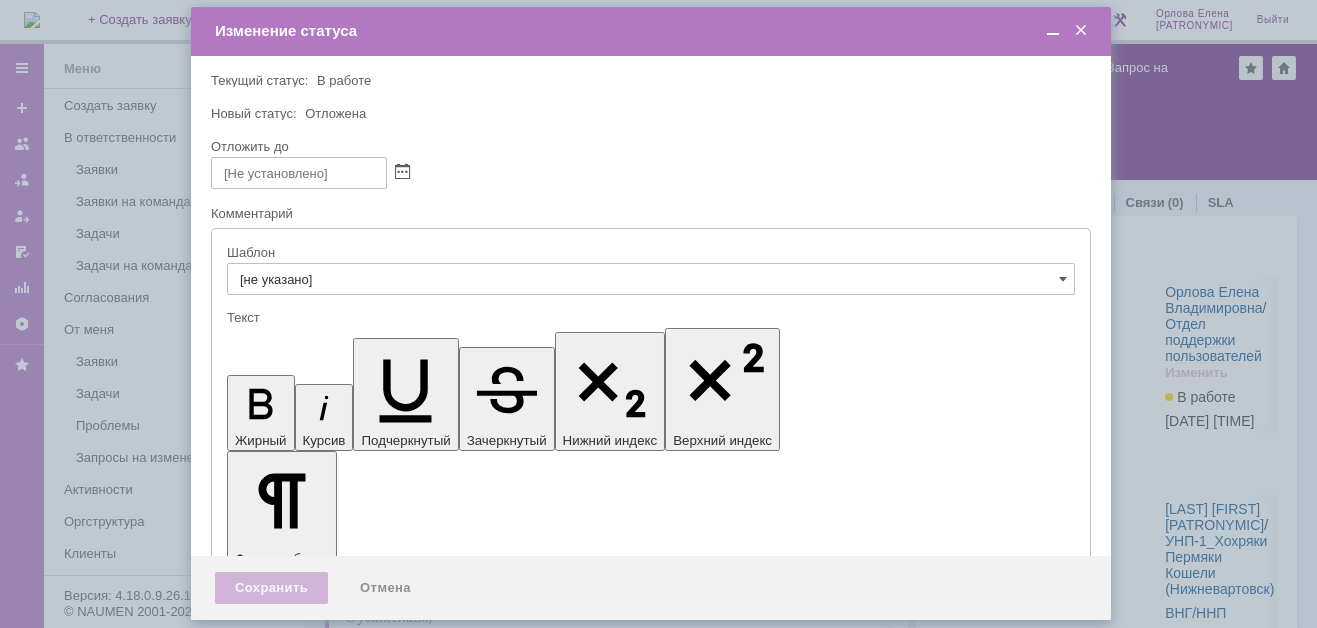 scroll, scrollTop: 0, scrollLeft: 0, axis: both 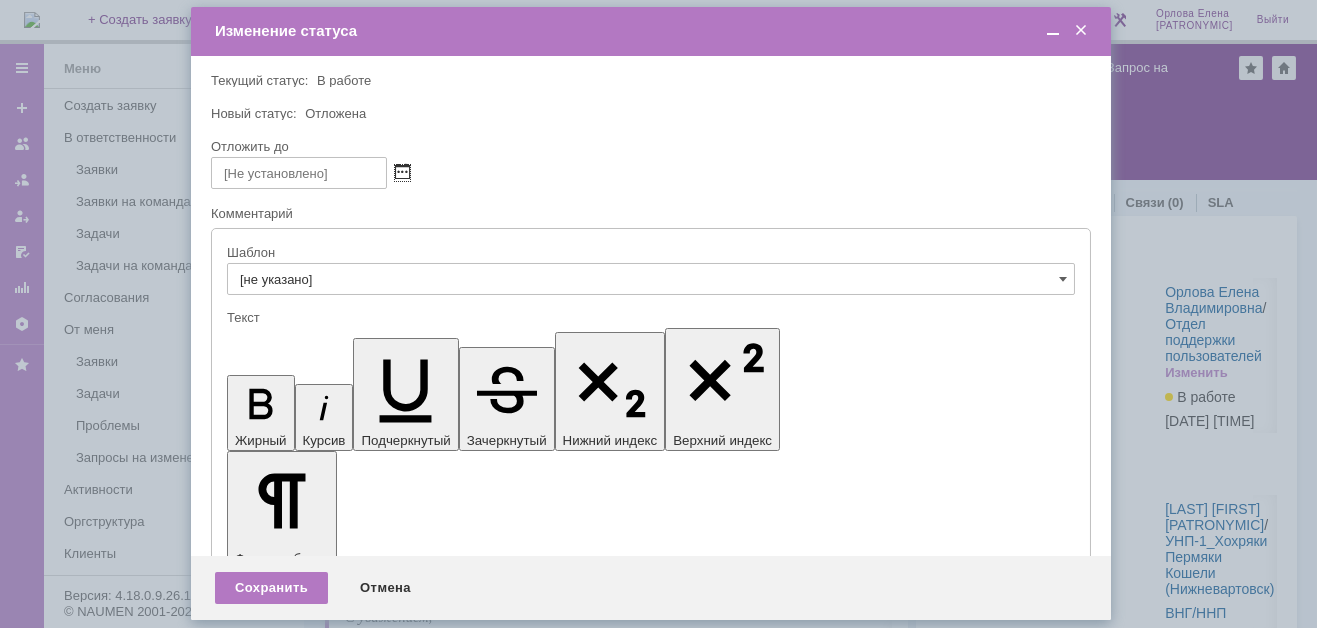 click at bounding box center [402, 173] 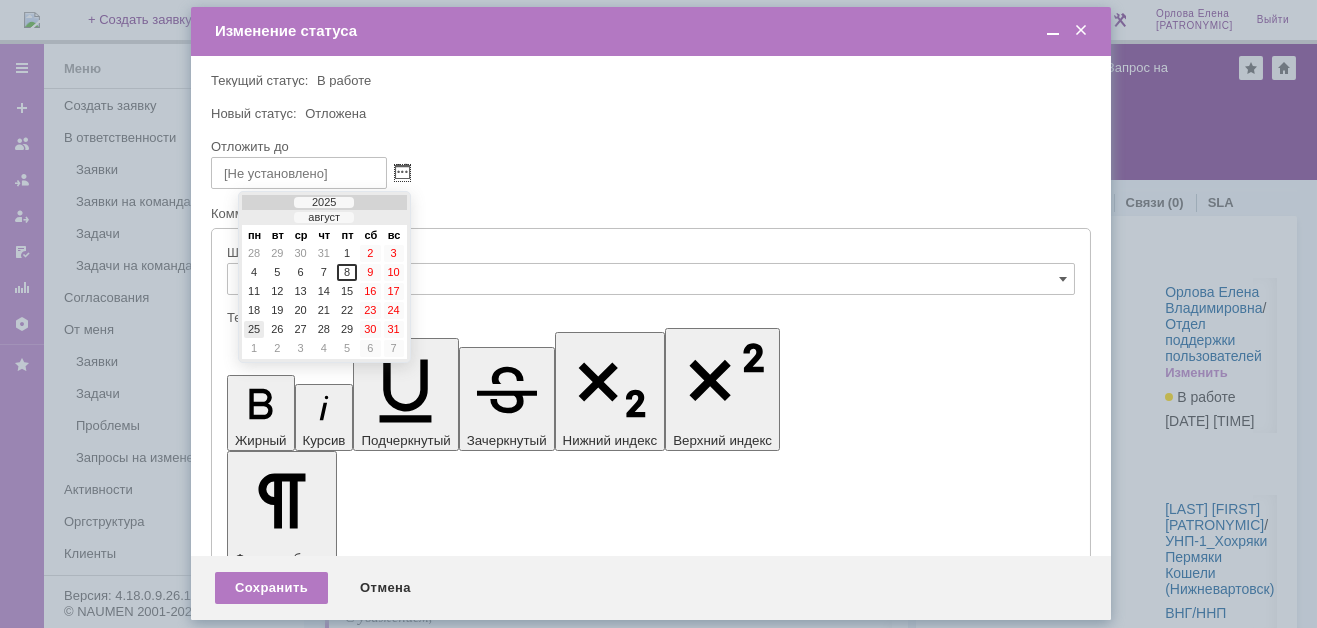 click on "25" at bounding box center (254, 329) 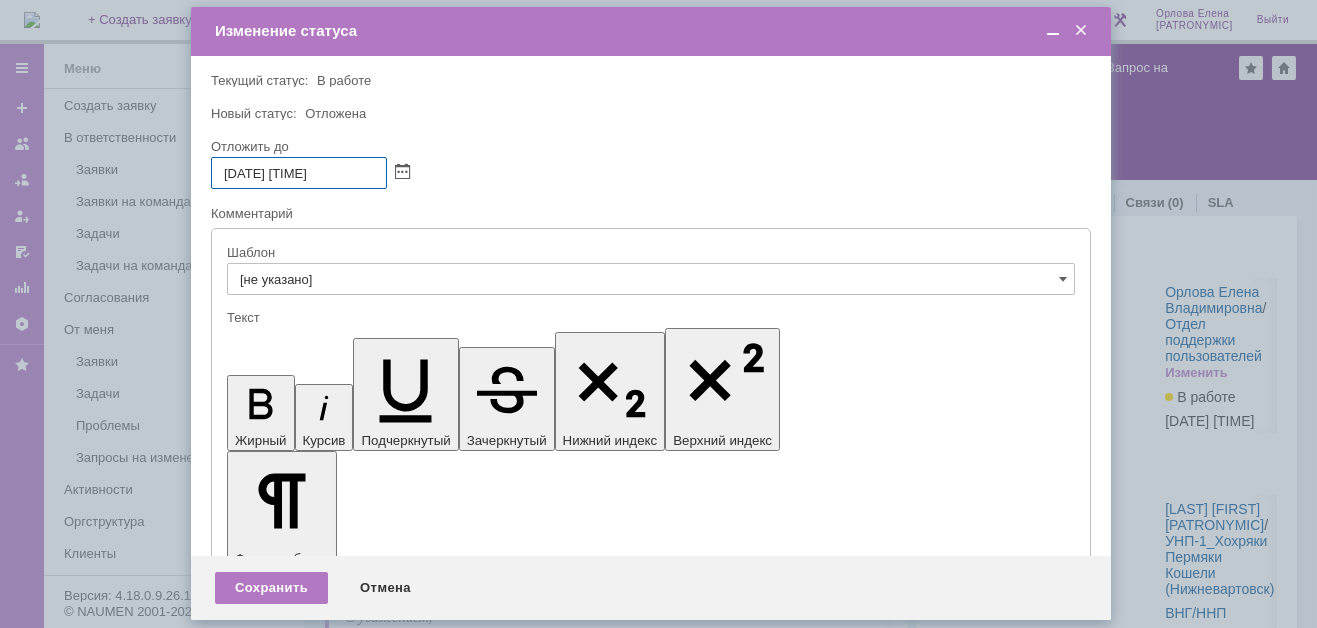 click on "25.08.2025 13:35" at bounding box center [299, 173] 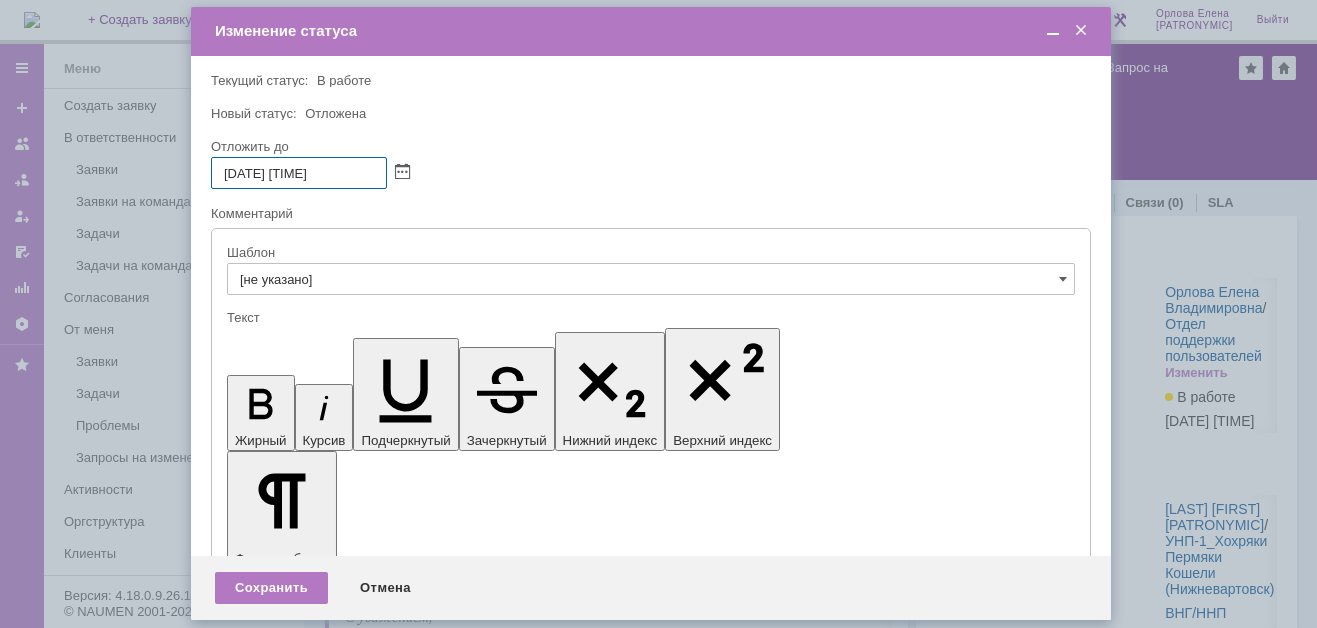drag, startPoint x: 309, startPoint y: 172, endPoint x: 321, endPoint y: 171, distance: 12.0415945 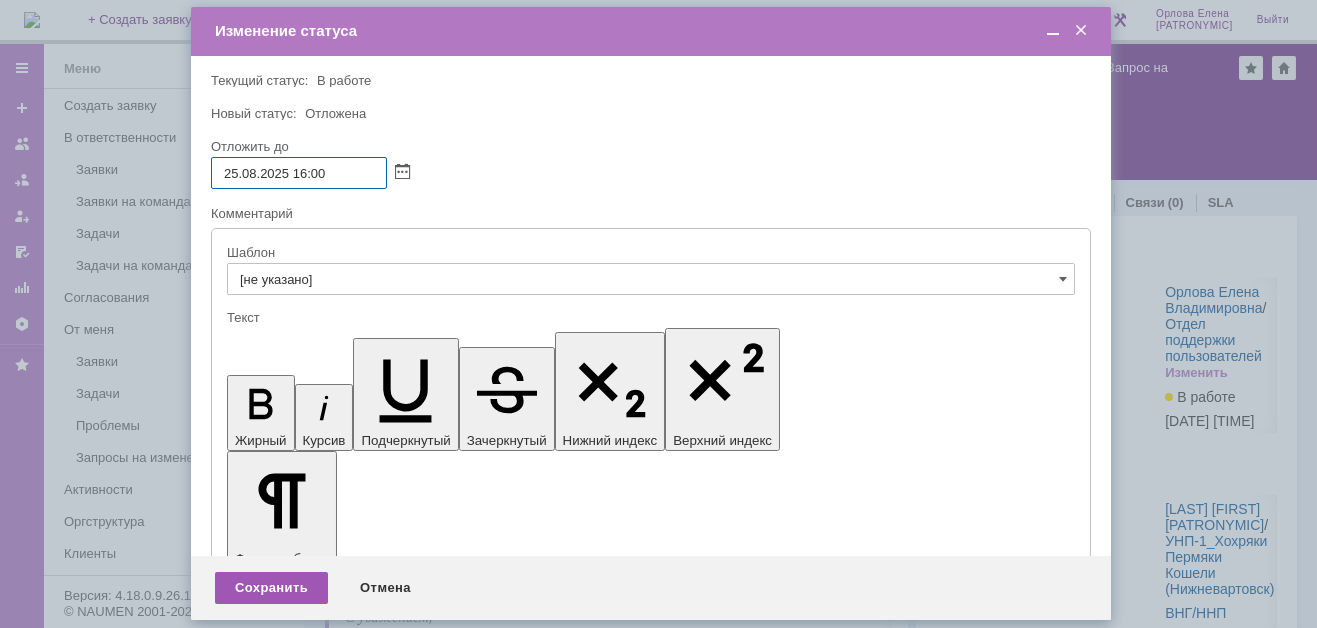 type on "25.08.2025 16:00" 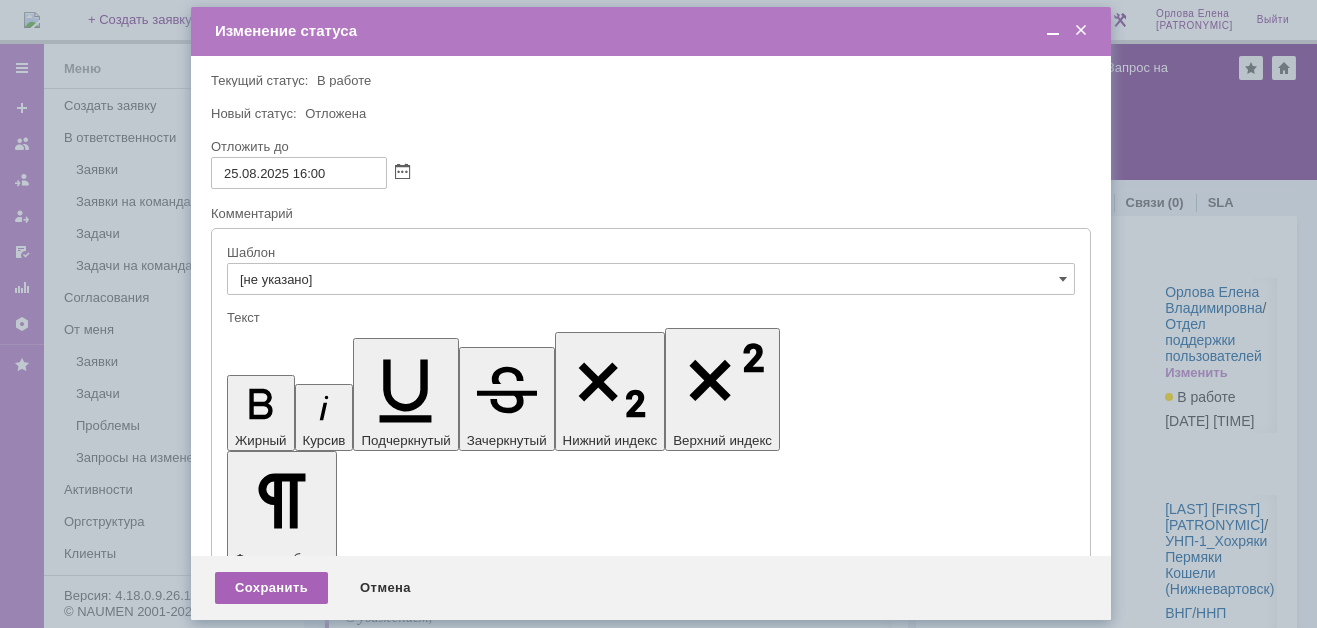click on "Сохранить" at bounding box center [271, 588] 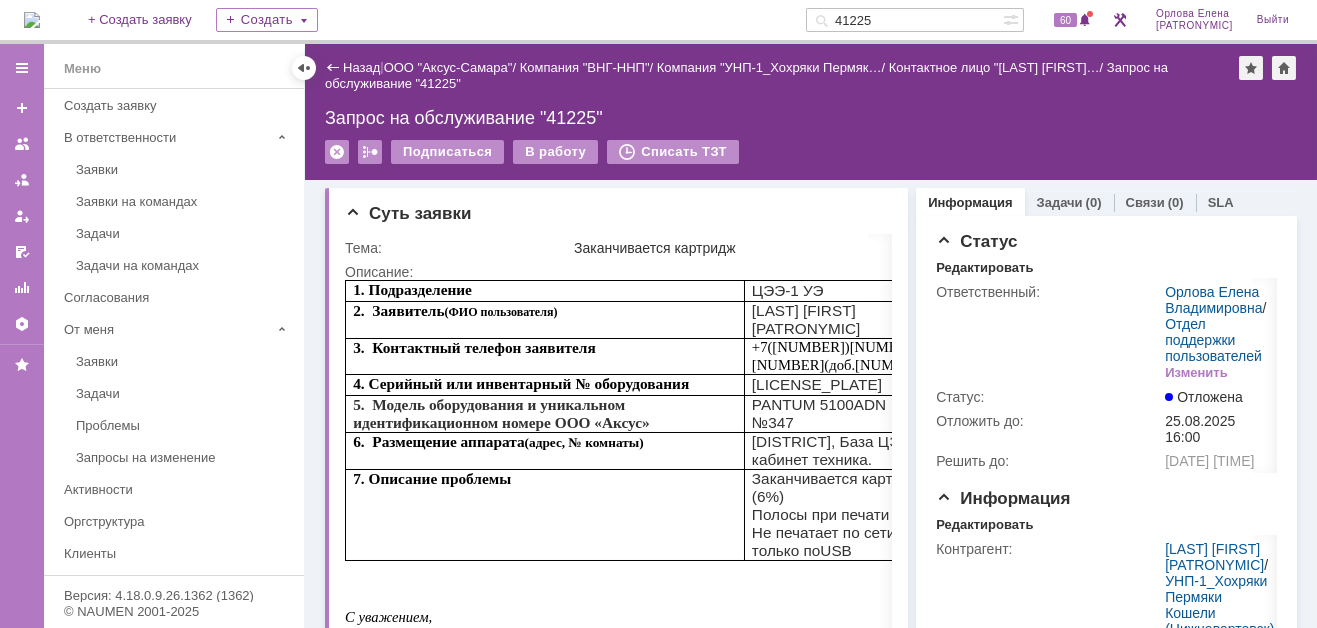 scroll, scrollTop: 0, scrollLeft: 0, axis: both 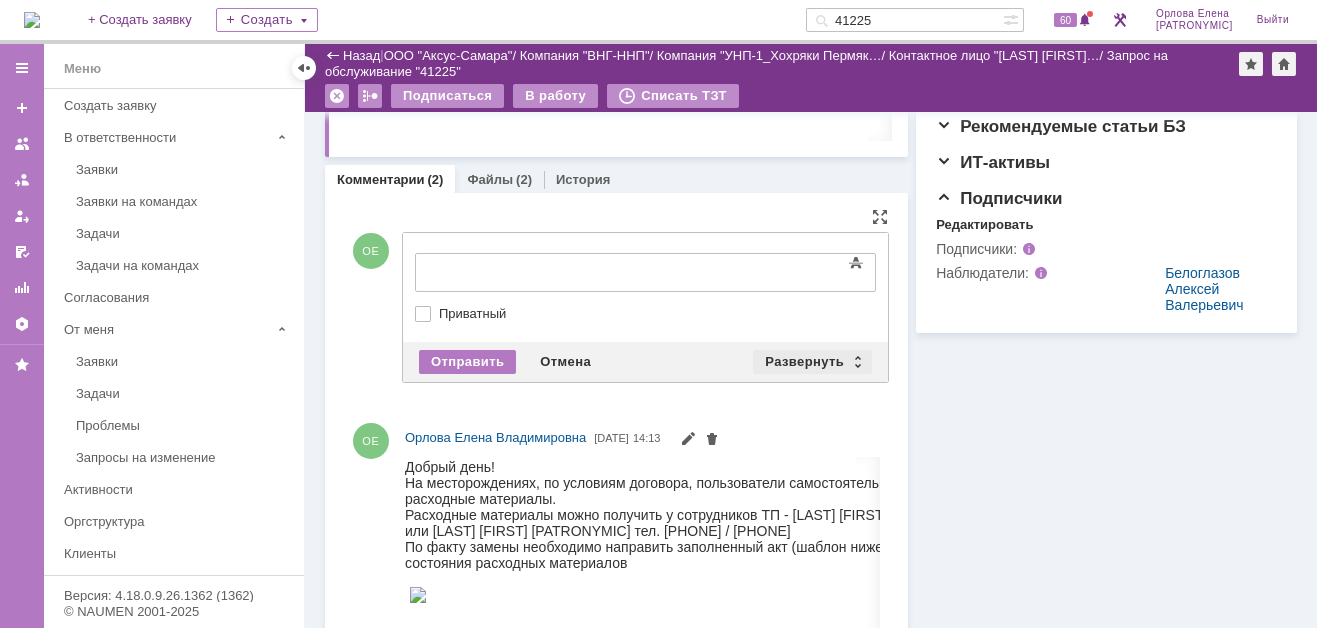 click on "Развернуть" at bounding box center (812, 362) 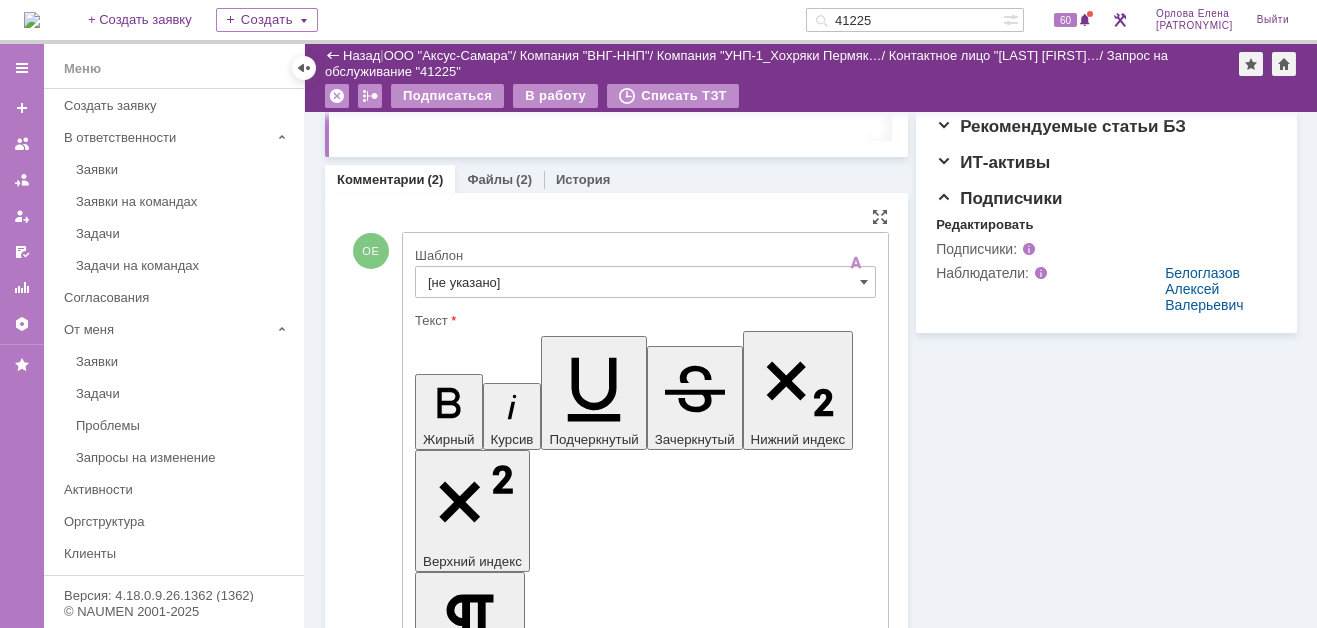 scroll, scrollTop: 0, scrollLeft: 0, axis: both 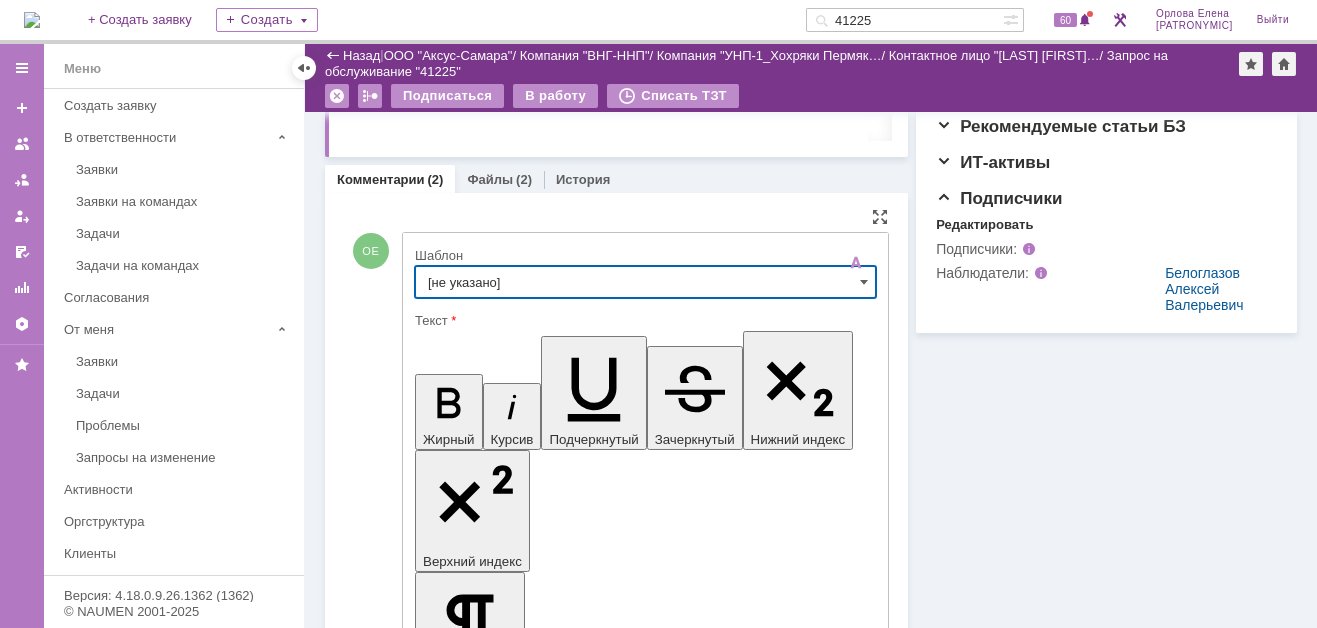 click on "[не указано]" at bounding box center (645, 282) 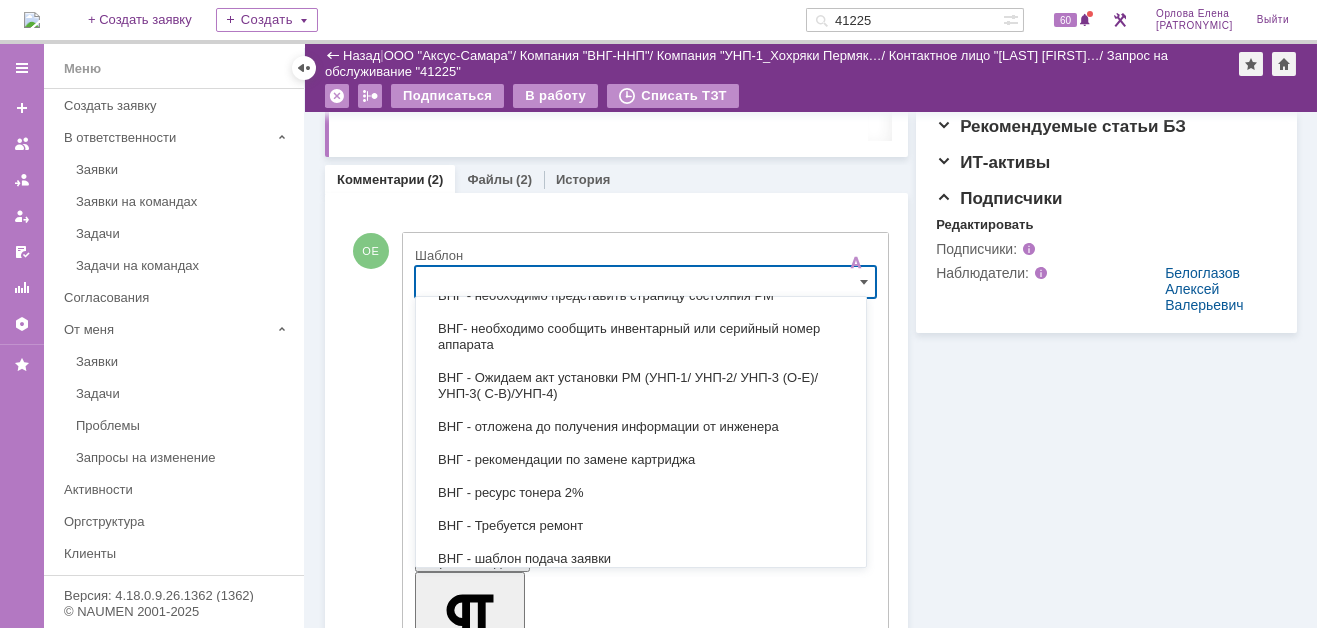 scroll, scrollTop: 600, scrollLeft: 0, axis: vertical 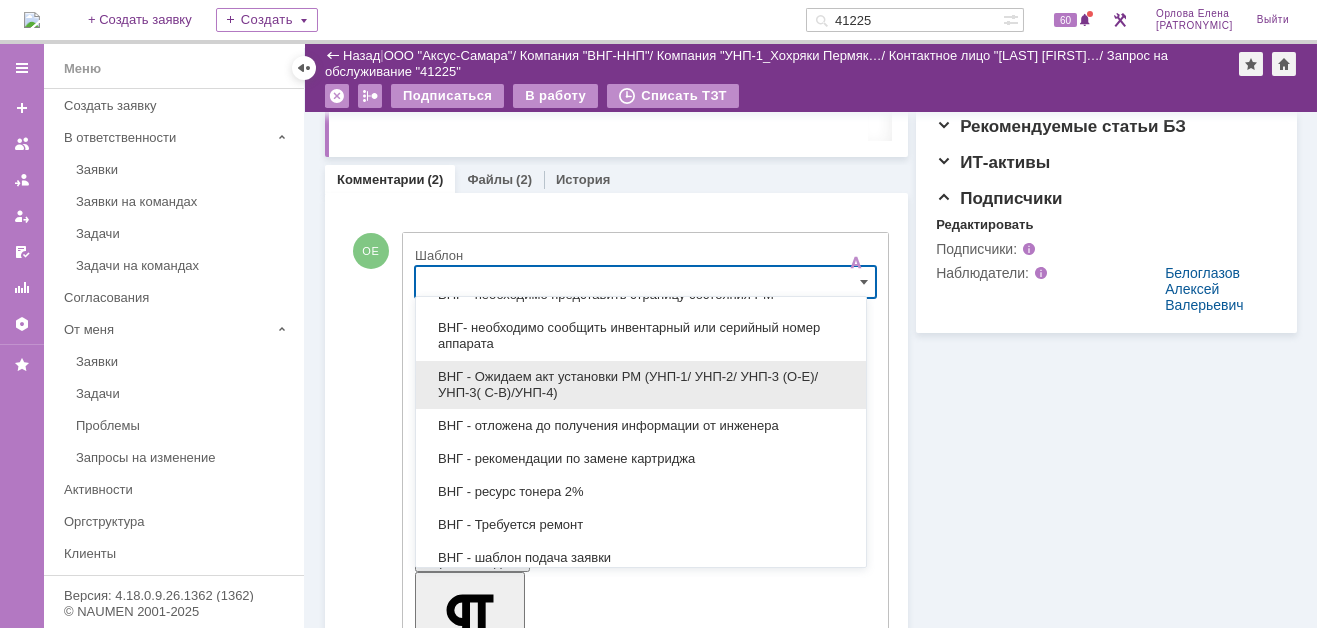 click on "ВНГ - Ожидаем акт установки РМ  (УНП-1/ УНП-2/ УНП-3 (О-Е)/ УНП-3( С-В)/УНП-4)" at bounding box center (641, 385) 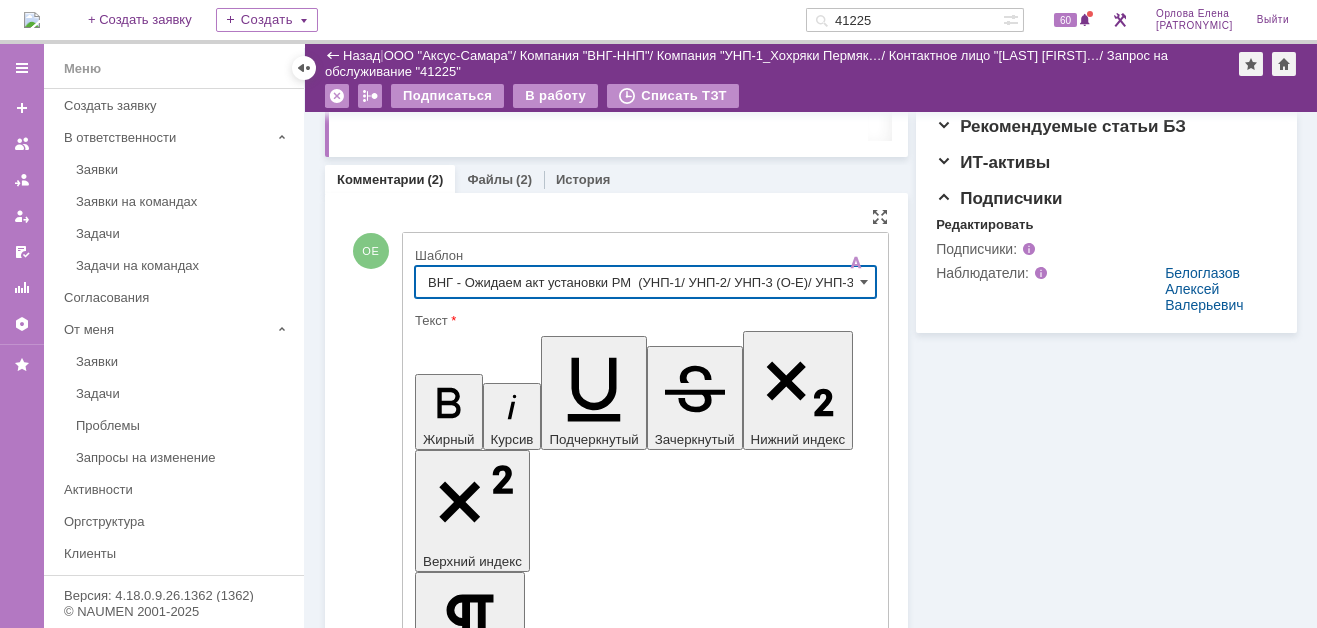 type on "ВНГ - Ожидаем акт установки РМ  (УНП-1/ УНП-2/ УНП-3 (О-Е)/ УНП-3( С-В)/УНП-4)" 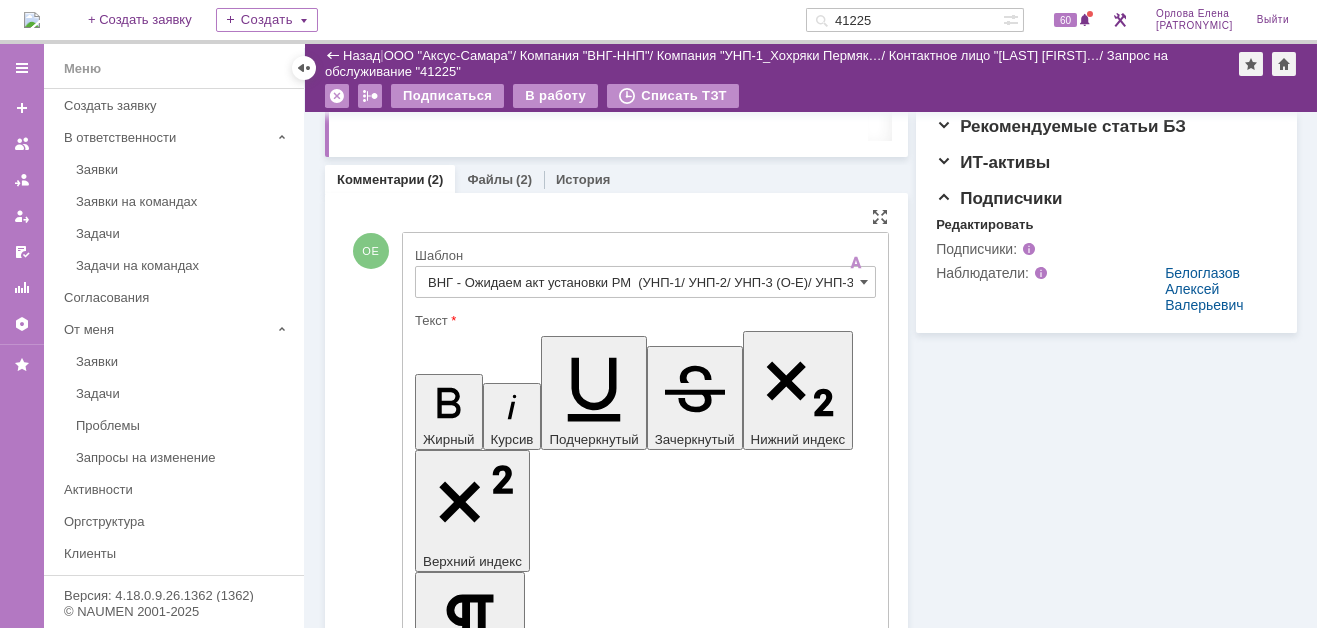 type 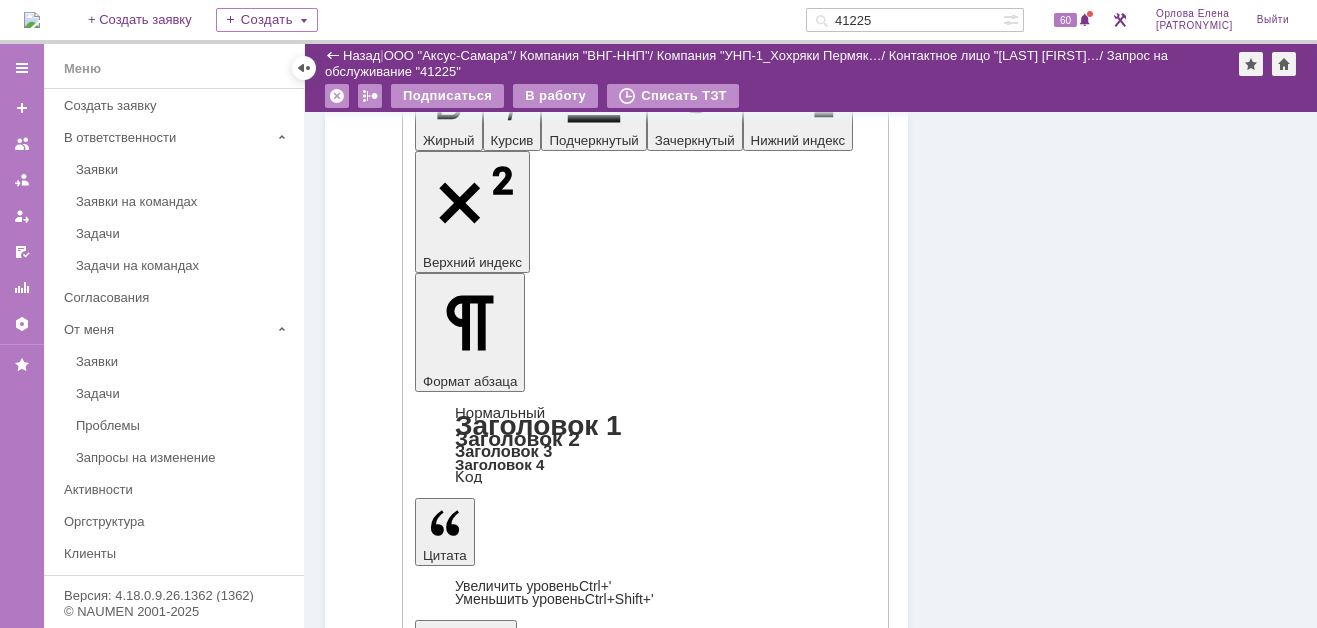 click on "Отправить" at bounding box center [467, 4536] 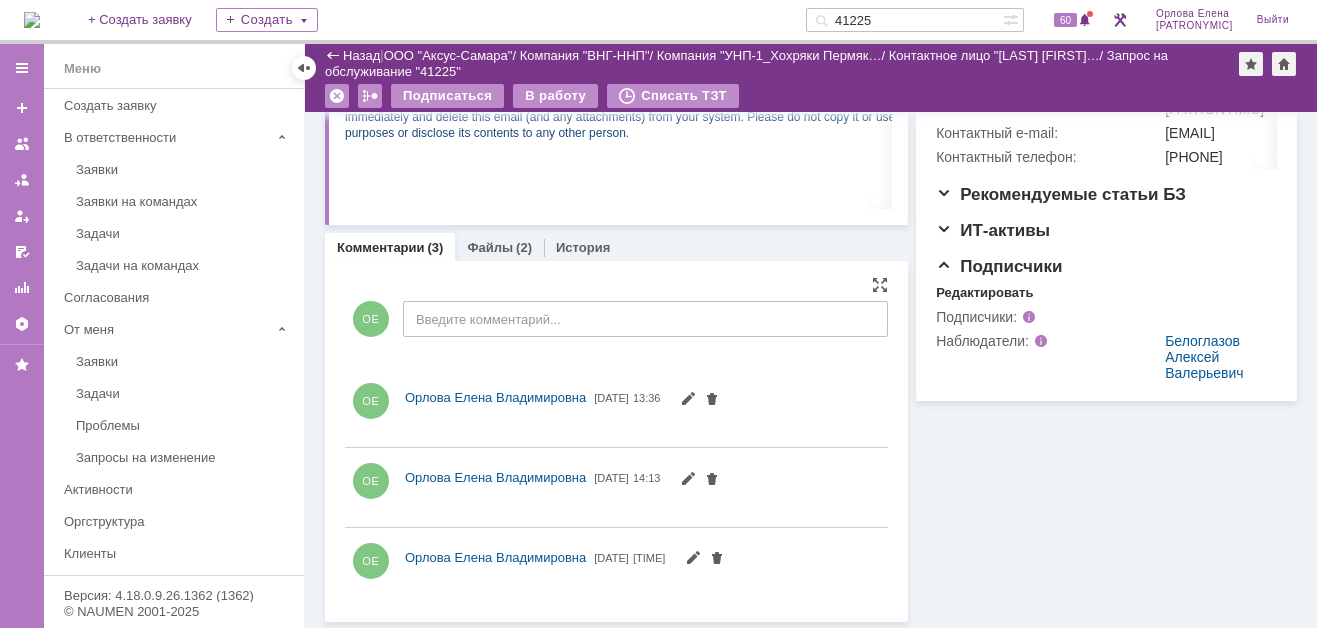 scroll, scrollTop: 0, scrollLeft: 0, axis: both 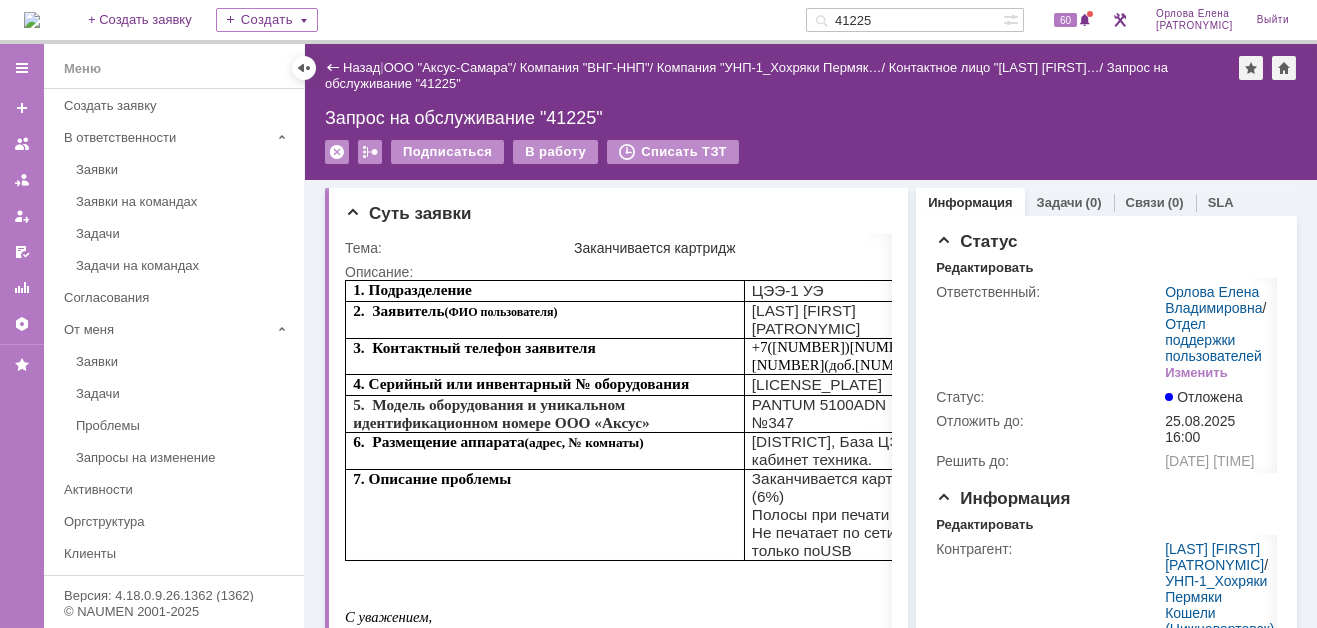 click on "41225" at bounding box center [904, 20] 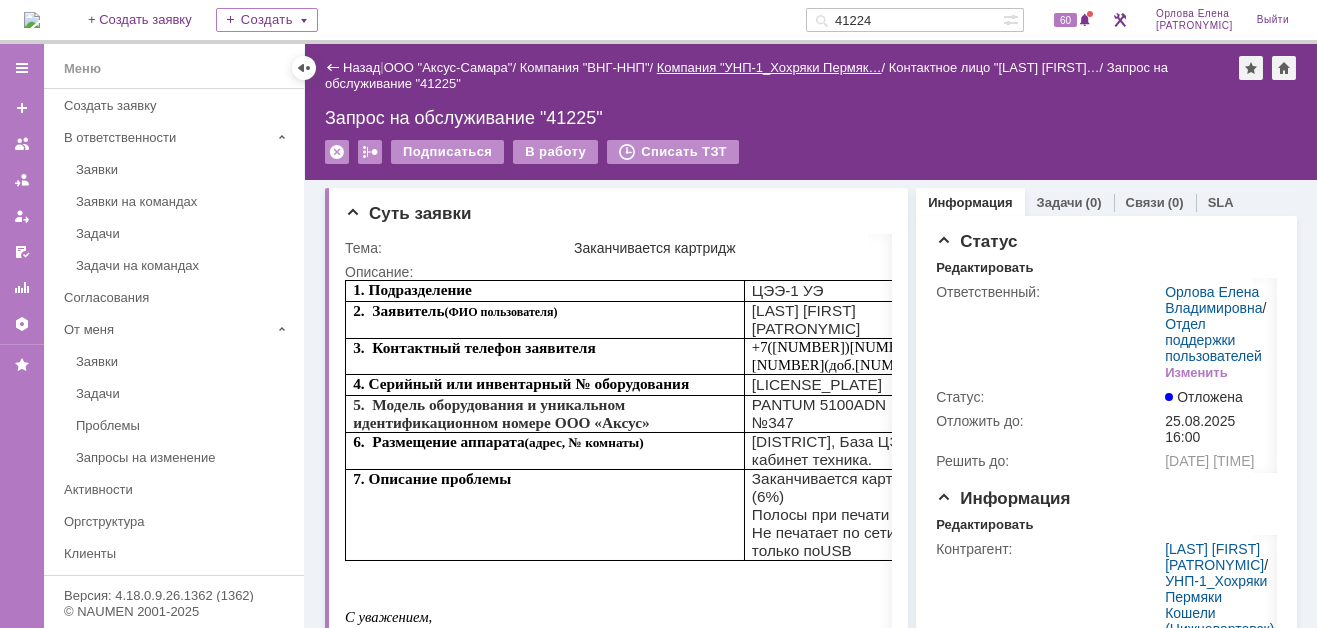type on "41224" 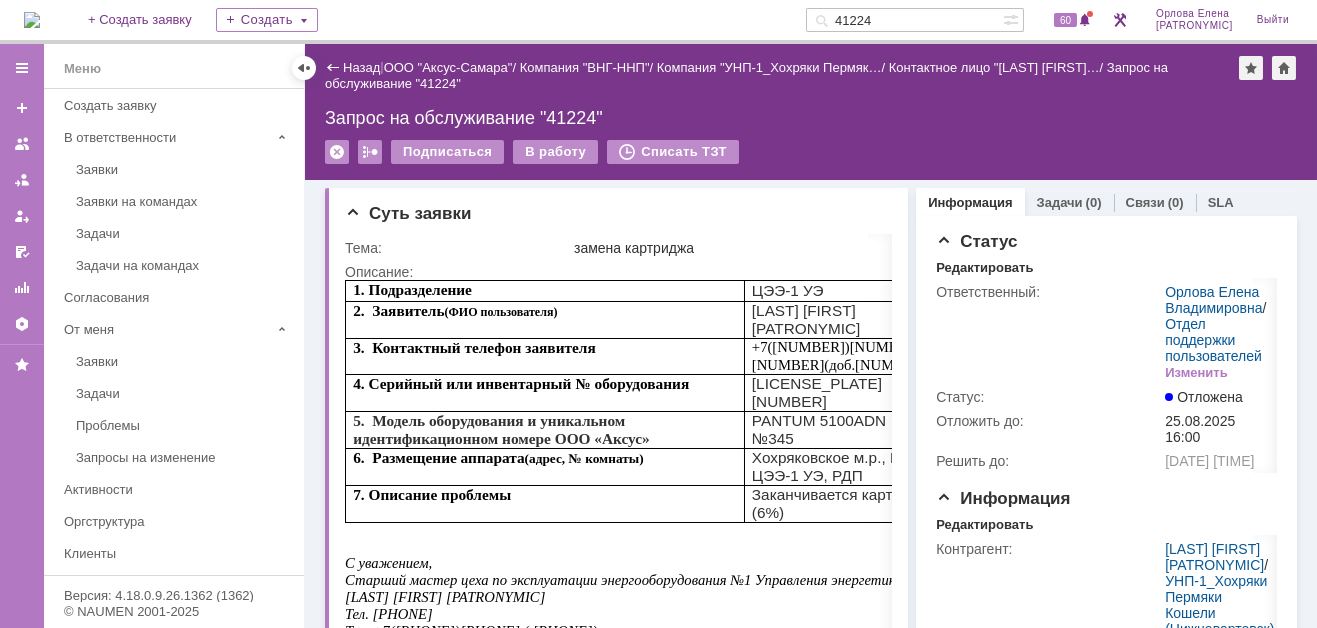 scroll, scrollTop: 0, scrollLeft: 0, axis: both 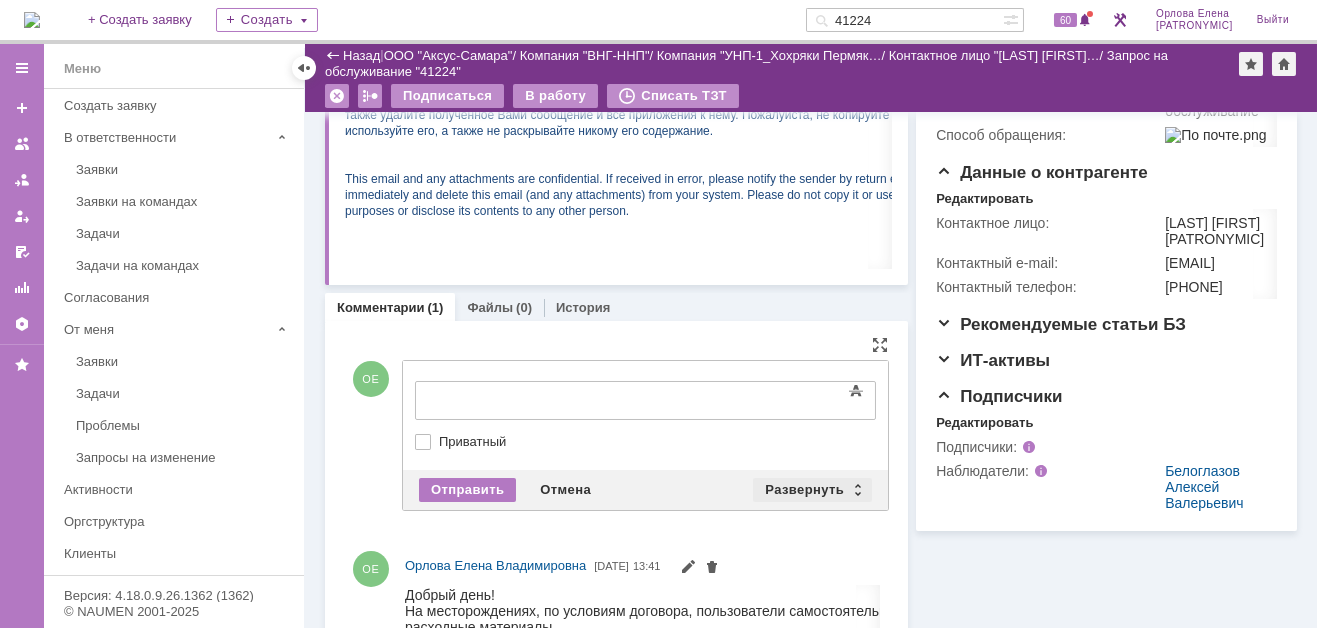 click on "Развернуть" at bounding box center [812, 490] 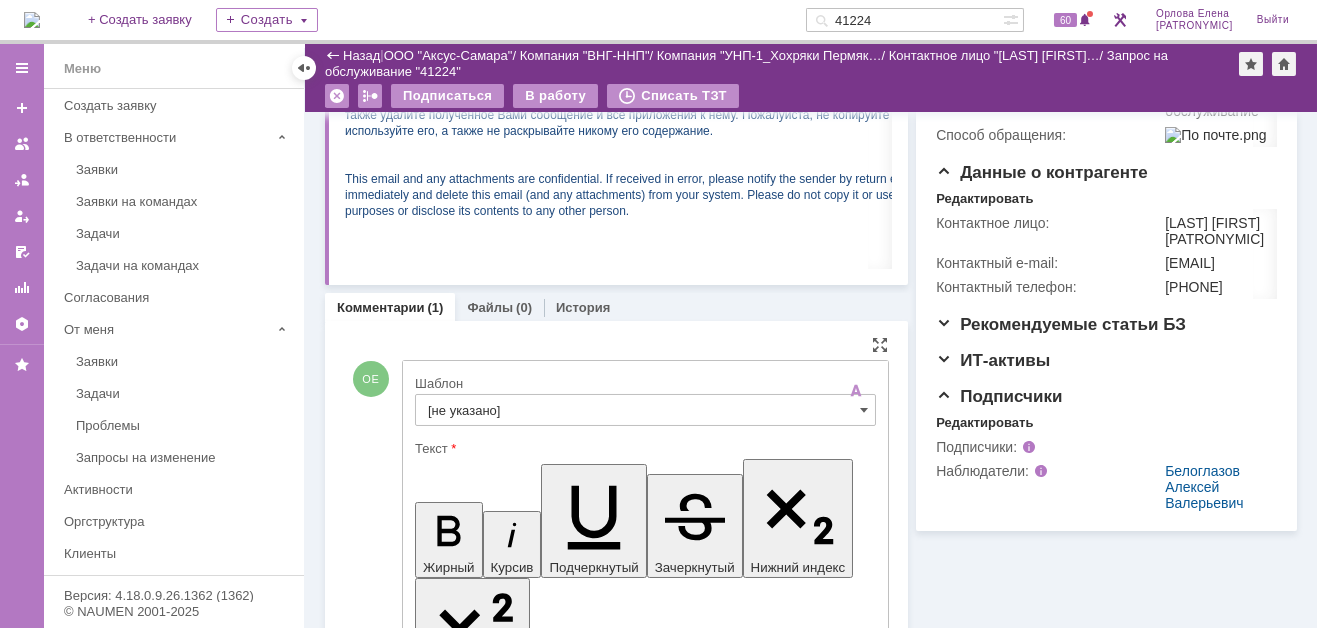 scroll, scrollTop: 0, scrollLeft: 0, axis: both 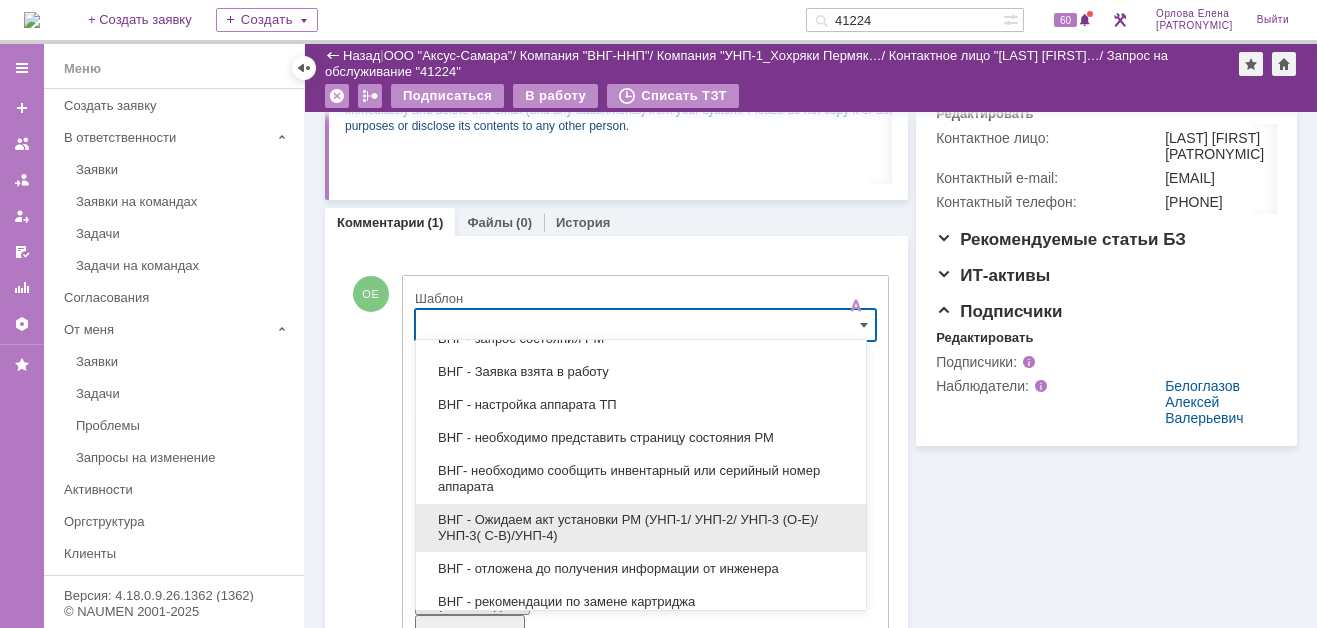 click on "ВНГ - Ожидаем акт установки РМ  (УНП-1/ УНП-2/ УНП-3 (О-Е)/ УНП-3( С-В)/УНП-4)" at bounding box center (641, 528) 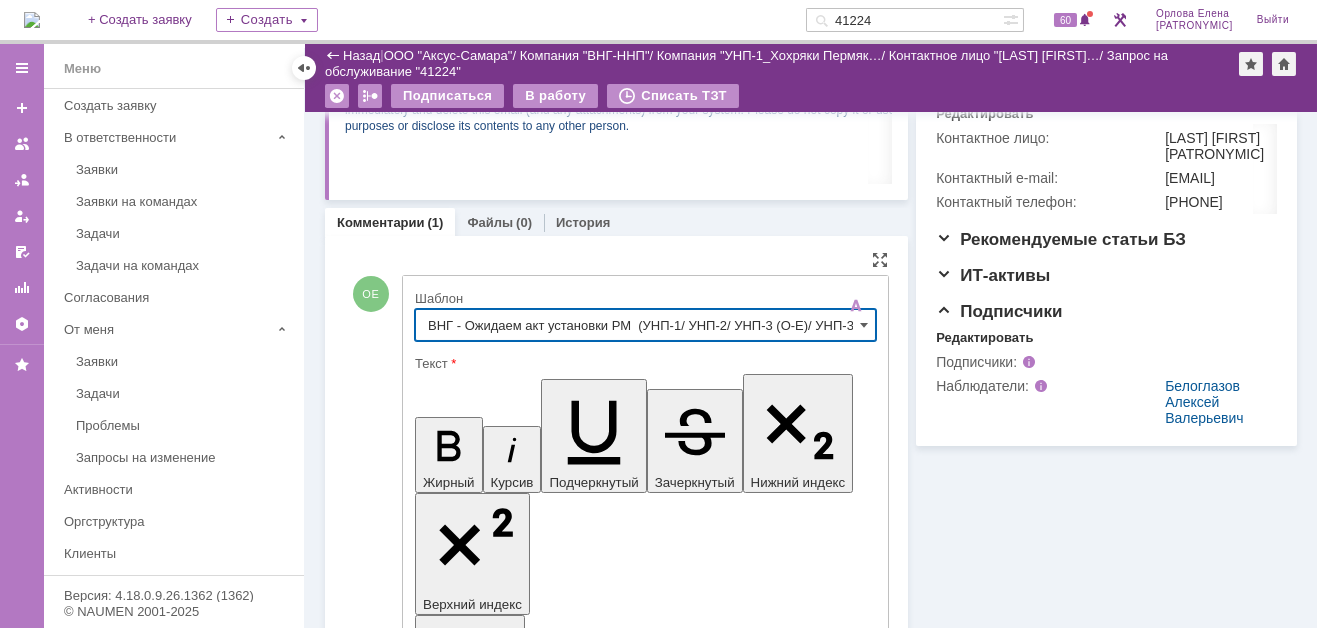 type on "ВНГ - Ожидаем акт установки РМ  (УНП-1/ УНП-2/ УНП-3 (О-Е)/ УНП-3( С-В)/УНП-4)" 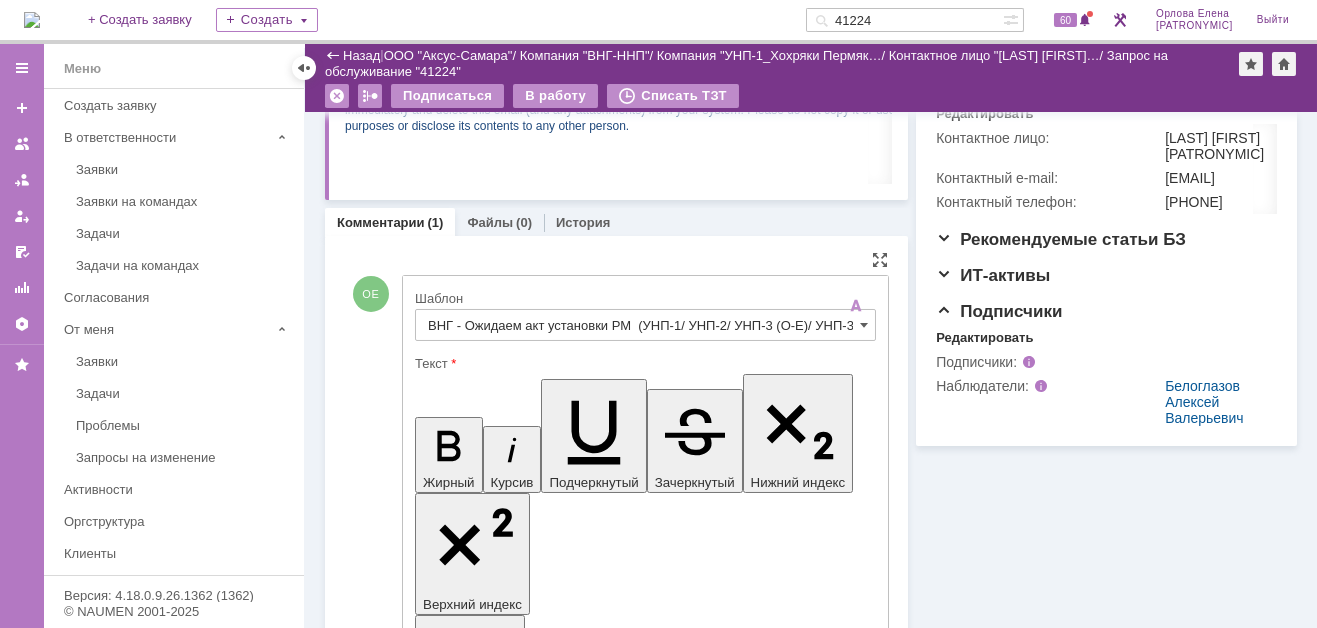 click on "Ожидаем АКТ установки РМ" at bounding box center (577, 4472) 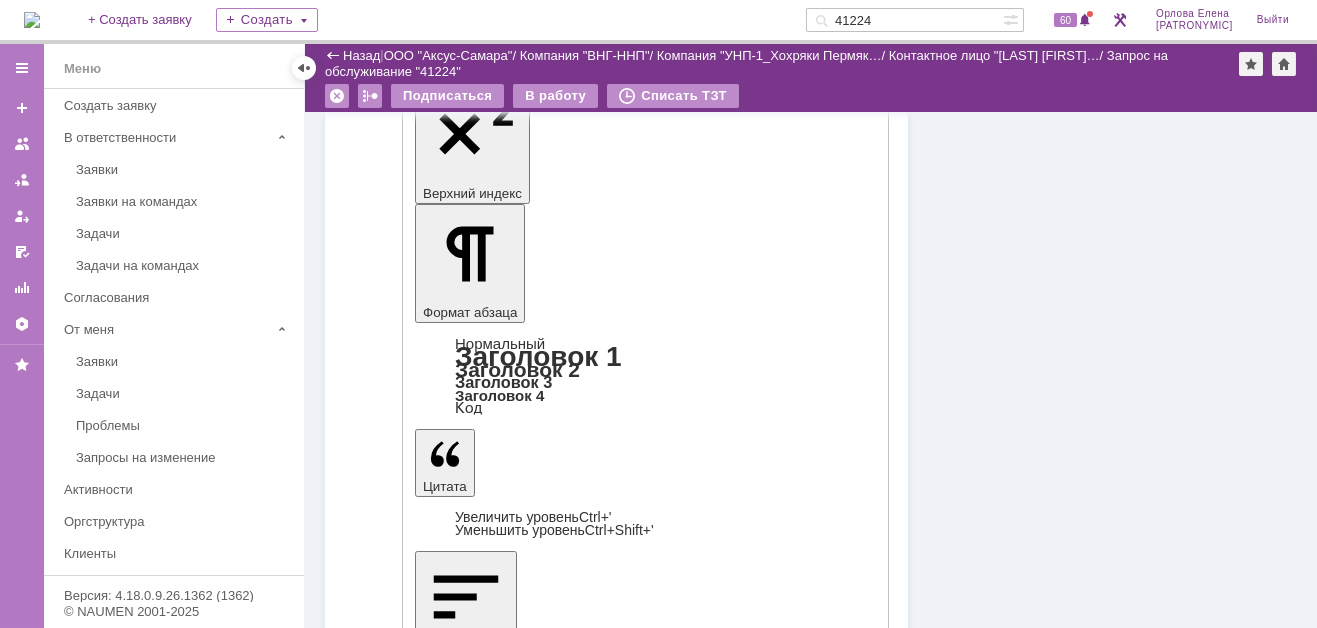 scroll, scrollTop: 1284, scrollLeft: 0, axis: vertical 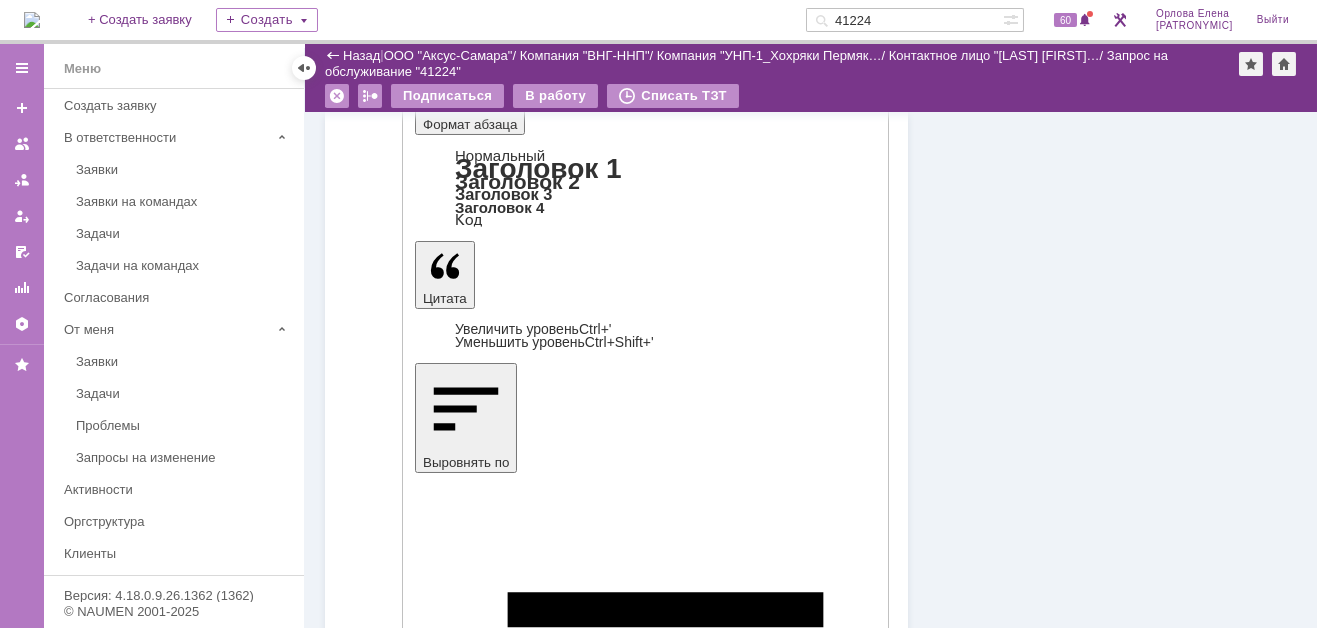 click on "Отправить" at bounding box center (467, 4279) 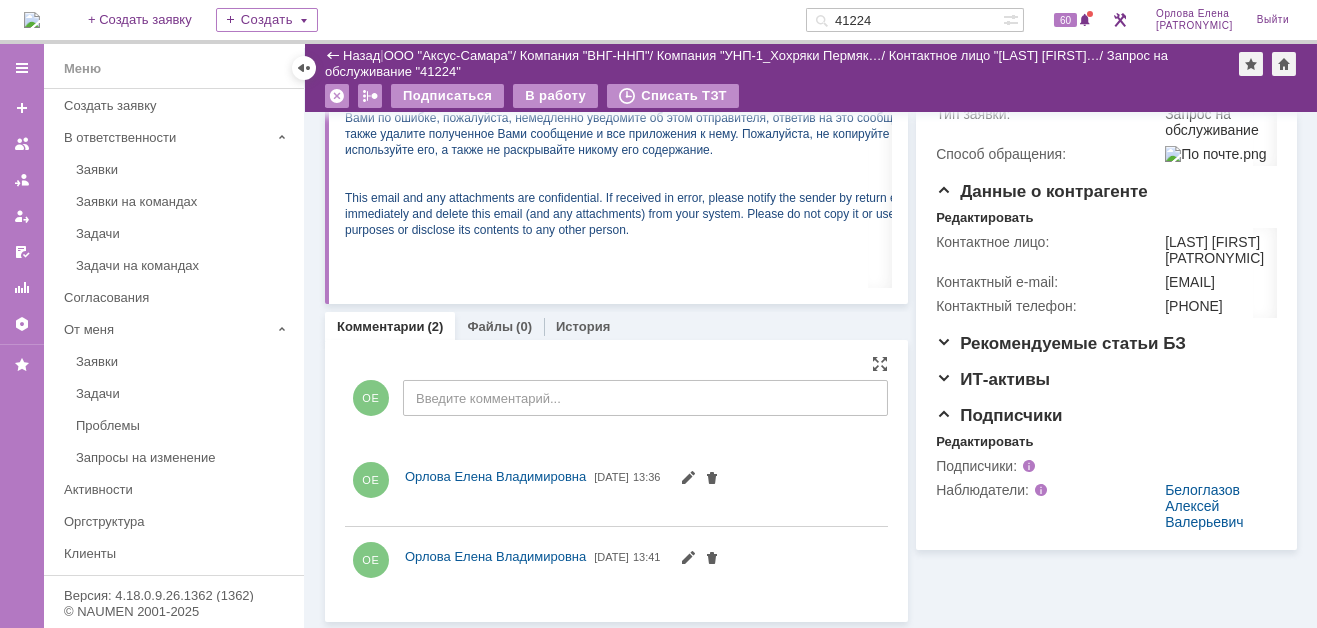 scroll, scrollTop: 0, scrollLeft: 0, axis: both 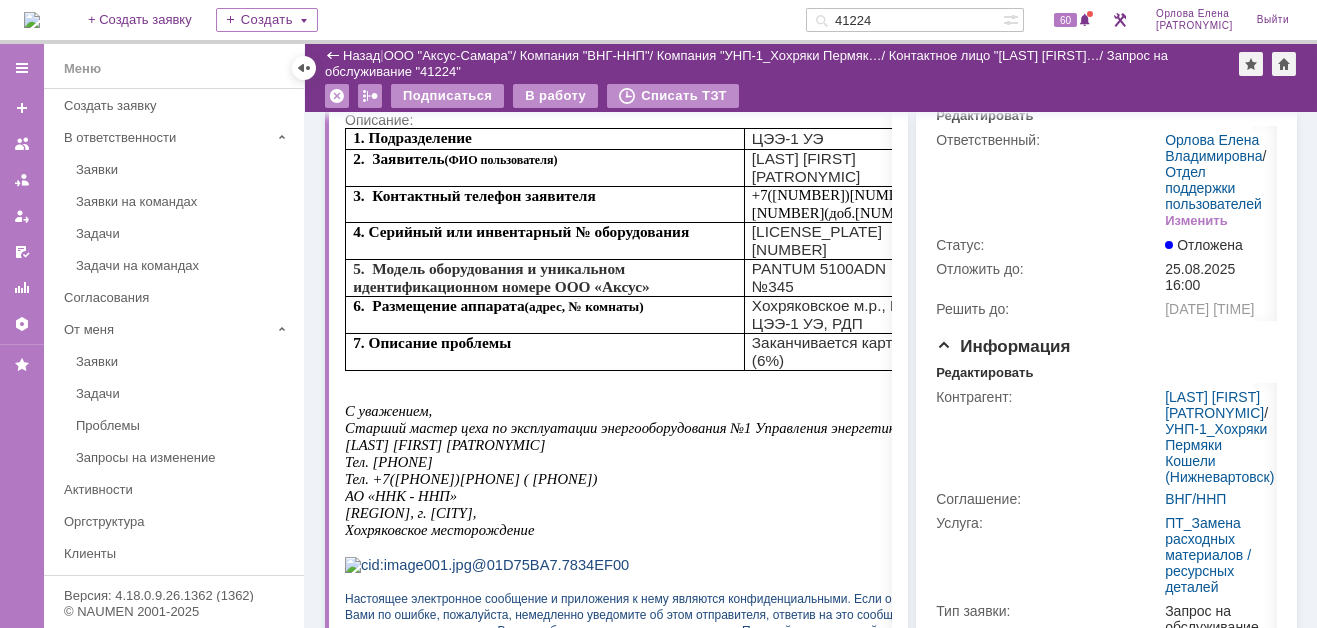 click on "41224" at bounding box center [904, 20] 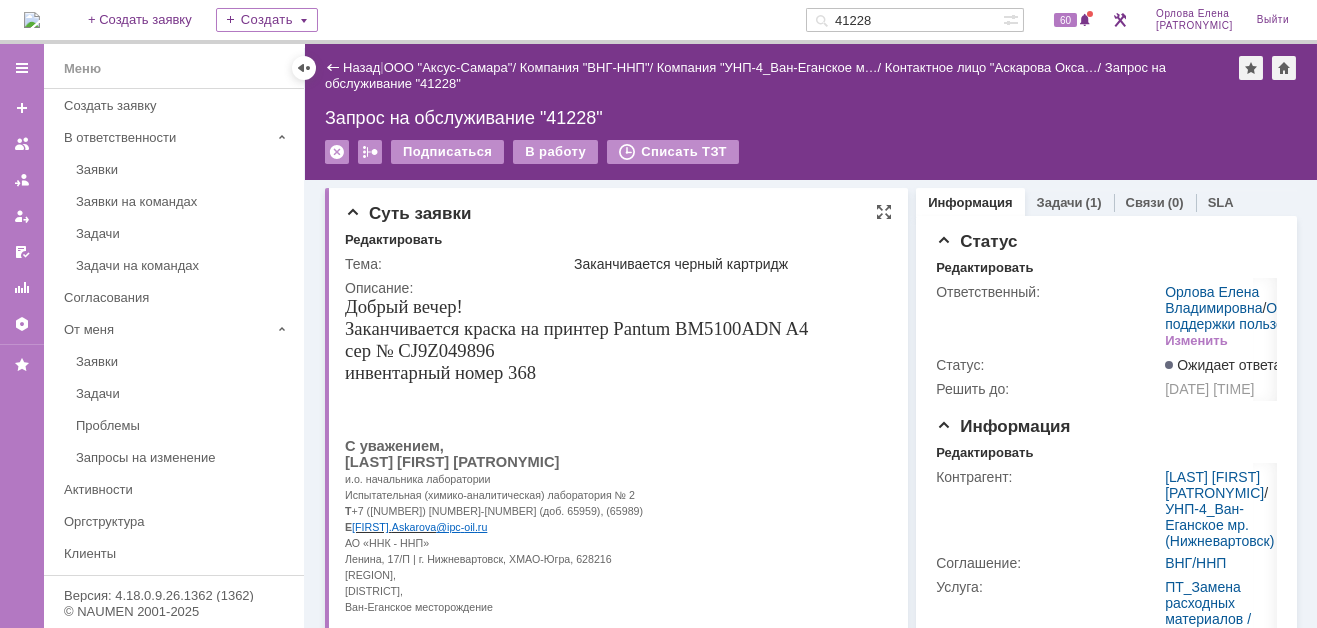 scroll, scrollTop: 0, scrollLeft: 0, axis: both 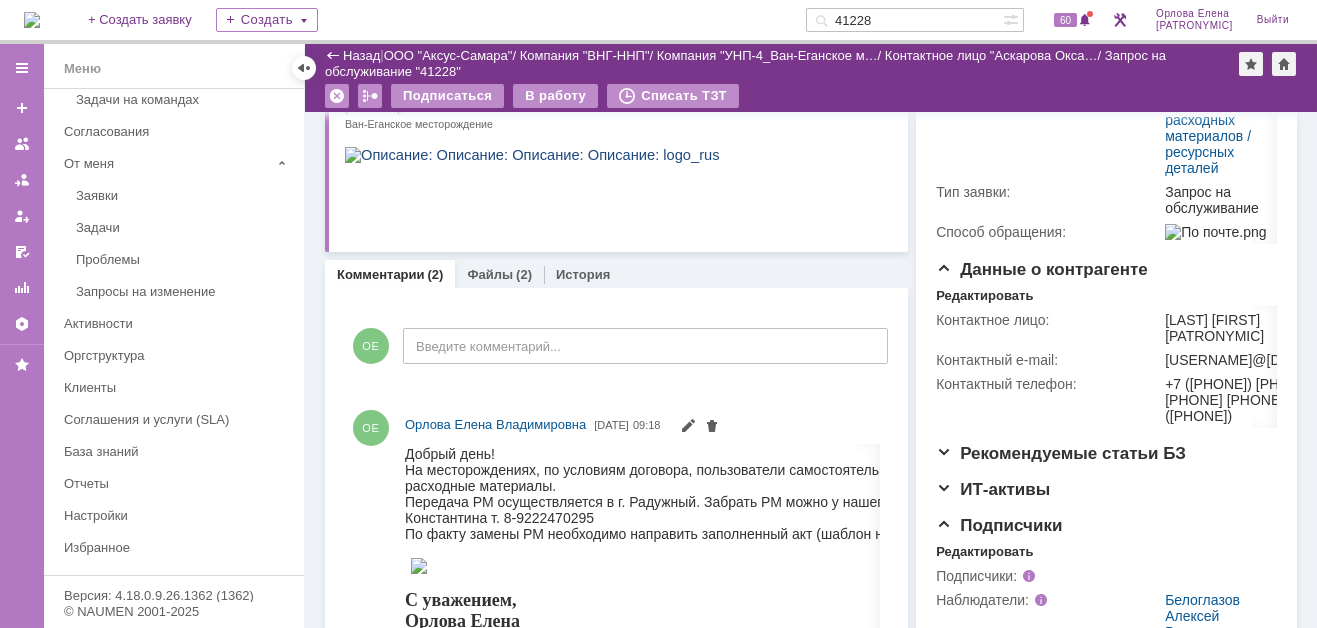drag, startPoint x: 896, startPoint y: 20, endPoint x: 801, endPoint y: 22, distance: 95.02105 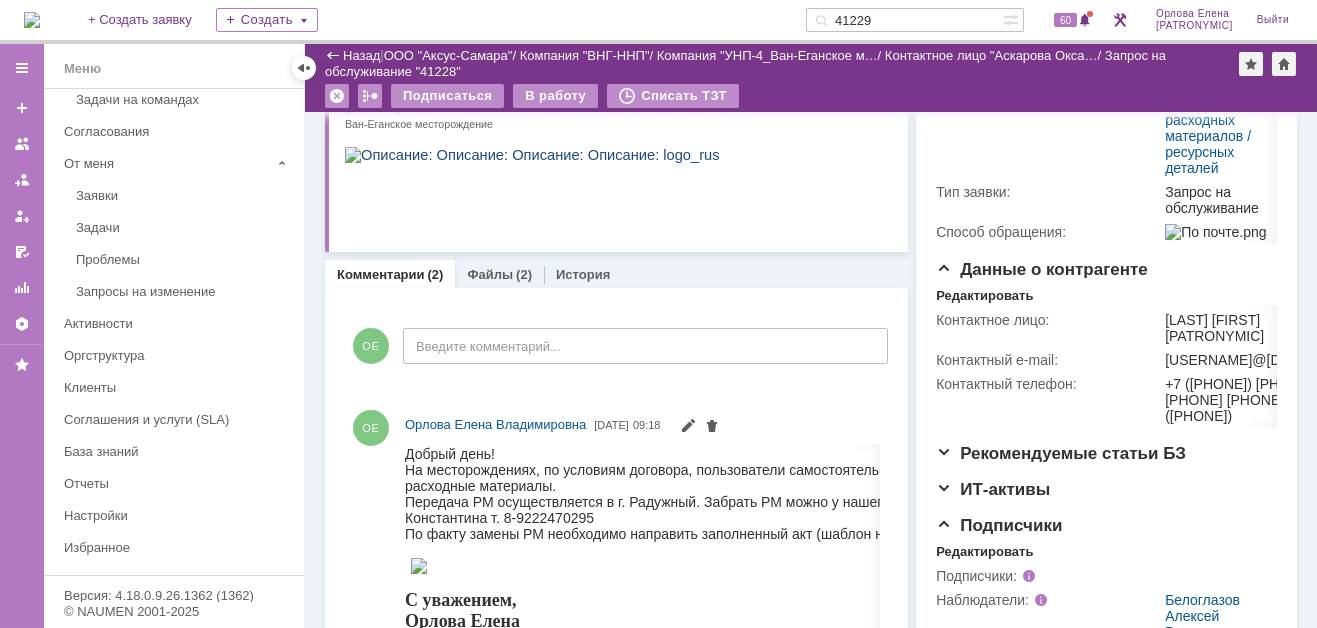 type on "41229" 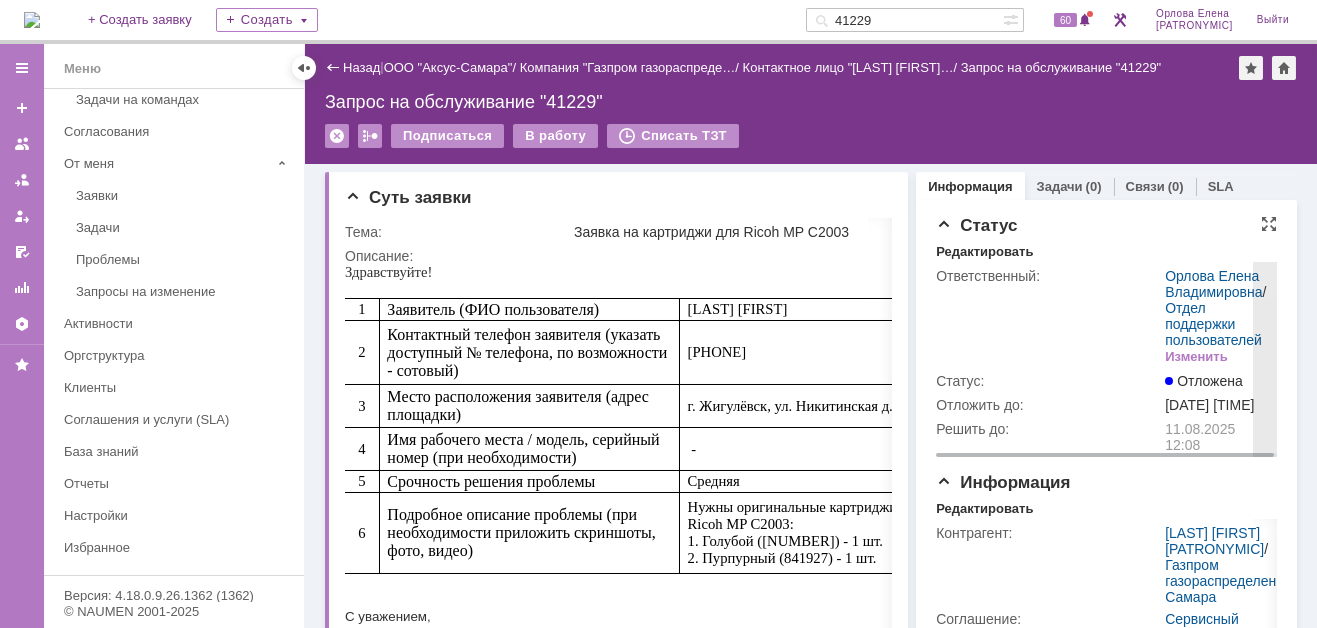 scroll, scrollTop: 0, scrollLeft: 0, axis: both 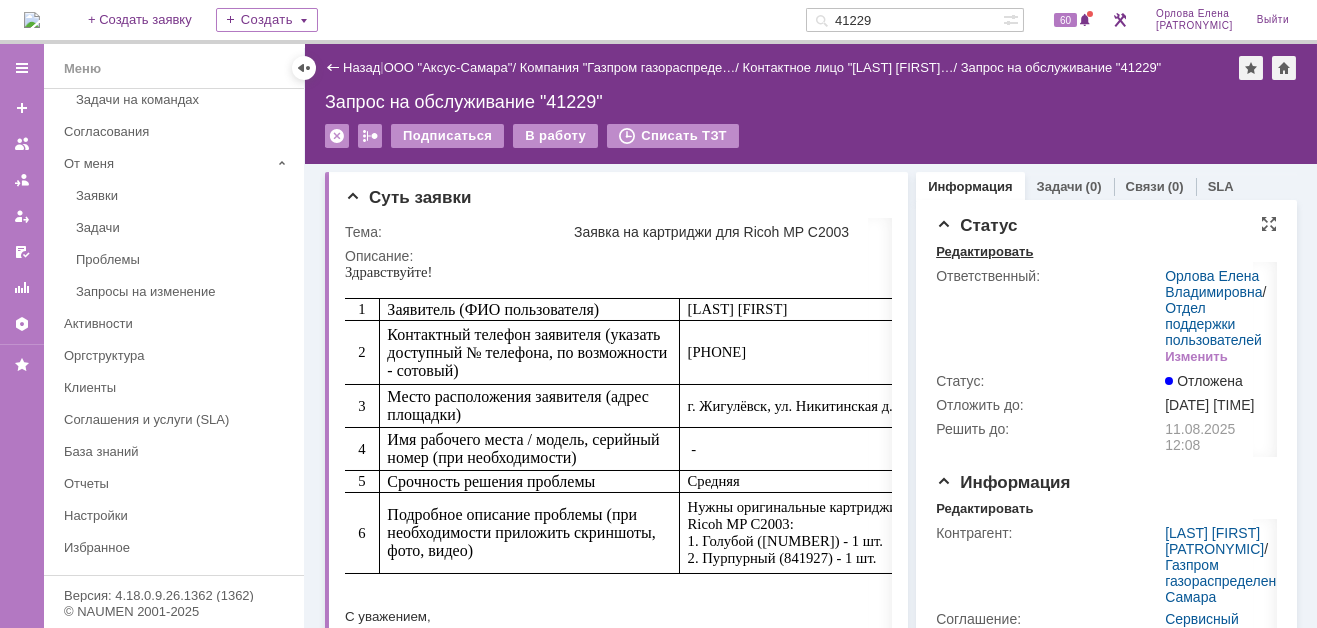 click on "Редактировать" at bounding box center [984, 252] 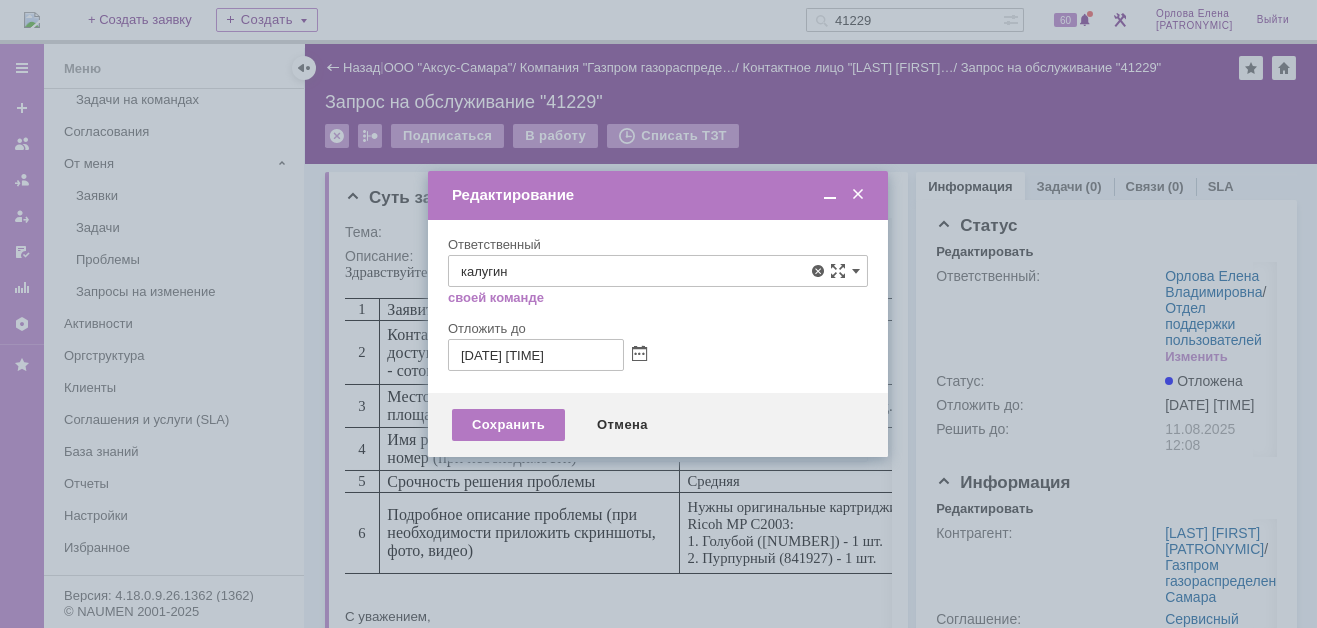 click on "Калугин Александр Николаевич" at bounding box center [658, 417] 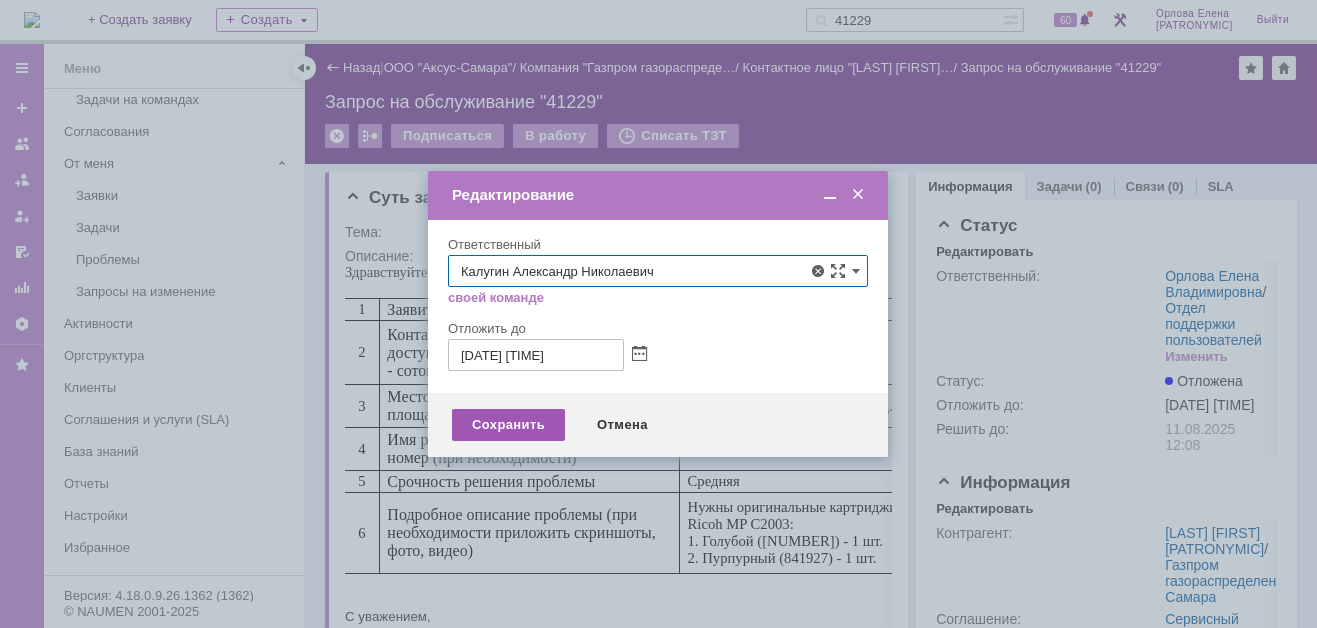 type on "Калугин Александр Николаевич" 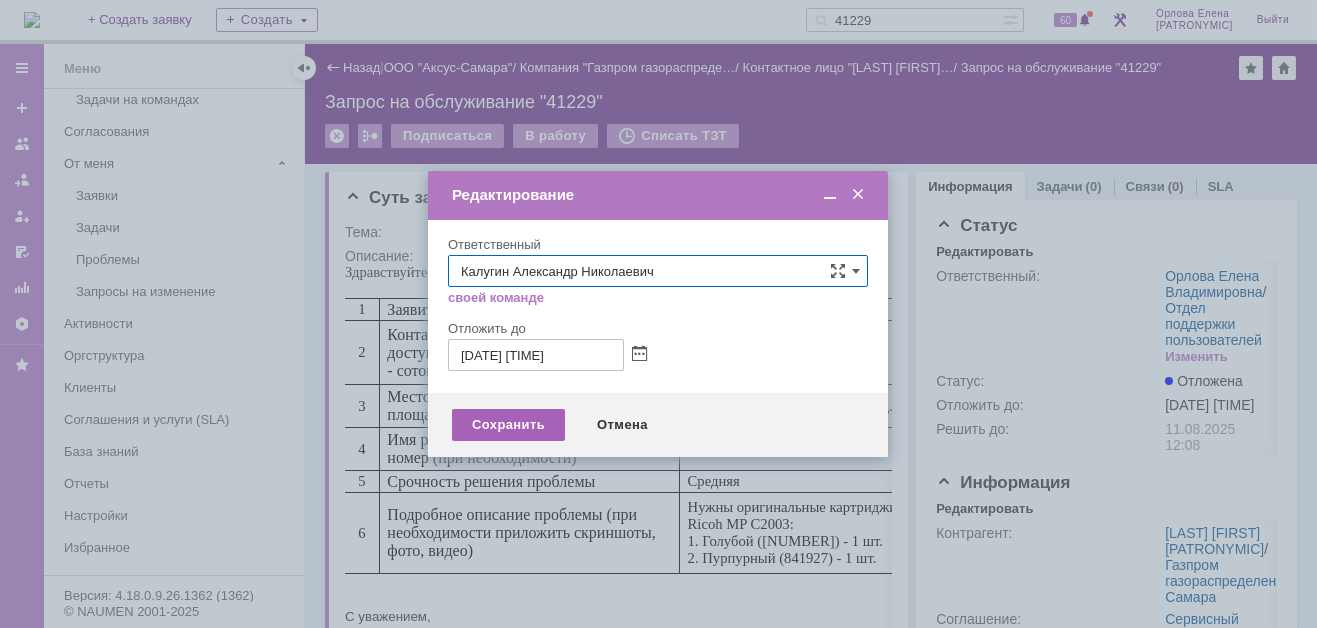 click on "Сохранить" at bounding box center [508, 425] 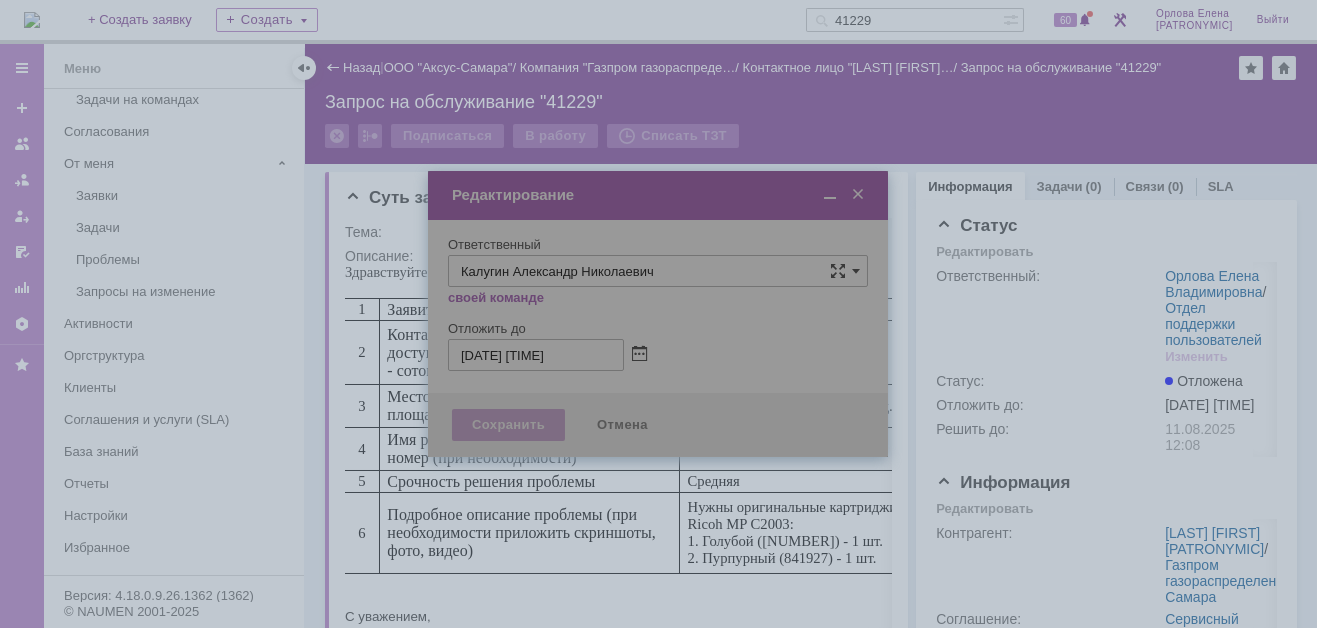 scroll, scrollTop: 0, scrollLeft: 0, axis: both 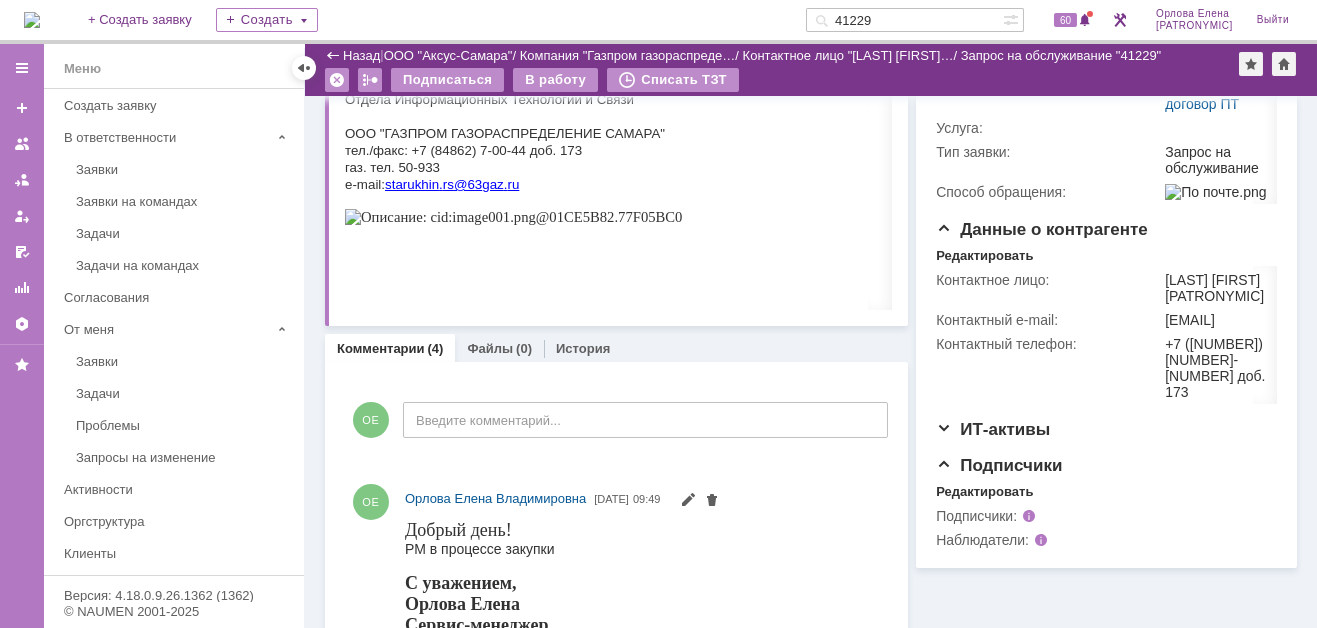 click at bounding box center [32, 20] 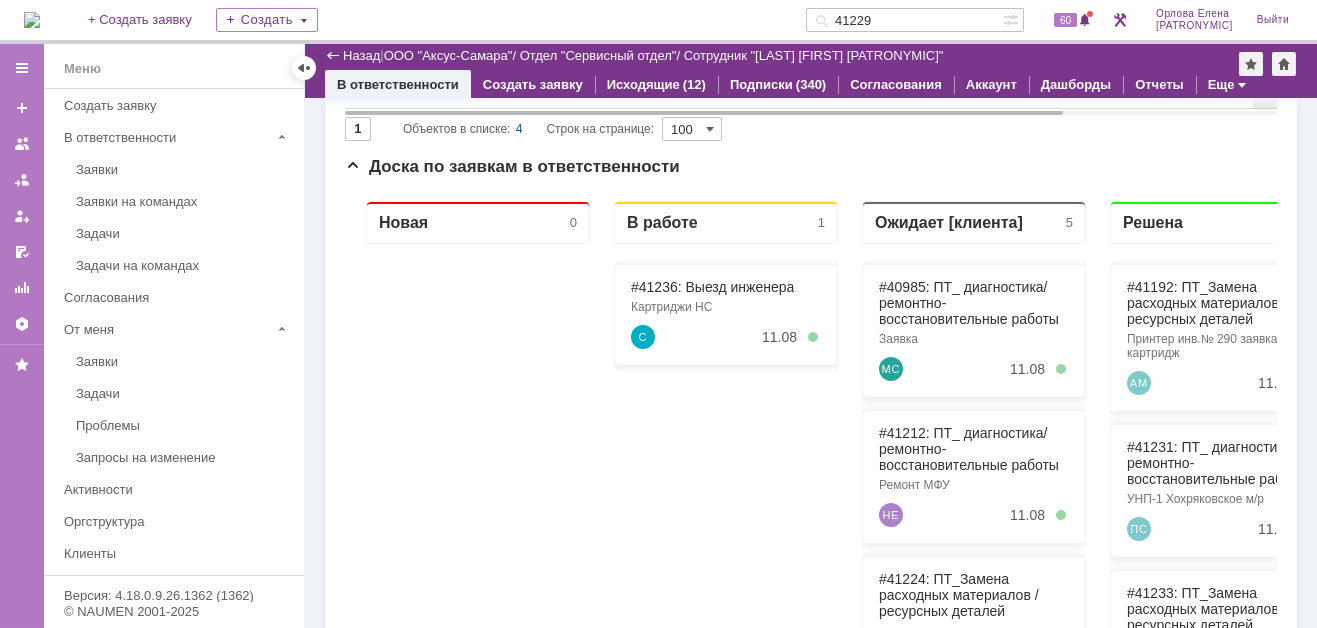 scroll, scrollTop: 0, scrollLeft: 0, axis: both 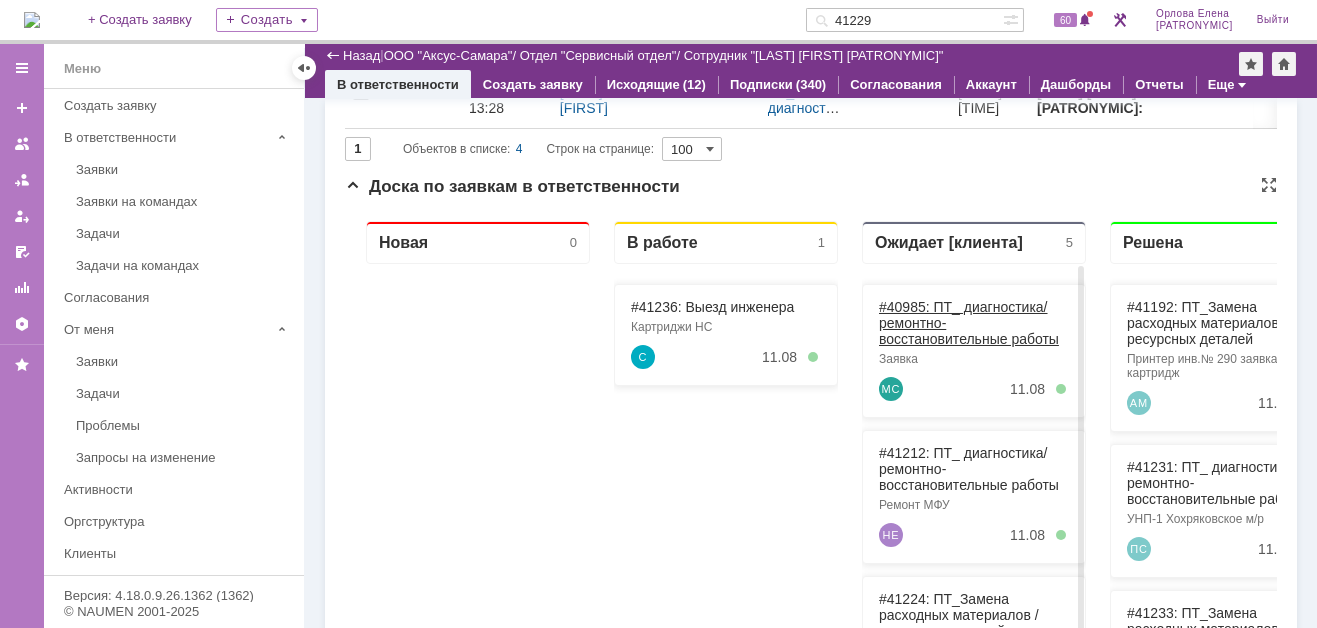 click on "#40985: ПТ_ диагностика/ ремонтно-восстановительные работы" at bounding box center (969, 323) 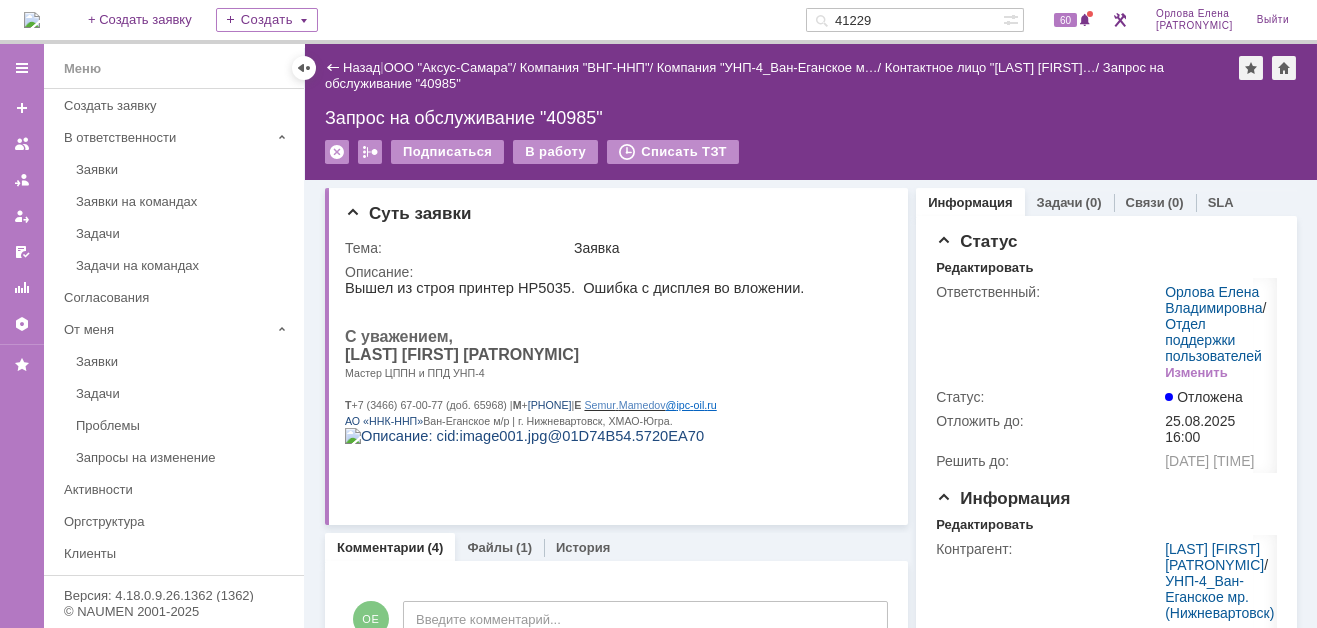 scroll, scrollTop: 0, scrollLeft: 0, axis: both 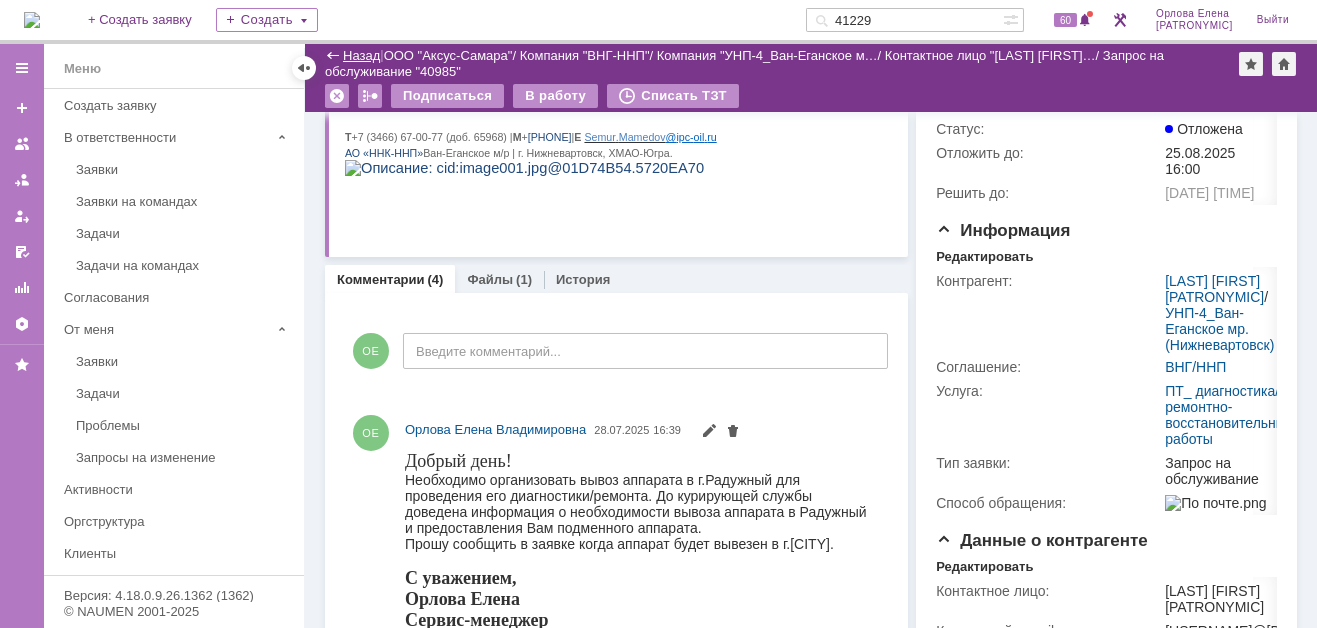 click on "Назад" at bounding box center [361, 55] 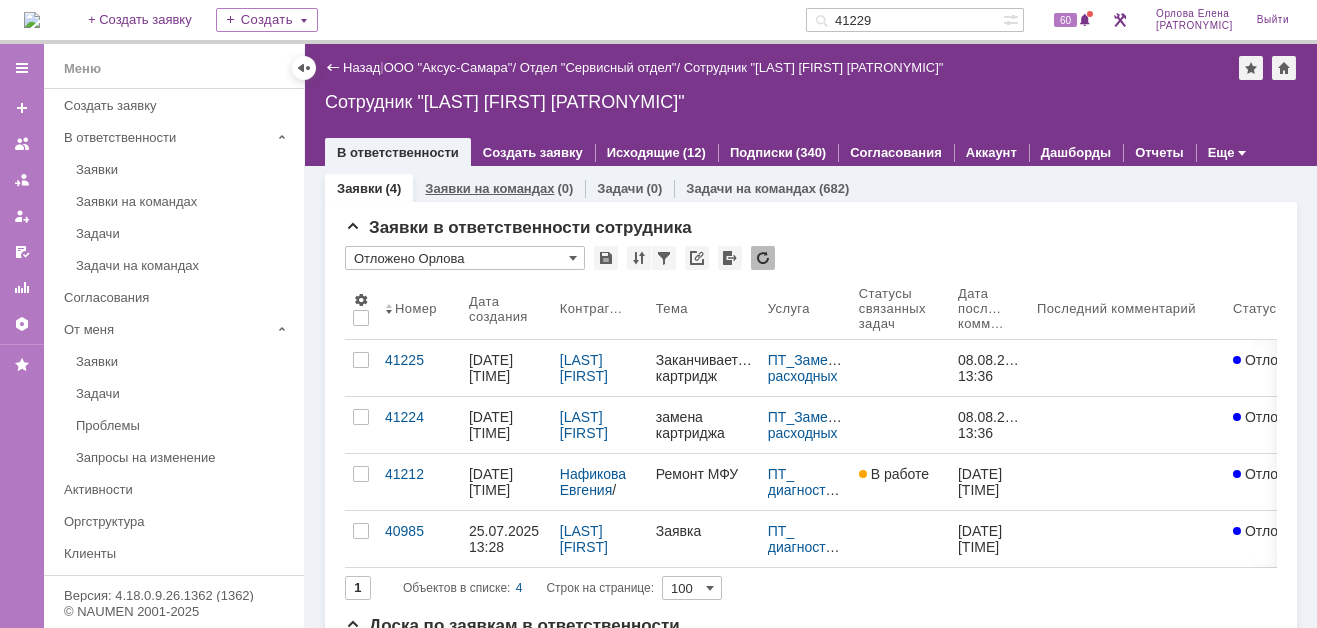 scroll, scrollTop: 0, scrollLeft: 0, axis: both 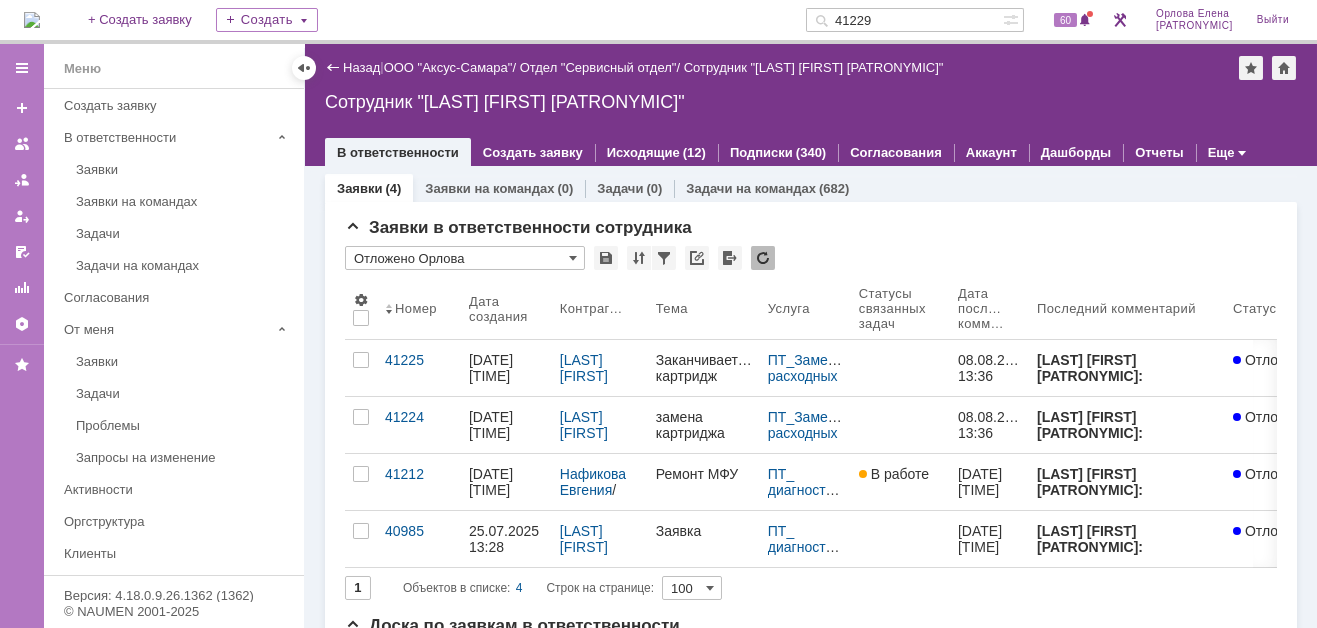 drag, startPoint x: 899, startPoint y: 22, endPoint x: 849, endPoint y: 23, distance: 50.01 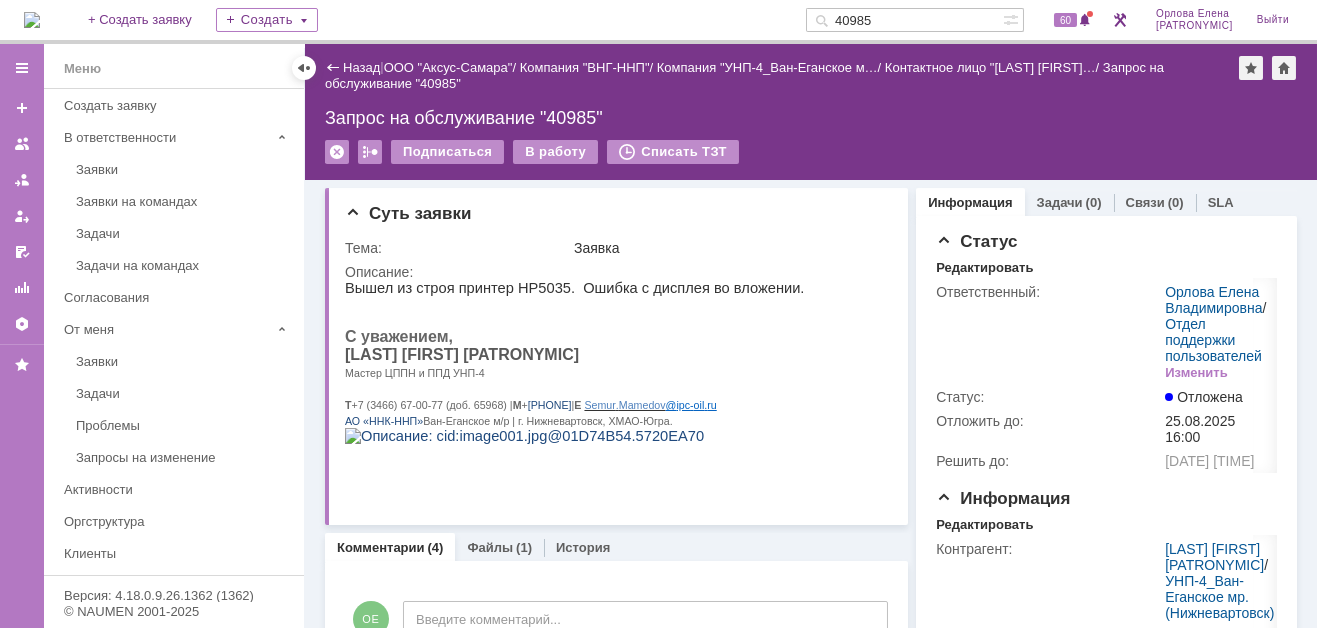 drag, startPoint x: 894, startPoint y: 19, endPoint x: 840, endPoint y: 15, distance: 54.147945 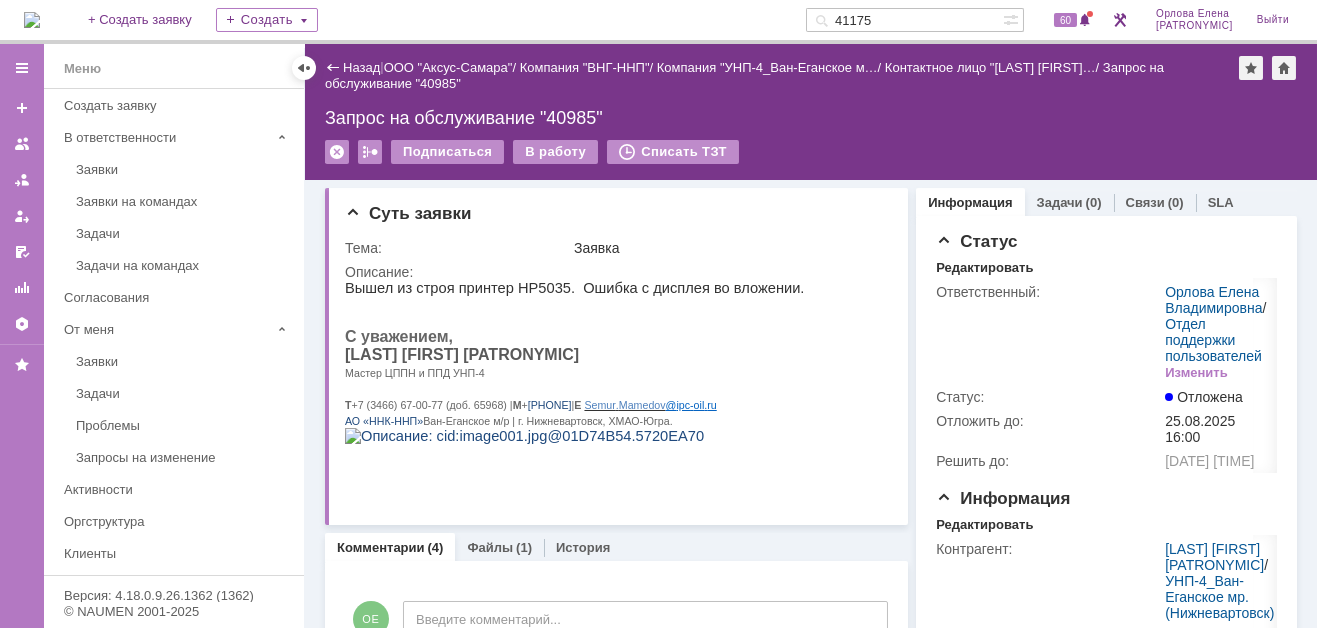 type on "41175" 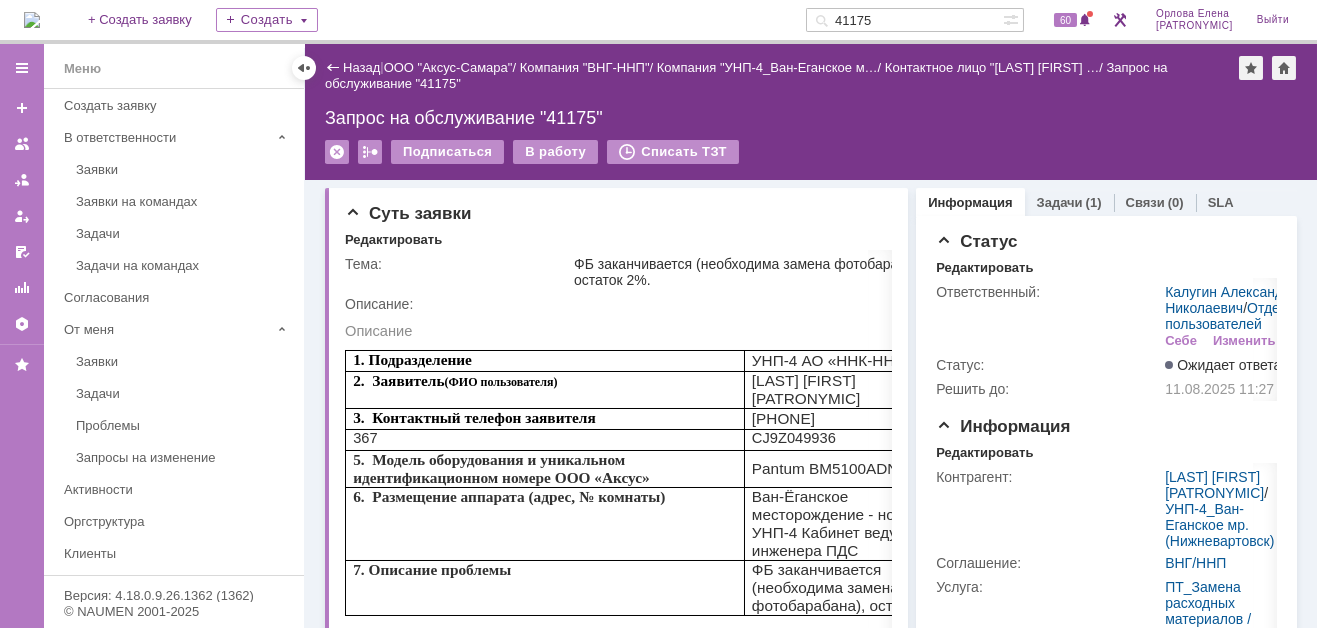 click at bounding box center [32, 20] 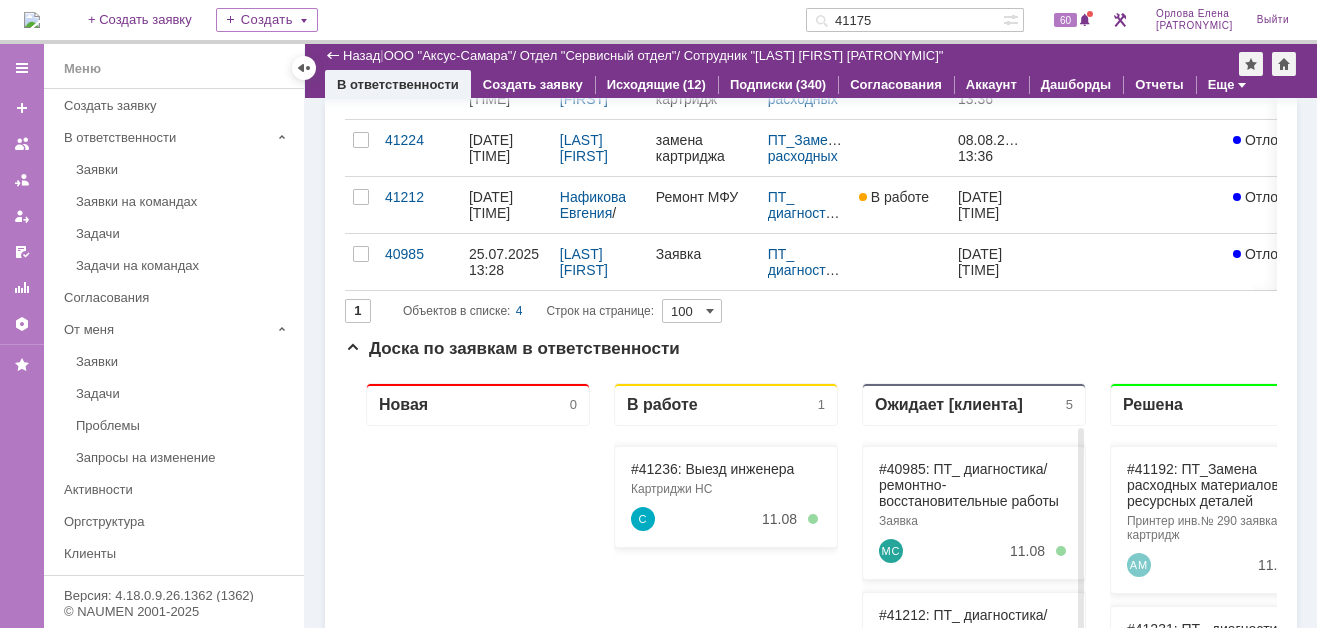 scroll, scrollTop: 0, scrollLeft: 0, axis: both 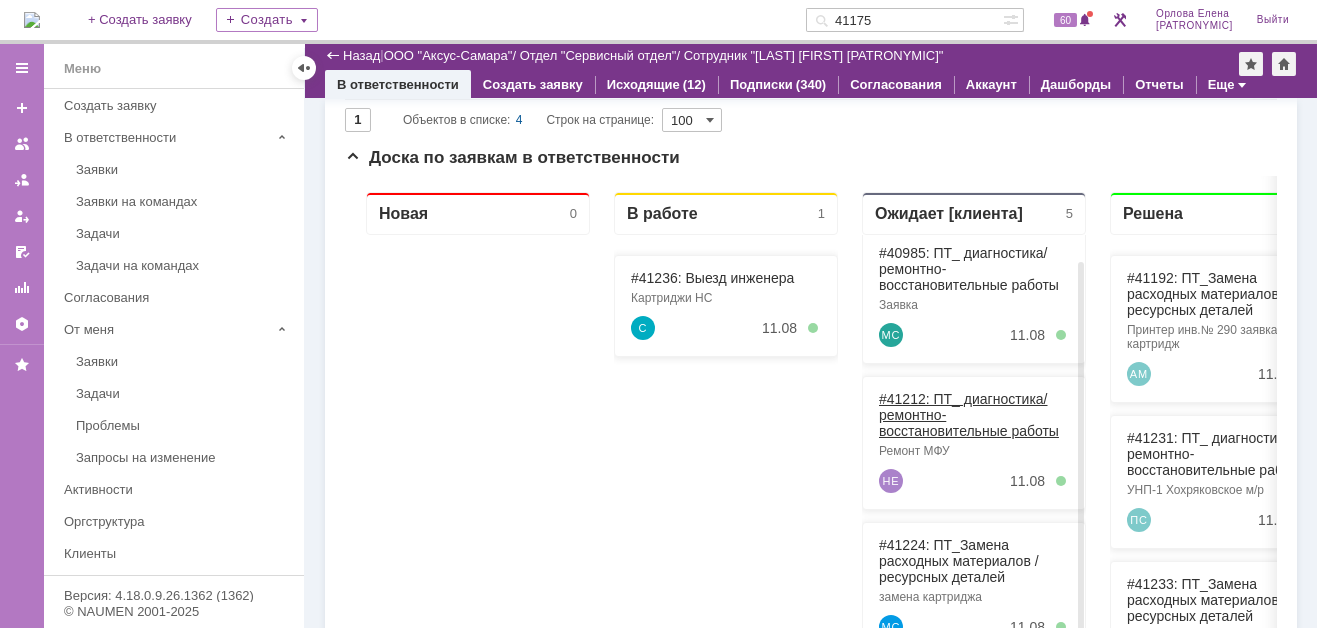 click on "#41212: ПТ_ диагностика/ ремонтно-восстановительные работы" at bounding box center [969, 415] 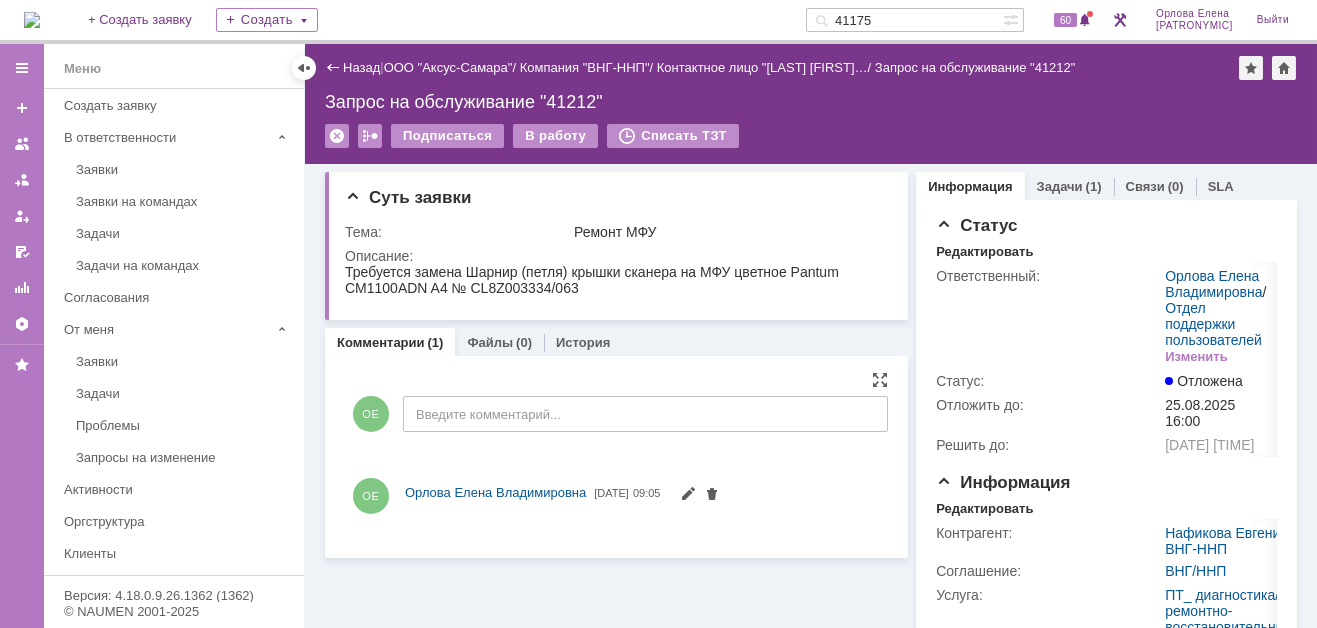 scroll, scrollTop: 0, scrollLeft: 0, axis: both 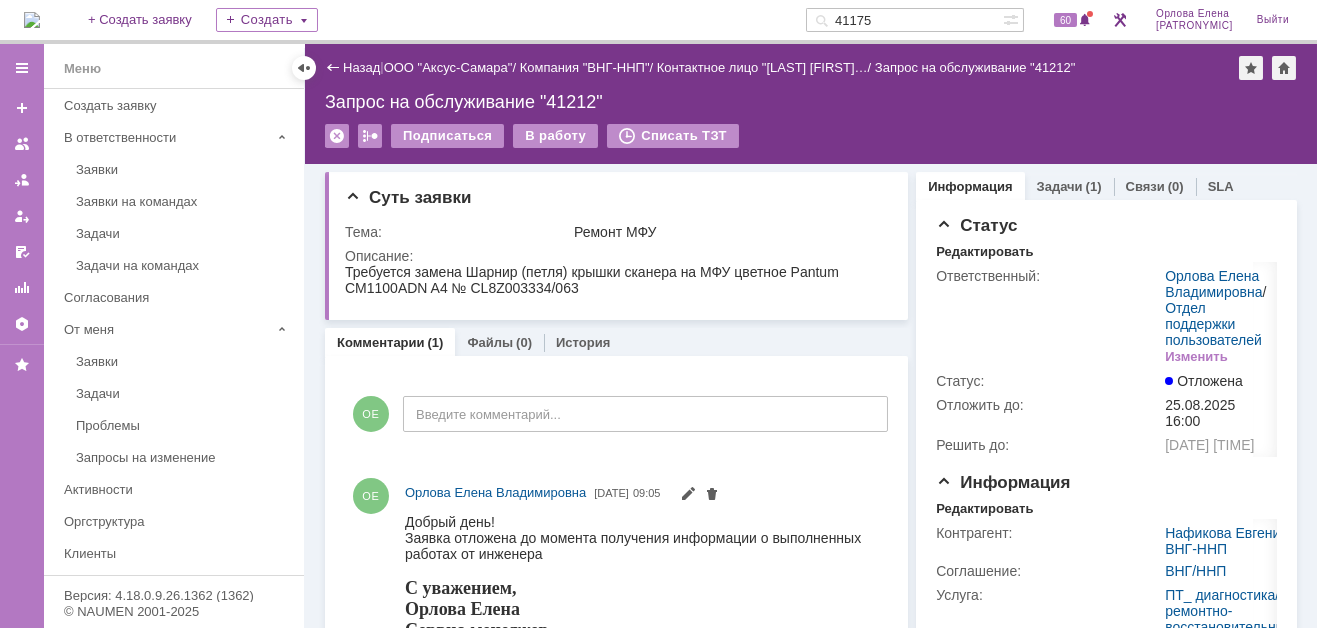 click at bounding box center [32, 20] 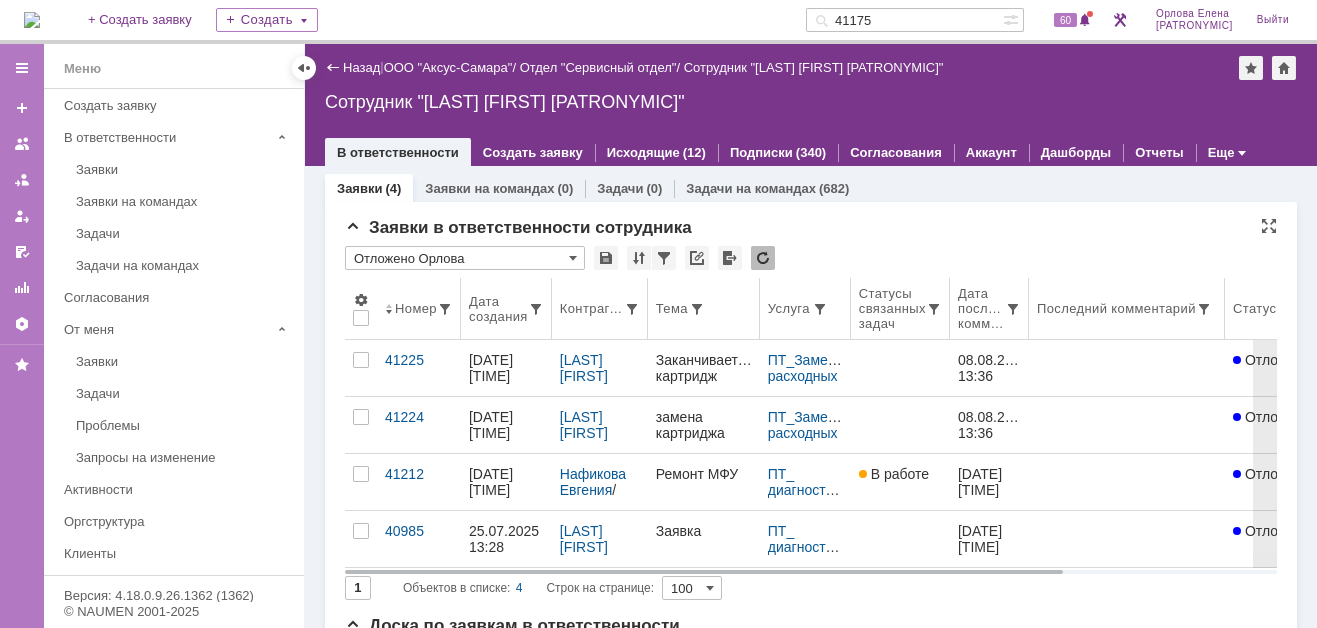 scroll, scrollTop: 0, scrollLeft: 0, axis: both 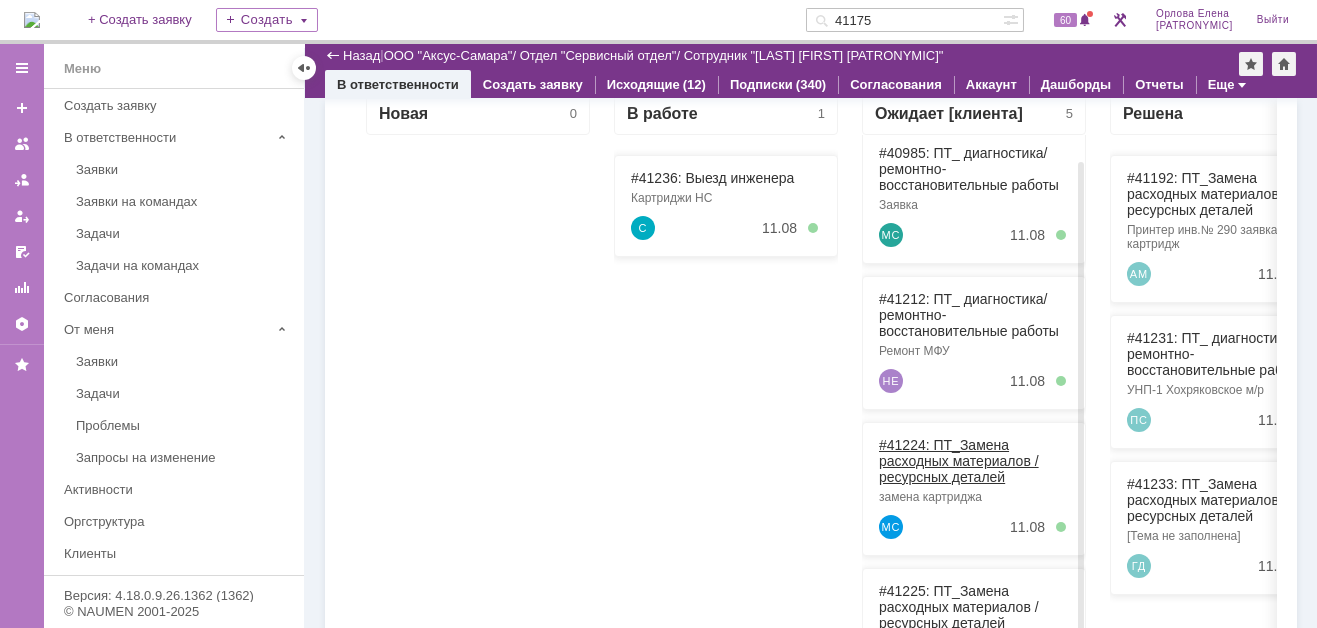 click on "#41224: ПТ_Замена расходных материалов / ресурсных деталей" at bounding box center (959, 461) 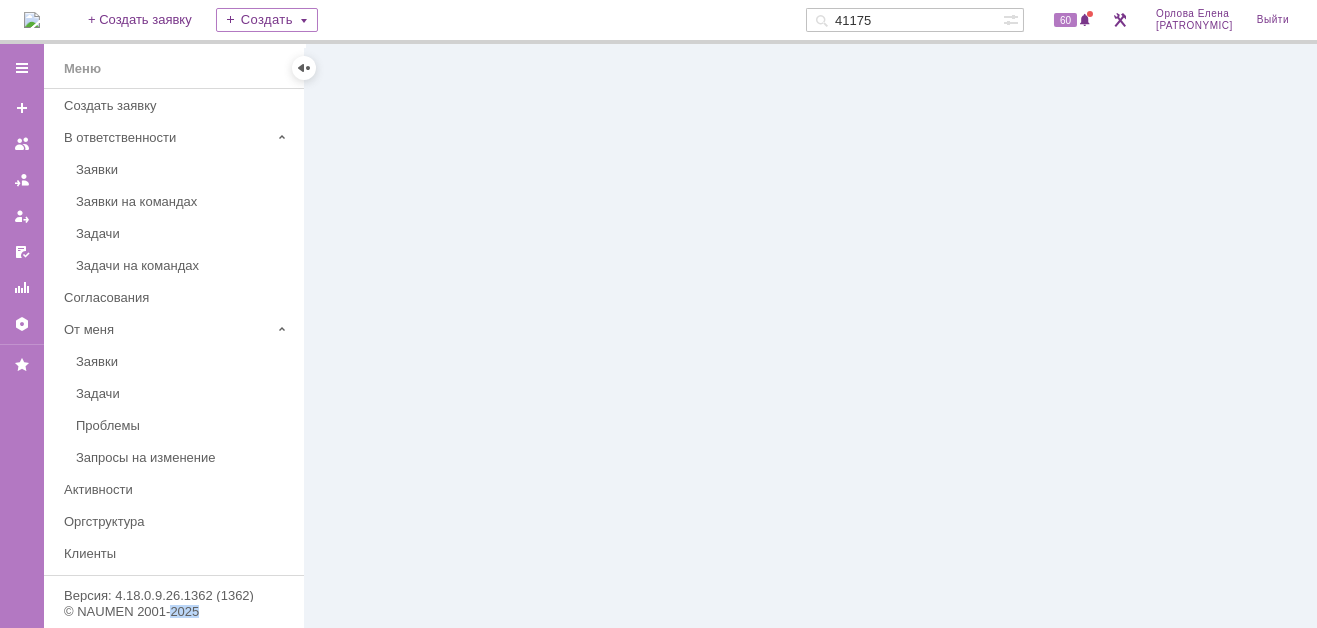 click at bounding box center [811, 336] 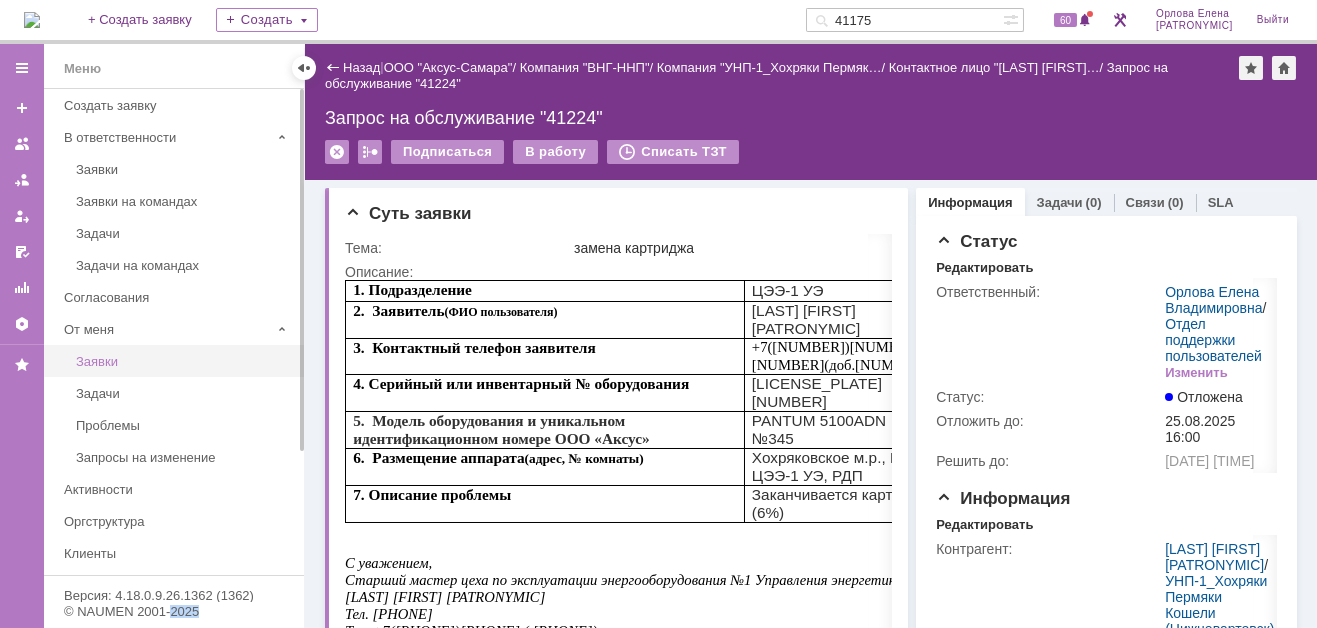 scroll, scrollTop: 0, scrollLeft: 0, axis: both 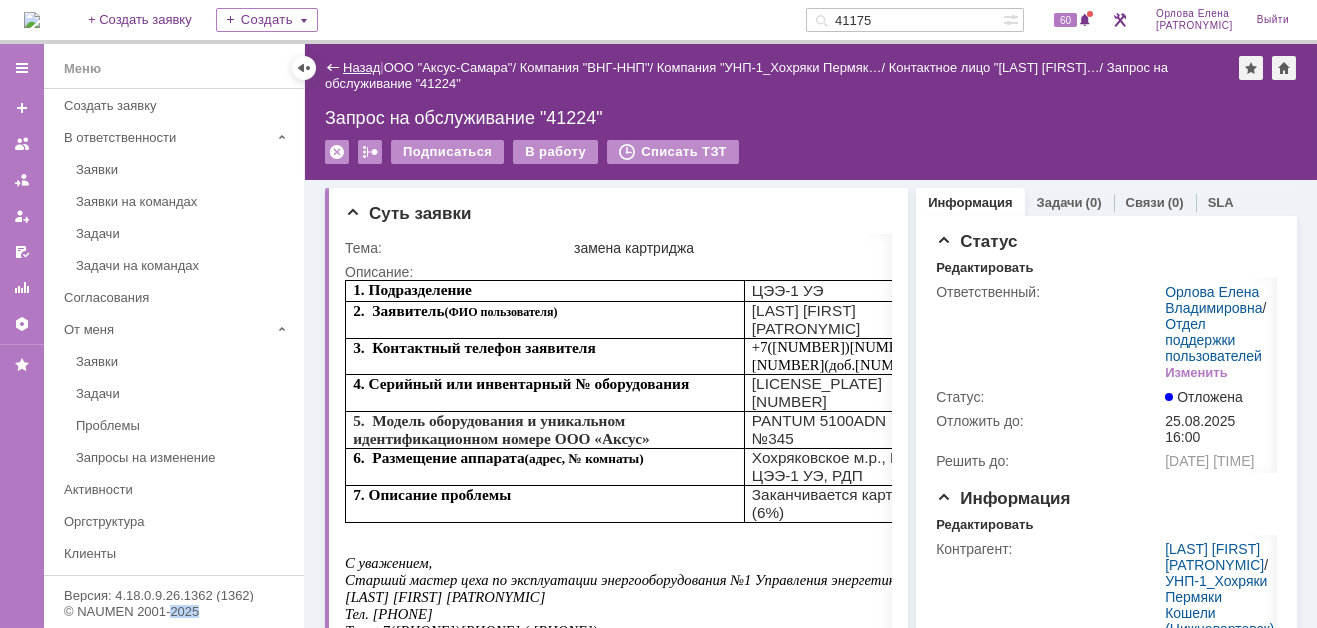 click on "Назад" at bounding box center [361, 67] 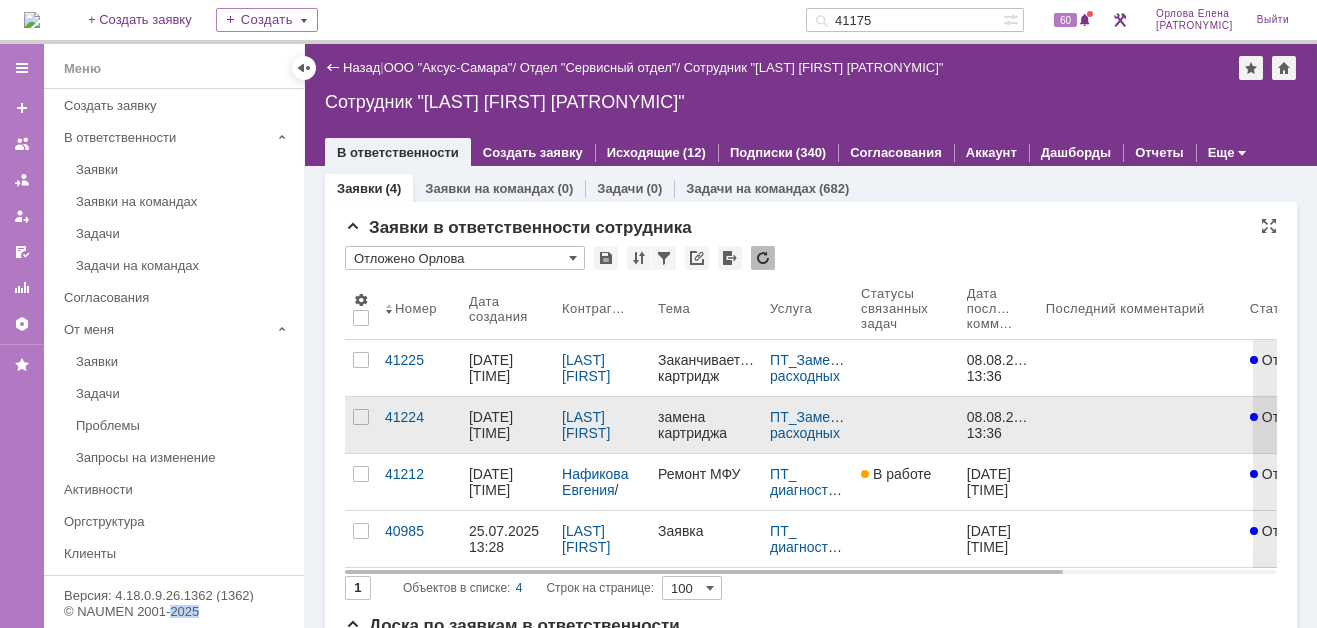 scroll, scrollTop: 0, scrollLeft: 0, axis: both 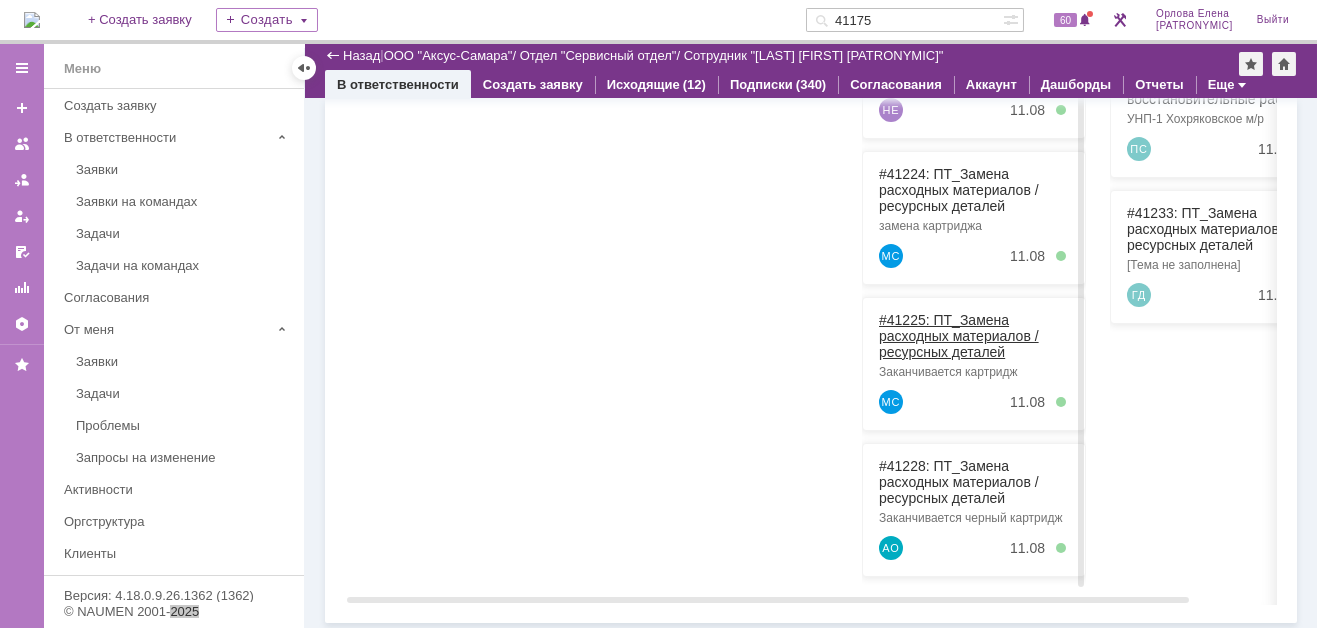 click on "#41225: ПТ_Замена расходных материалов / ресурсных деталей" at bounding box center (959, 336) 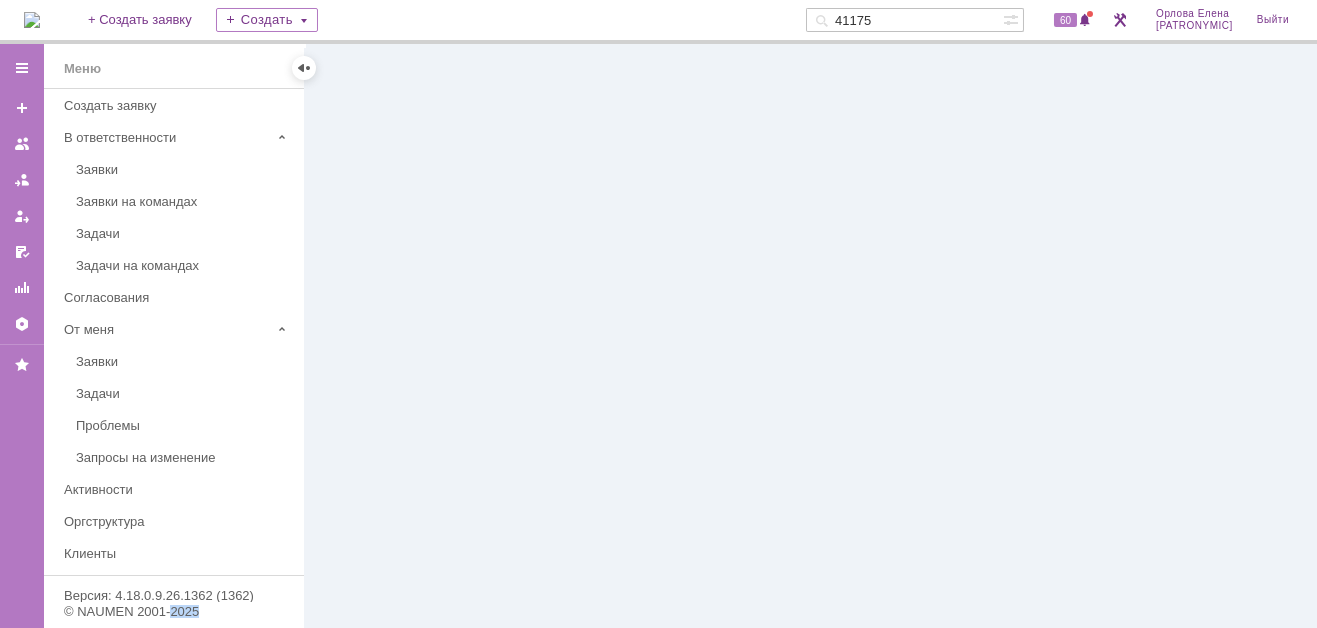 click at bounding box center [811, 336] 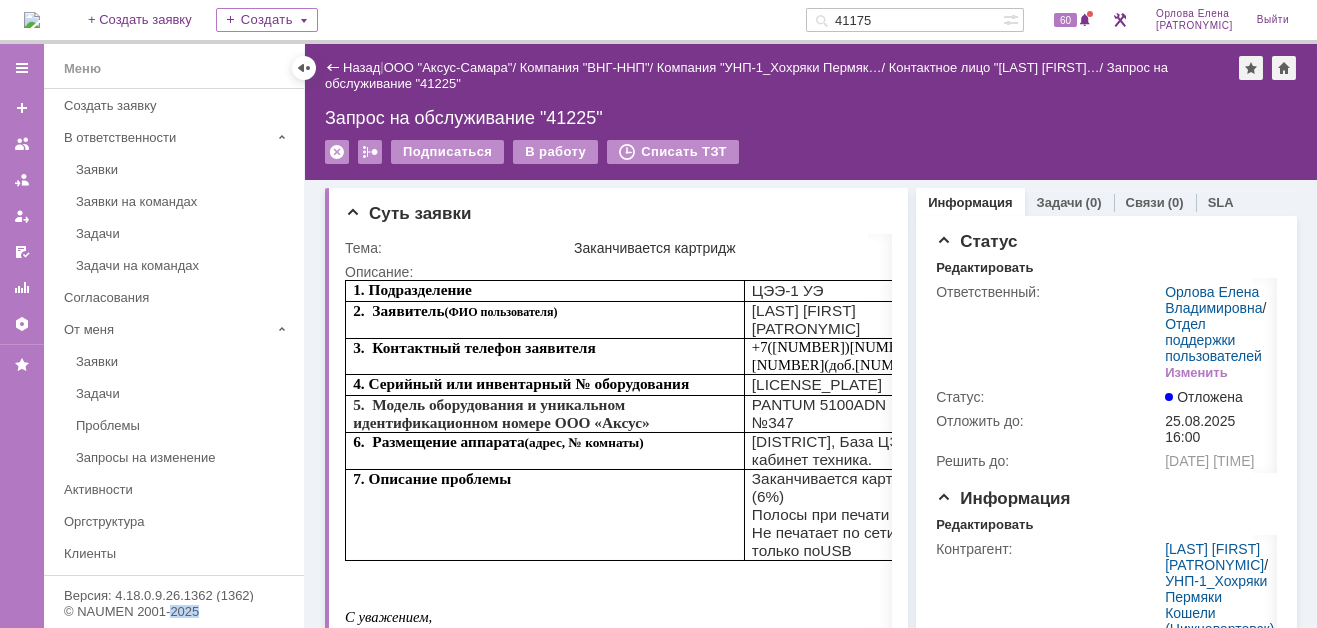 click at bounding box center (32, 20) 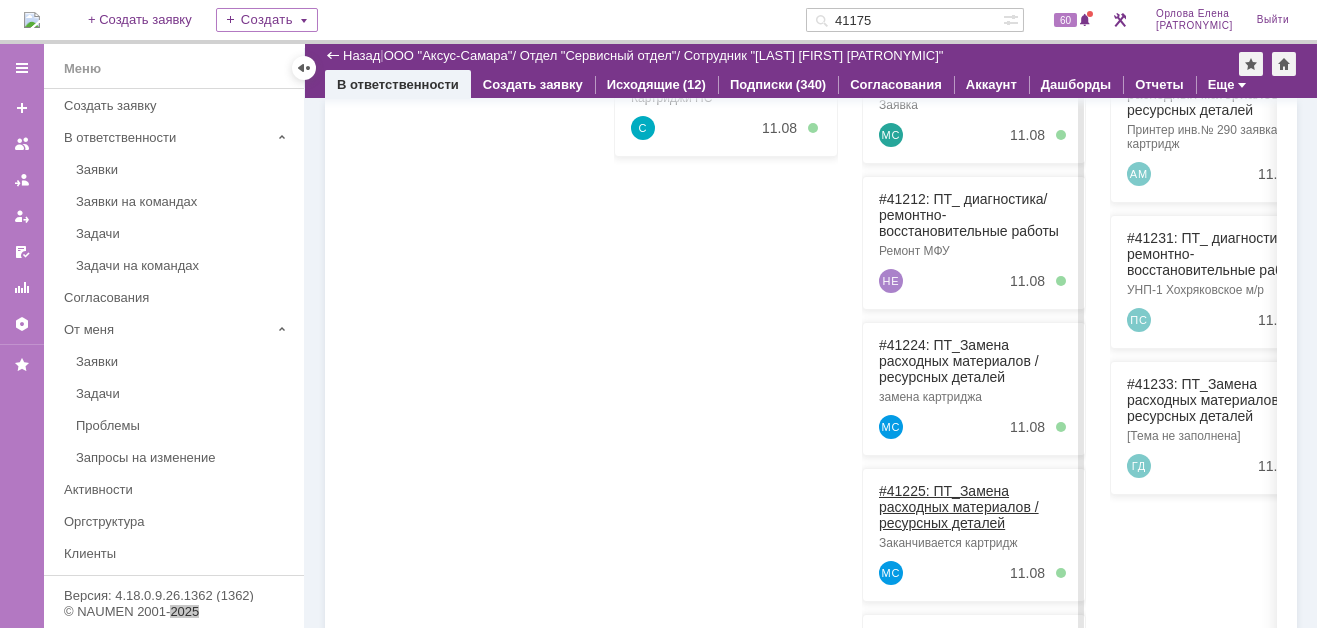 click on "#41225: ПТ_Замена расходных материалов / ресурсных деталей" at bounding box center [959, 507] 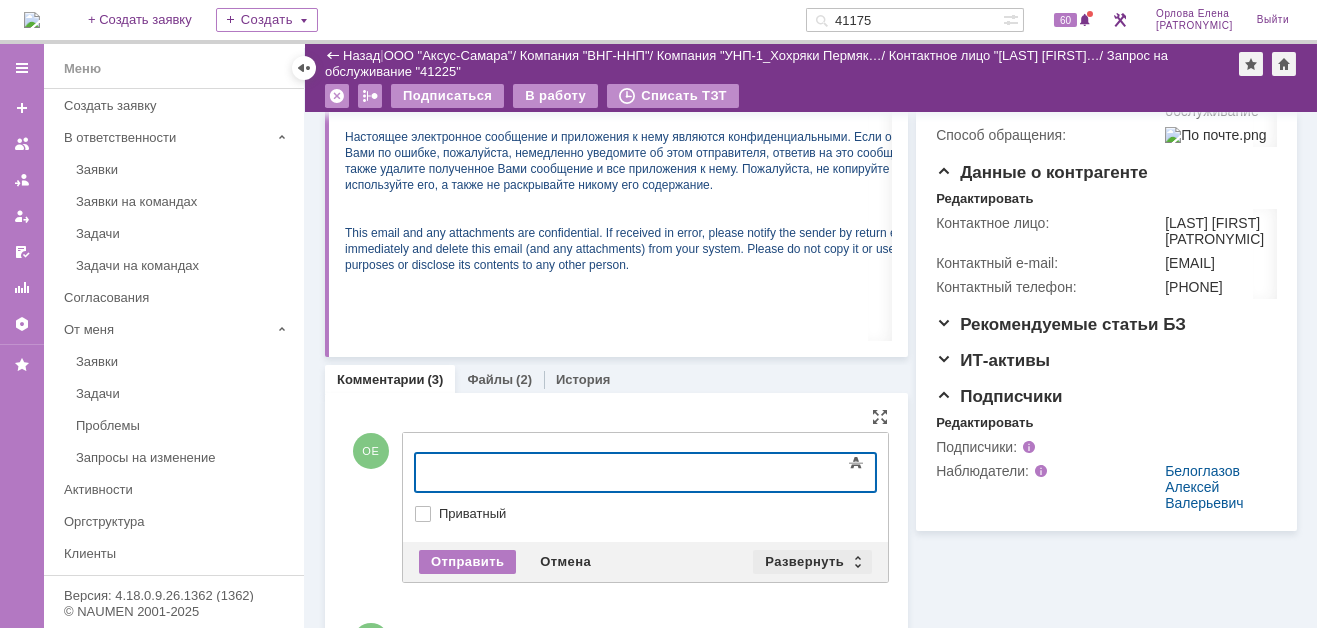 click on "Развернуть" at bounding box center [812, 562] 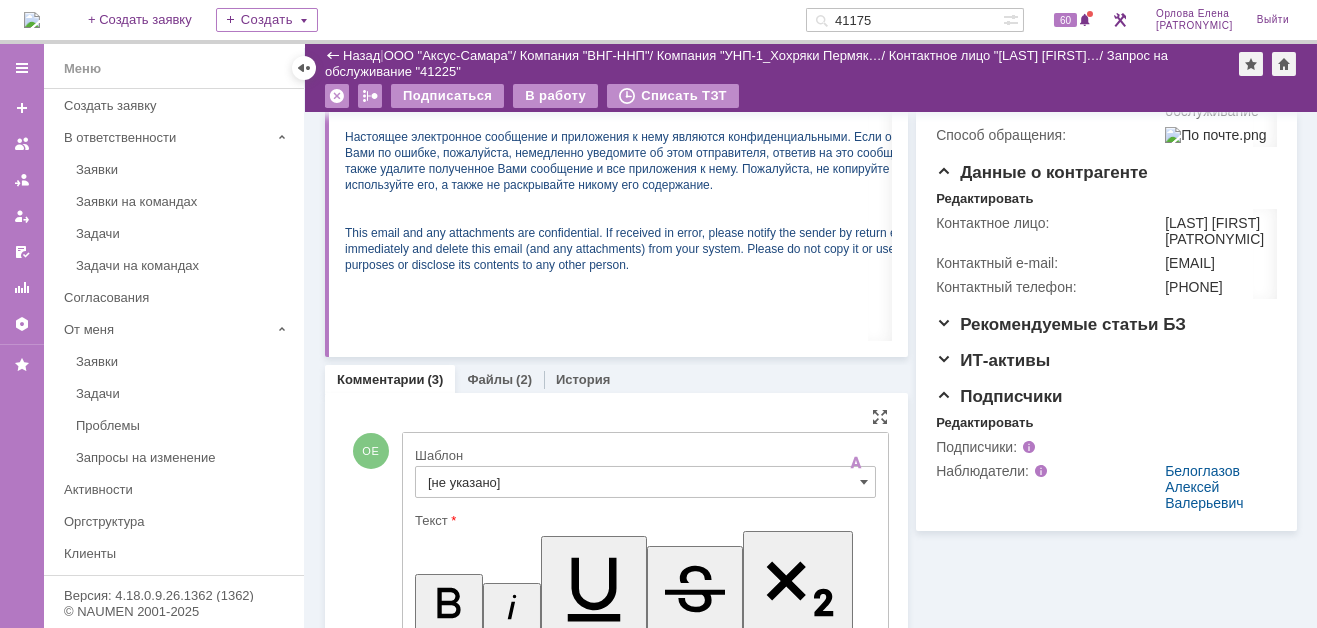 click on "[не указано]" at bounding box center [645, 482] 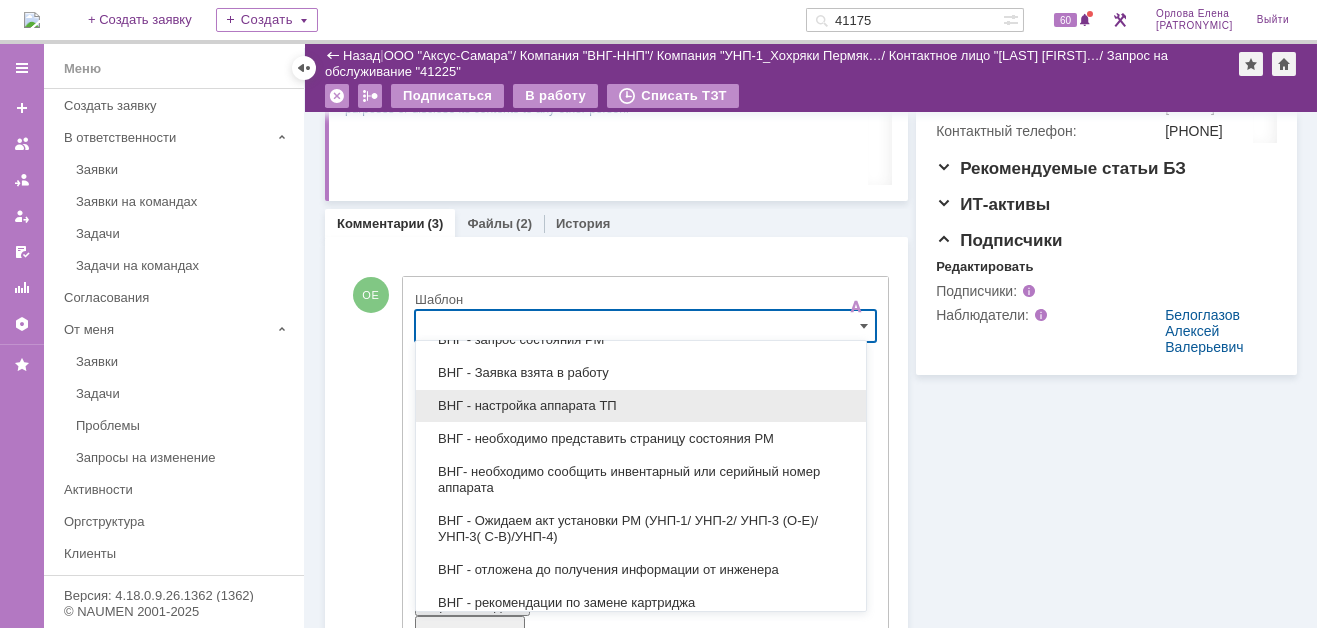 click on "ВНГ - настройка аппарата ТП" at bounding box center [641, 406] 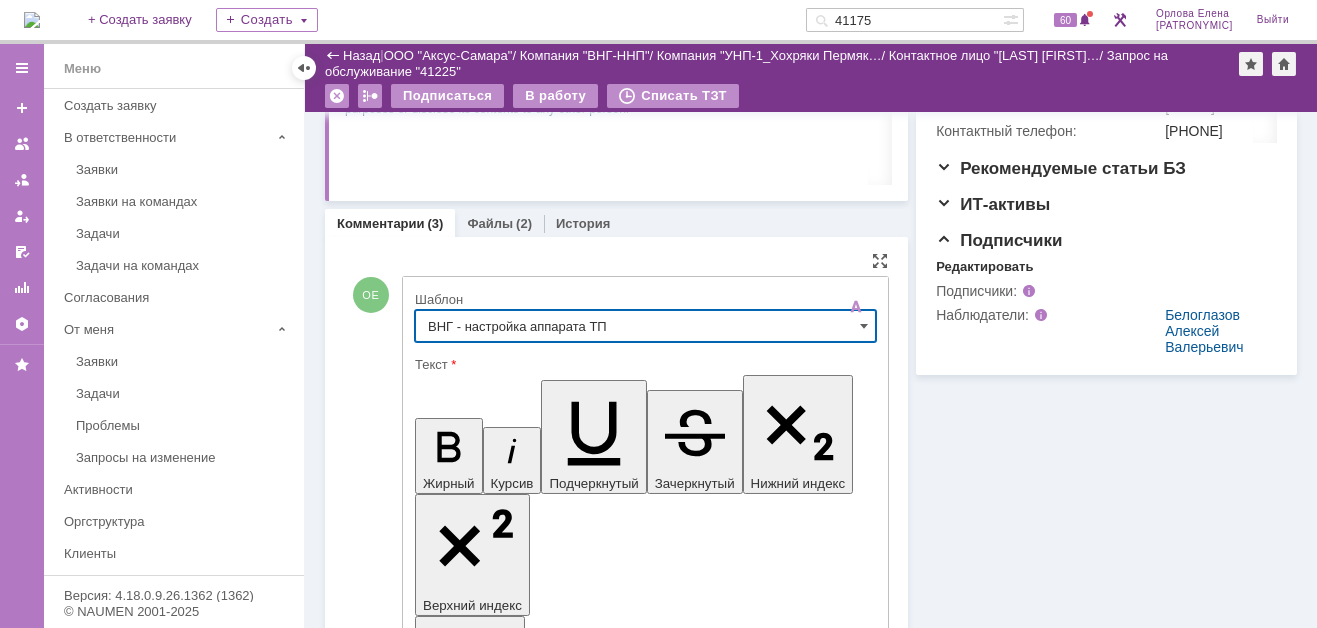 type on "ВНГ - настройка аппарата ТП" 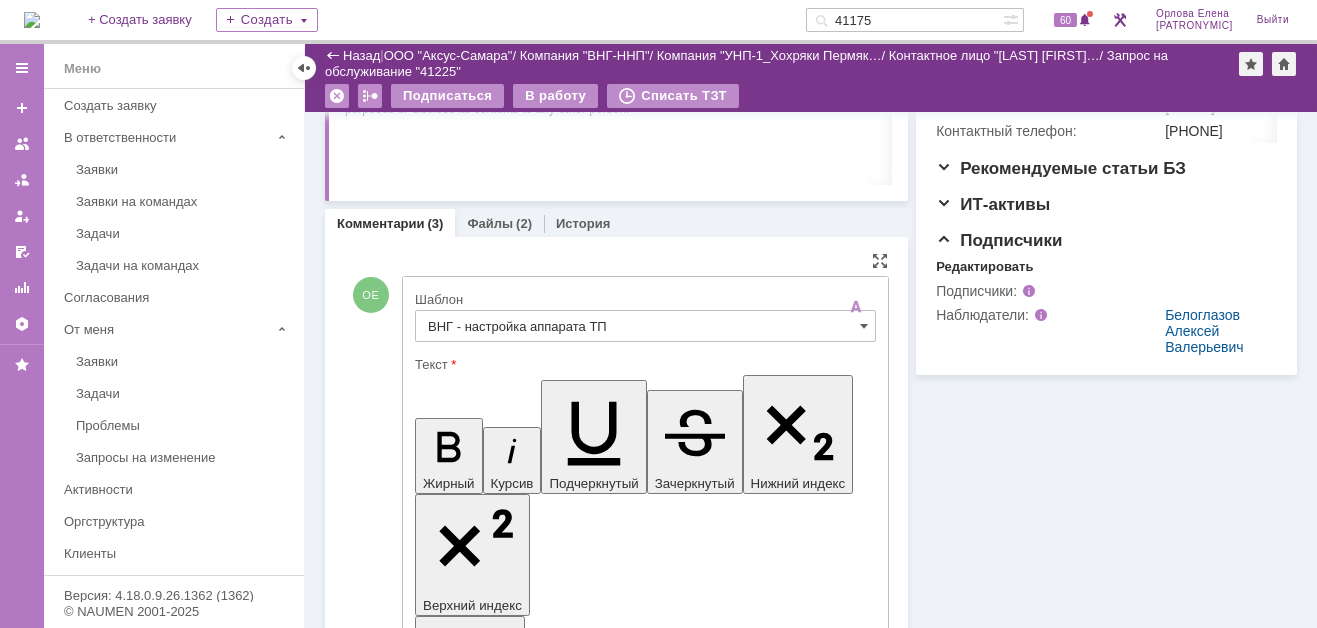 click on "По настройке аппарата необходимо обратиться ко внутренней службе технической поддержки -  ITsupport@ipc-oil.ru" at bounding box center [577, 4505] 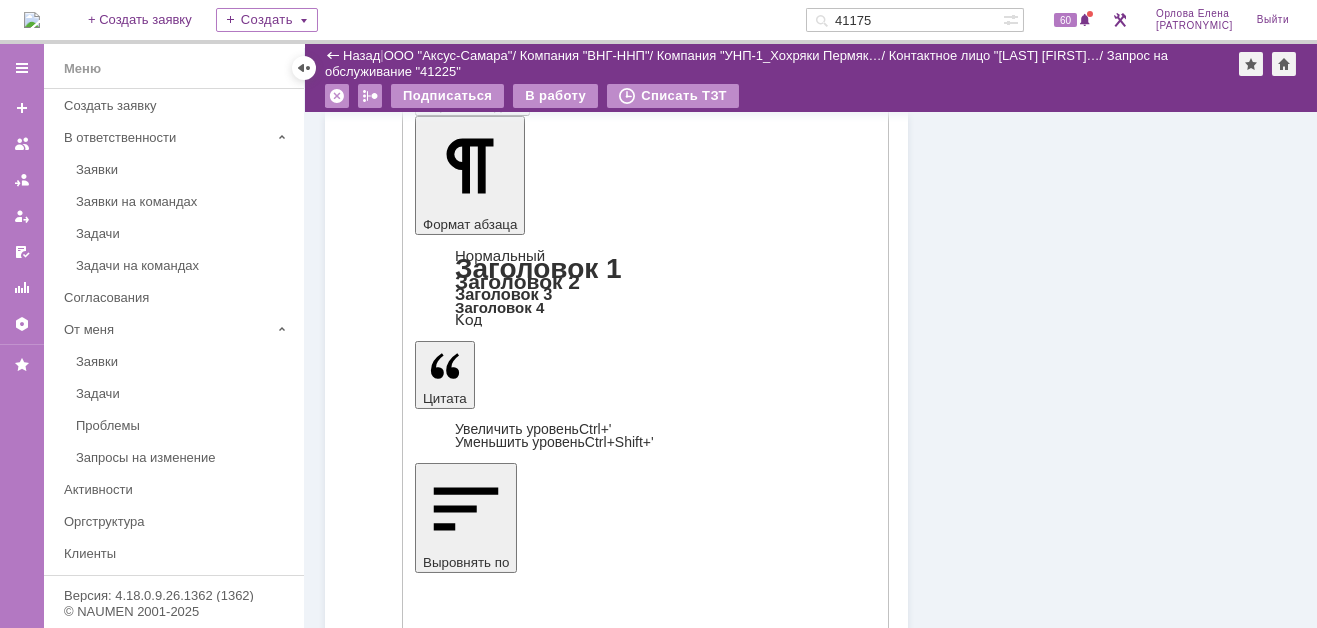 click on "Отправить" at bounding box center (467, 4409) 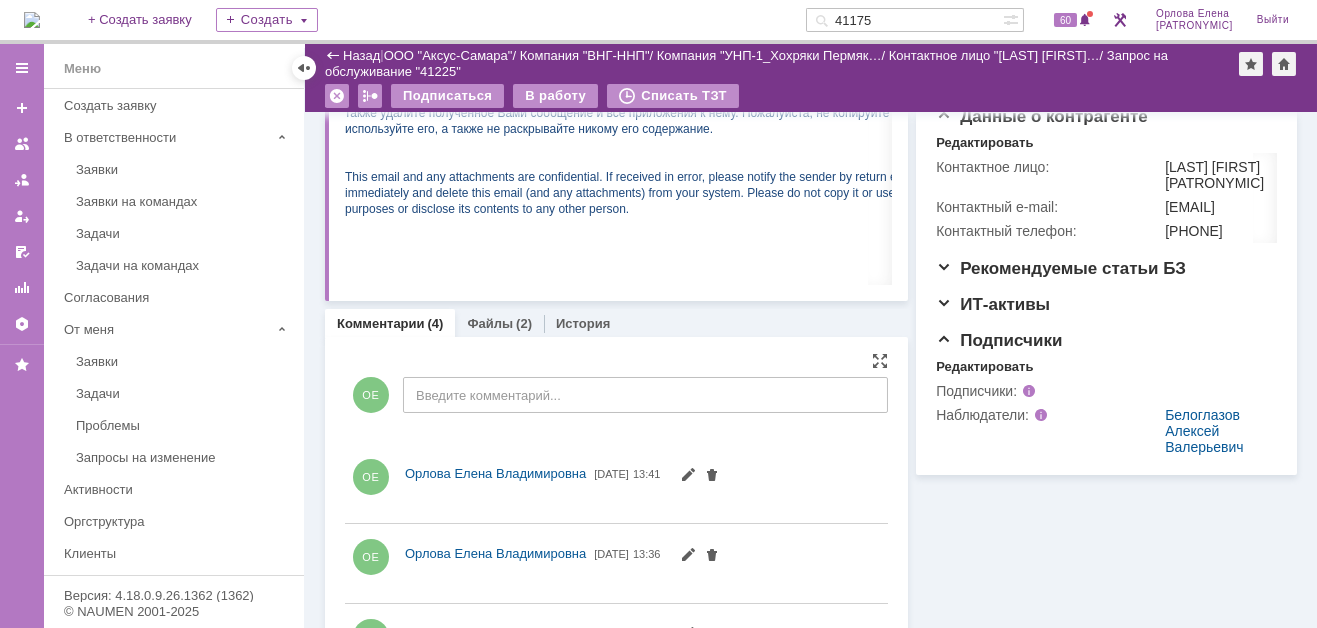 scroll, scrollTop: 512, scrollLeft: 0, axis: vertical 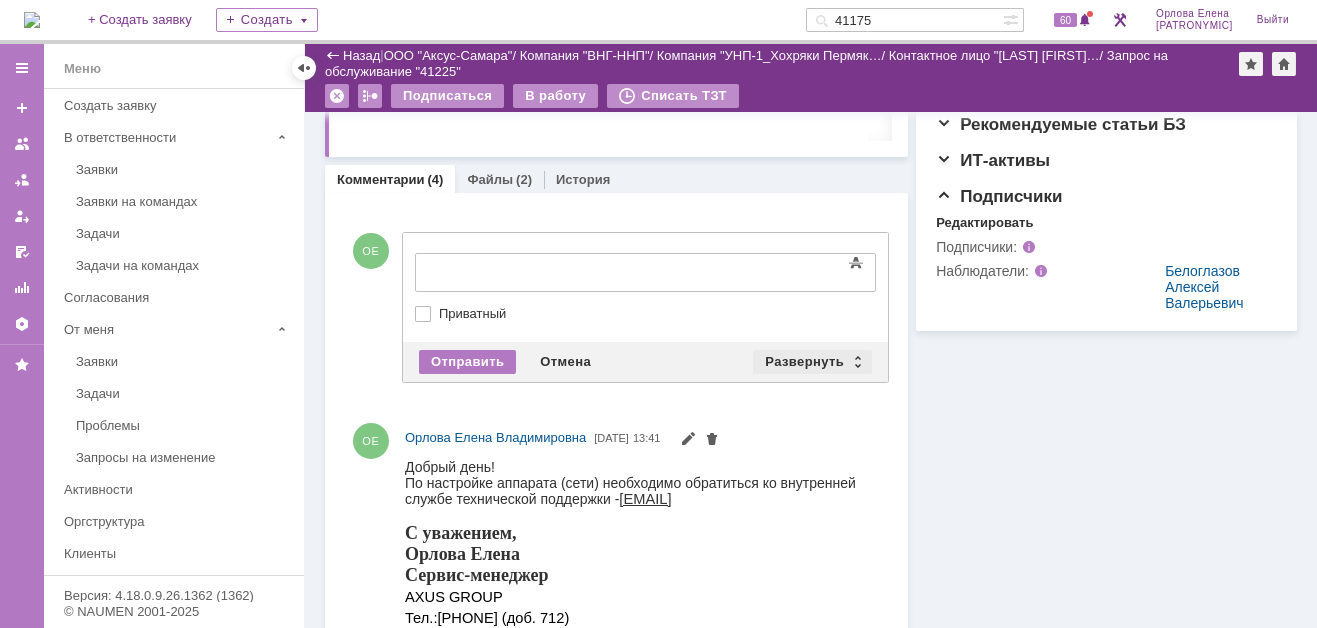 click on "Развернуть" at bounding box center (812, 362) 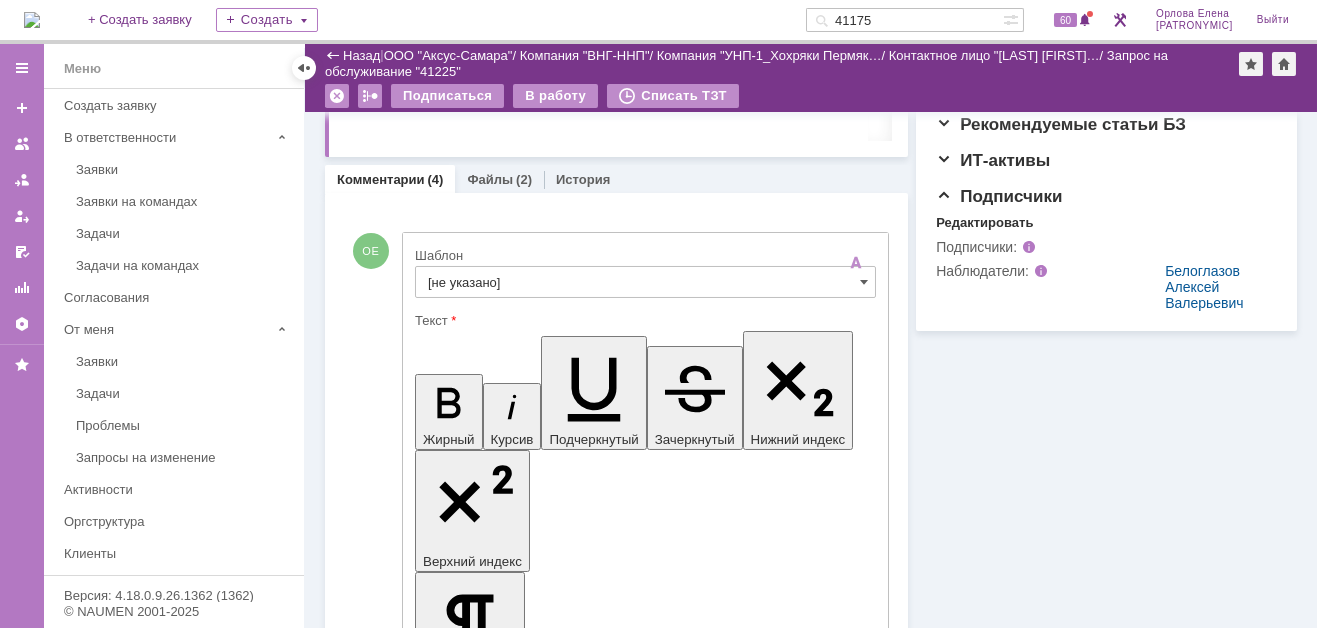 scroll, scrollTop: 0, scrollLeft: 0, axis: both 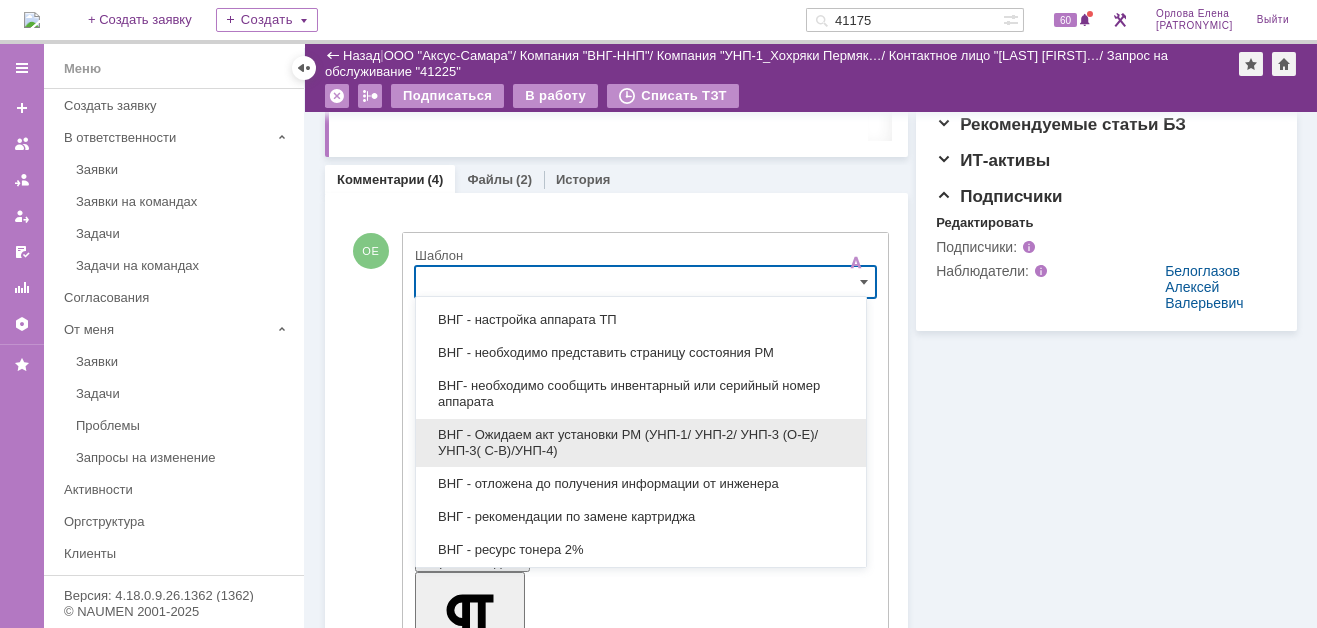 click on "ВНГ - Ожидаем акт установки РМ  (УНП-1/ УНП-2/ УНП-3 (О-Е)/ УНП-3( С-В)/УНП-4)" at bounding box center [641, 443] 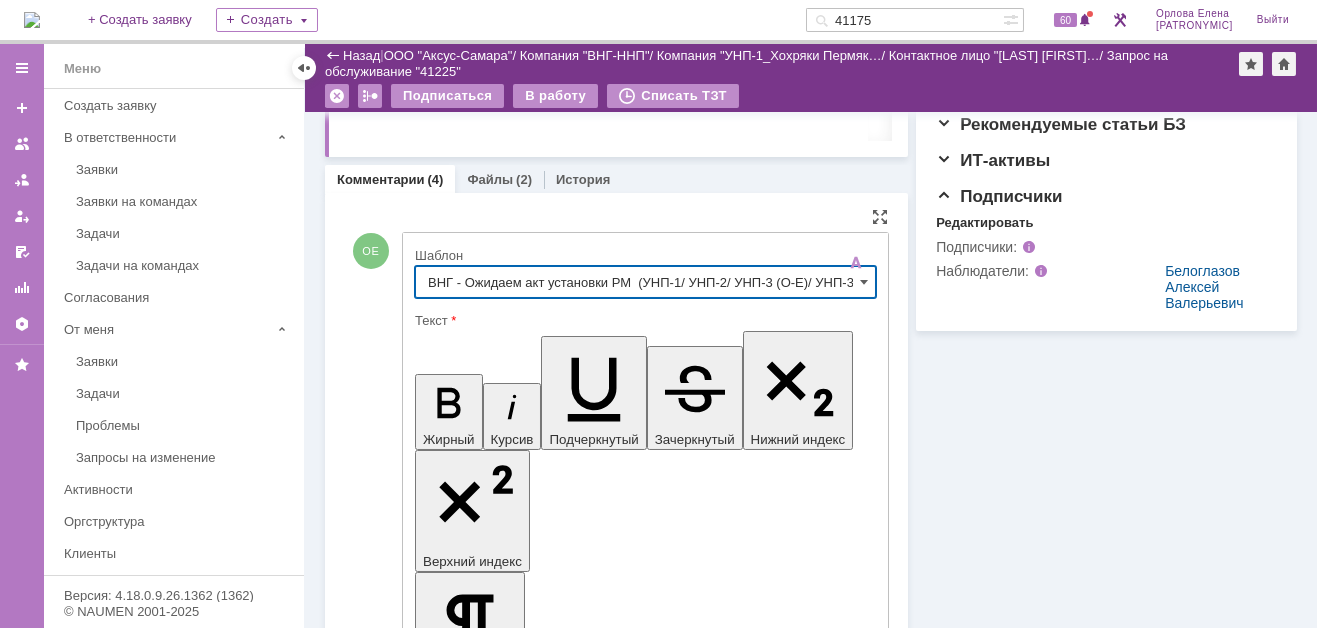 type on "ВНГ - Ожидаем акт установки РМ  (УНП-1/ УНП-2/ УНП-3 (О-Е)/ УНП-3( С-В)/УНП-4)" 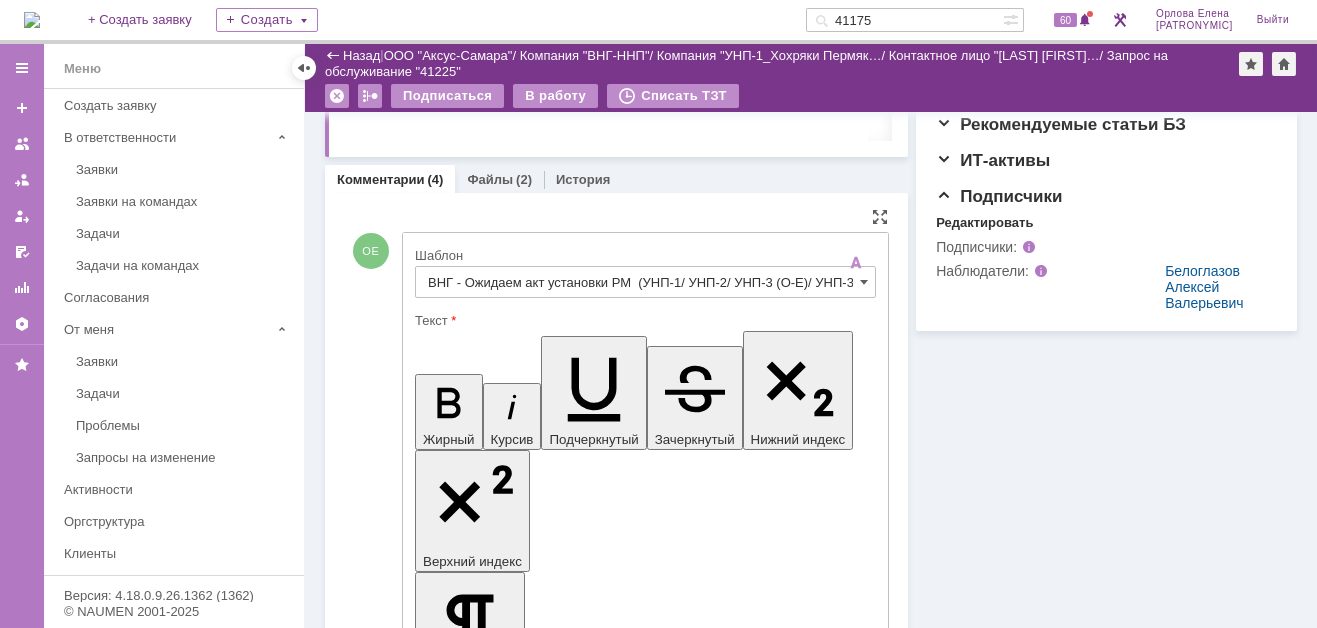 type 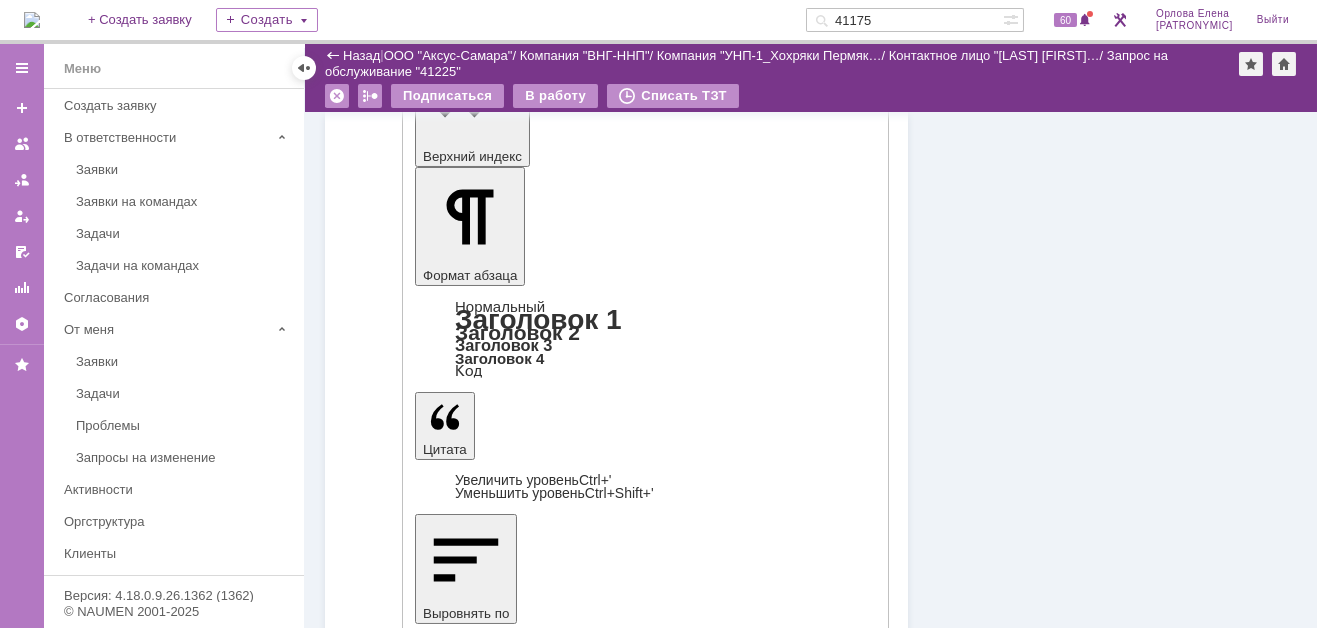 scroll, scrollTop: 1199, scrollLeft: 0, axis: vertical 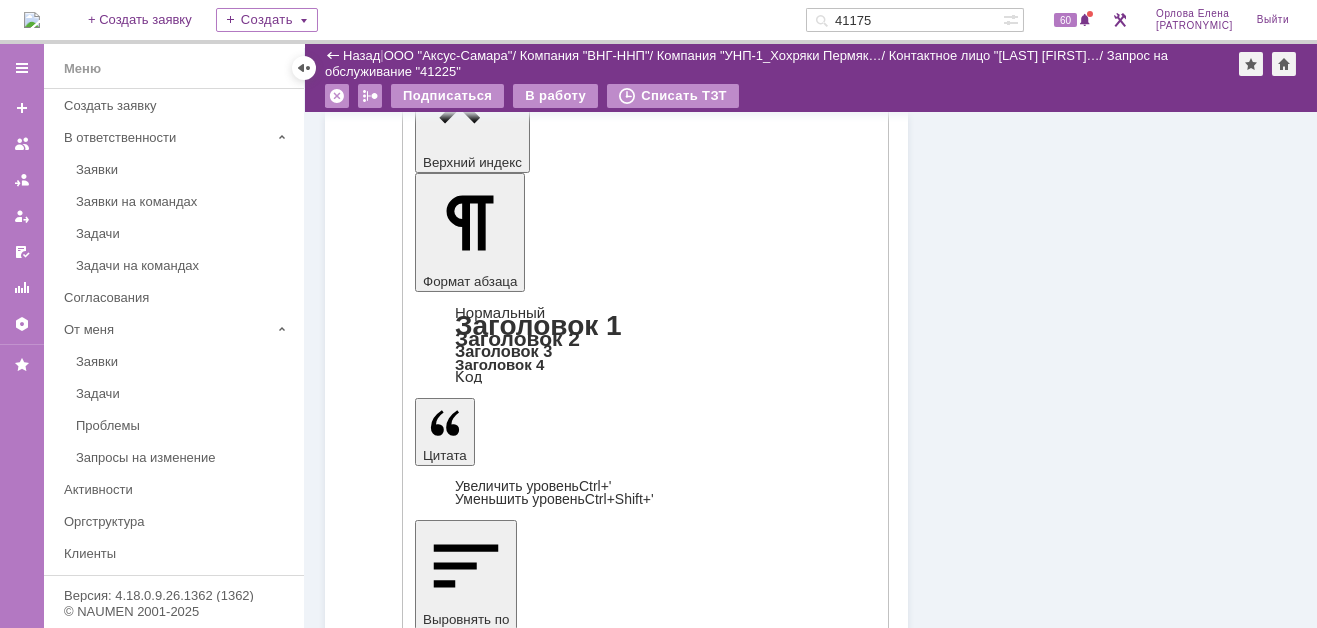 click on "Отправить" at bounding box center (467, 4436) 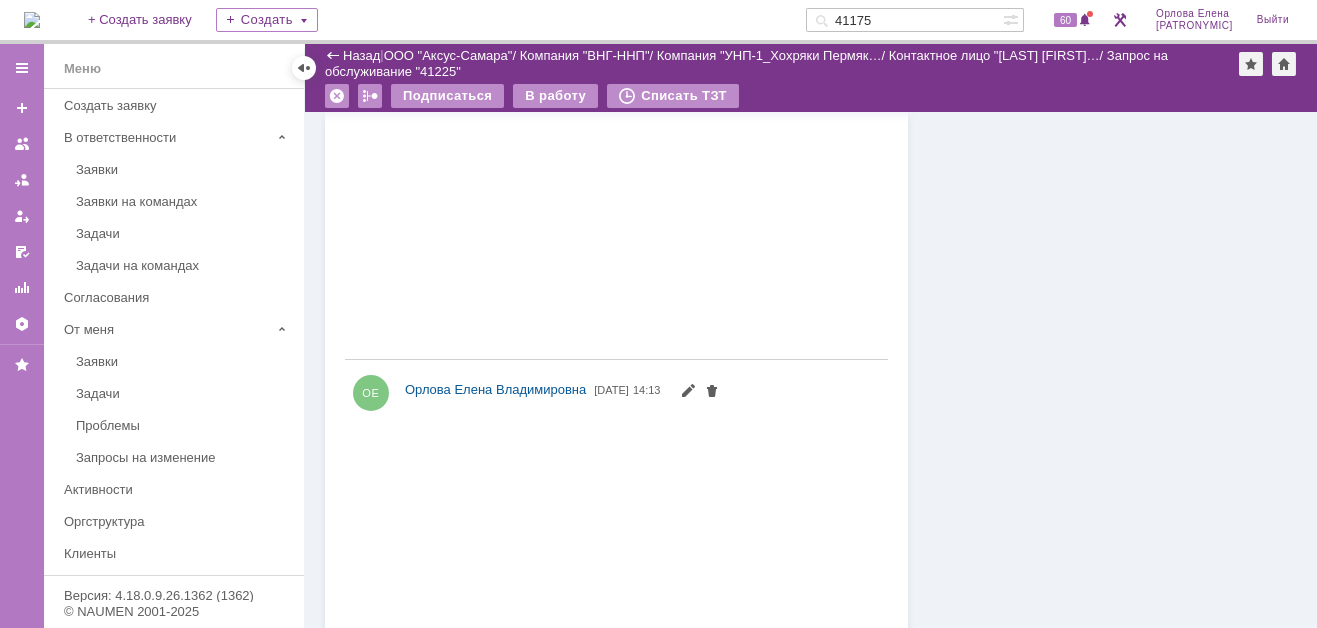 scroll, scrollTop: 1299, scrollLeft: 0, axis: vertical 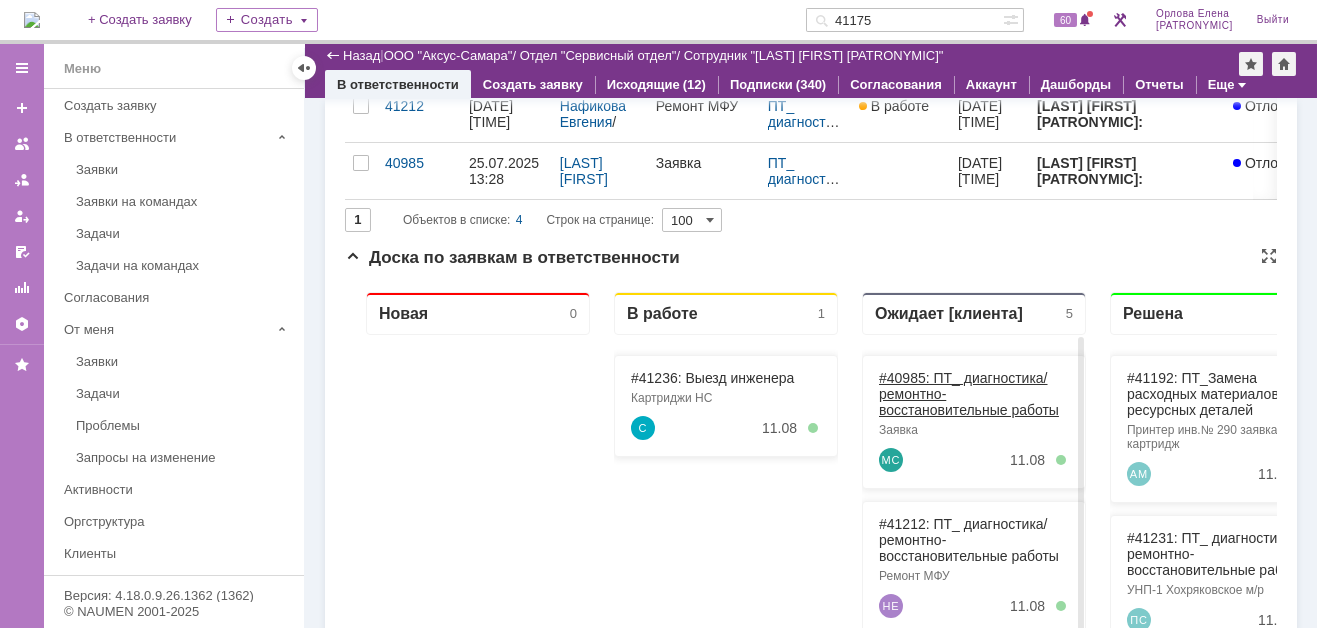 click on "#40985: ПТ_ диагностика/ ремонтно-восстановительные работы" at bounding box center [969, 394] 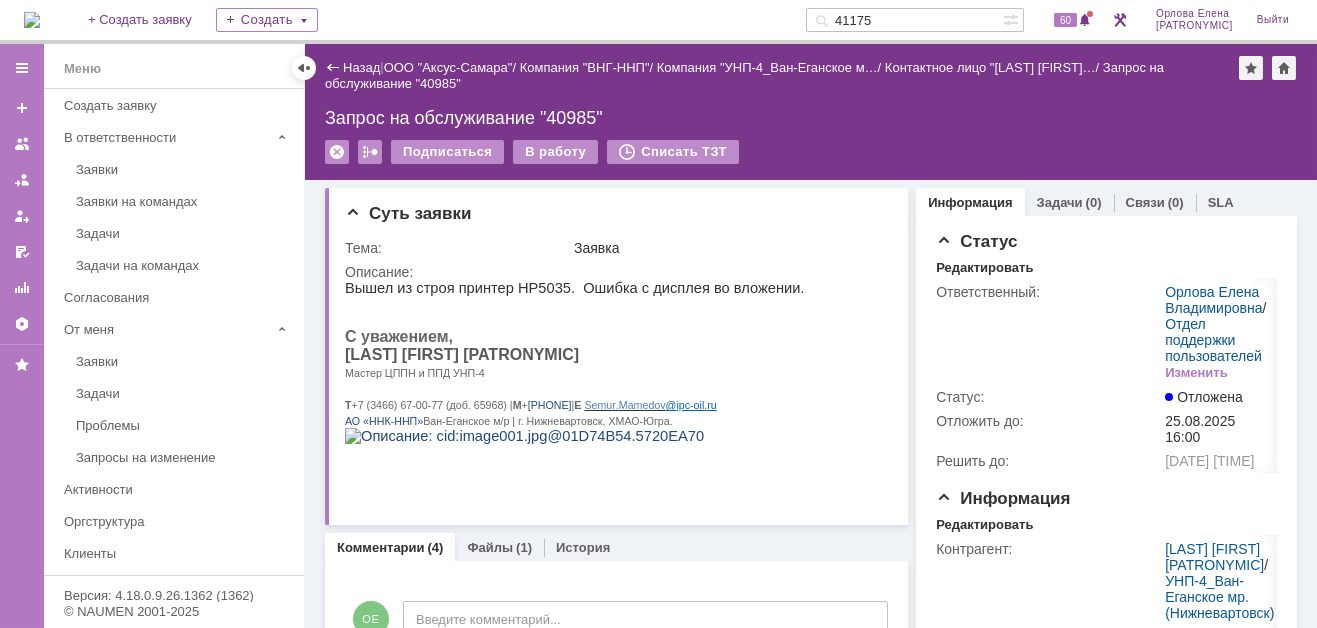 scroll, scrollTop: 0, scrollLeft: 0, axis: both 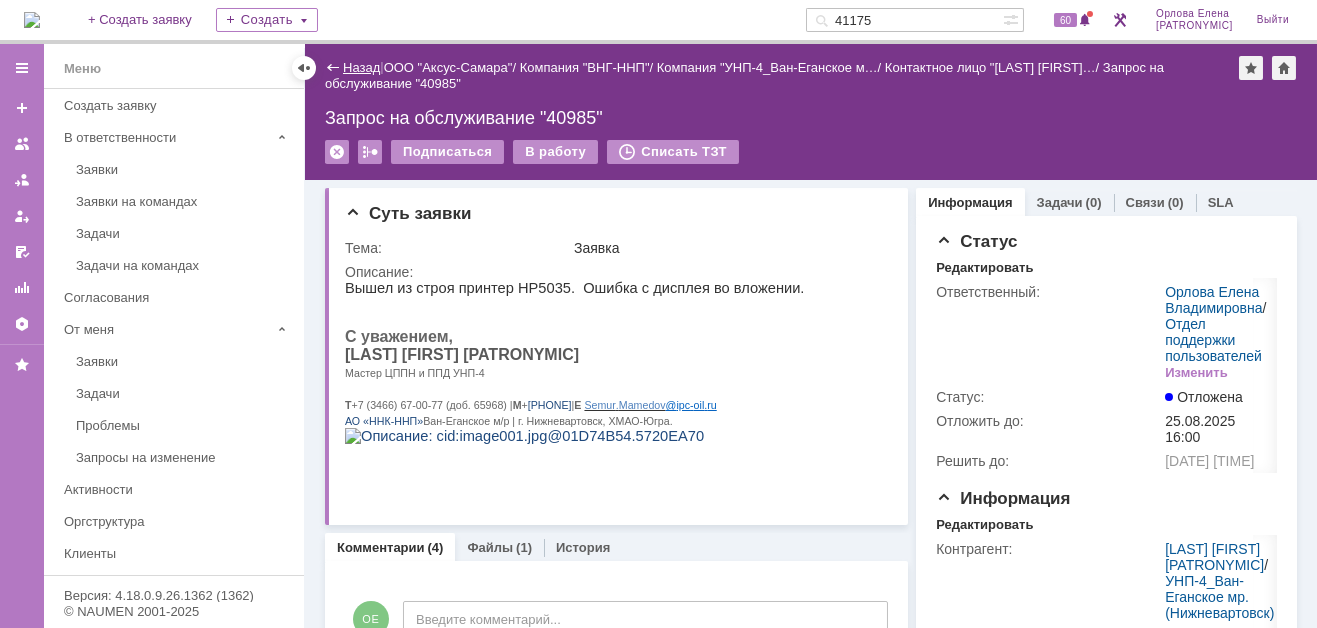 click on "Назад" at bounding box center (361, 67) 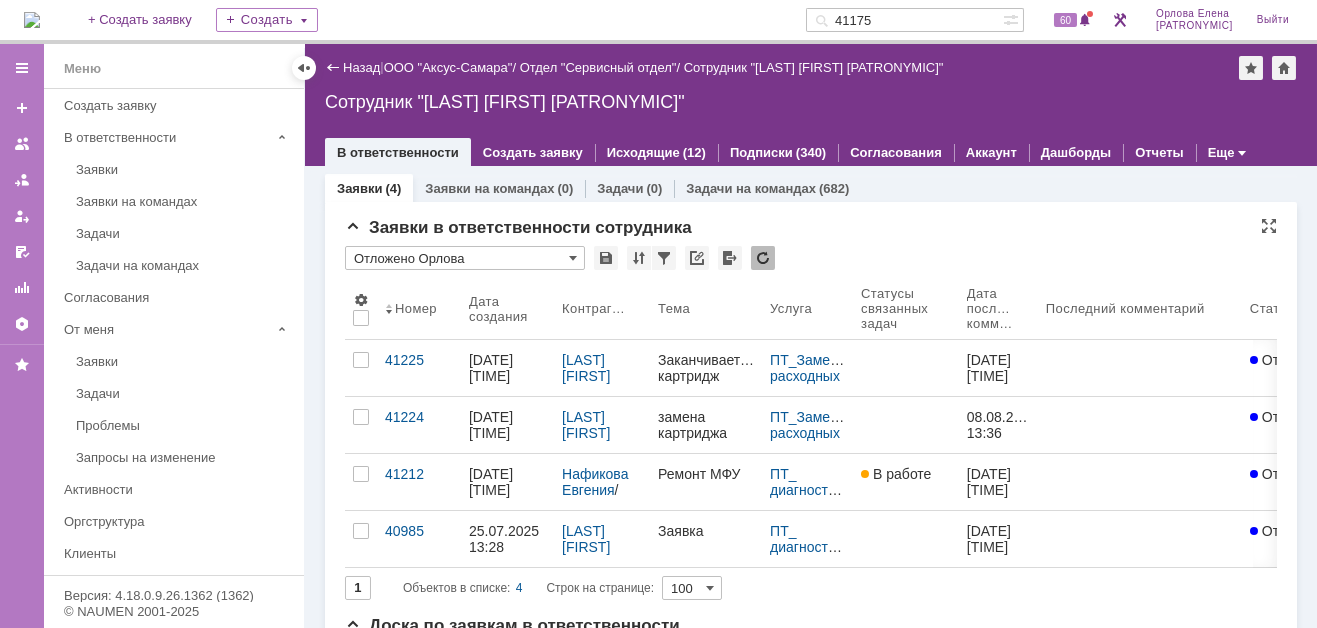 scroll, scrollTop: 0, scrollLeft: 0, axis: both 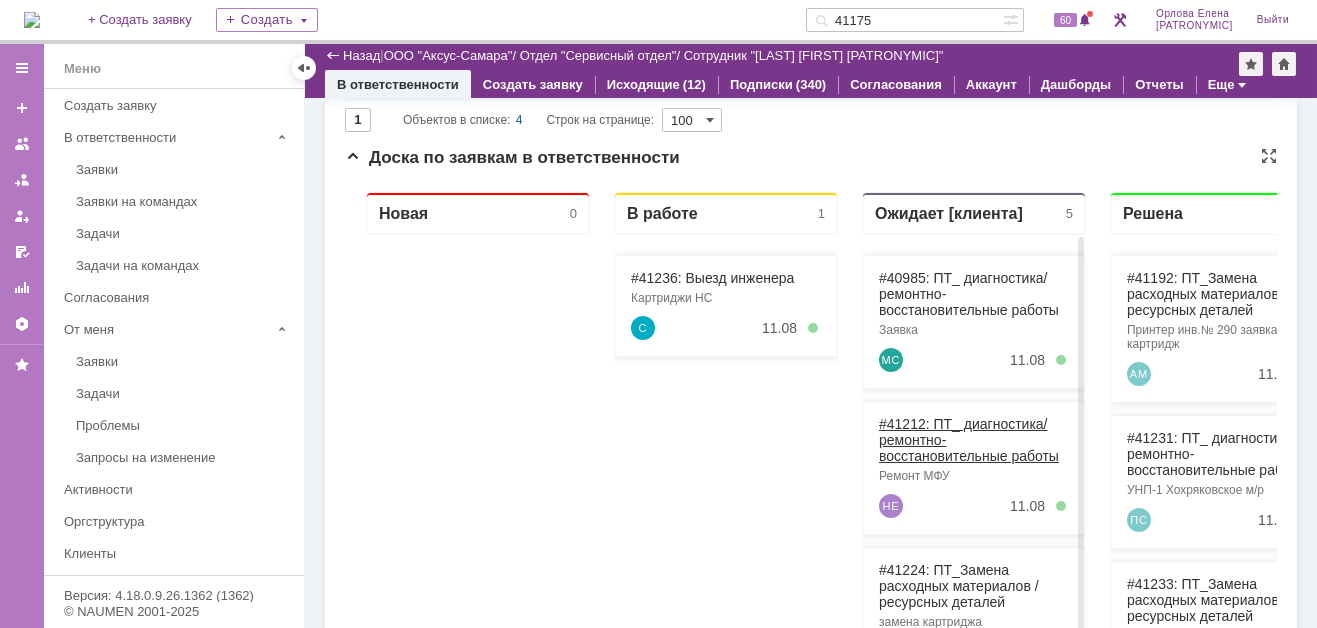click on "#41212: ПТ_ диагностика/ ремонтно-восстановительные работы" at bounding box center (969, 440) 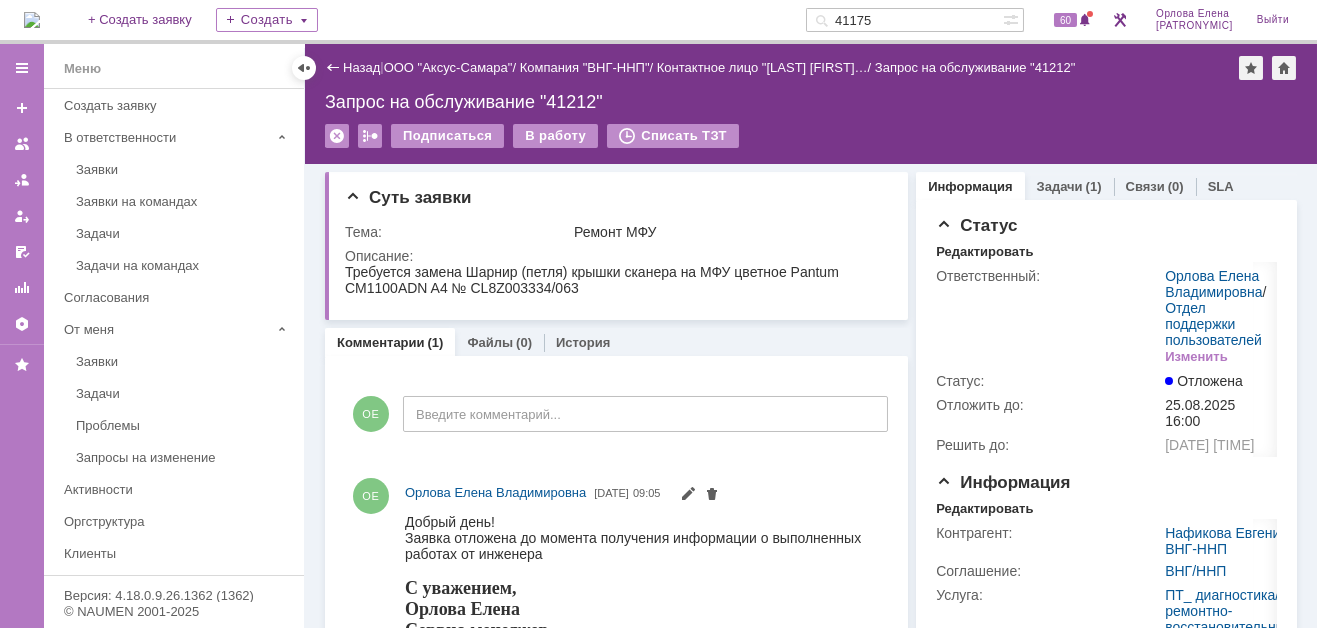 scroll, scrollTop: 0, scrollLeft: 0, axis: both 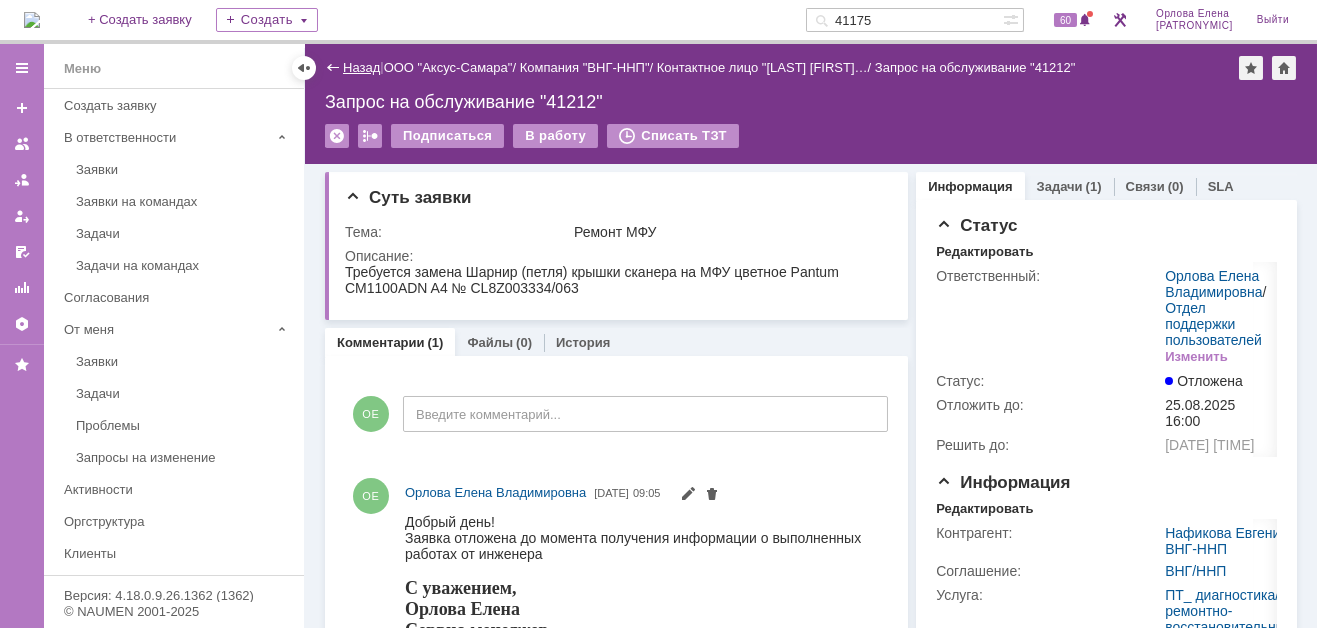 click on "Назад" at bounding box center (361, 67) 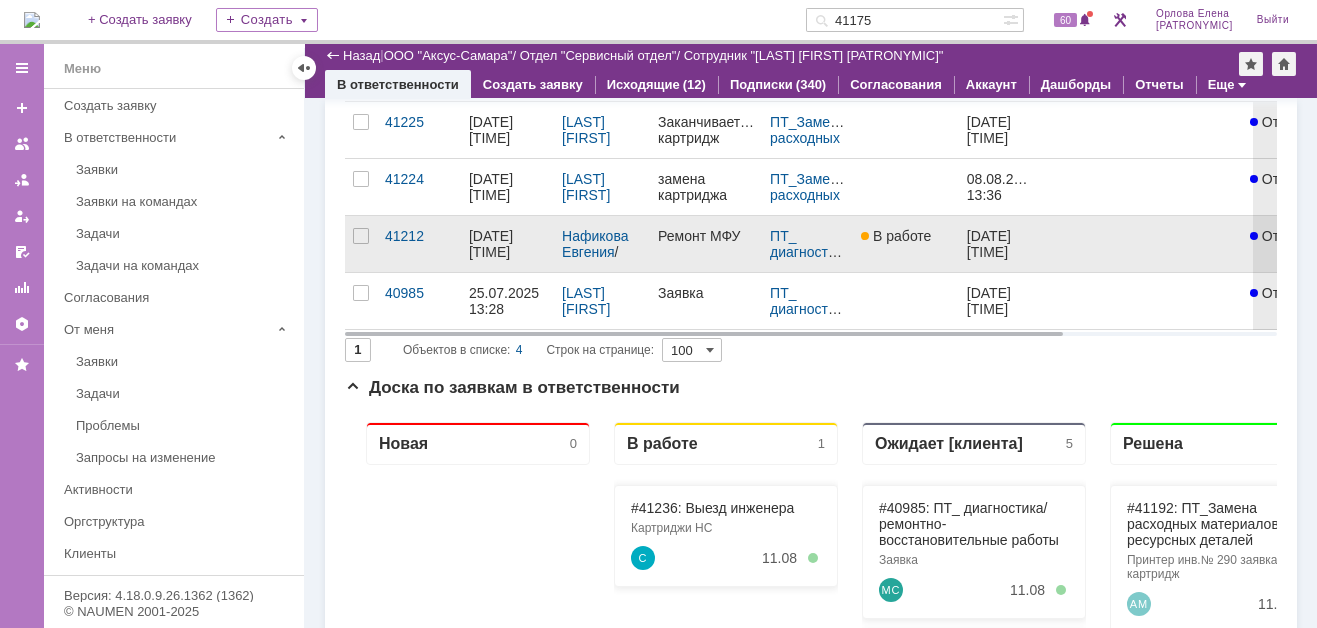 scroll, scrollTop: 0, scrollLeft: 0, axis: both 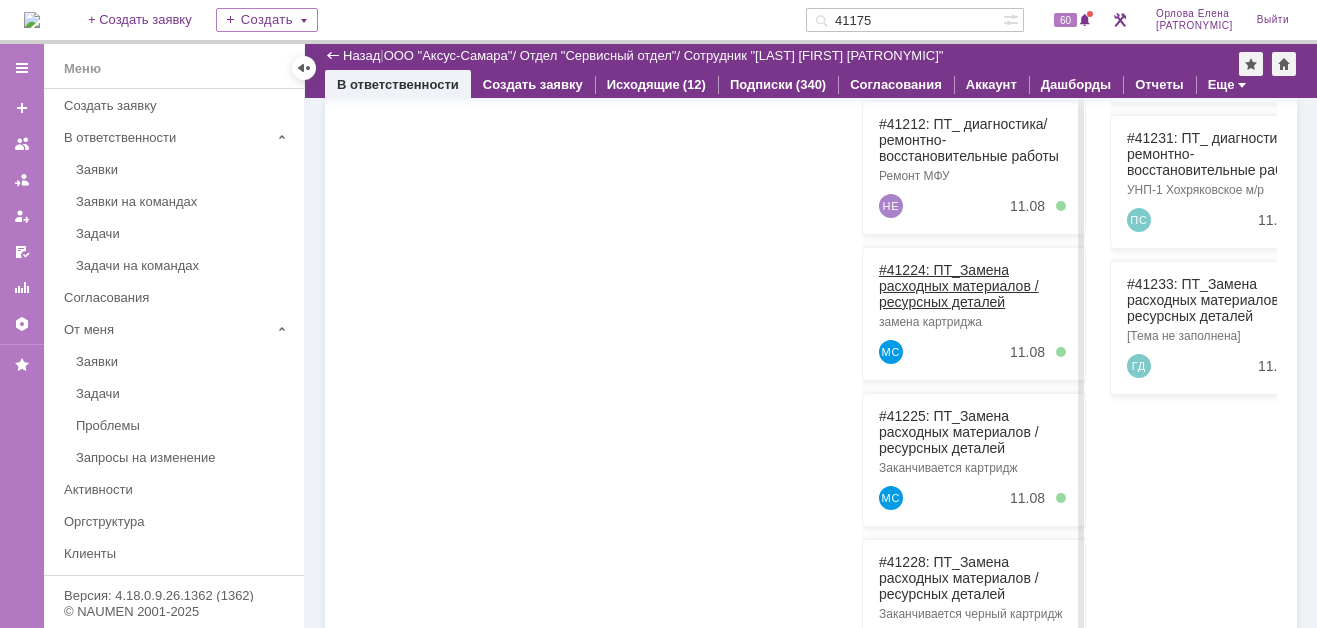 click on "#41224: ПТ_Замена расходных материалов / ресурсных деталей" at bounding box center (959, 286) 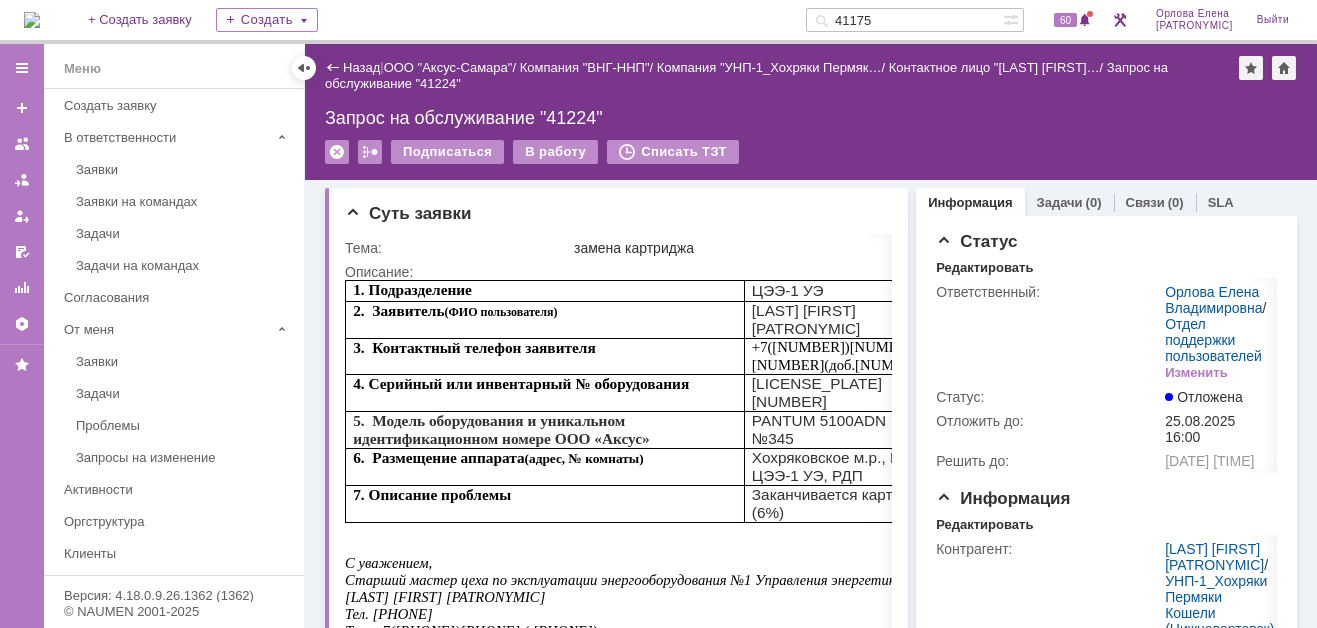 scroll, scrollTop: 0, scrollLeft: 0, axis: both 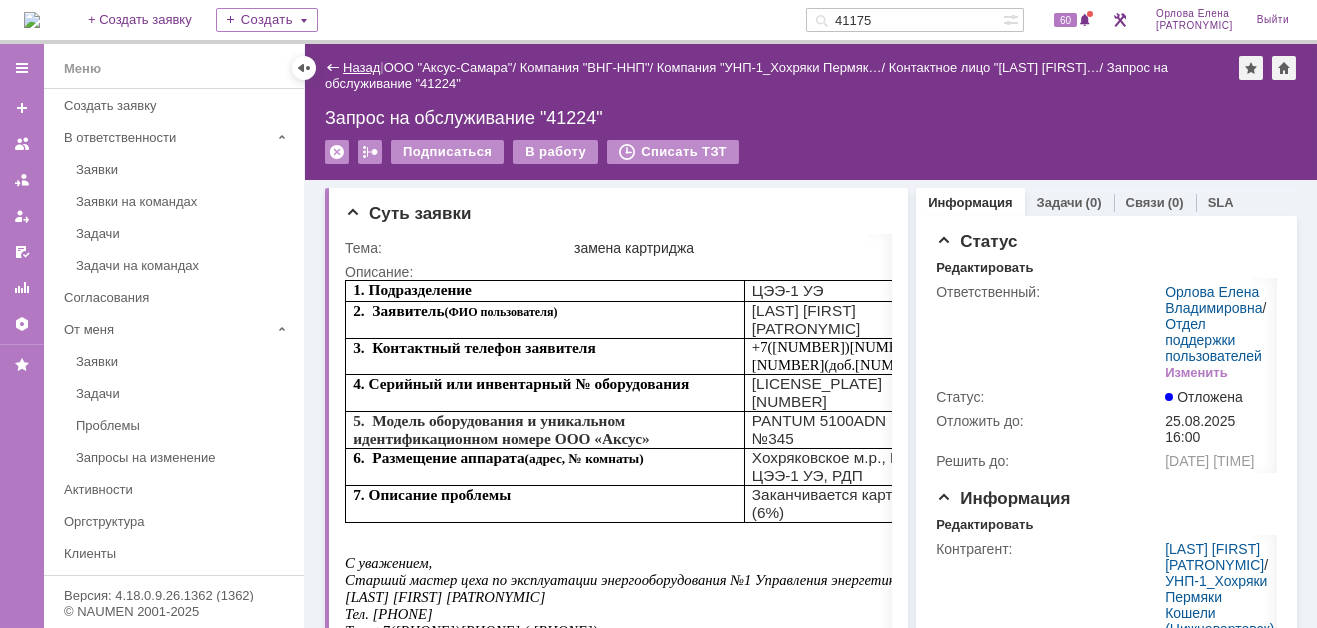click on "Назад" at bounding box center (361, 67) 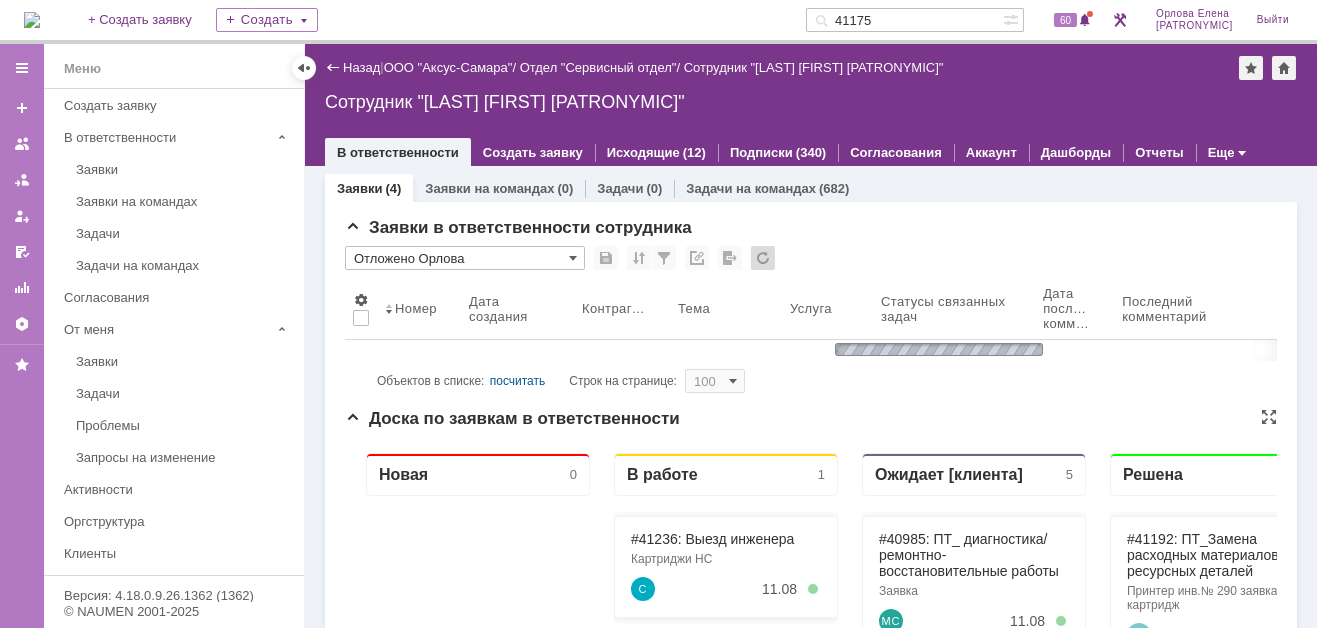 scroll, scrollTop: 75, scrollLeft: 0, axis: vertical 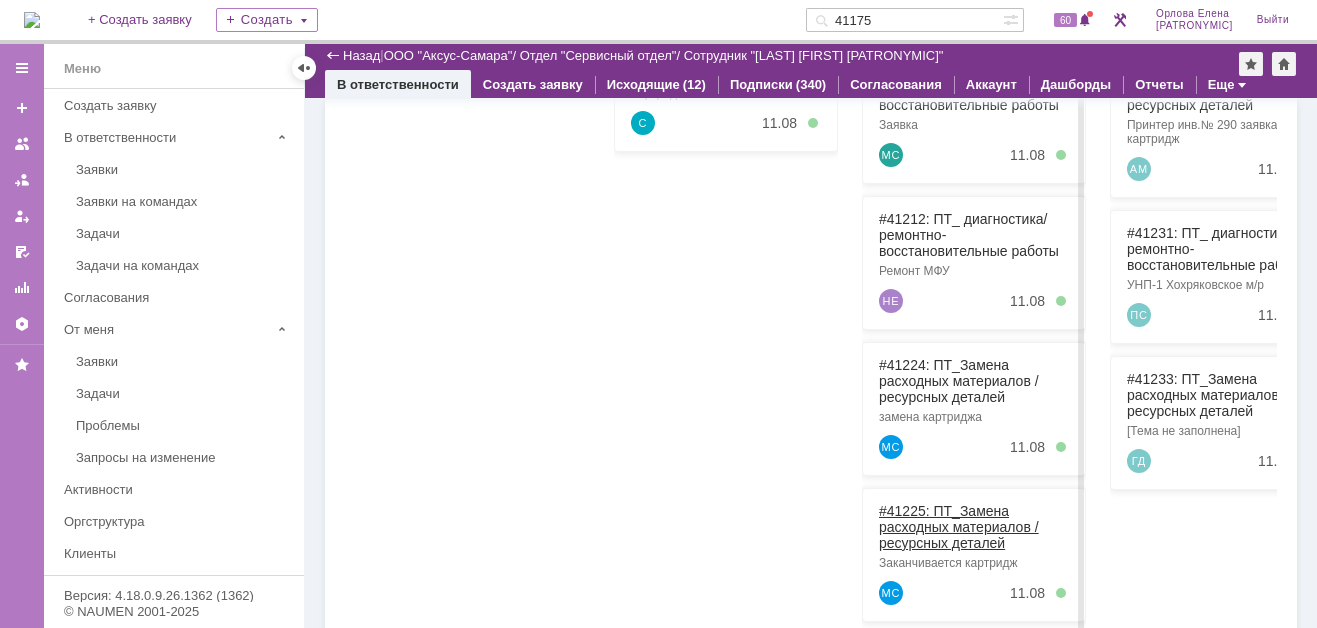 click on "#41225: ПТ_Замена расходных материалов / ресурсных деталей" at bounding box center (959, 527) 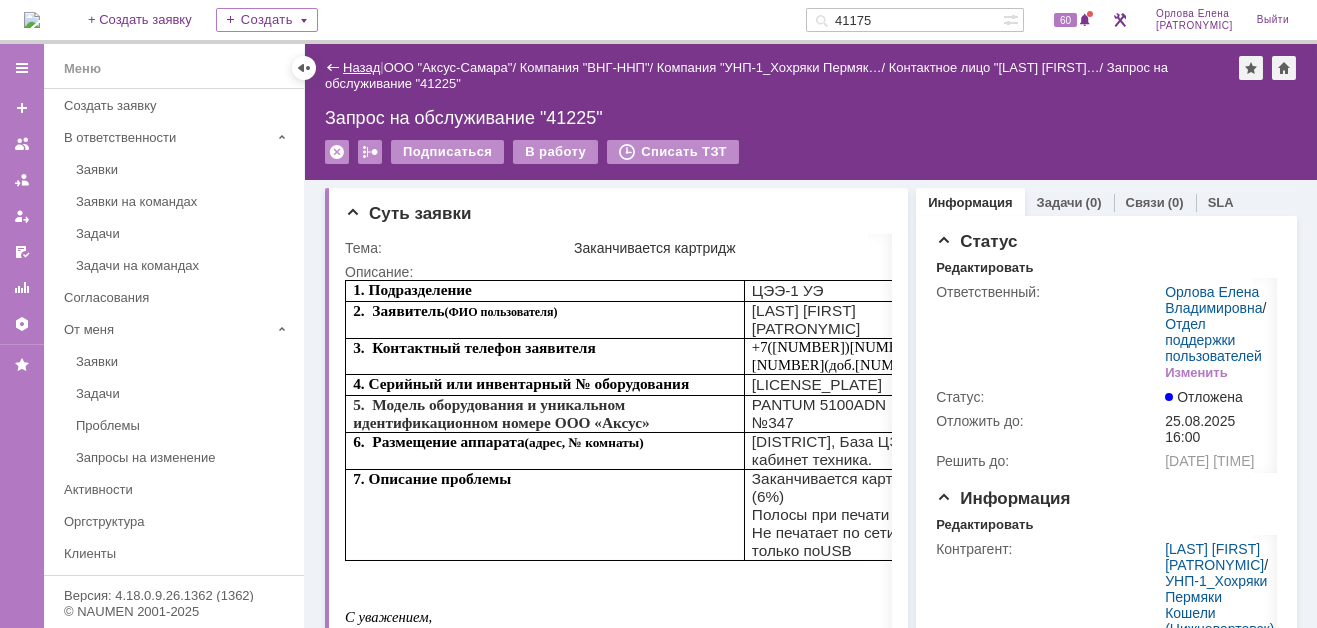 click on "Назад" at bounding box center [361, 67] 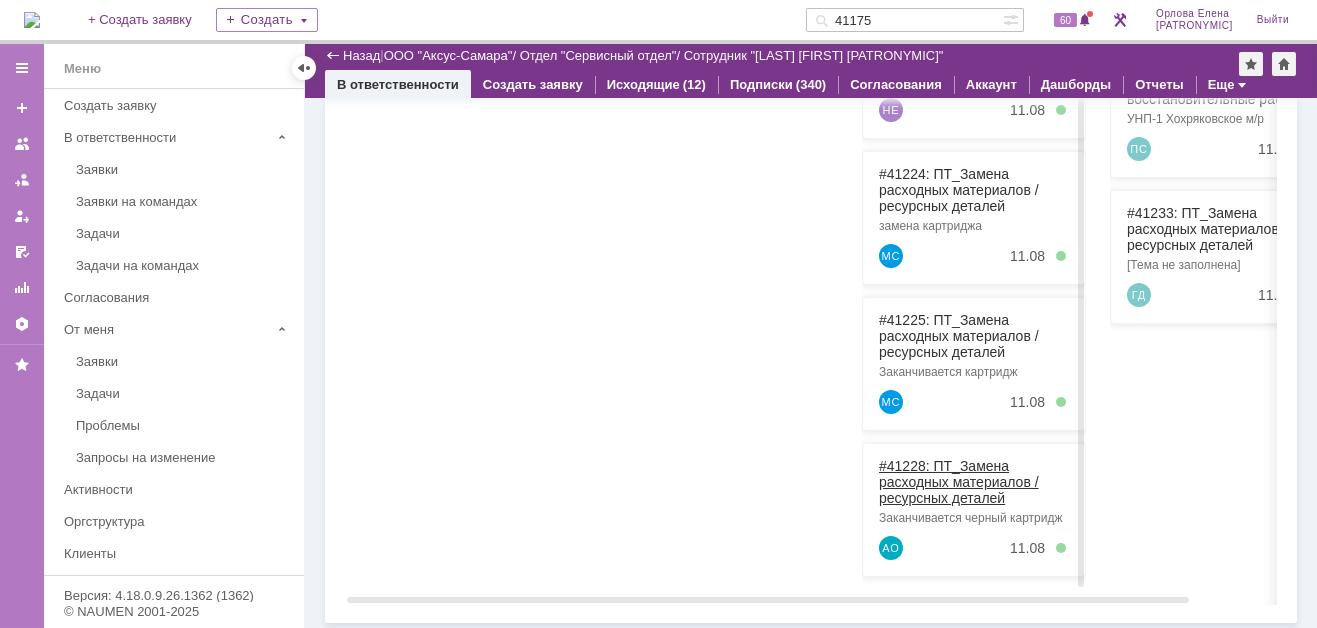 click on "#41228: ПТ_Замена расходных материалов / ресурсных деталей" at bounding box center (959, 482) 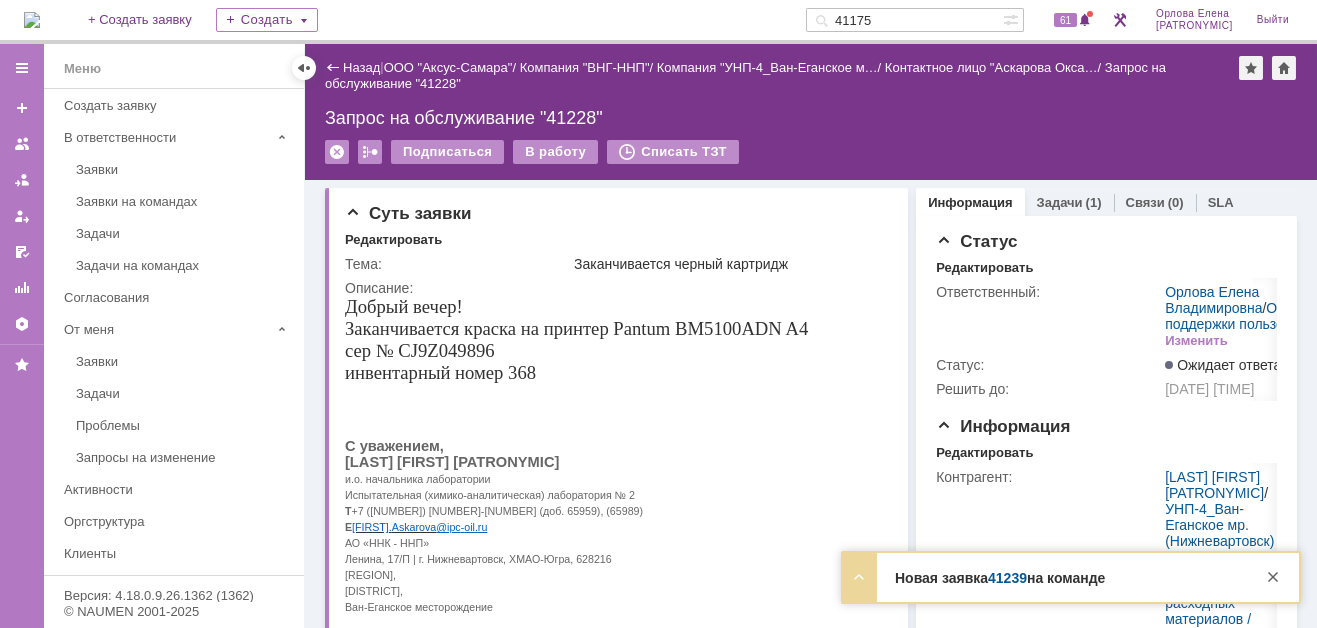 click on "41239" at bounding box center [1007, 578] 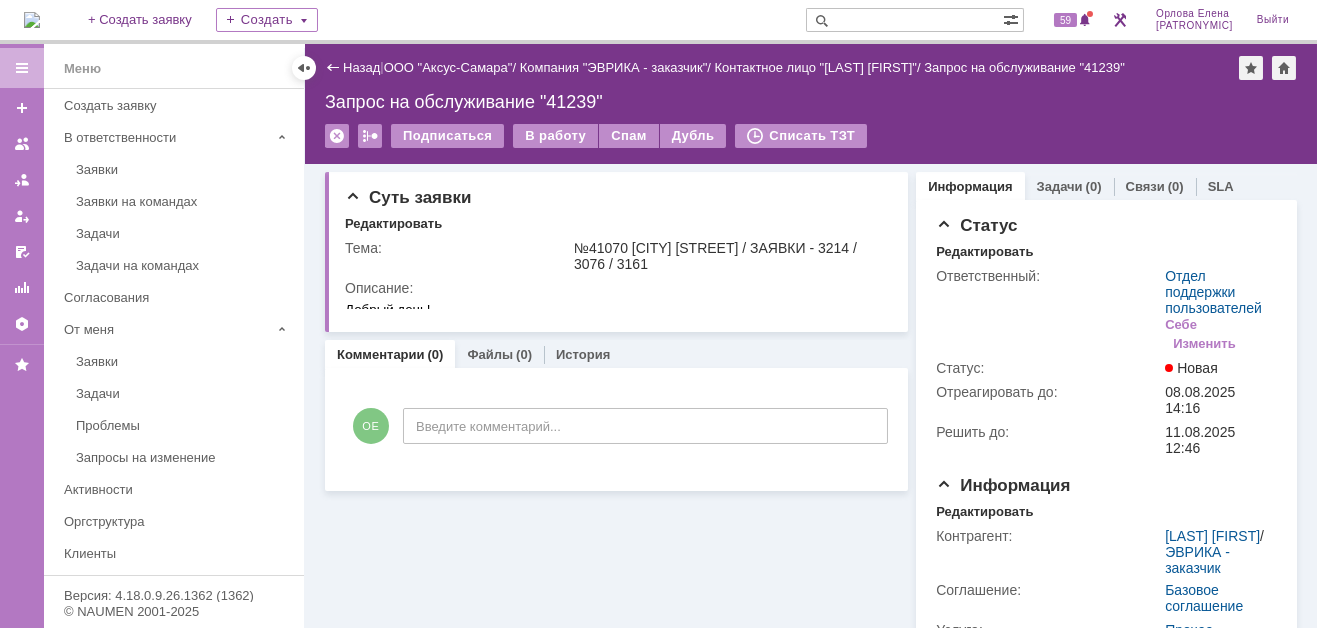 scroll, scrollTop: 0, scrollLeft: 0, axis: both 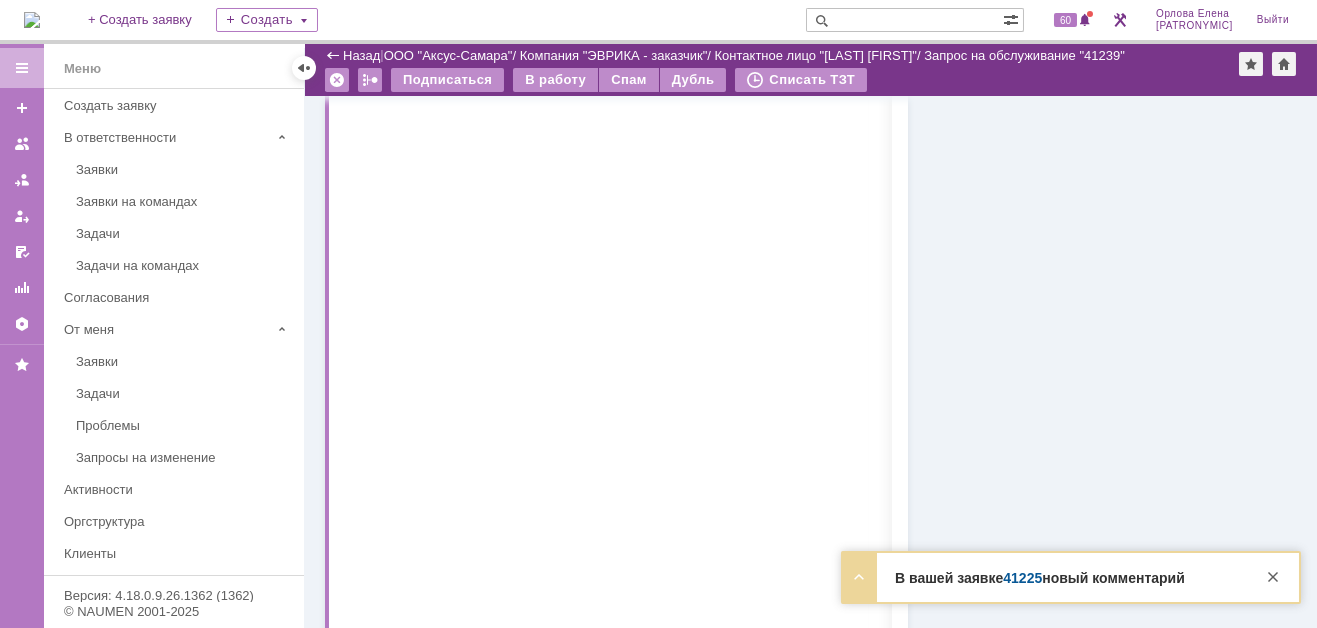 click on "41225" at bounding box center (1022, 578) 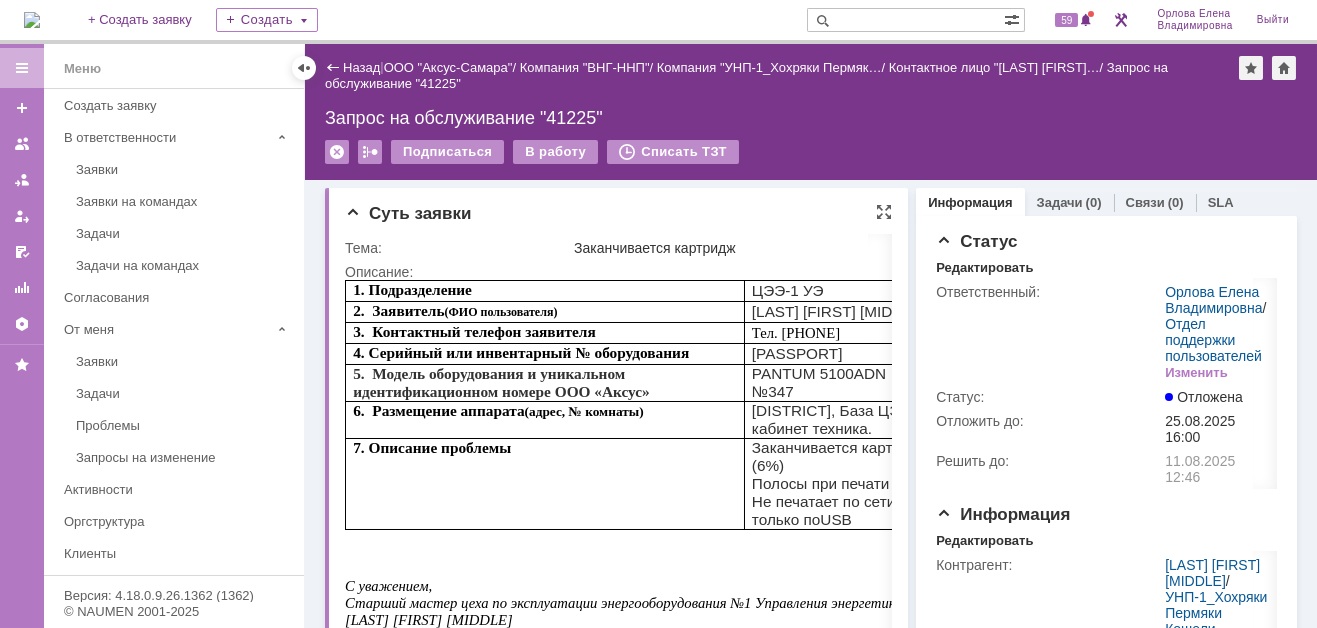 scroll, scrollTop: 0, scrollLeft: 0, axis: both 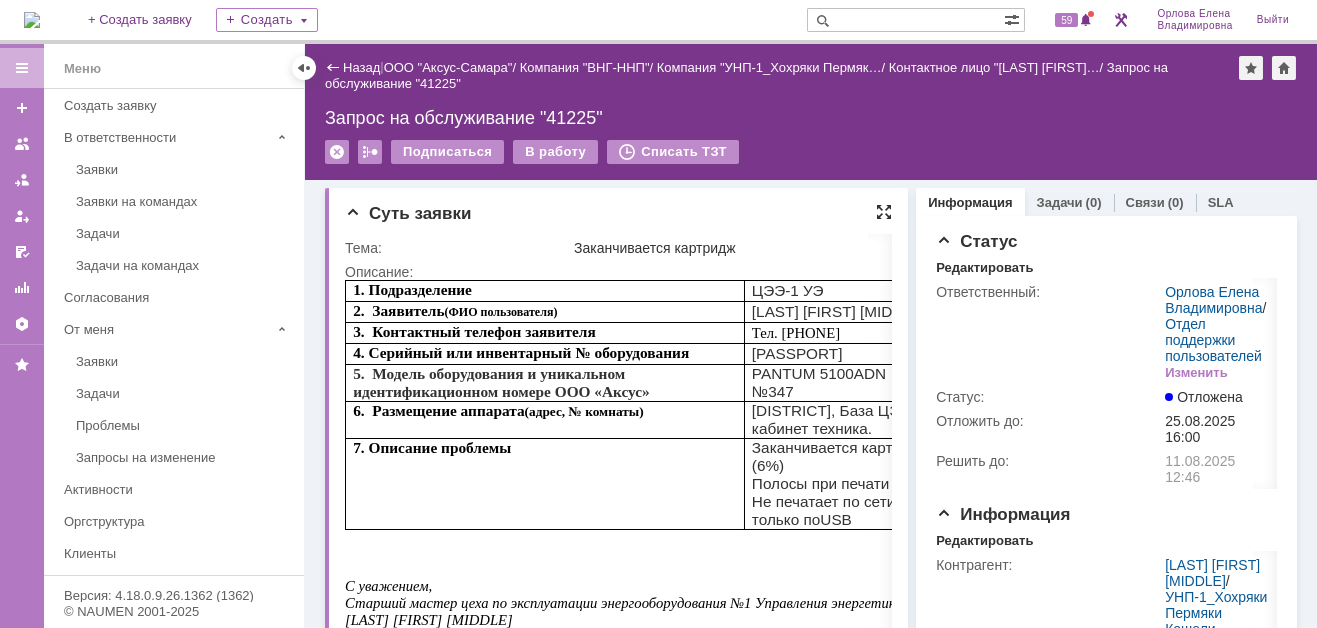 click at bounding box center (884, 212) 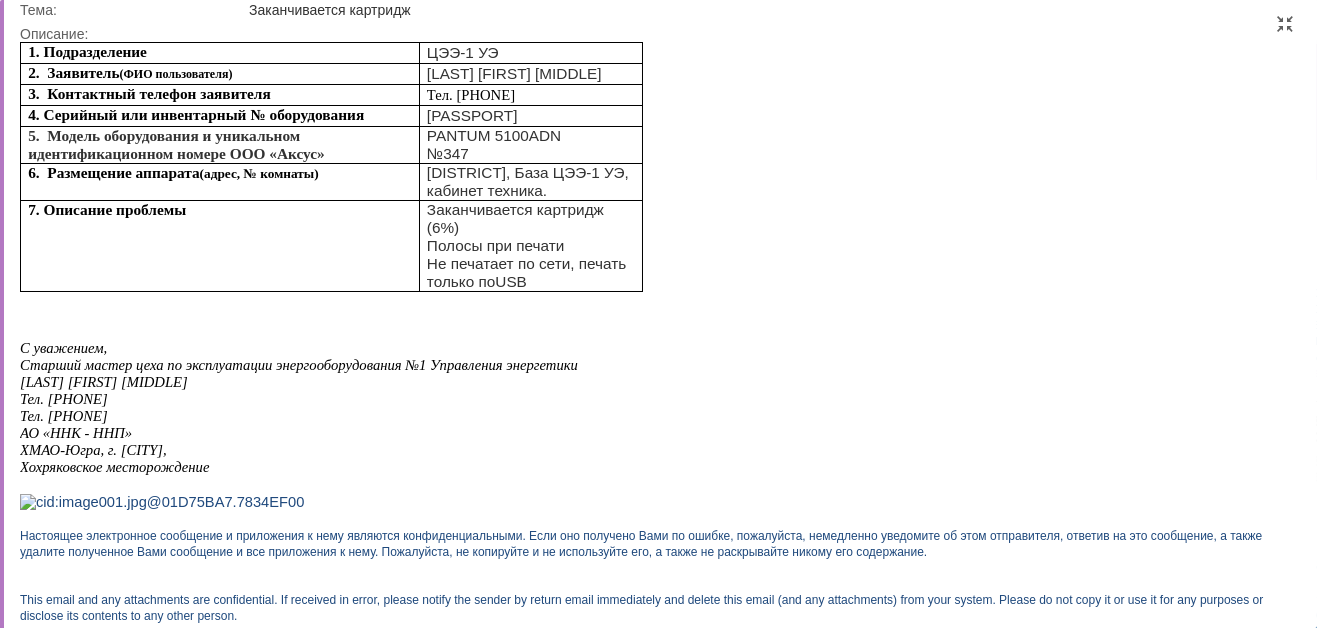 scroll, scrollTop: 0, scrollLeft: 0, axis: both 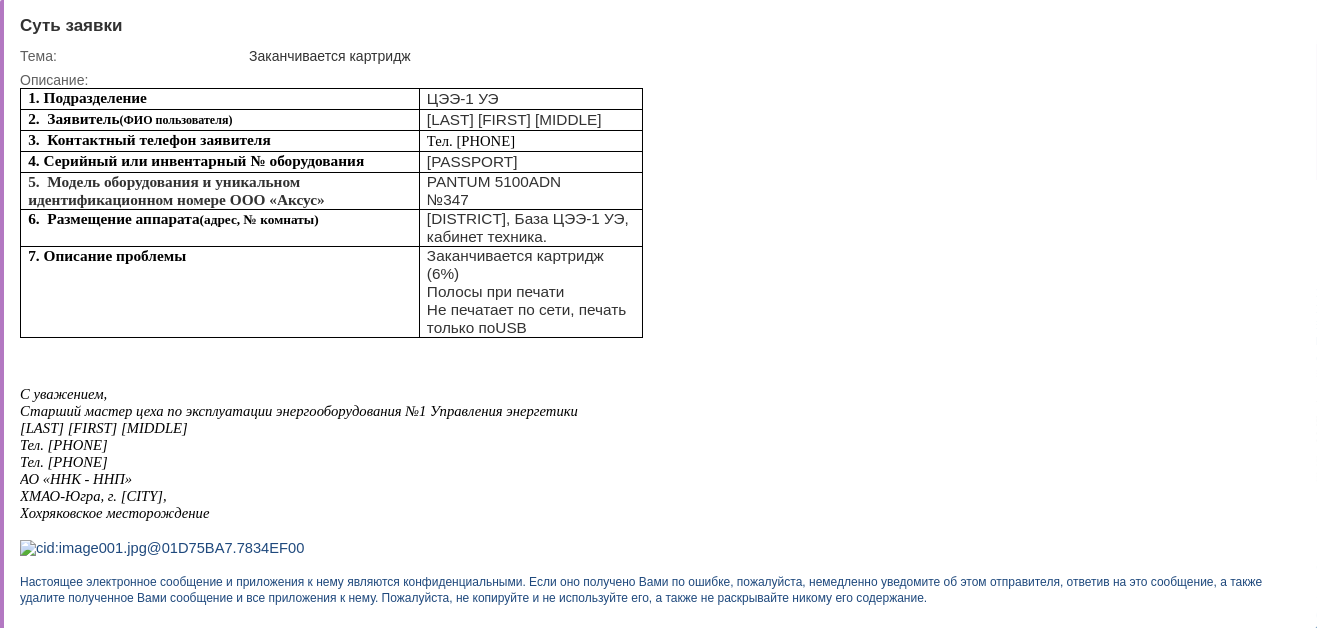 click at bounding box center (1285, 24) 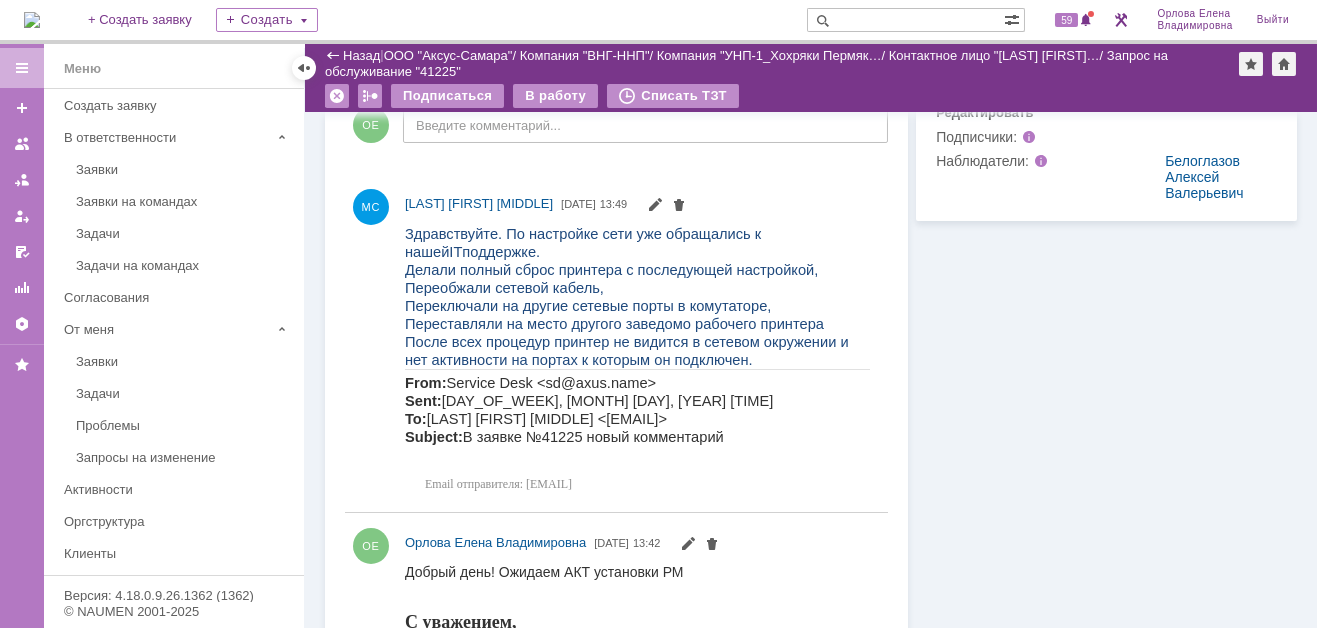 scroll, scrollTop: 900, scrollLeft: 0, axis: vertical 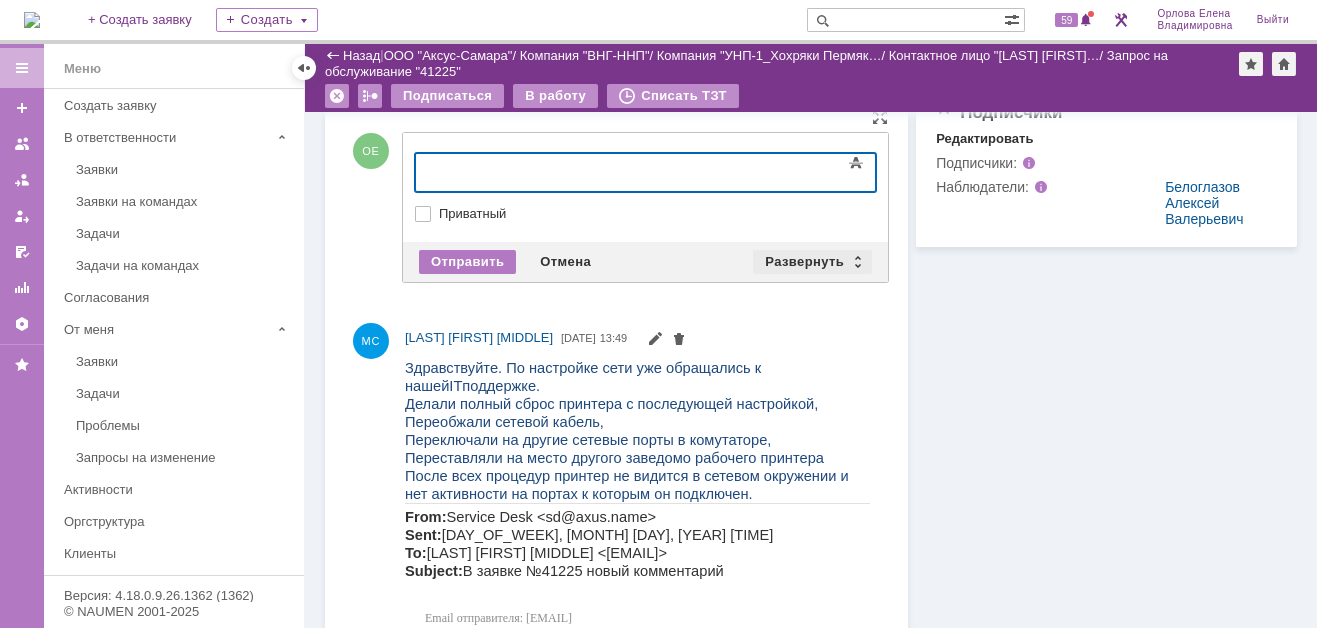 click on "Развернуть" at bounding box center [812, 262] 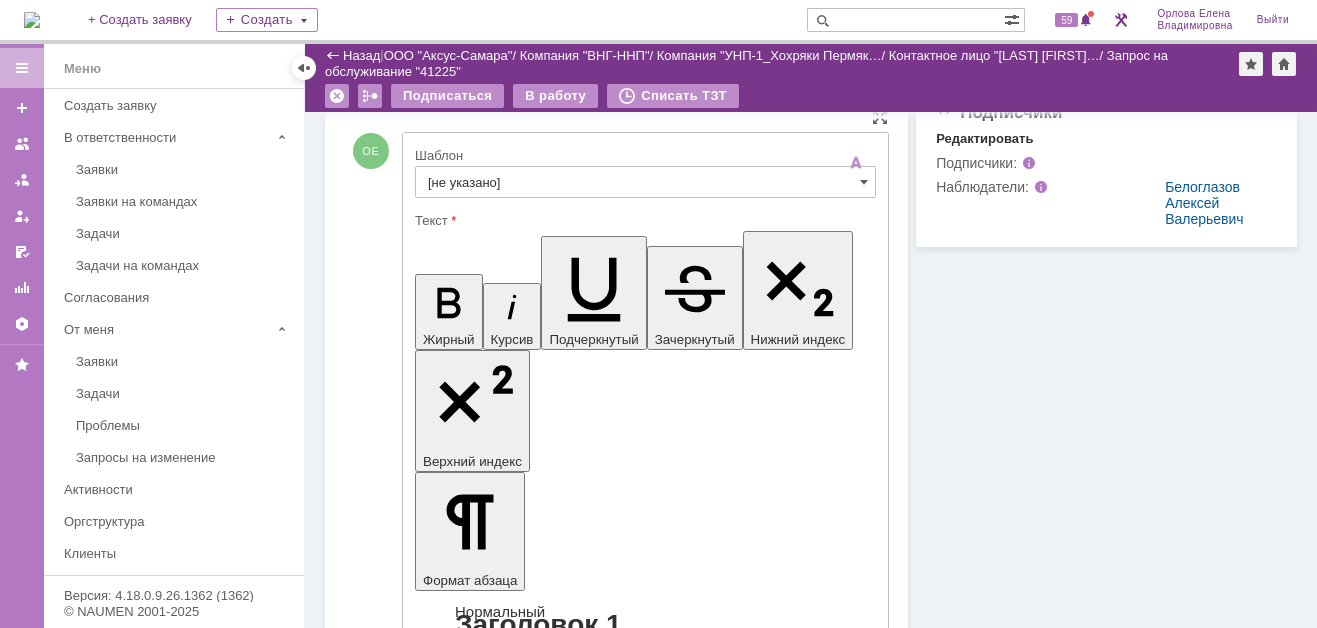 scroll, scrollTop: 0, scrollLeft: 0, axis: both 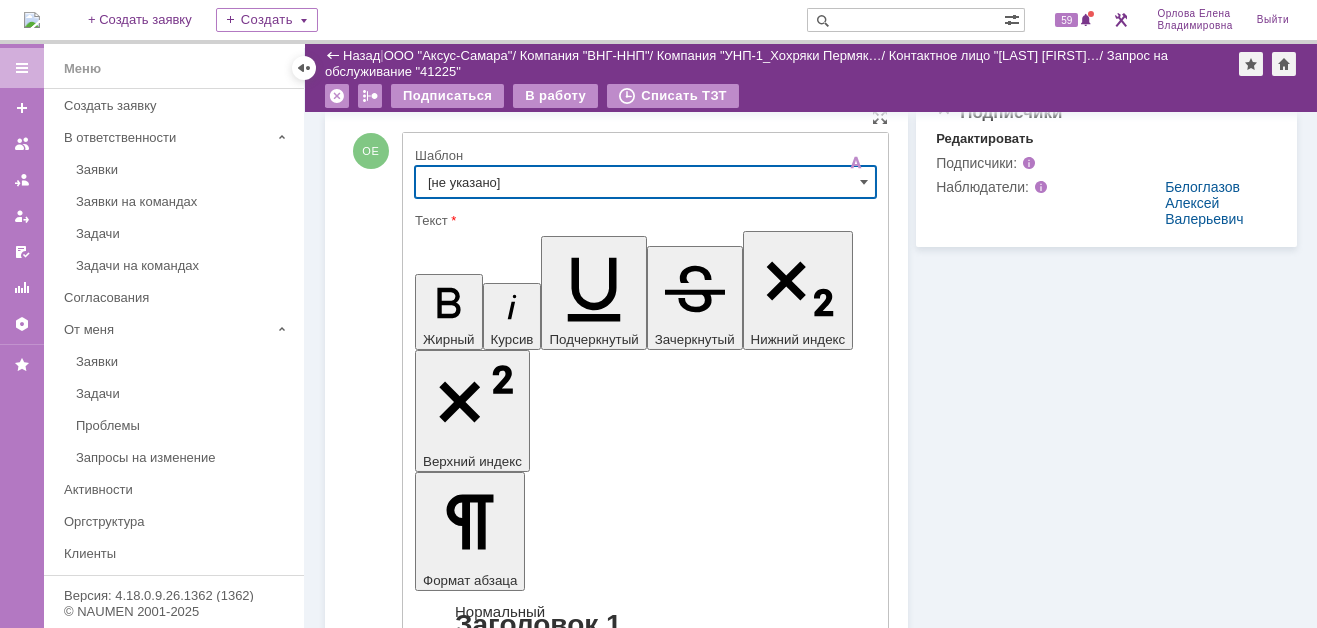 click on "[не указано]" at bounding box center [645, 182] 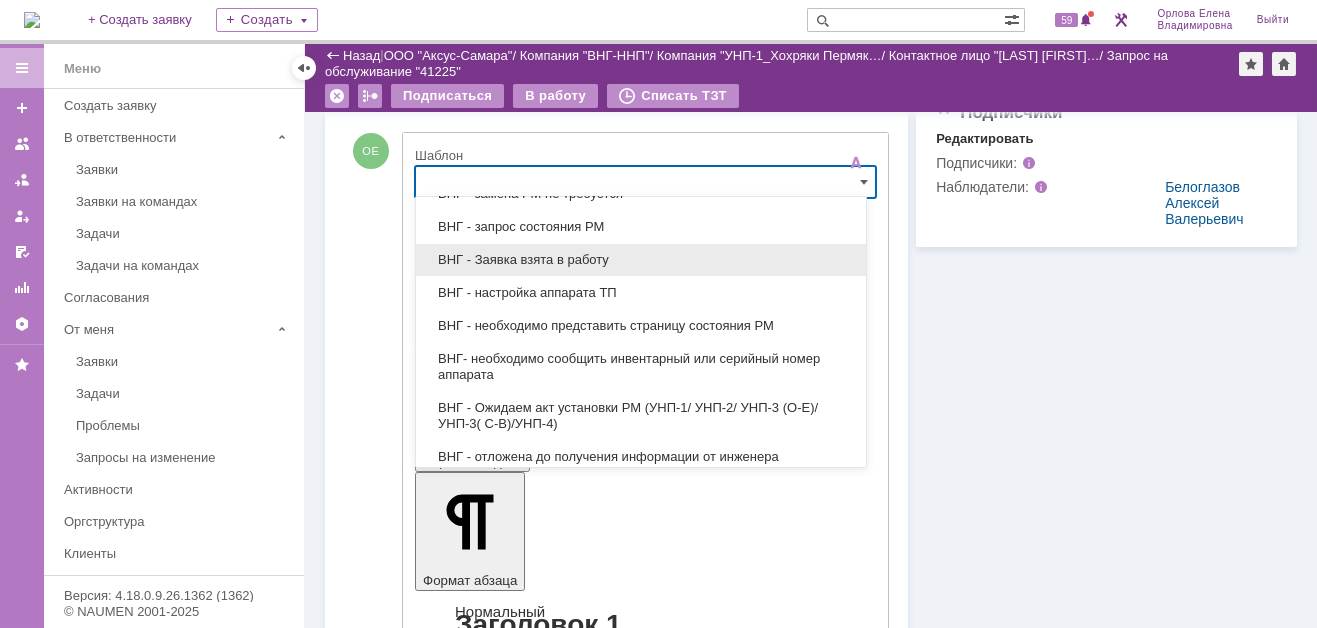 scroll, scrollTop: 600, scrollLeft: 0, axis: vertical 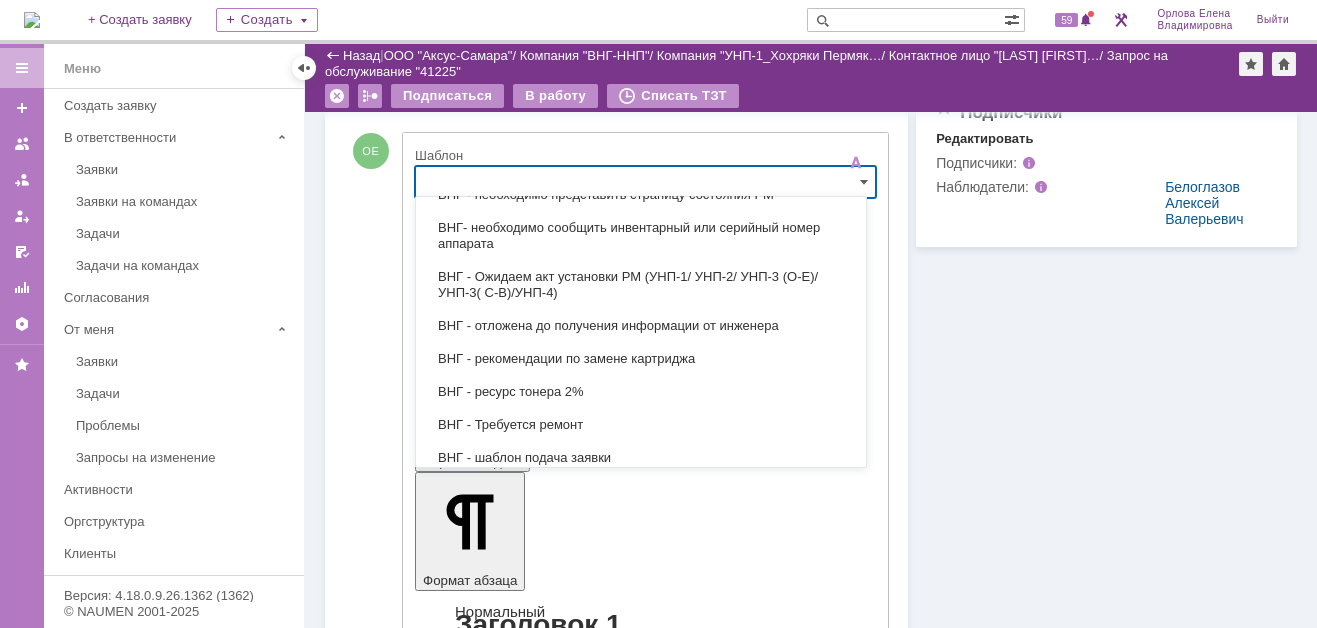 click on "Информация Задачи (0) Связи (0) SLA Статус Редактировать Ответственный: Орлова Елена Владимировна / Отдел поддержки пользователей Изменить Статус: Отложена Отложить до: 25.08.2025 16:00 Решить до: 11.08.2025 12:46 Информация Редактировать Контрагент: Малахов Станислав Владимирович / УНП-1_Хохряки Пермяки Кошели (Нижневартовск) Соглашение: ВНГ/ННП Услуга: ПТ_Замена расходных материалов / ресурсных деталей Тип заявки: Запрос на обслуживание Способ обращения: Данные о контрагенте Редактировать Контактное лицо: Малахов Станислав Владимирович Контактный e-mail: stanislav.malahov@ipc-oil.ru" at bounding box center [1102, 3270] 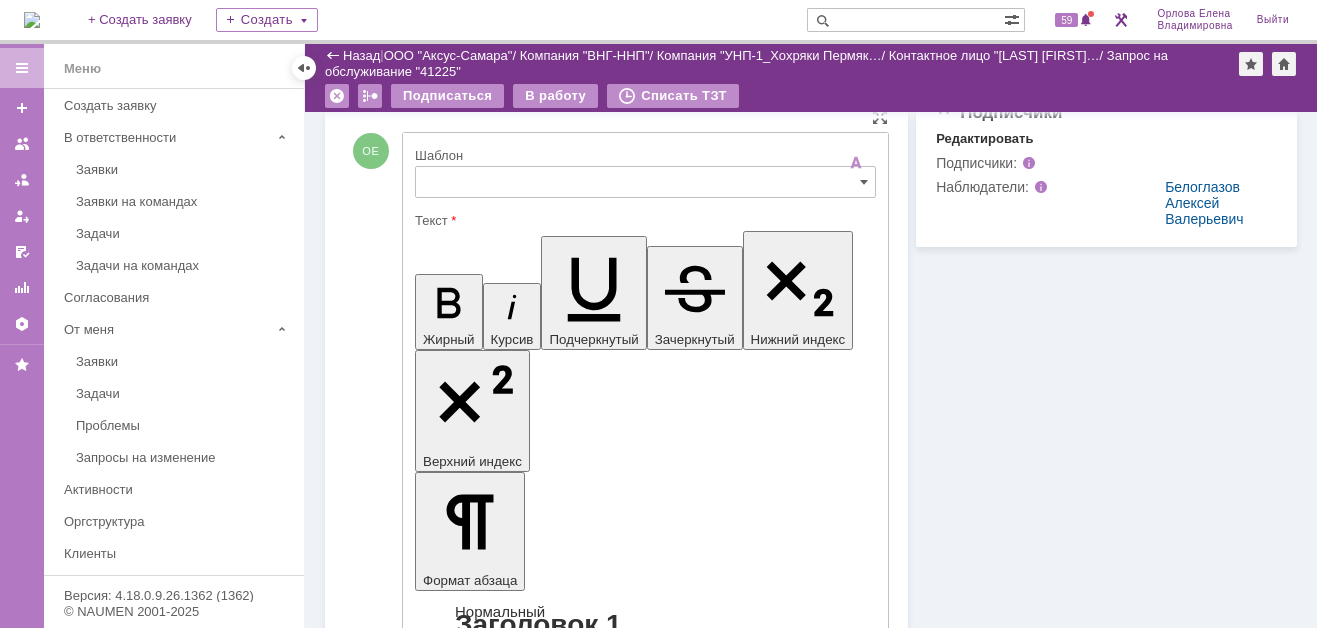 type on "[не указано]" 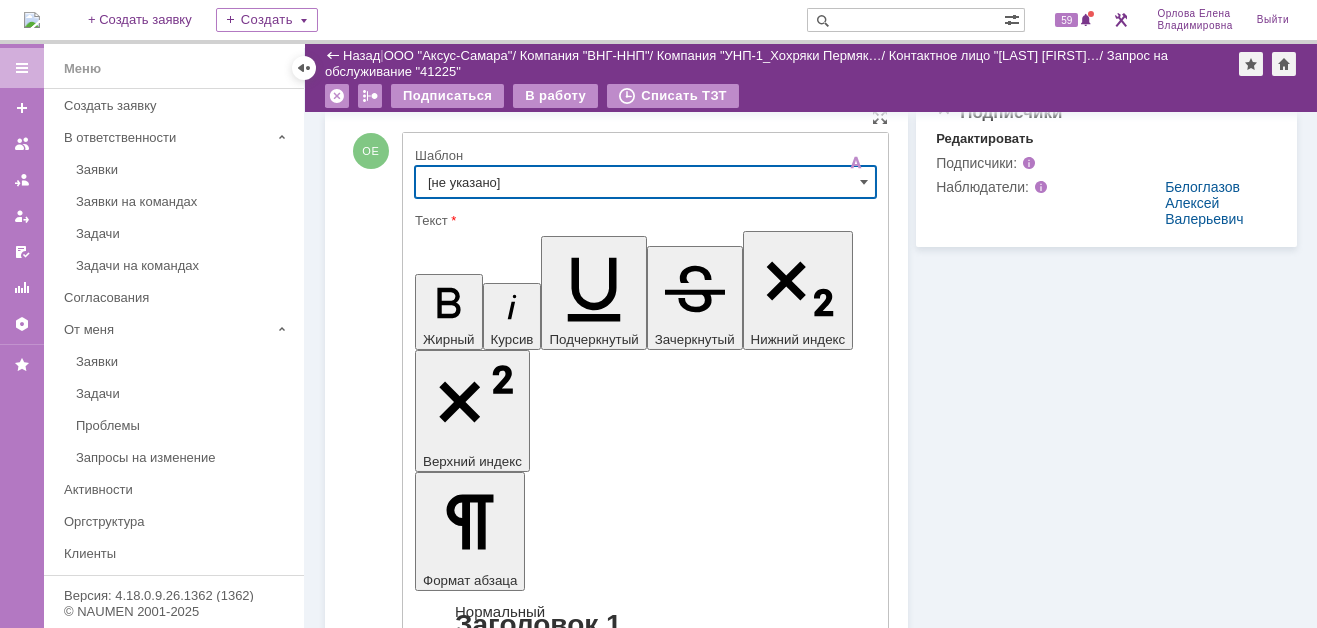 click on "[не указано]" at bounding box center [645, 182] 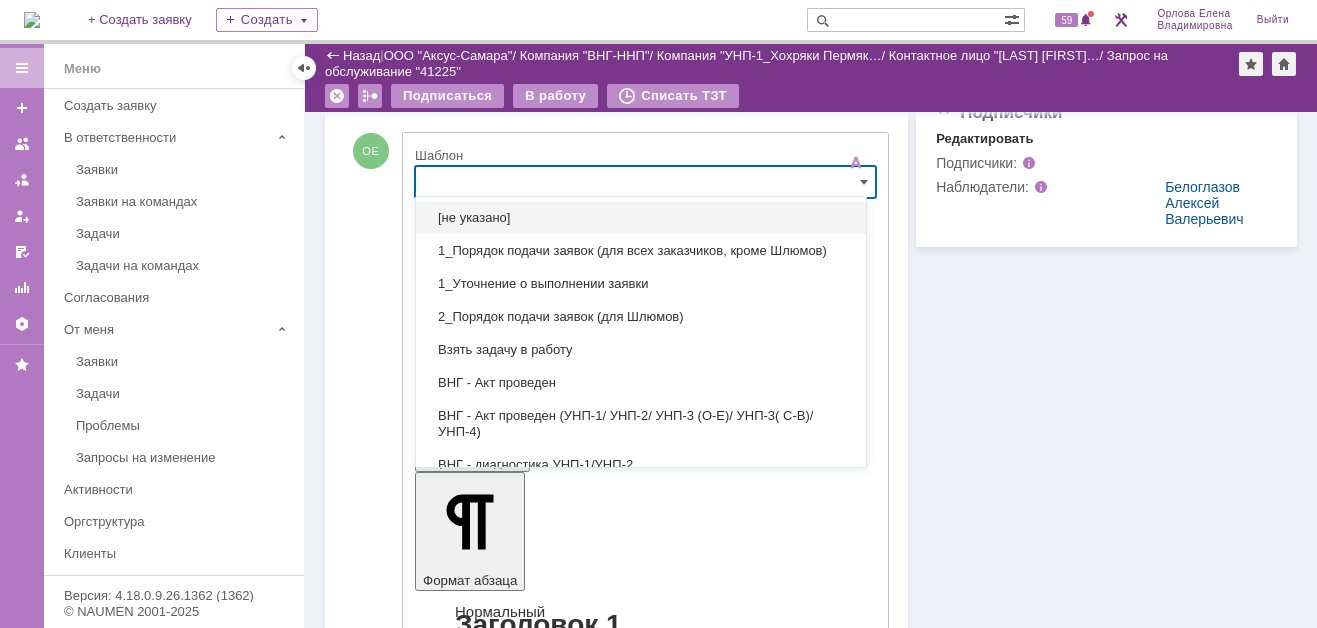click on "Информация Задачи (0) Связи (0) SLA Статус Редактировать Ответственный: Орлова Елена Владимировна / Отдел поддержки пользователей Изменить Статус: Отложена Отложить до: 25.08.2025 16:00 Решить до: 11.08.2025 12:46 Информация Редактировать Контрагент: Малахов Станислав Владимирович / УНП-1_Хохряки Пермяки Кошели (Нижневартовск) Соглашение: ВНГ/ННП Услуга: ПТ_Замена расходных материалов / ресурсных деталей Тип заявки: Запрос на обслуживание Способ обращения: Данные о контрагенте Редактировать Контактное лицо: Малахов Станислав Владимирович Контактный e-mail: stanislav.malahov@ipc-oil.ru" at bounding box center [1102, 3270] 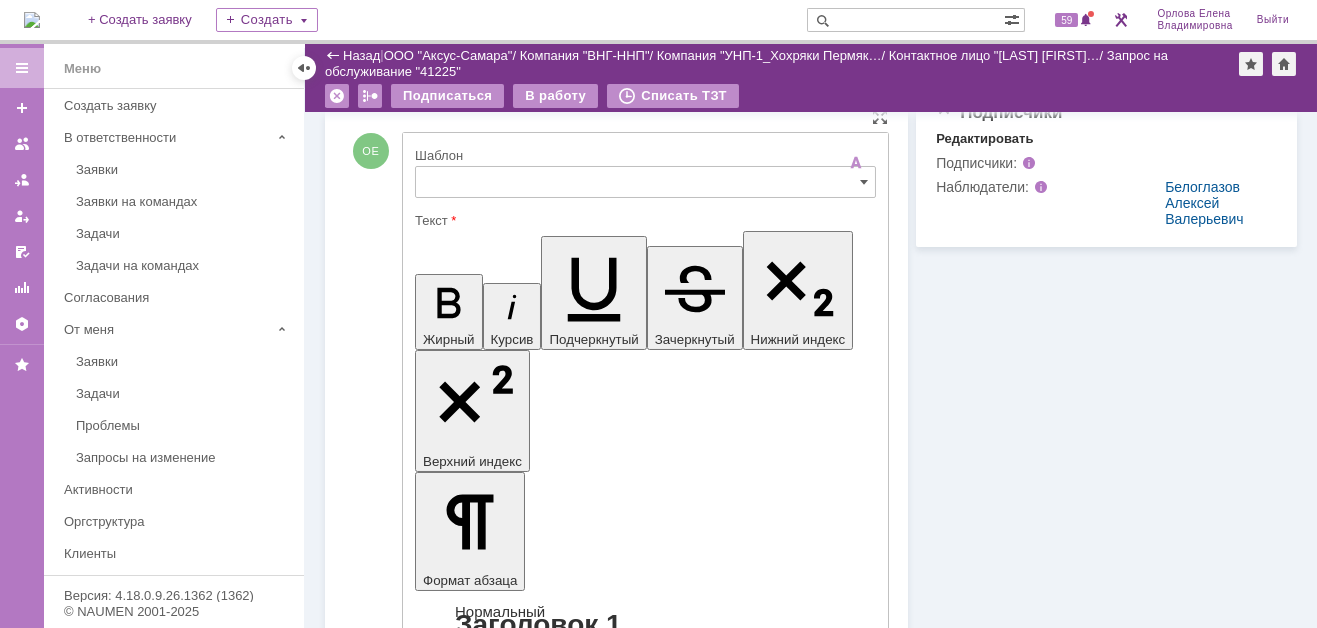 type on "[не указано]" 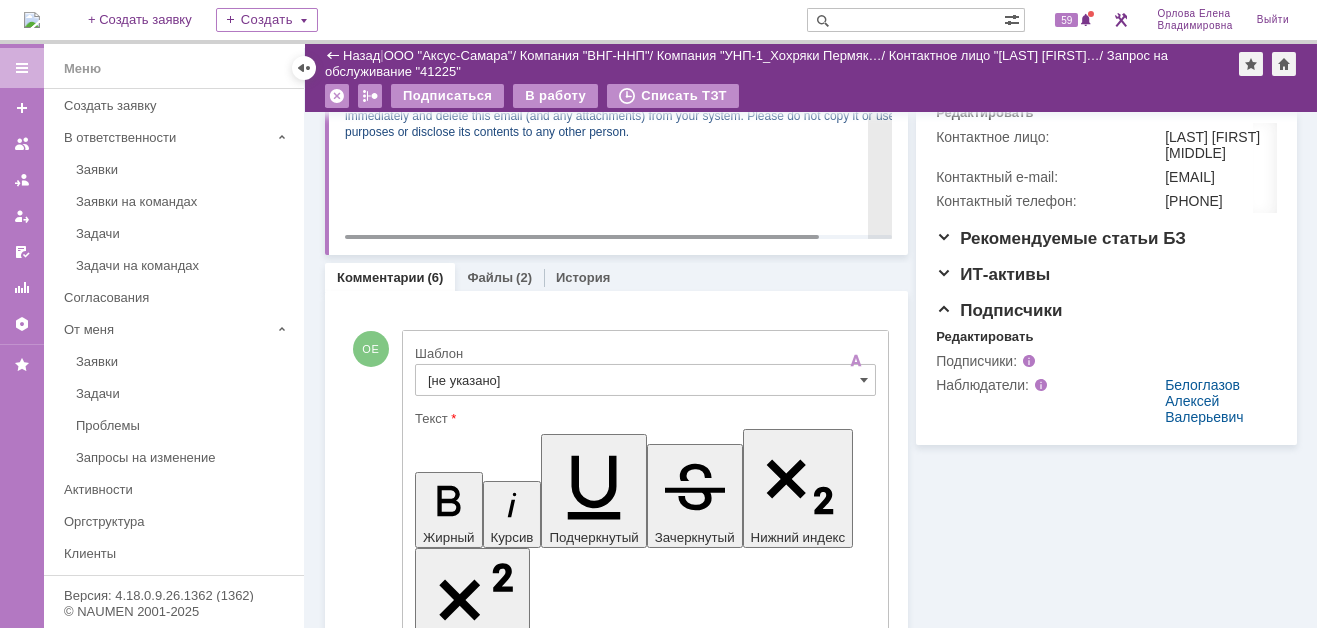 scroll, scrollTop: 700, scrollLeft: 0, axis: vertical 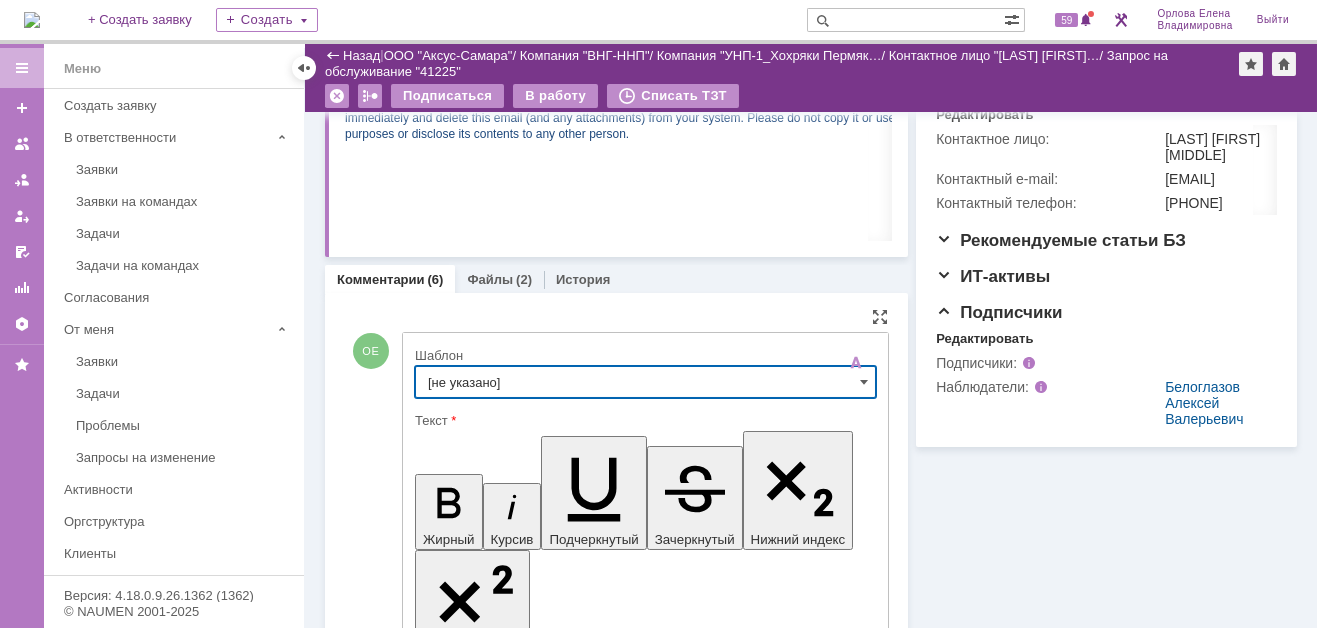 click on "[не указано]" at bounding box center [645, 382] 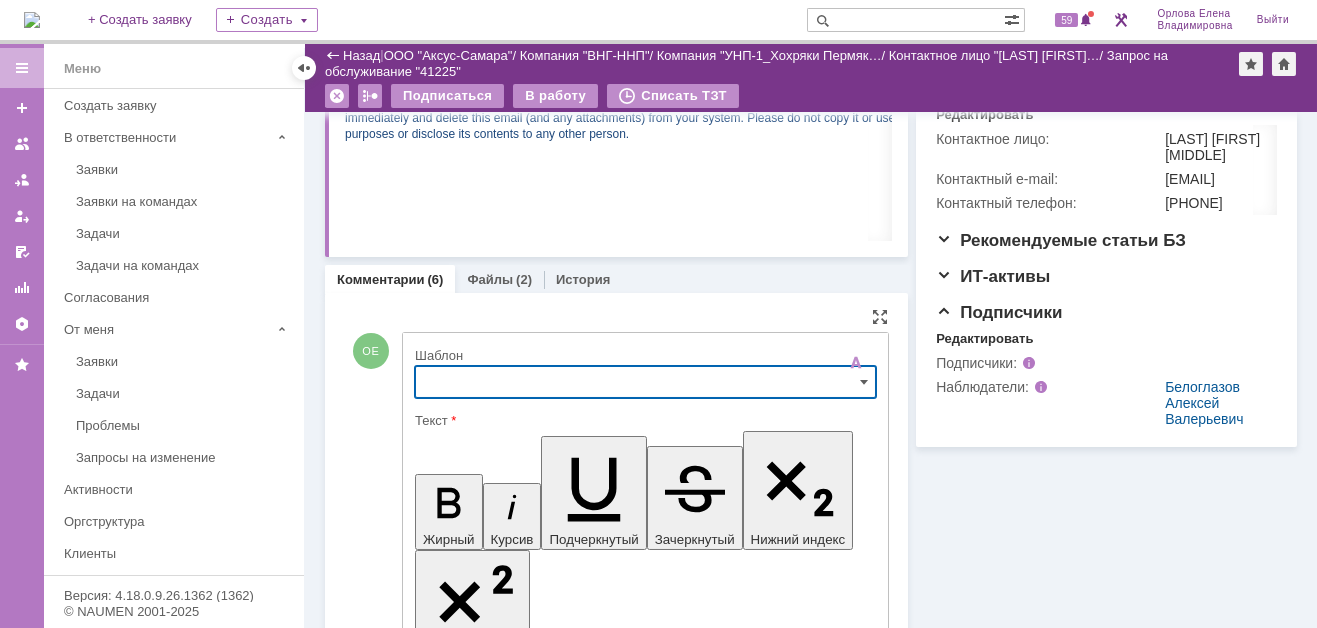 scroll, scrollTop: 756, scrollLeft: 0, axis: vertical 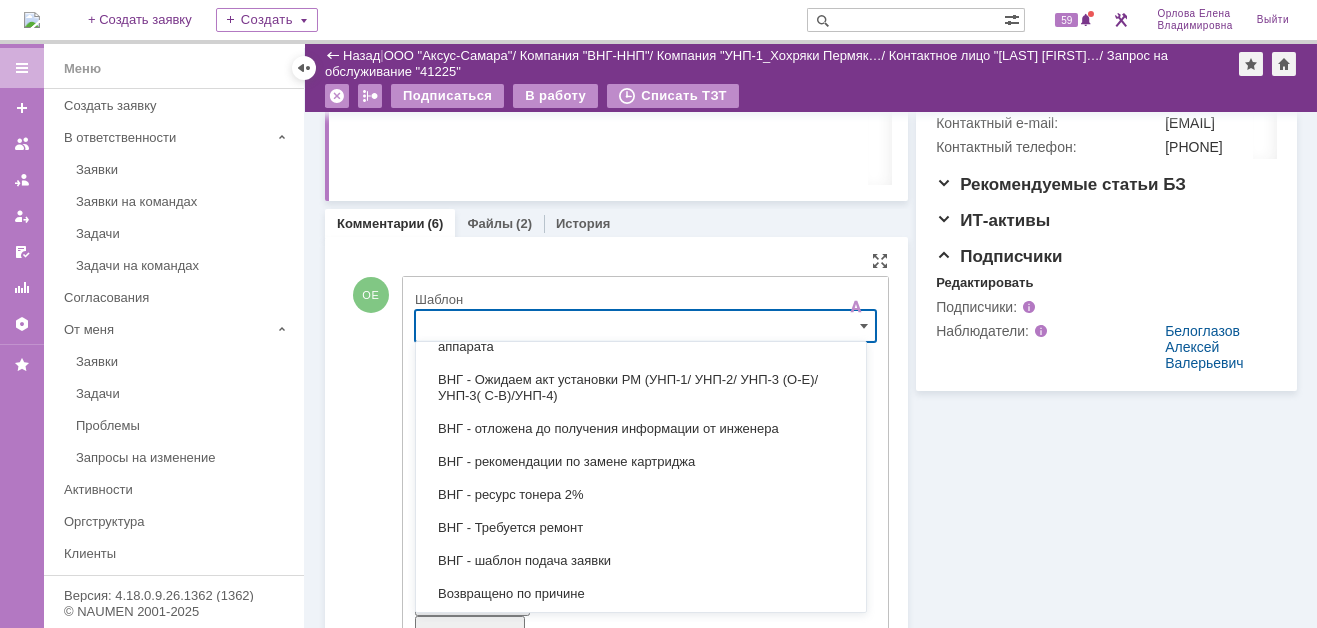 click at bounding box center [645, 326] 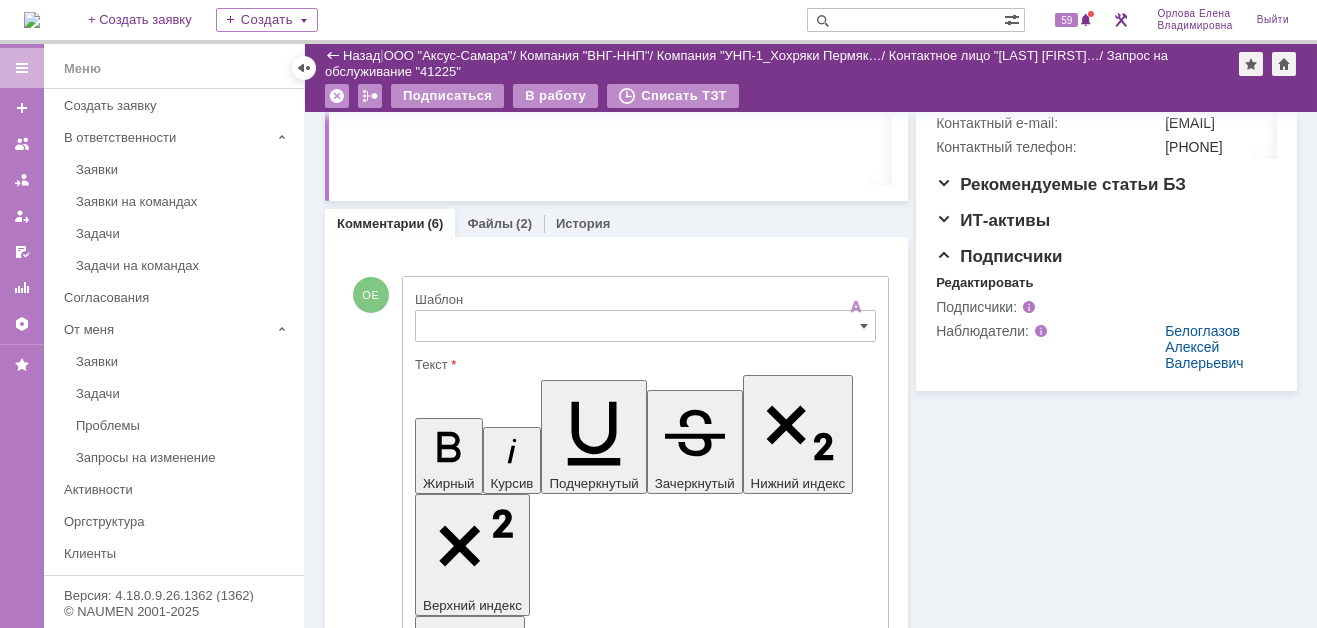 click on "Комментарии (6) Файлы (2) История" at bounding box center (616, 223) 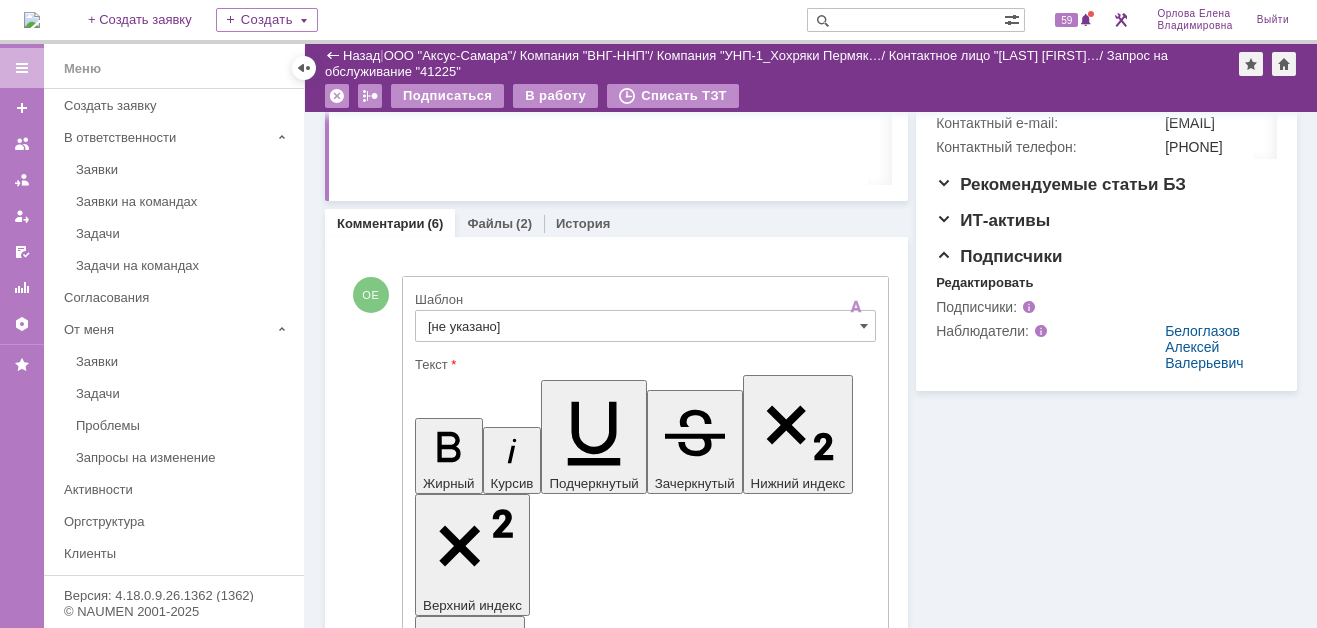 click on "Информация Задачи (0) Связи (0) SLA Статус Редактировать Ответственный: Орлова Елена Владимировна / Отдел поддержки пользователей Изменить Статус: Отложена Отложить до: 25.08.2025 16:00 Решить до: 11.08.2025 12:46 Информация Редактировать Контрагент: Малахов Станислав Владимирович / УНП-1_Хохряки Пермяки Кошели (Нижневартовск) Соглашение: ВНГ/ННП Услуга: ПТ_Замена расходных материалов / ресурсных деталей Тип заявки: Запрос на обслуживание Способ обращения: Данные о контрагенте Редактировать Контактное лицо: Малахов Станислав Владимирович Контактный e-mail: stanislav.malahov@ipc-oil.ru" at bounding box center (1102, 3414) 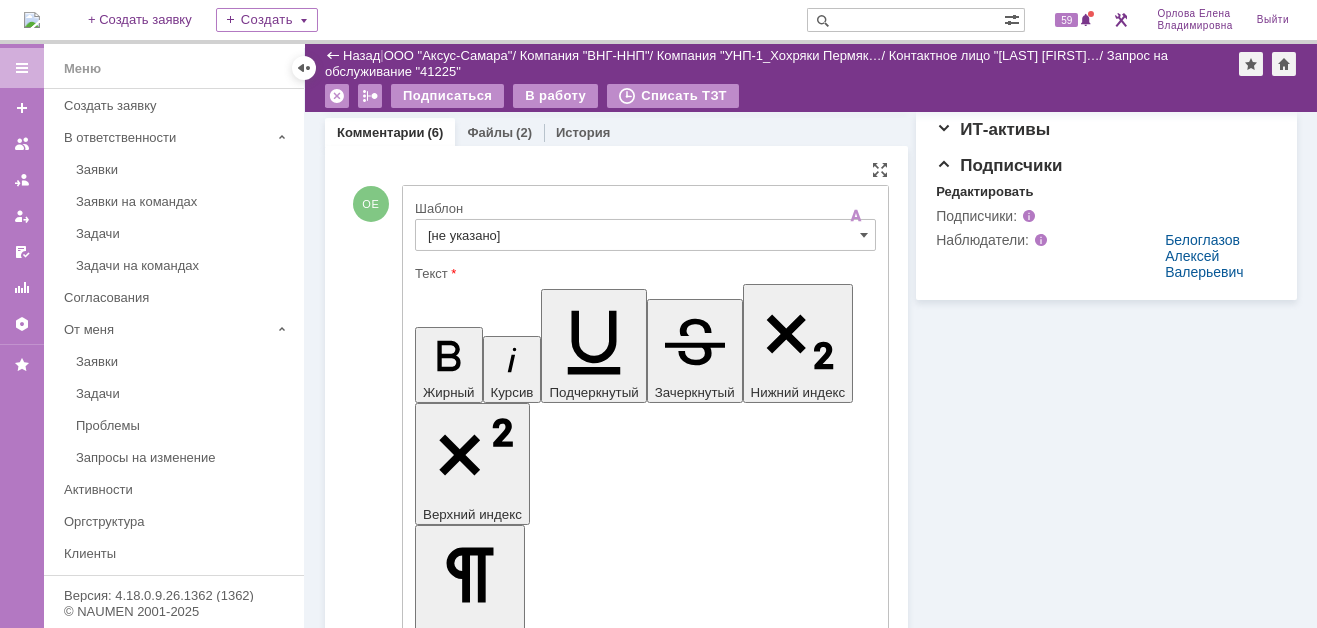 scroll, scrollTop: 656, scrollLeft: 0, axis: vertical 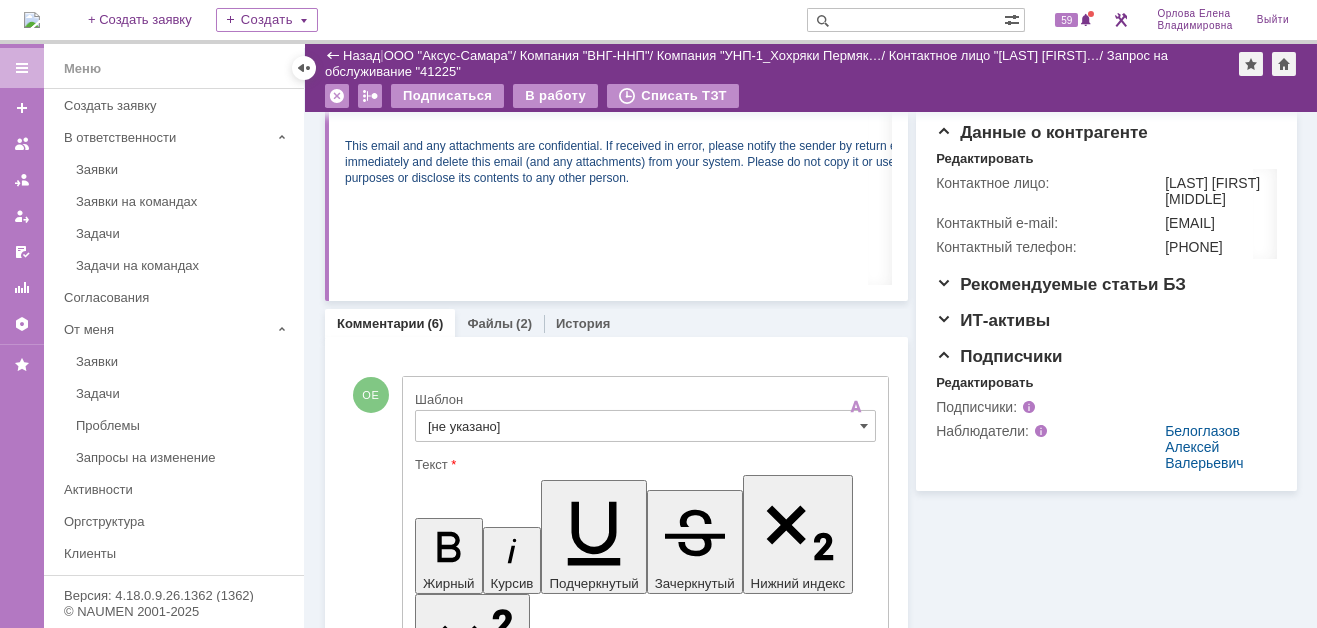 click on "Комментарии" at bounding box center [381, 323] 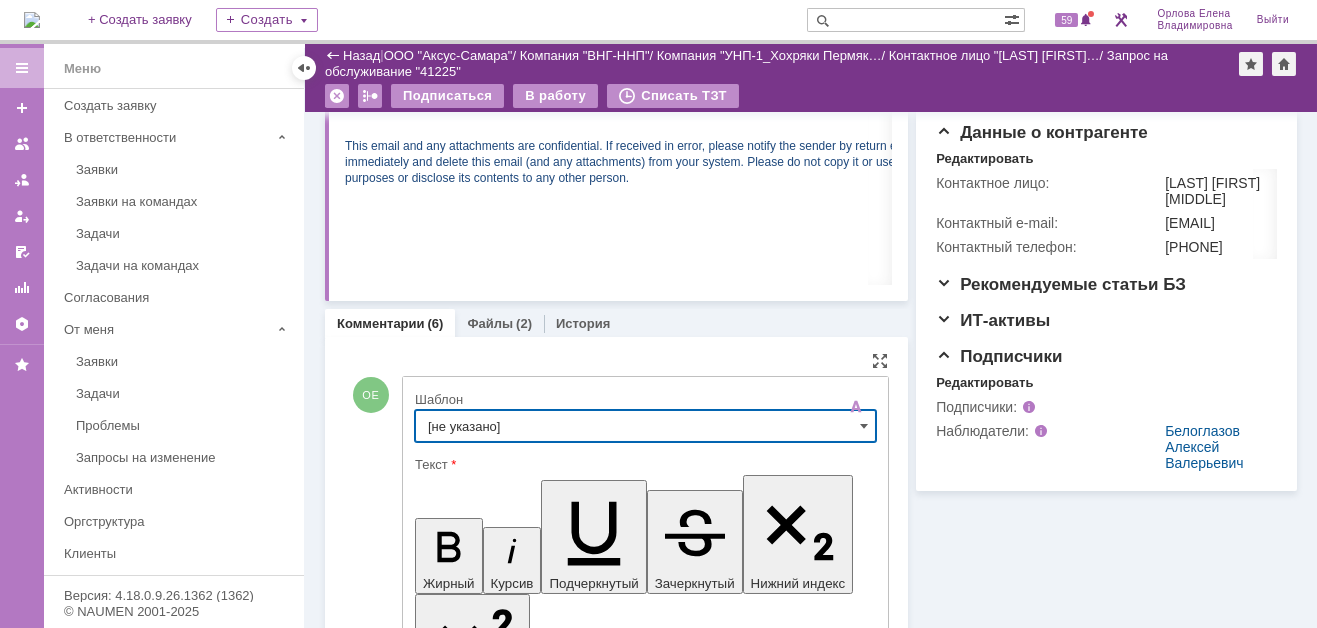 click on "[не указано]" at bounding box center (645, 426) 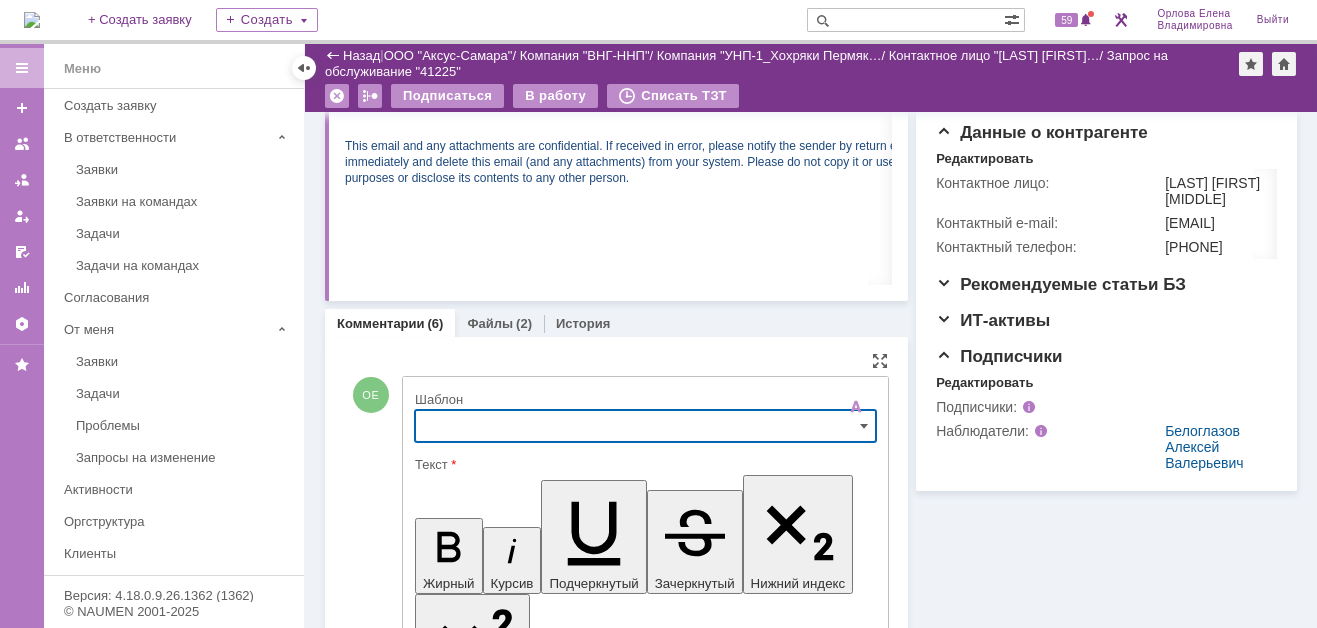 scroll, scrollTop: 758, scrollLeft: 0, axis: vertical 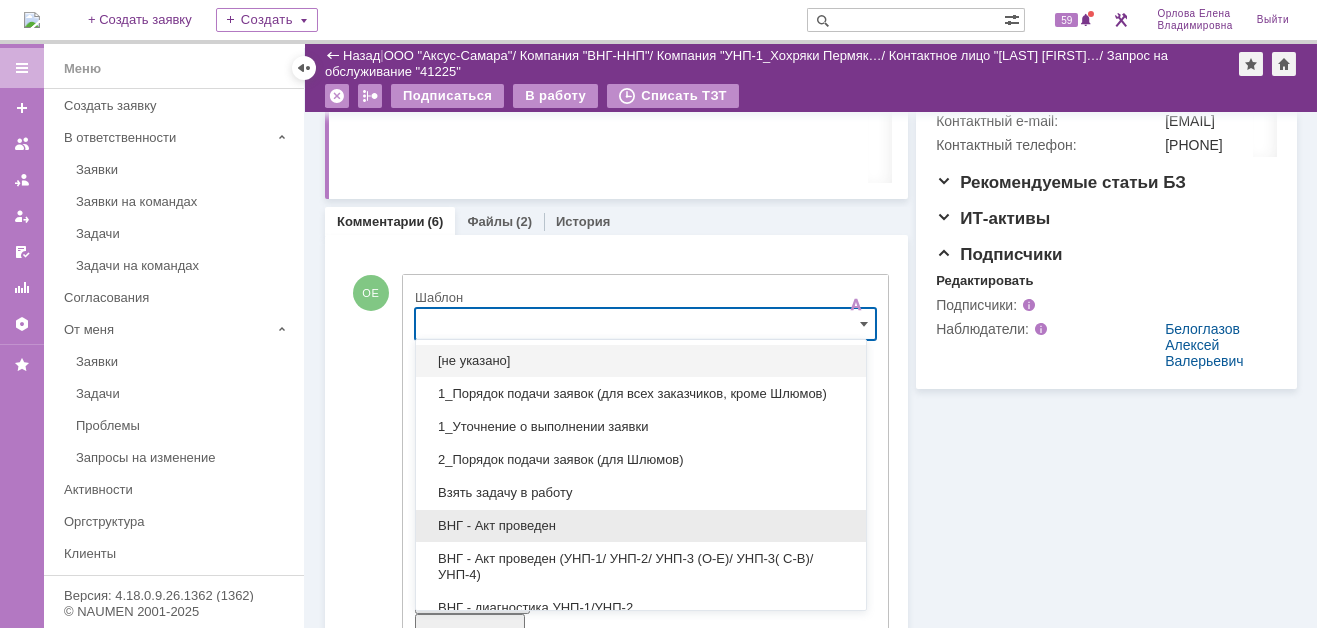 click on "ВНГ - Акт проведен" at bounding box center (641, 526) 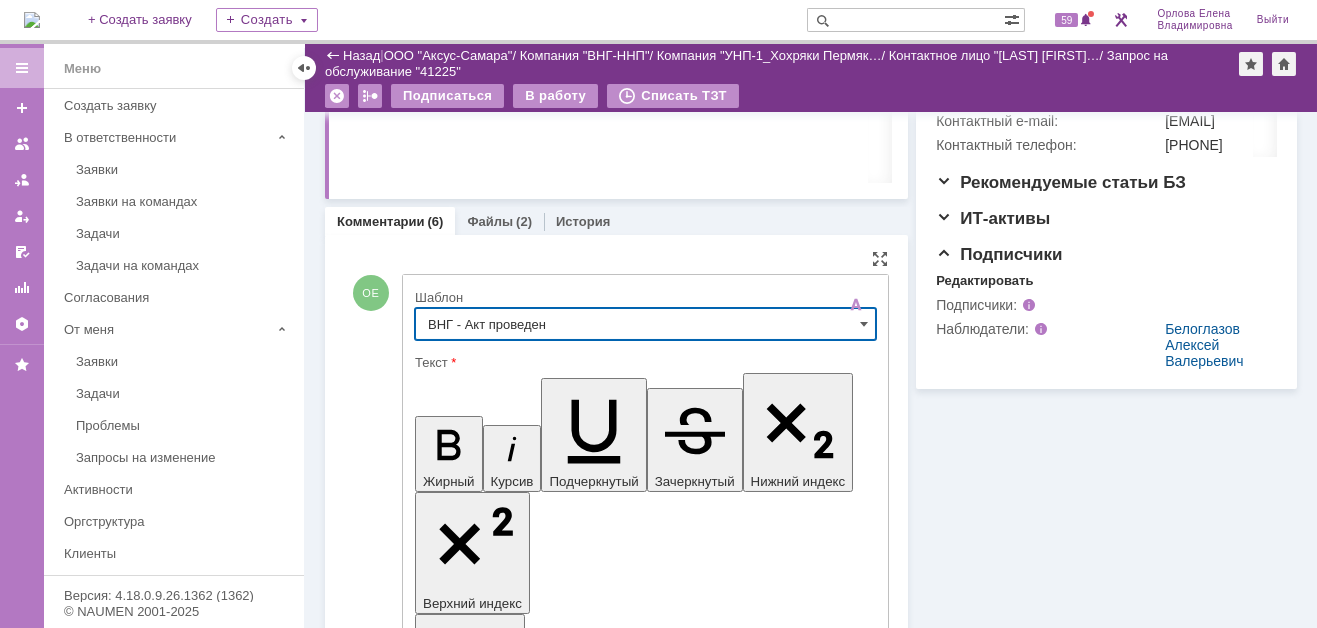 type on "ВНГ - Акт проведен" 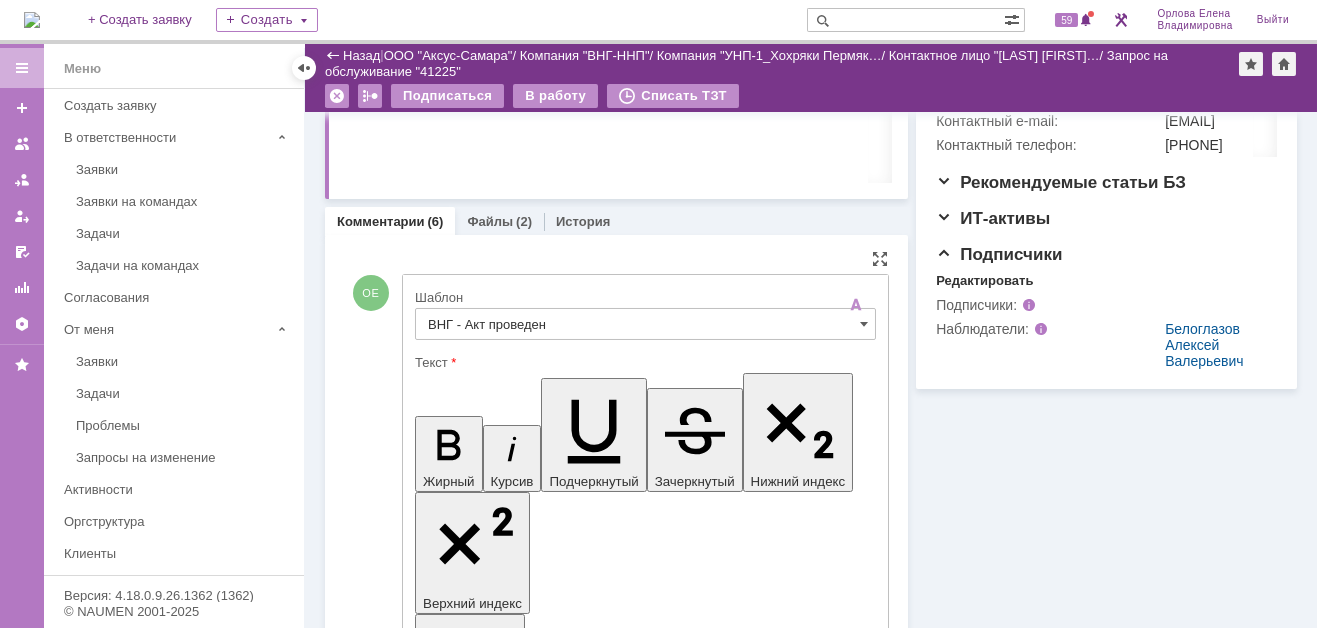 drag, startPoint x: 433, startPoint y: 4497, endPoint x: 510, endPoint y: 4523, distance: 81.27115 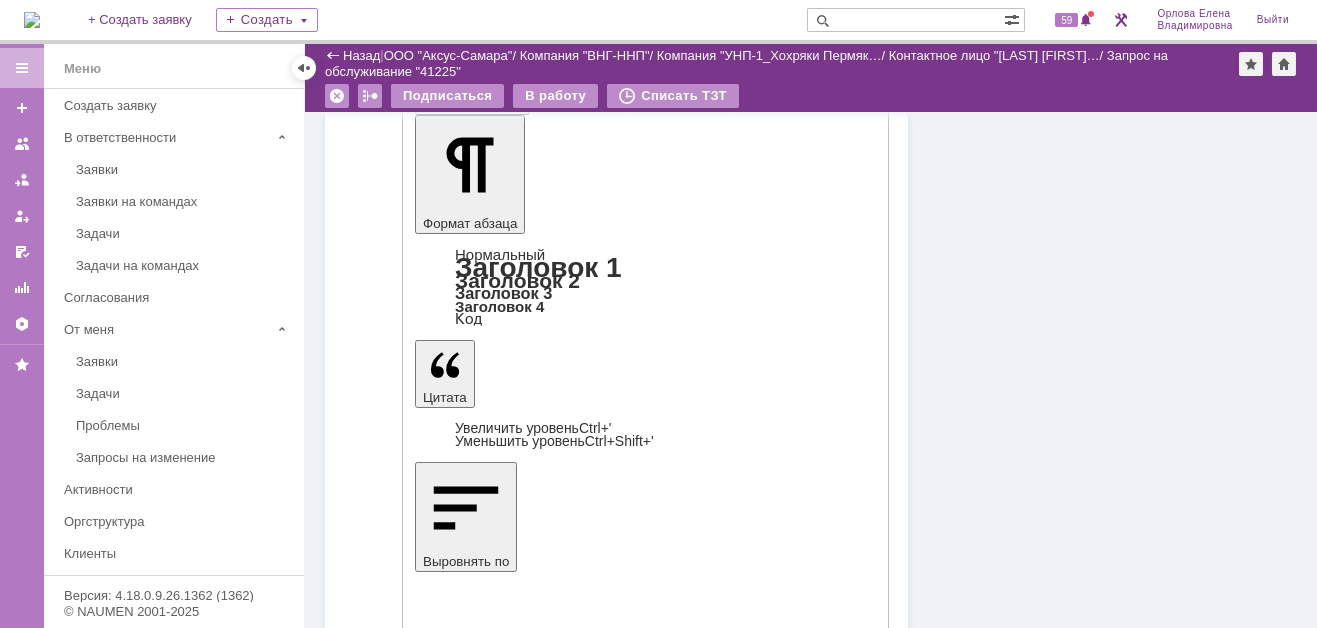 click on "Отправить" at bounding box center [467, 4408] 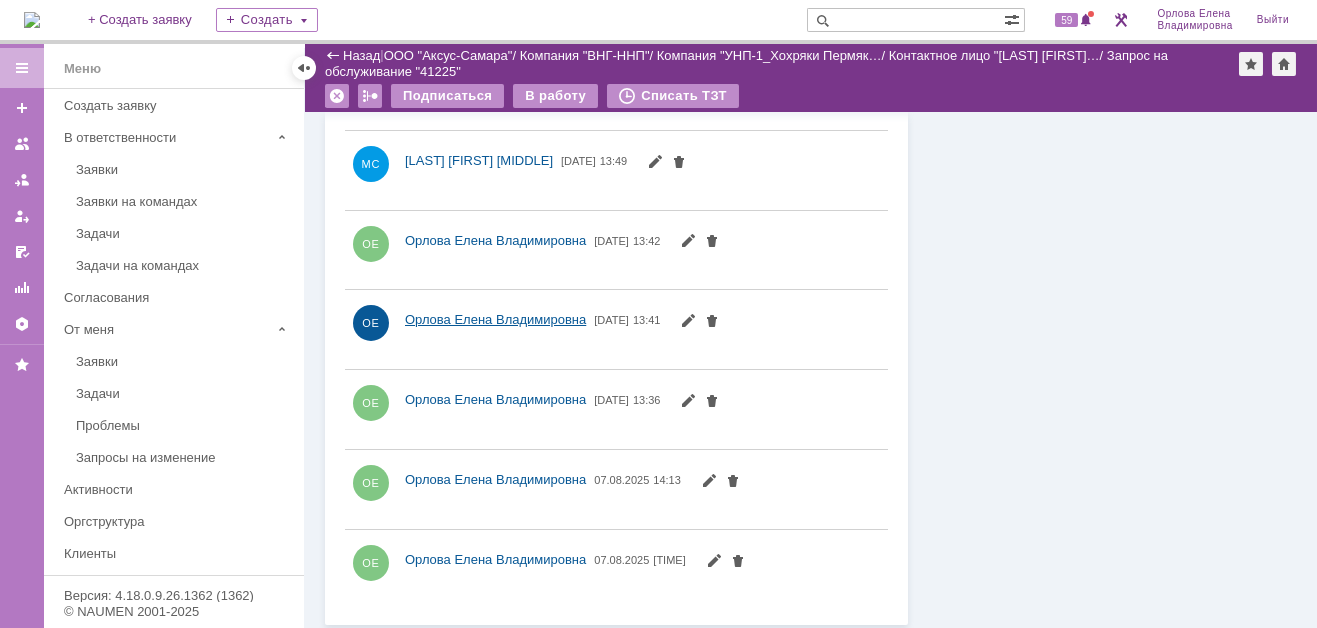 scroll, scrollTop: 0, scrollLeft: 0, axis: both 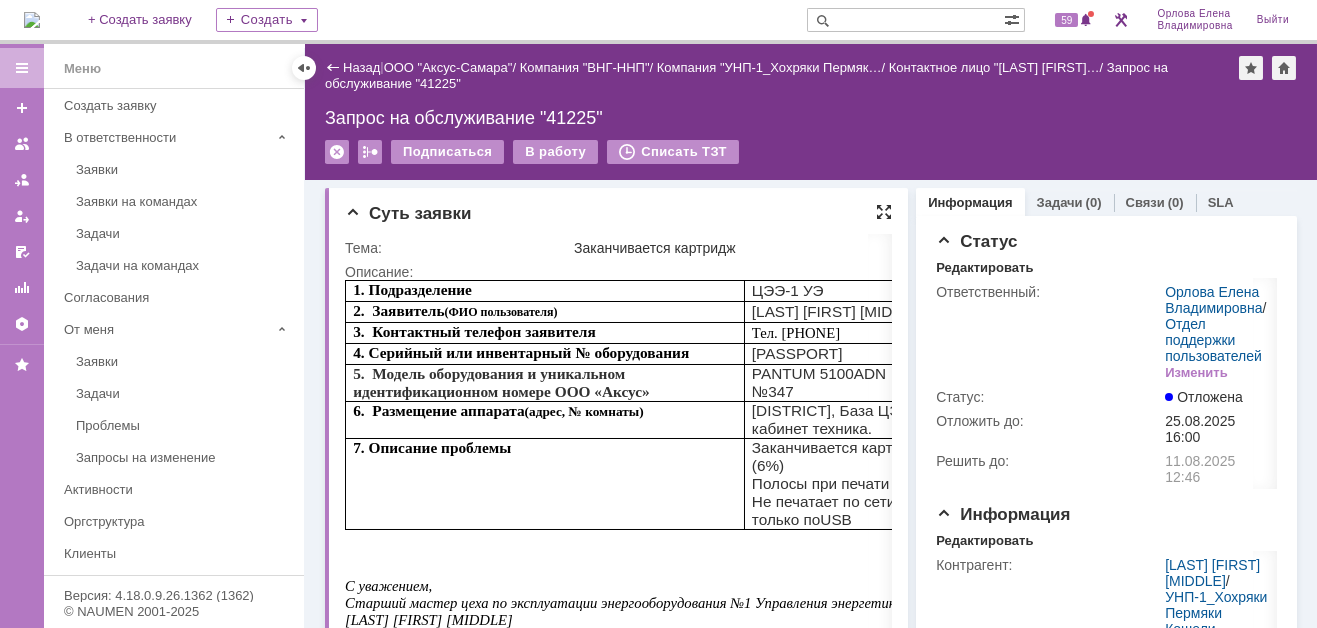 click at bounding box center [884, 212] 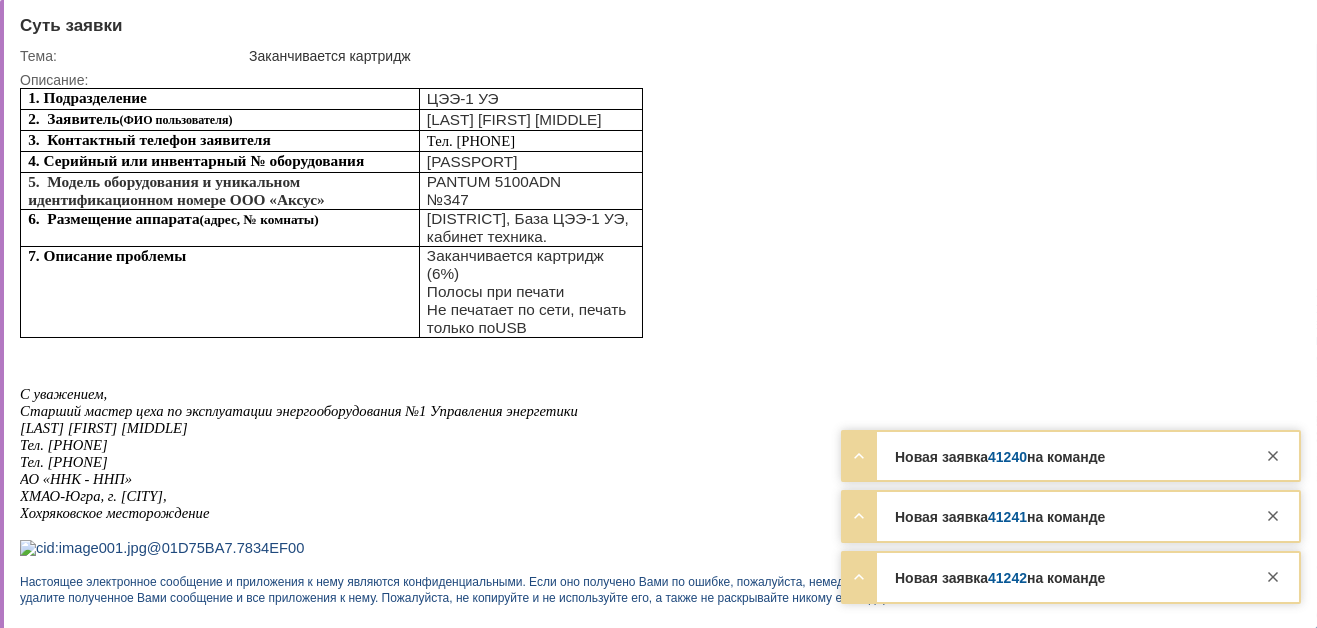 click on "41240" at bounding box center (1007, 457) 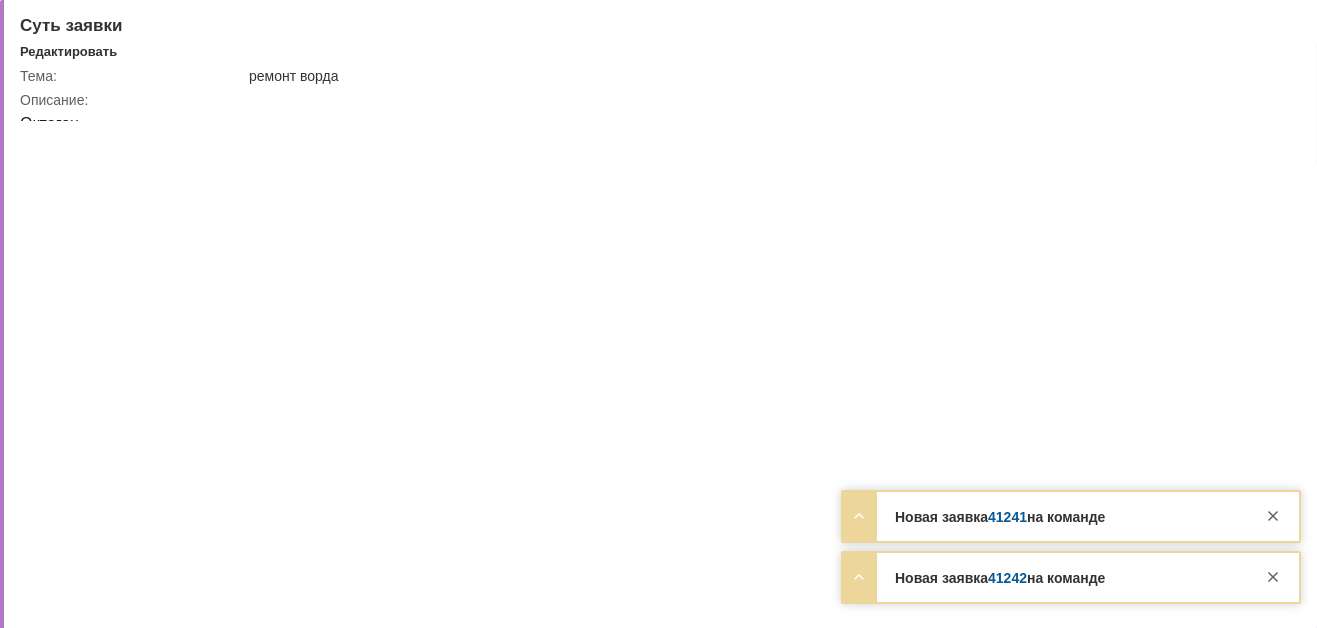 scroll, scrollTop: 0, scrollLeft: 0, axis: both 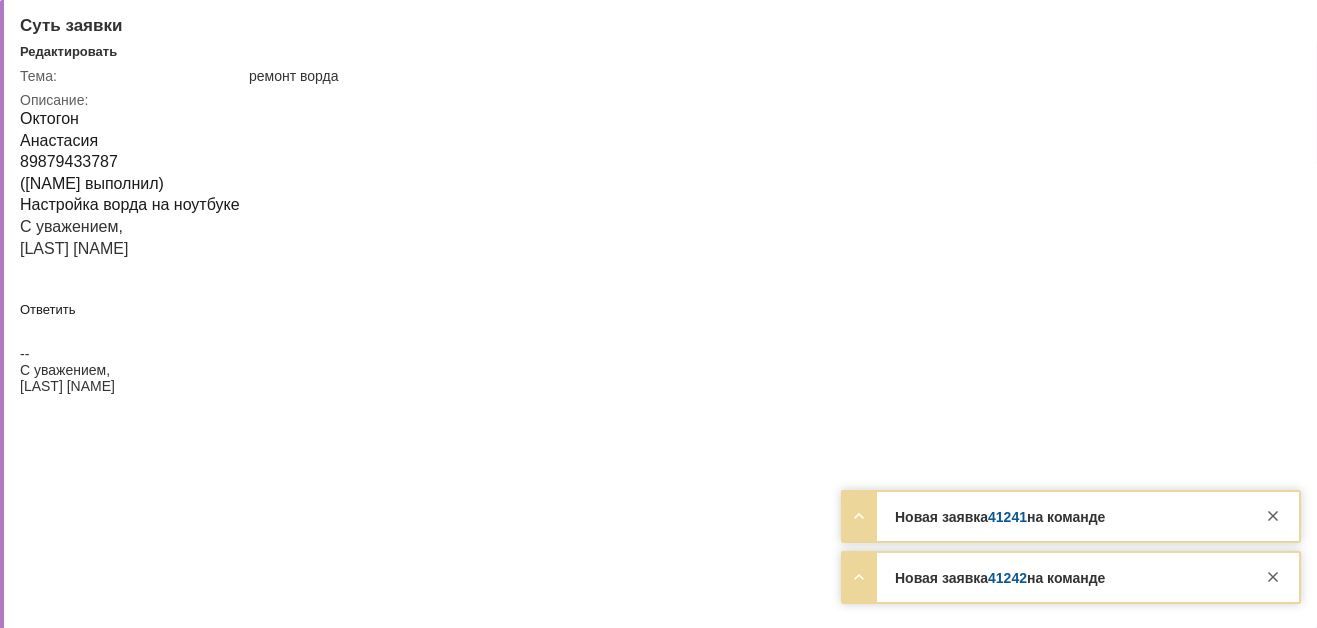 click on "41241" at bounding box center [1007, 517] 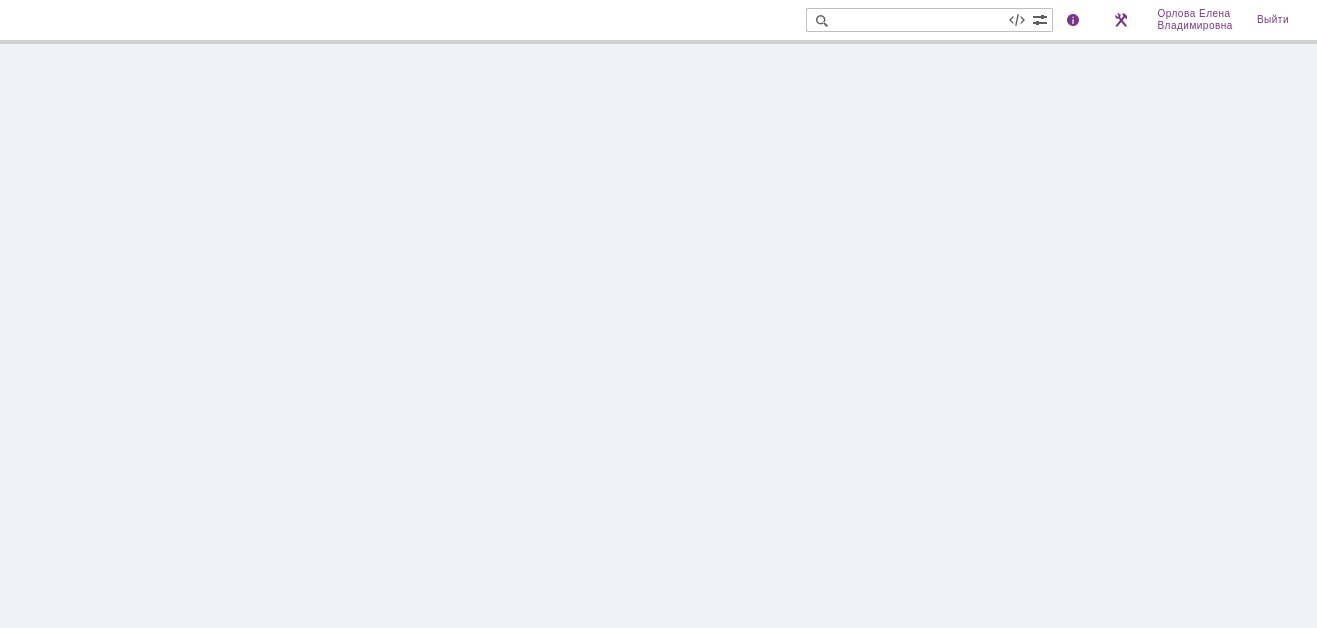 scroll, scrollTop: 0, scrollLeft: 0, axis: both 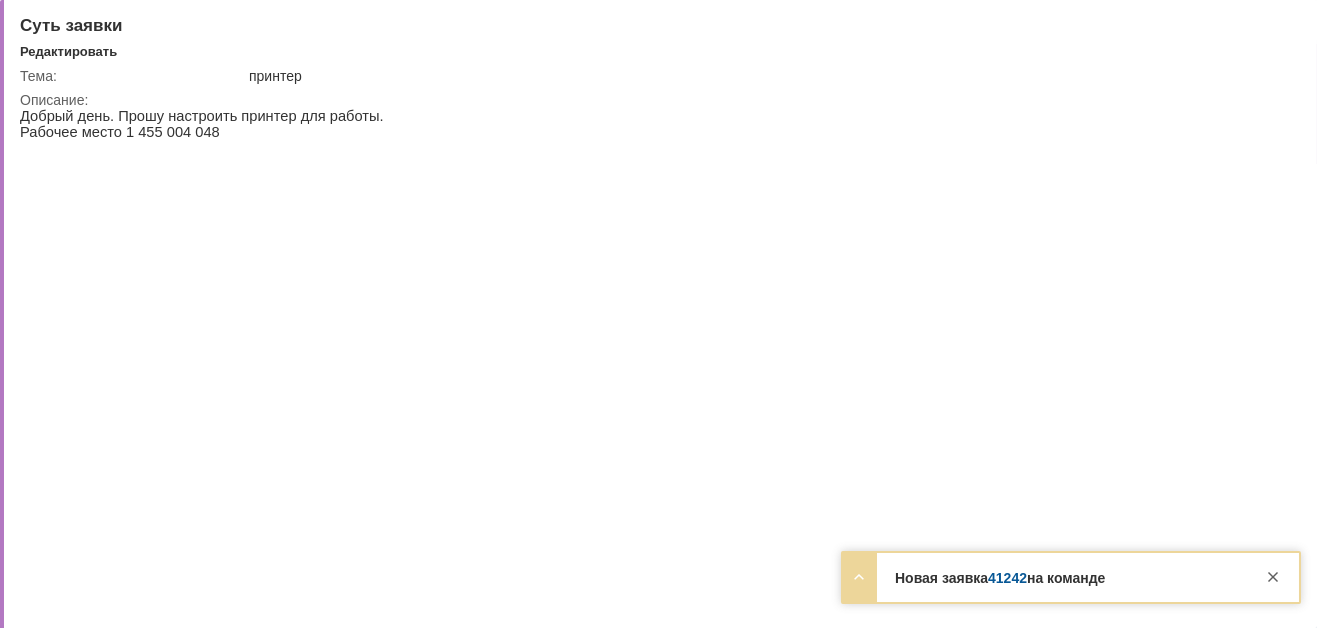 click on "41242" at bounding box center [1007, 578] 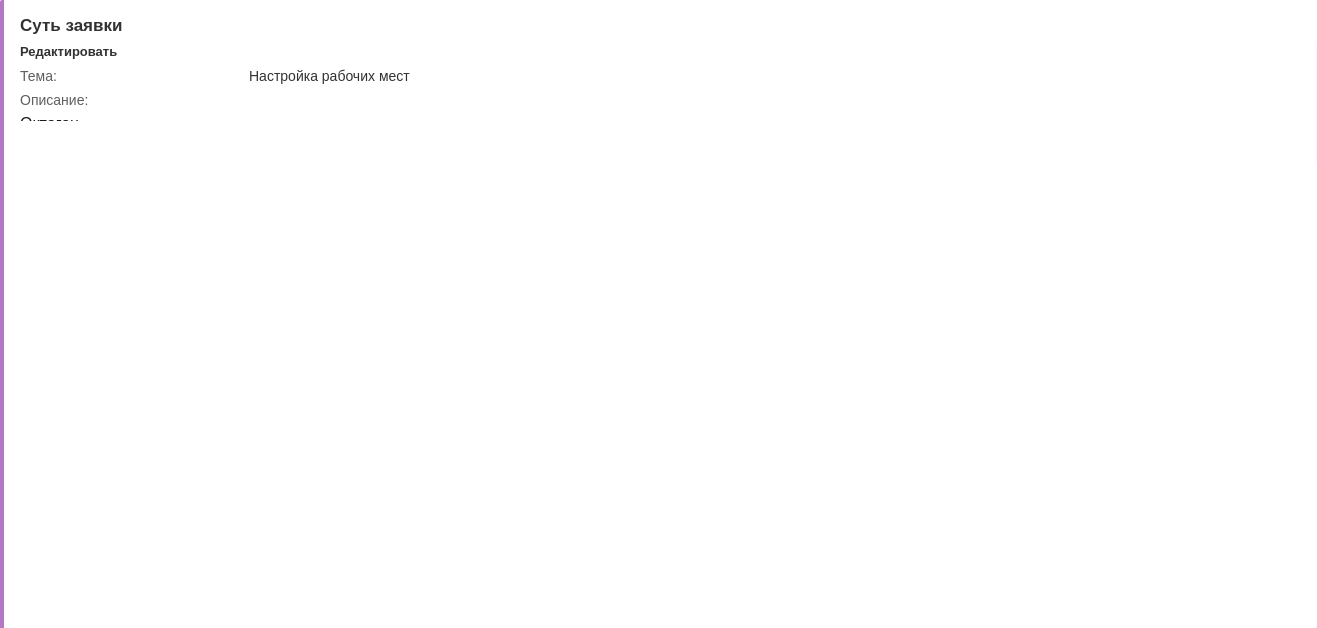scroll, scrollTop: 0, scrollLeft: 0, axis: both 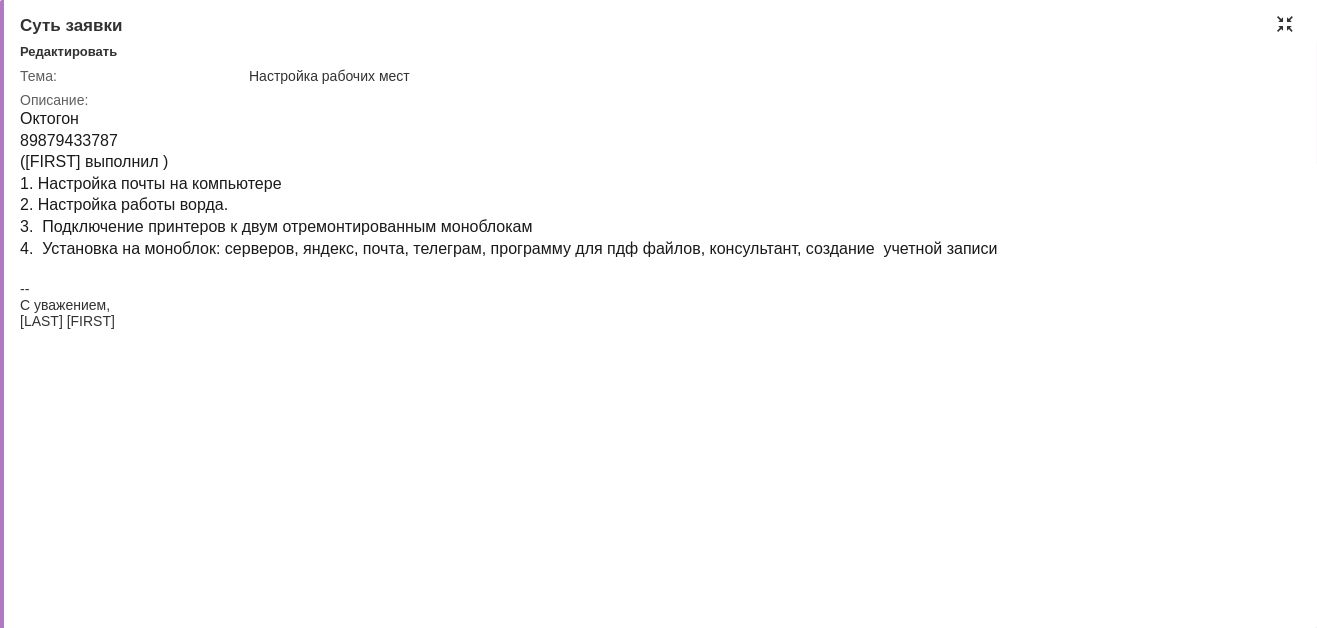 click at bounding box center [1285, 24] 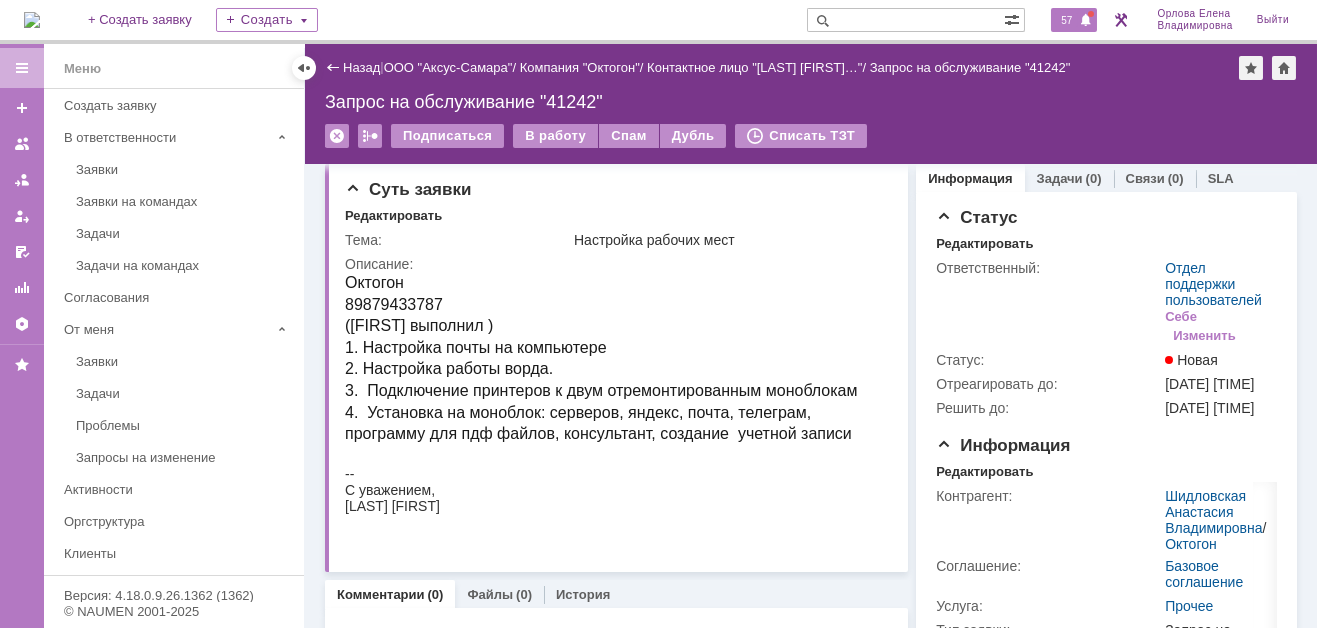 click on "57" at bounding box center [1066, 20] 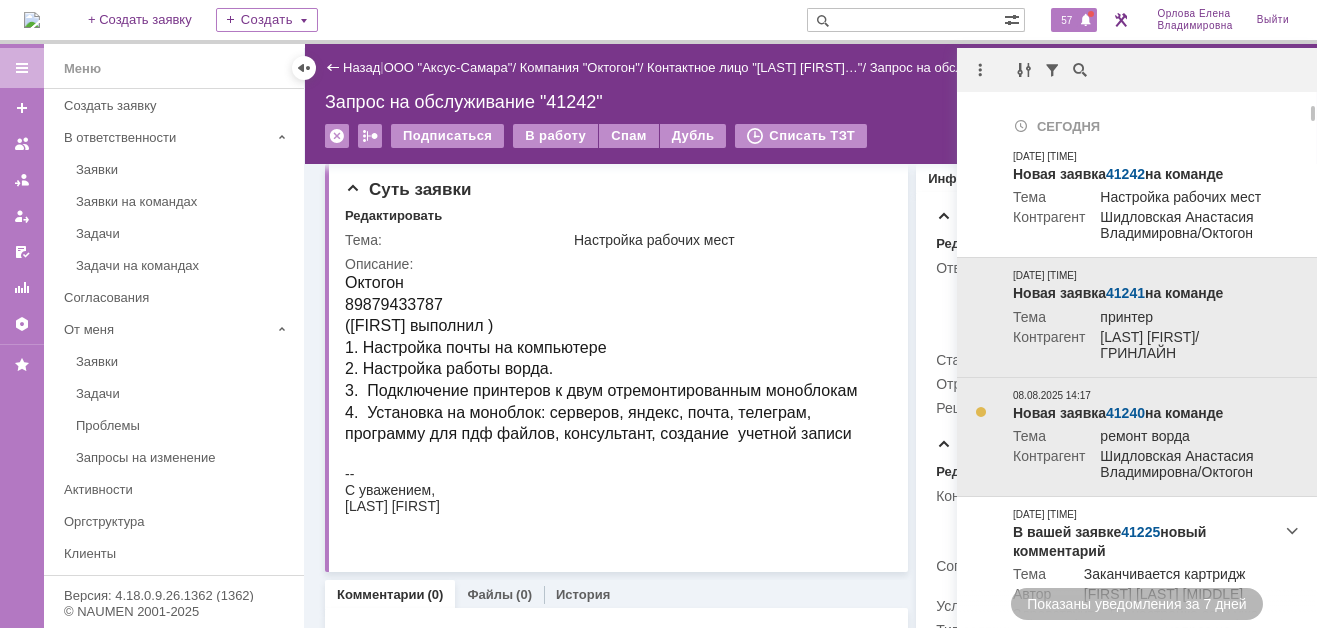 scroll, scrollTop: 100, scrollLeft: 0, axis: vertical 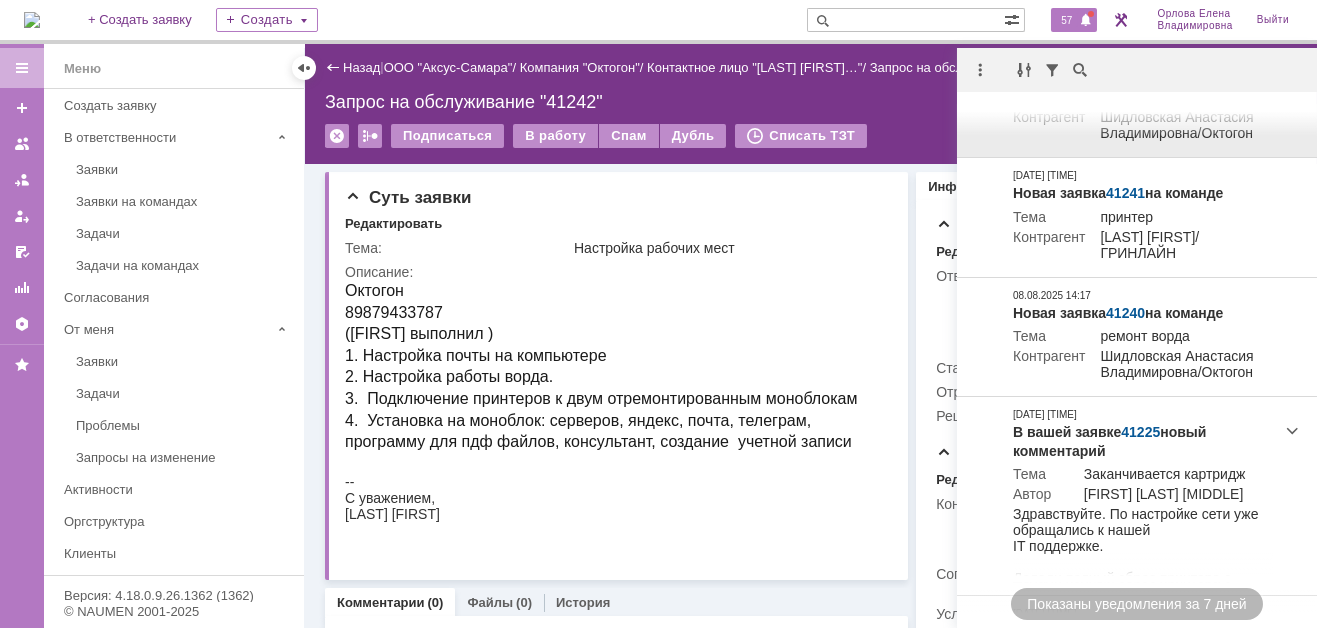 click on "57" at bounding box center [1066, 20] 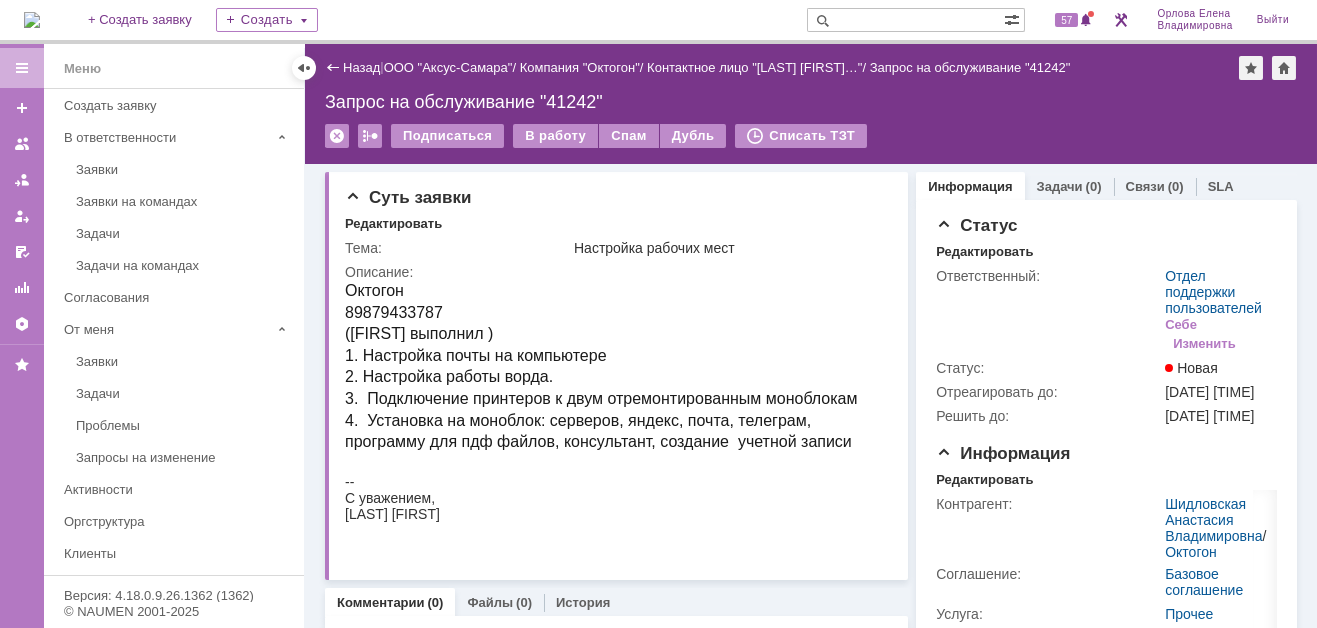 click at bounding box center (905, 20) 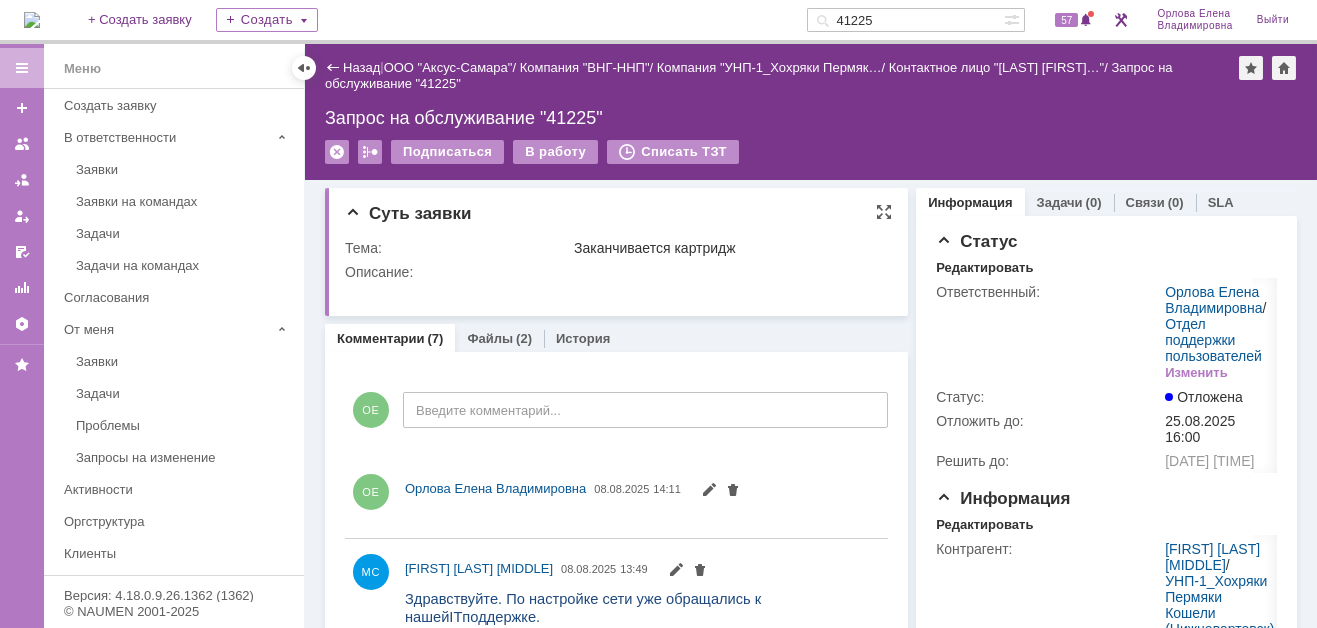 scroll, scrollTop: 0, scrollLeft: 0, axis: both 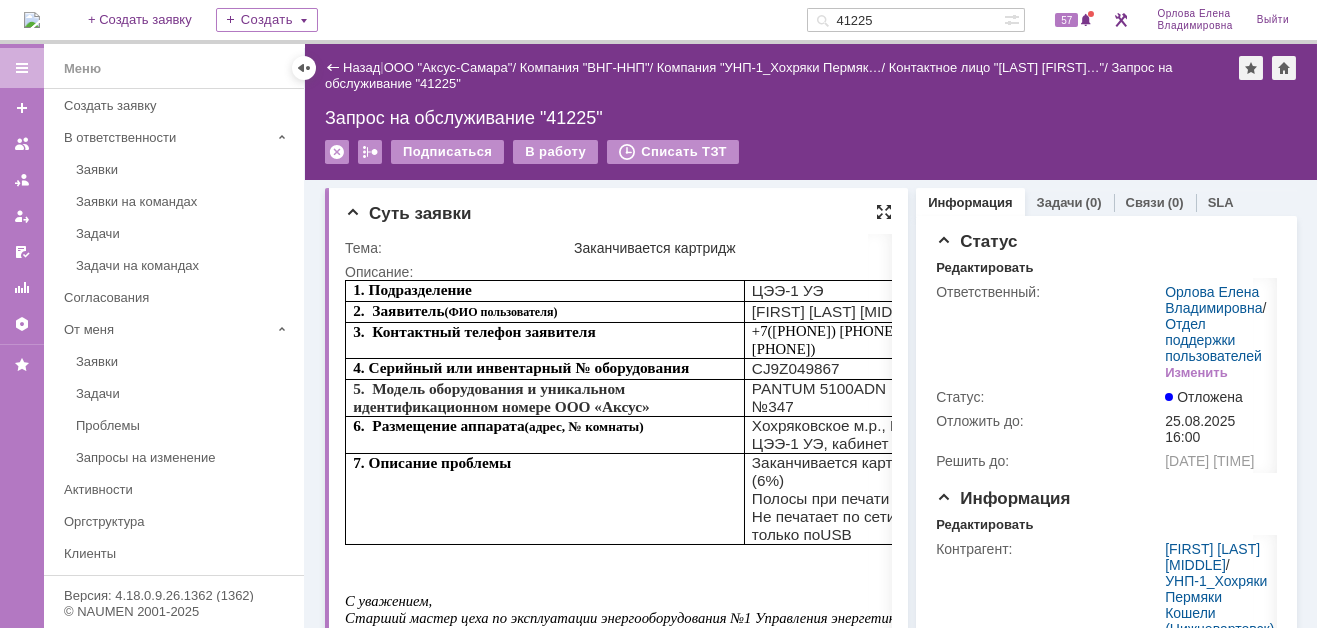 click at bounding box center [884, 212] 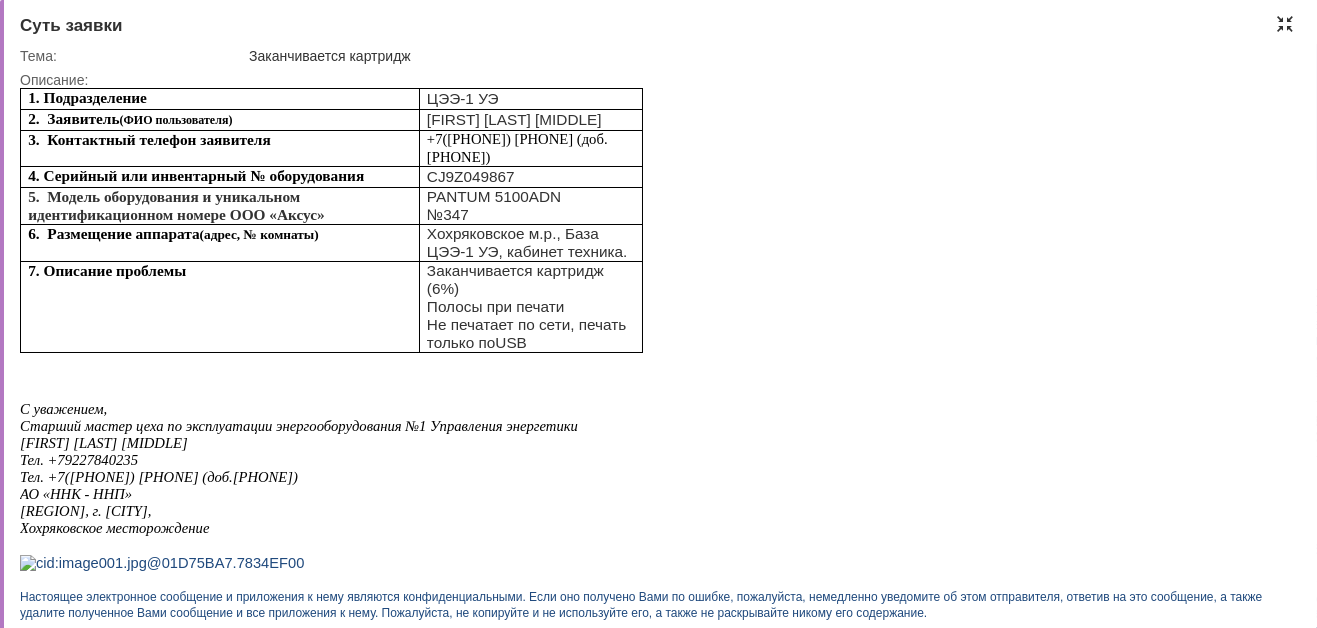 click at bounding box center (1285, 24) 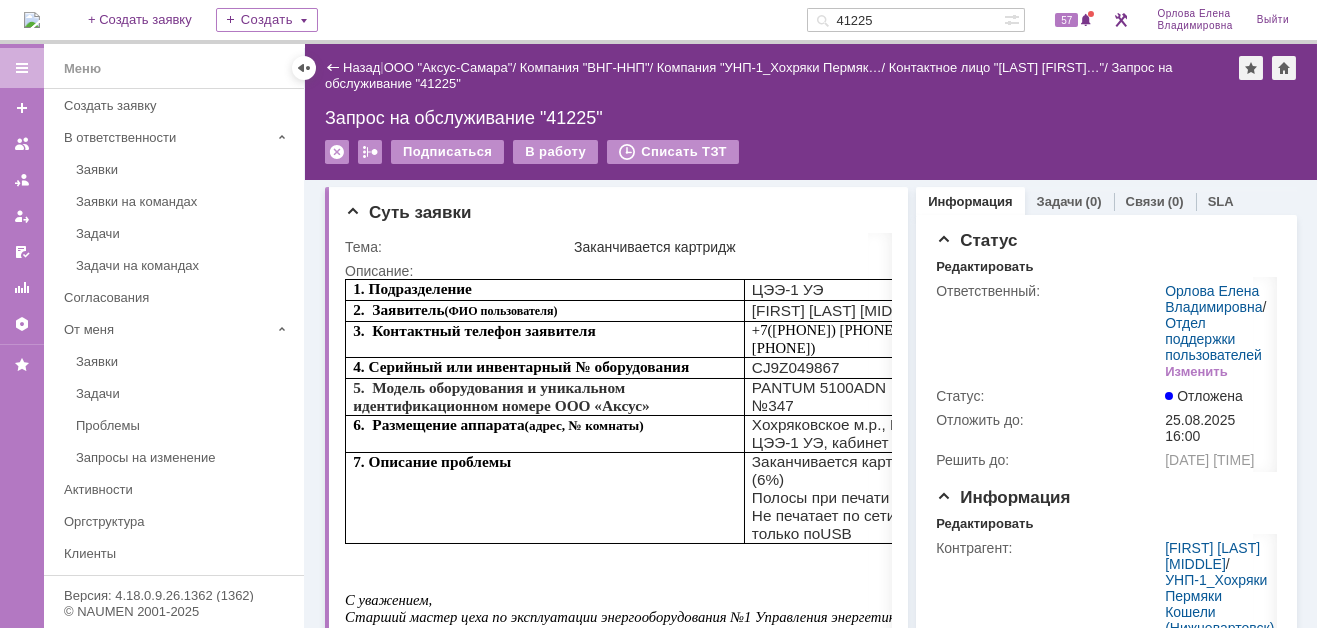 scroll, scrollTop: 0, scrollLeft: 0, axis: both 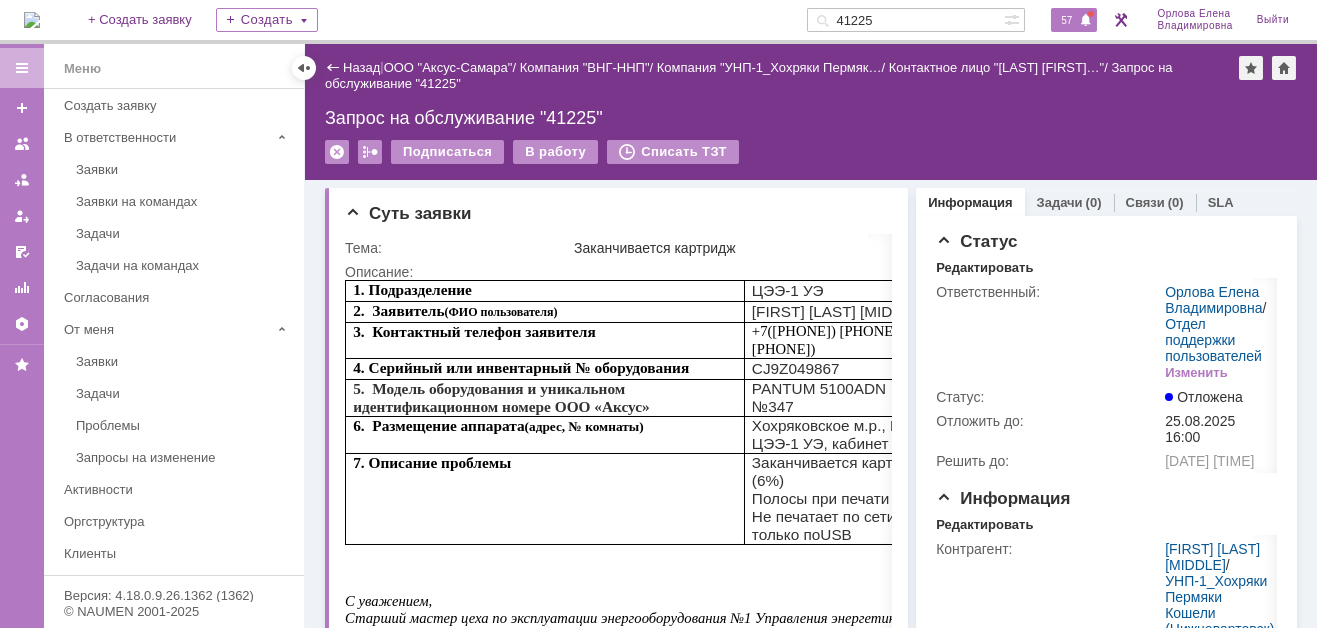 click on "57" at bounding box center (1066, 20) 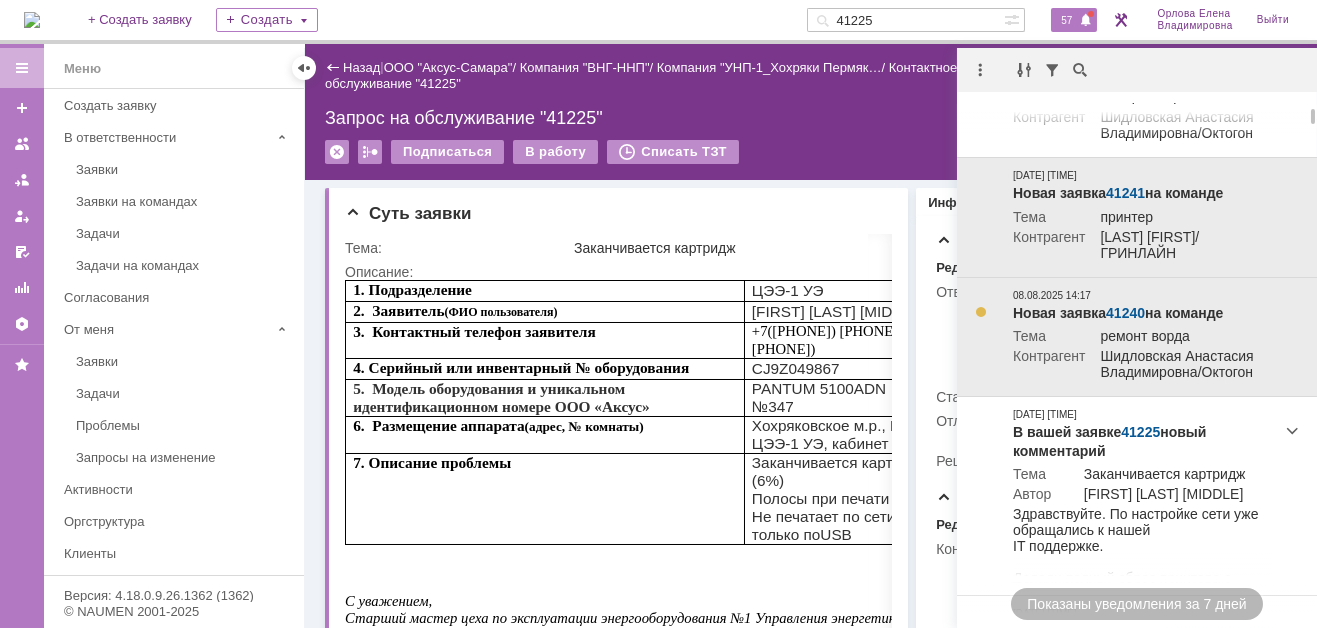 scroll, scrollTop: 0, scrollLeft: 0, axis: both 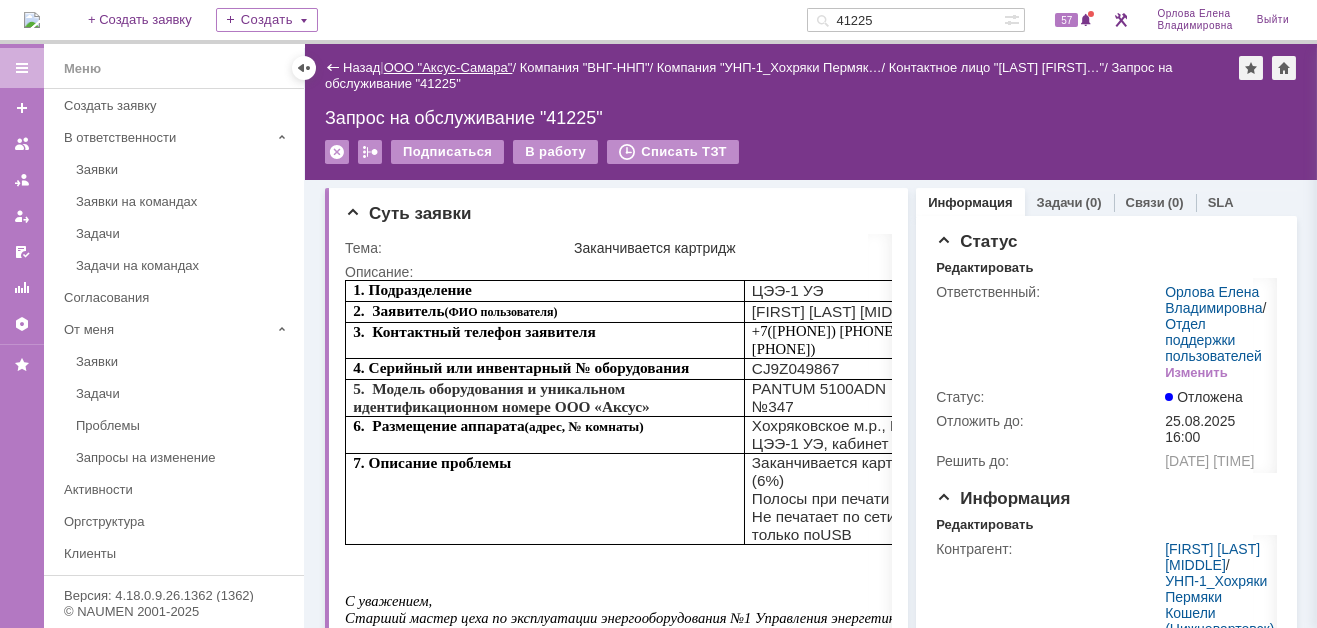 click on "ООО "Аксус-Самара"" at bounding box center [448, 67] 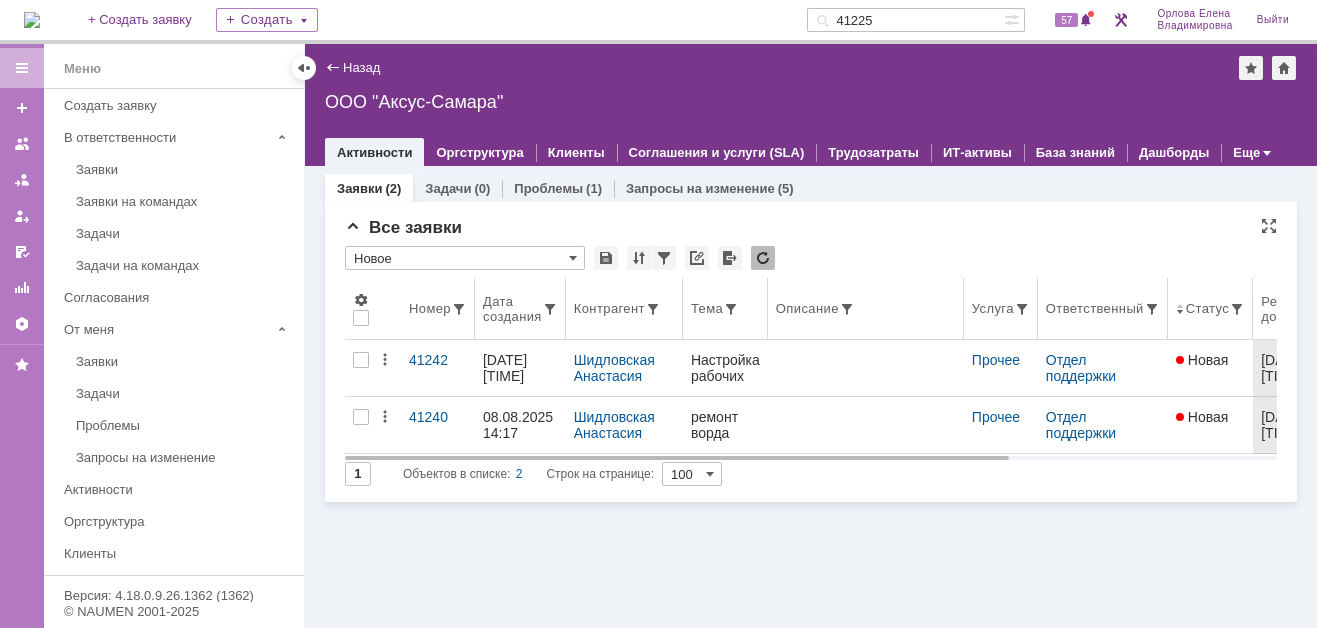 scroll, scrollTop: 0, scrollLeft: 0, axis: both 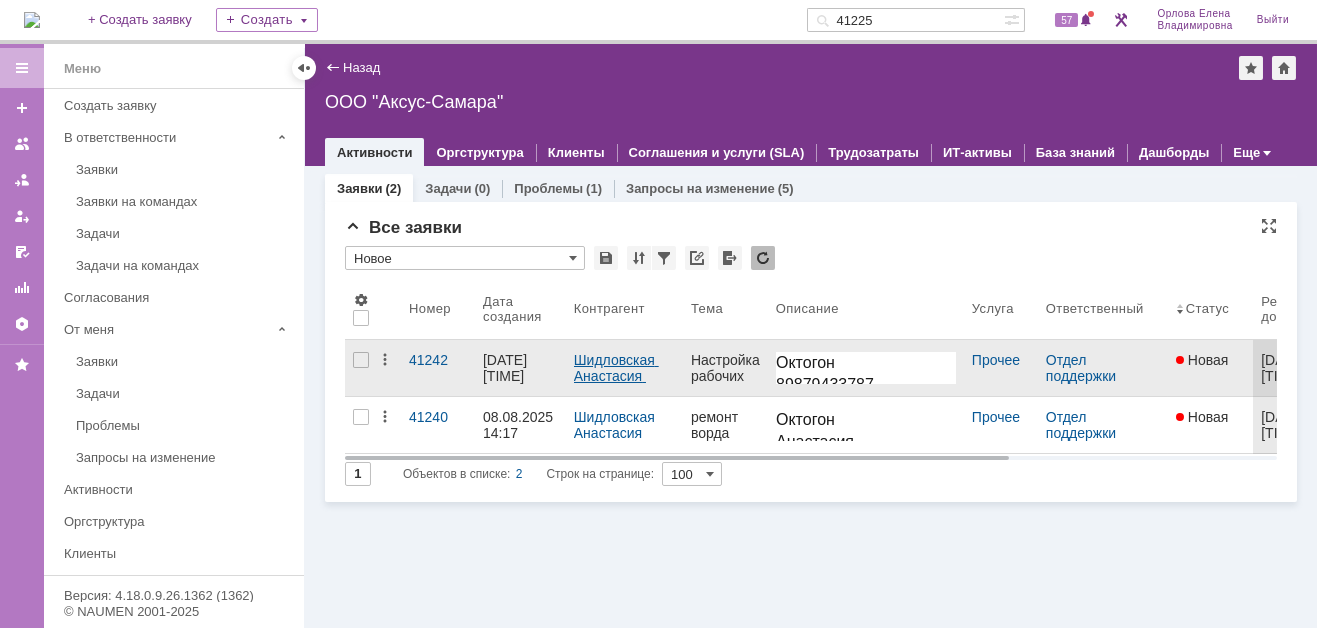 click on "Шидловская Анастасия Владимировна" at bounding box center (622, 376) 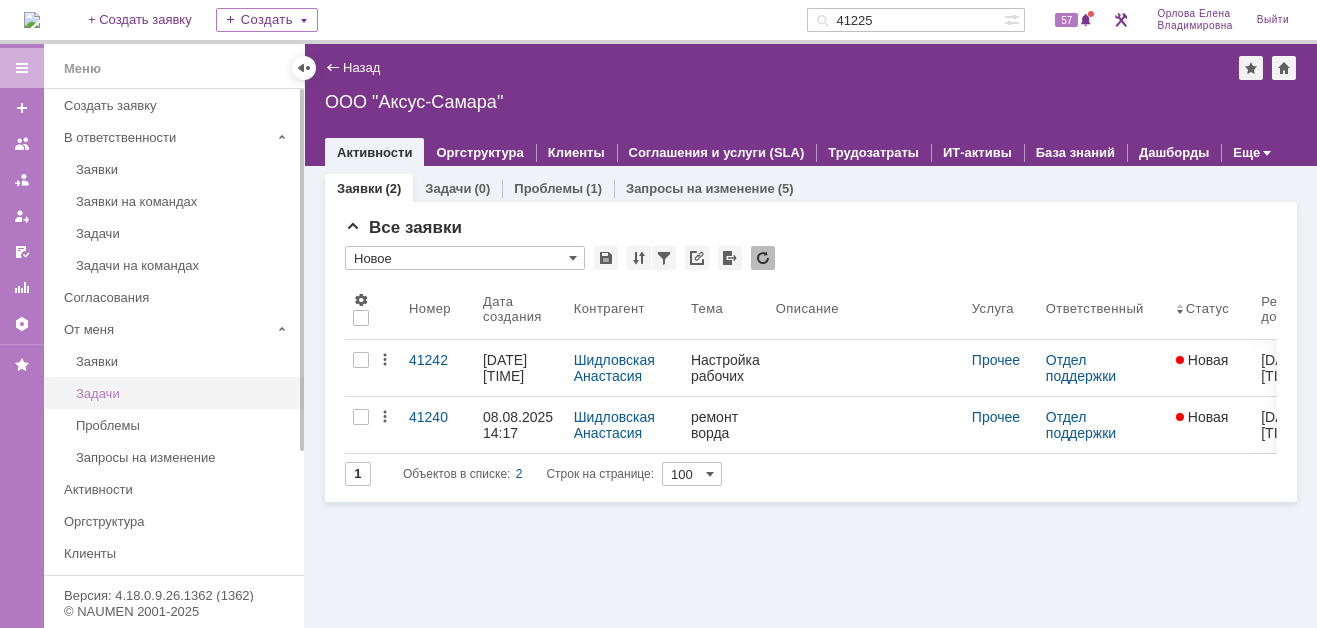 scroll, scrollTop: 0, scrollLeft: 0, axis: both 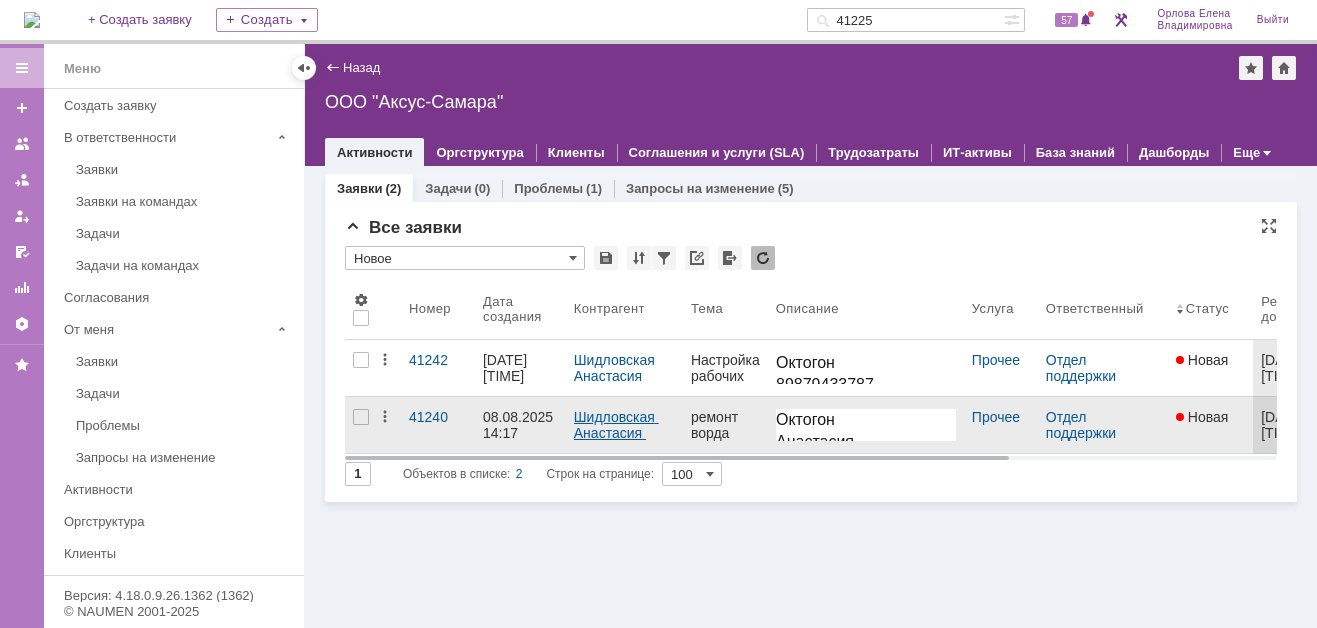 click on "Шидловская Анастасия Владимировна" at bounding box center [622, 433] 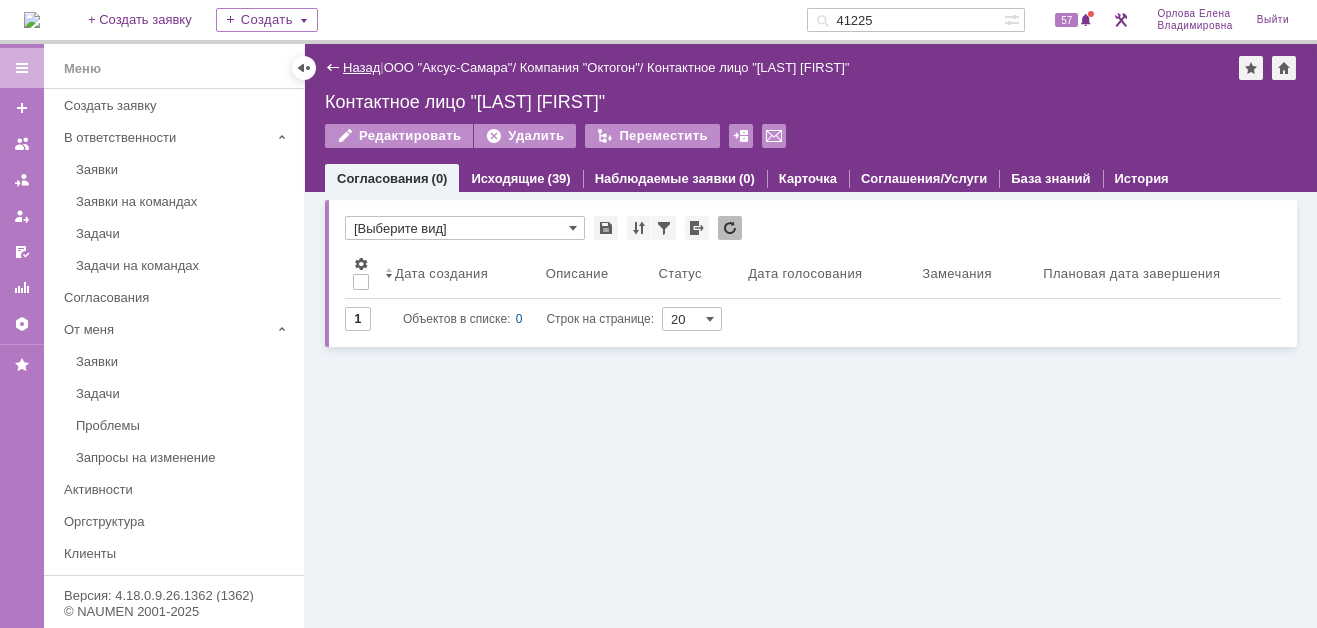 click on "Назад" at bounding box center [361, 67] 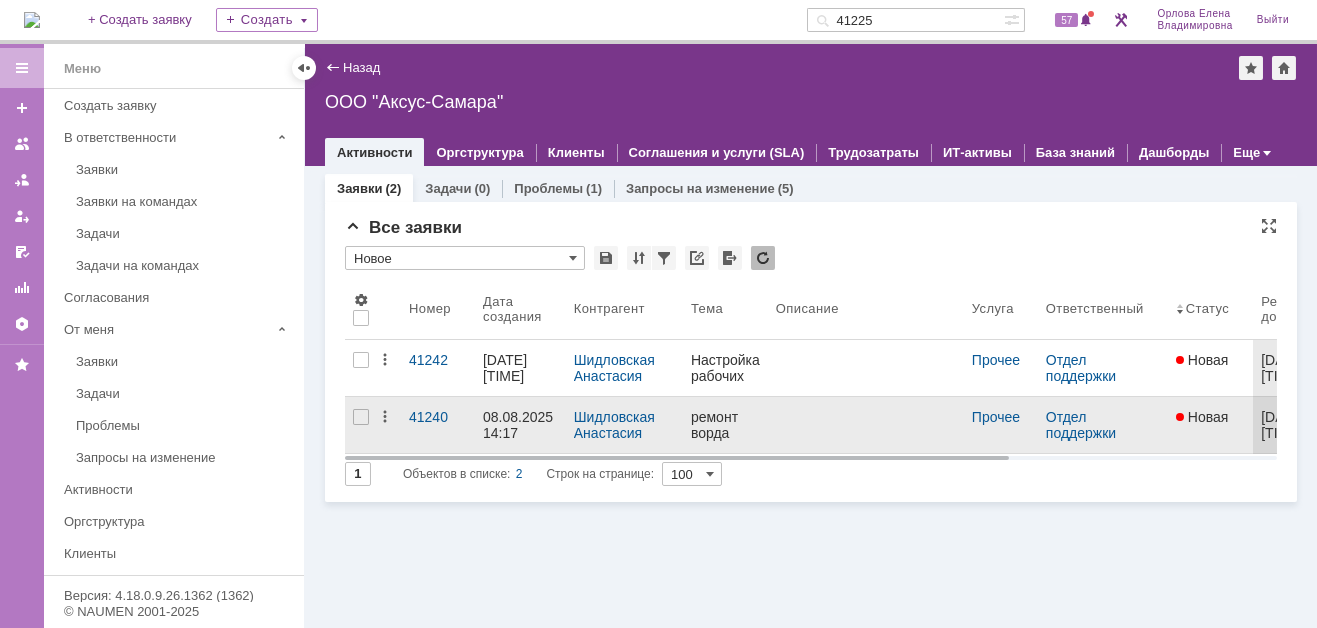 scroll, scrollTop: 0, scrollLeft: 0, axis: both 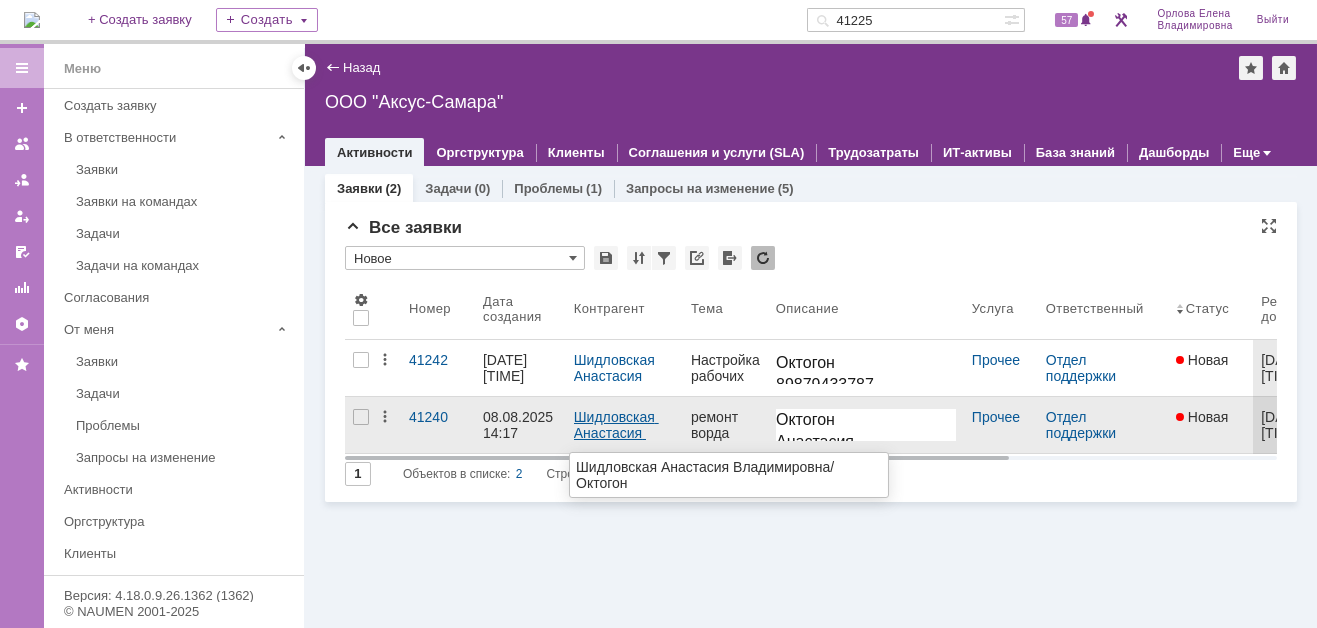 click on "Шидловская Анастасия Владимировна" at bounding box center (622, 433) 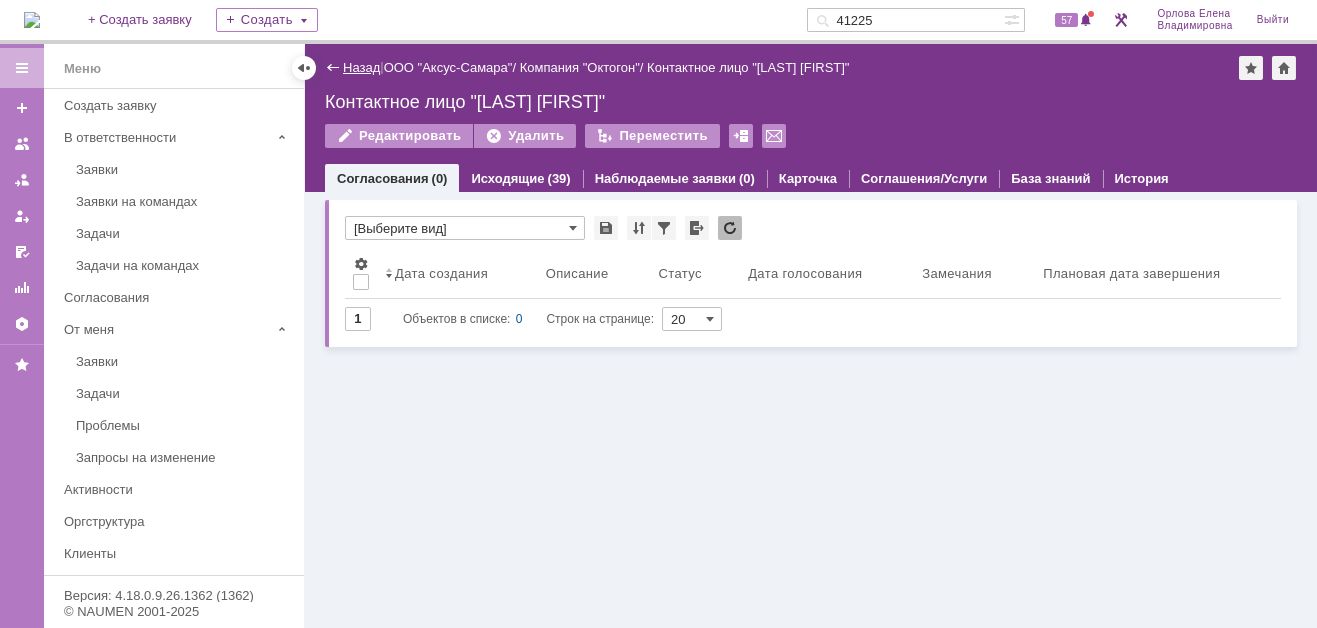 click on "Назад" at bounding box center (361, 67) 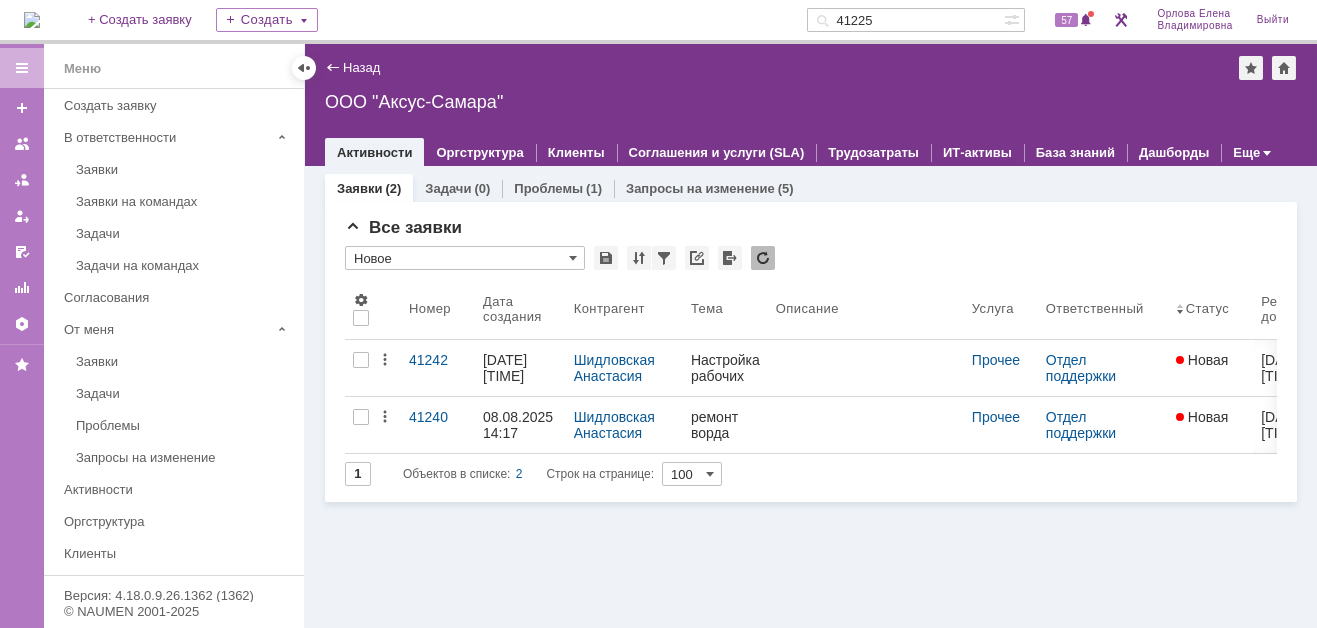 scroll, scrollTop: 0, scrollLeft: 0, axis: both 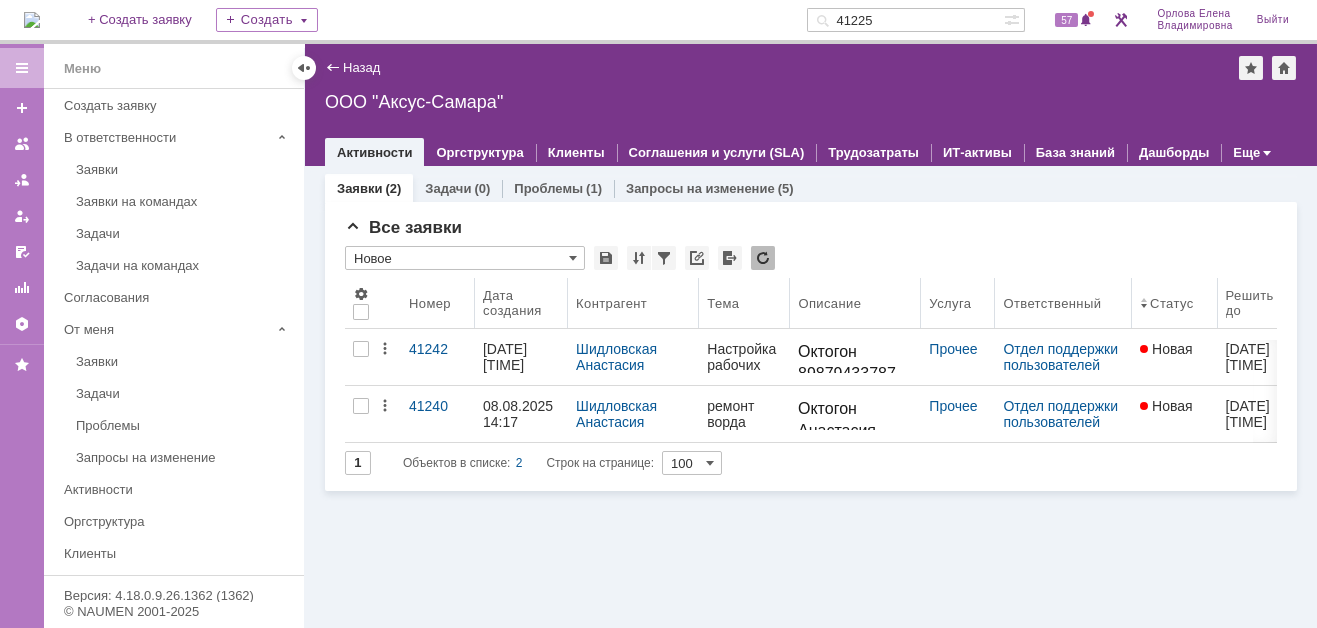 drag, startPoint x: 970, startPoint y: 293, endPoint x: 907, endPoint y: 304, distance: 63.953106 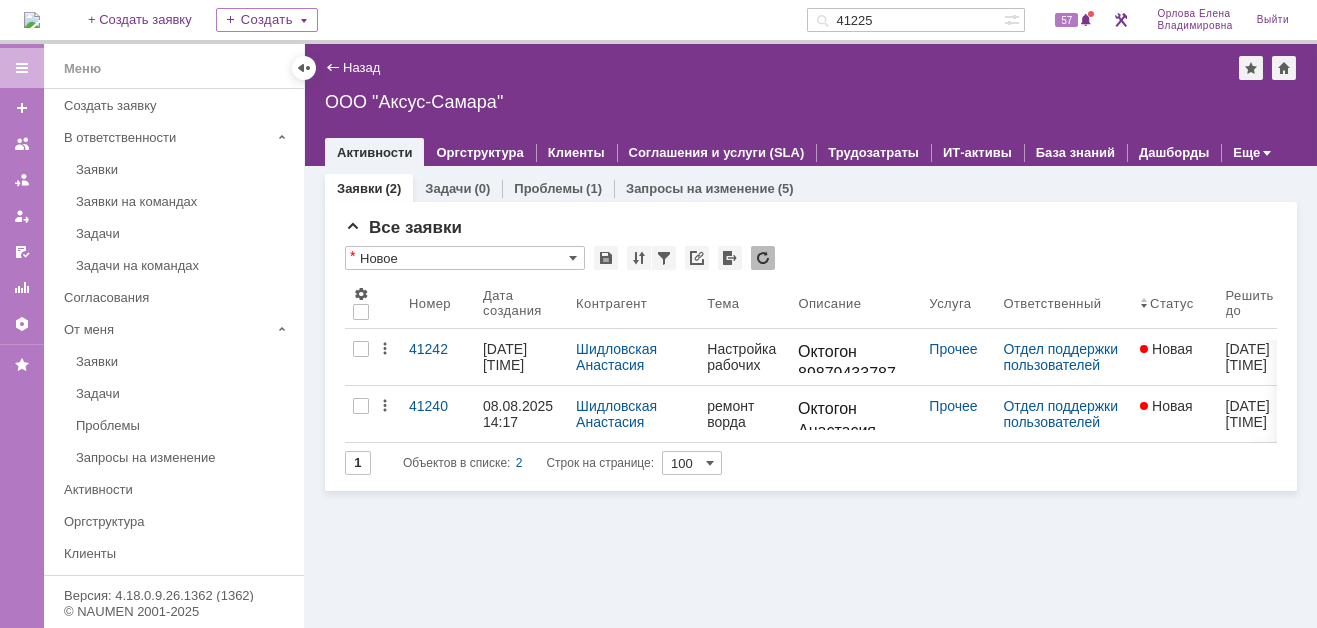click at bounding box center [32, 20] 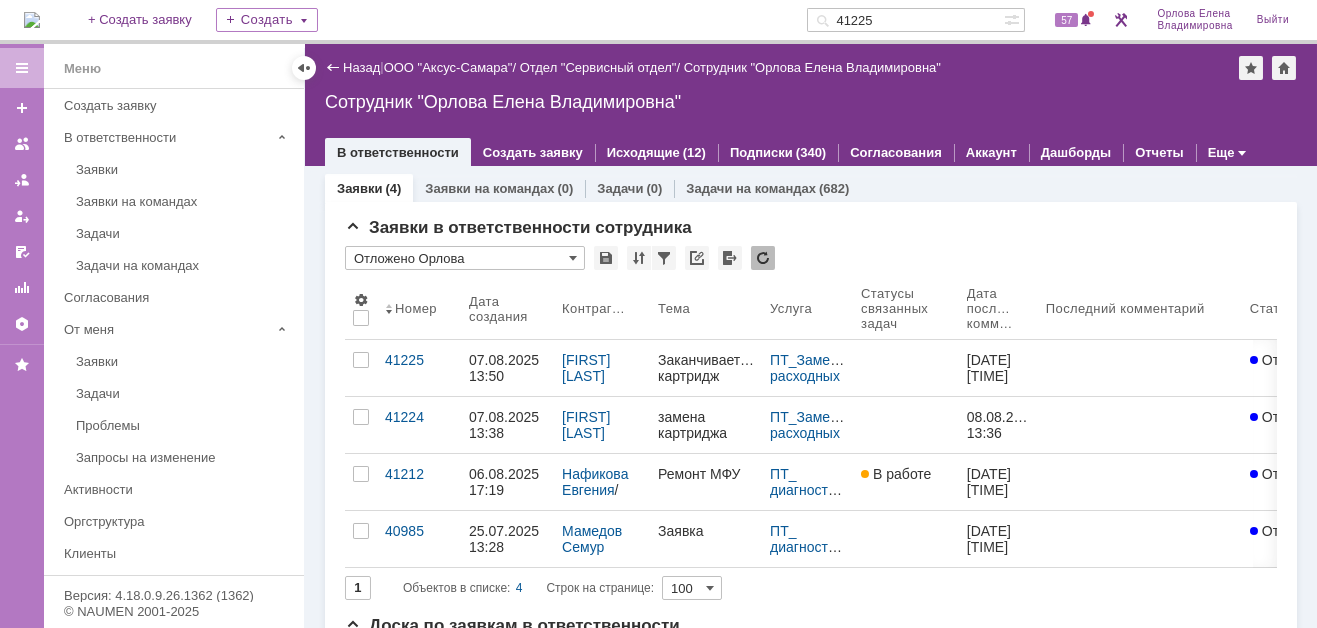 scroll, scrollTop: 0, scrollLeft: 0, axis: both 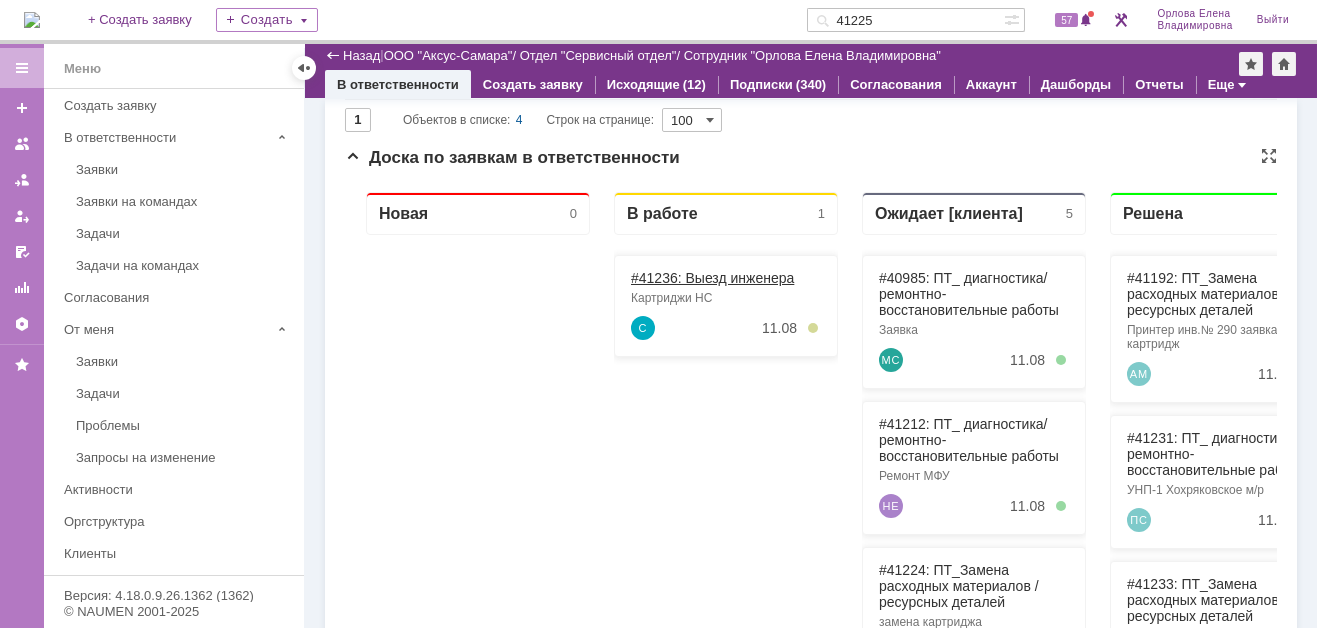 click on "#41236: Выезд инженера" at bounding box center [712, 278] 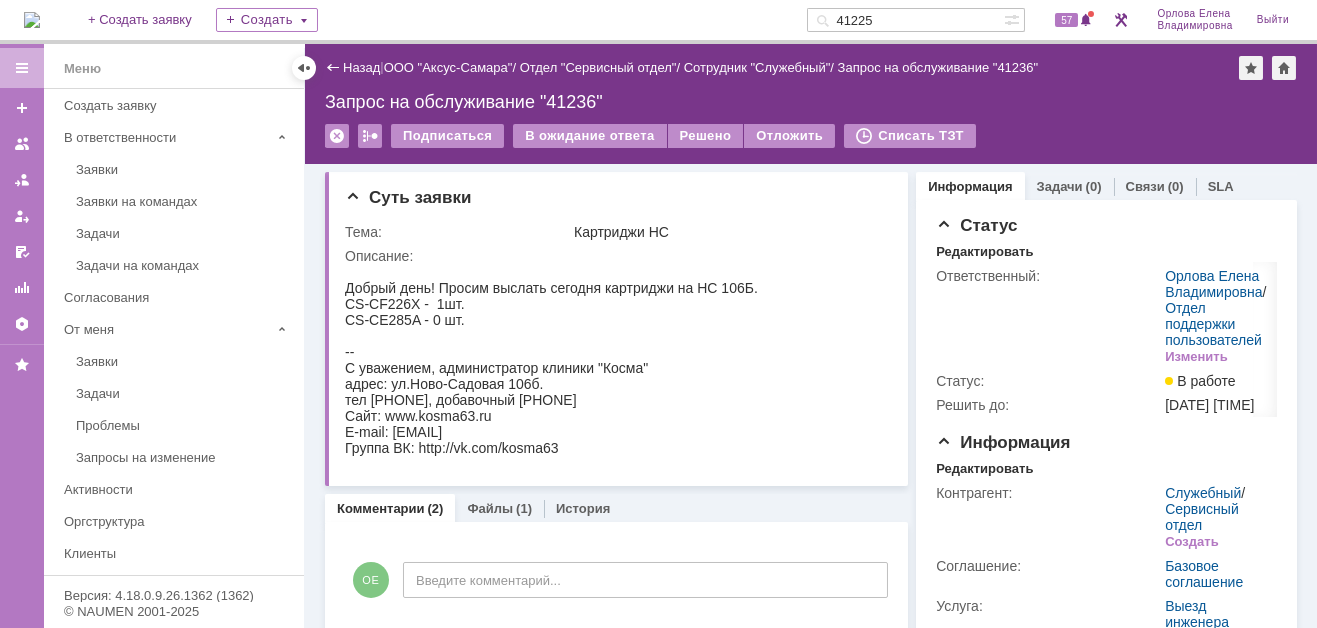 scroll, scrollTop: 0, scrollLeft: 0, axis: both 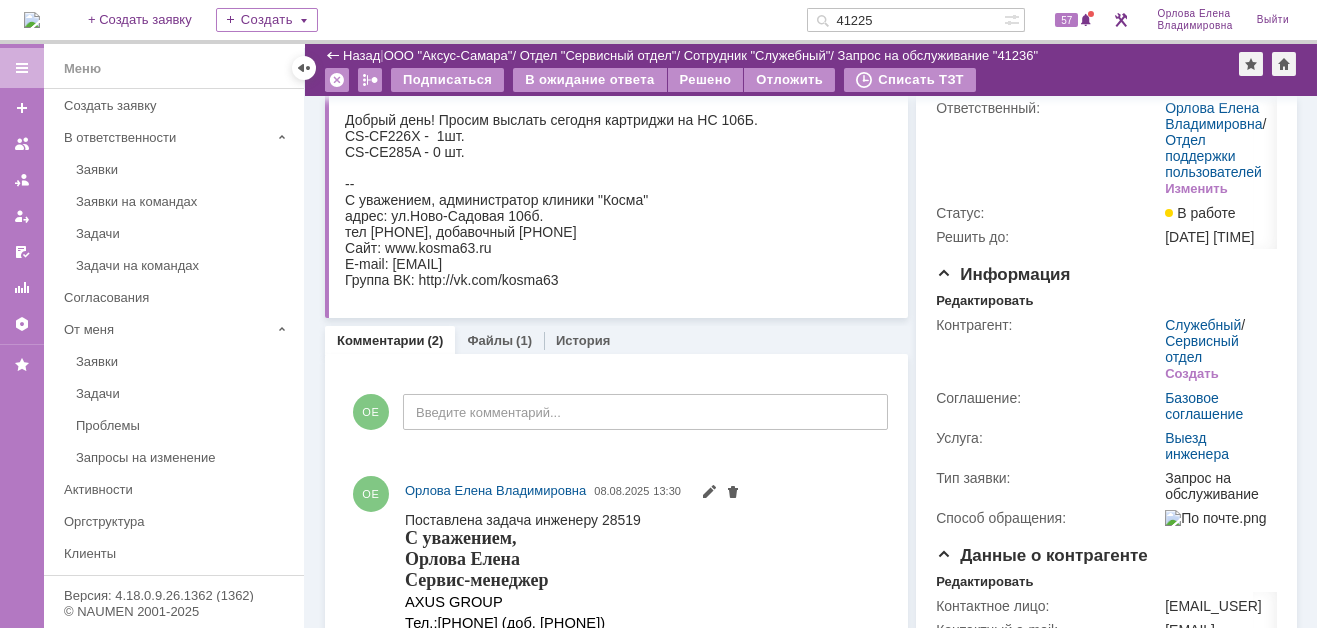 drag, startPoint x: 902, startPoint y: 21, endPoint x: 840, endPoint y: 21, distance: 62 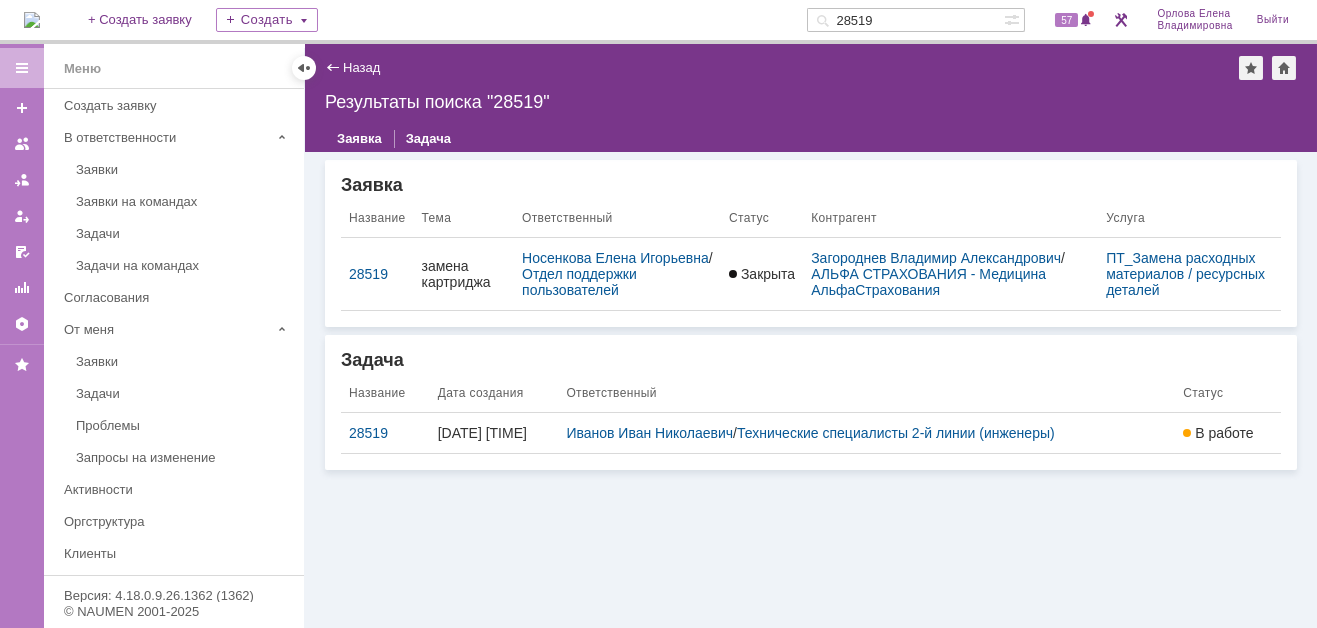 click on "Результаты поиска "28519"" at bounding box center (811, 102) 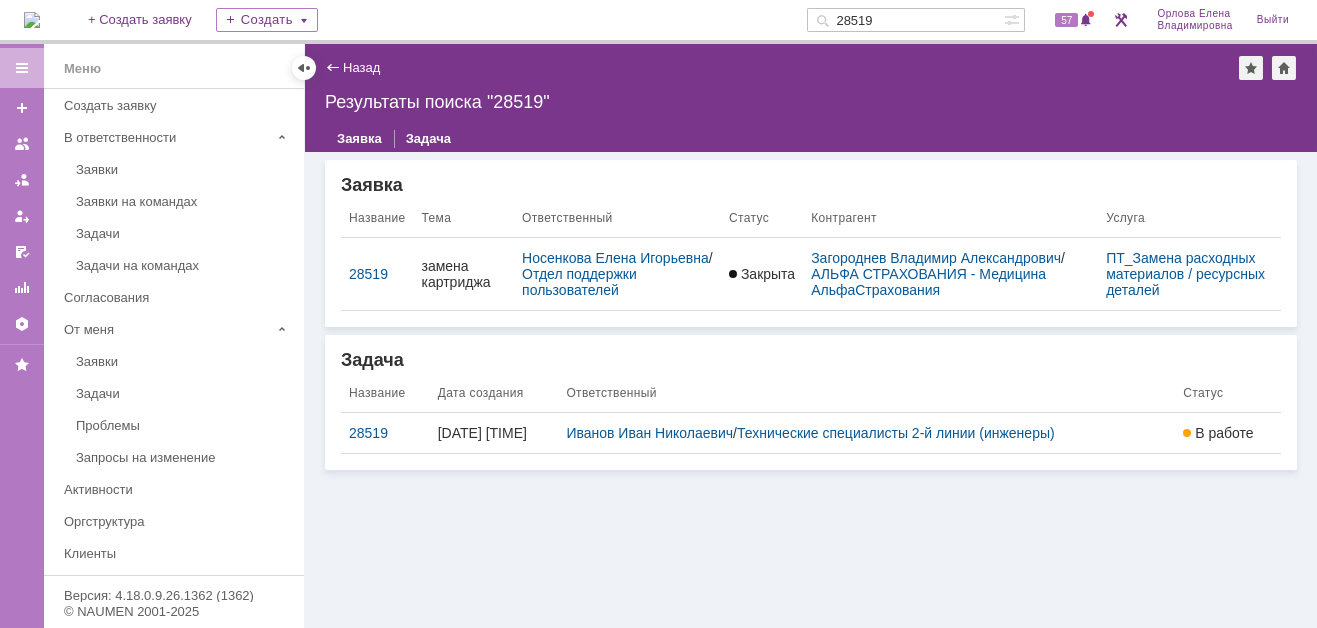 drag, startPoint x: 896, startPoint y: 19, endPoint x: 831, endPoint y: 17, distance: 65.03076 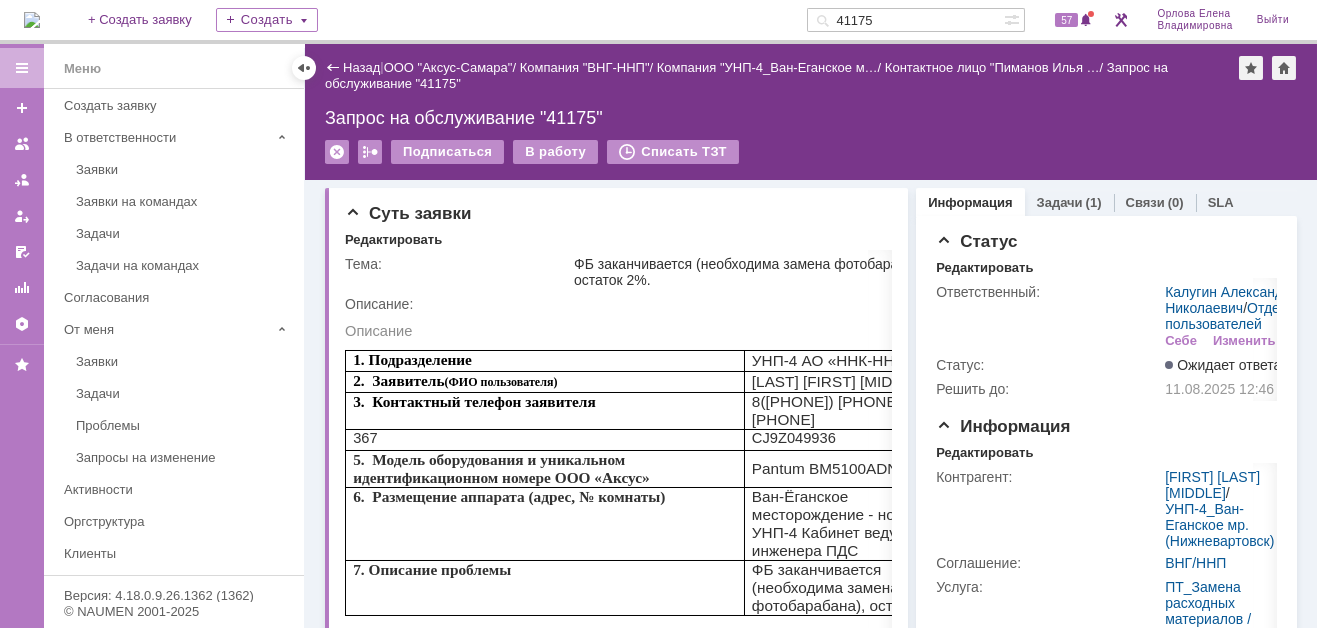 scroll, scrollTop: 0, scrollLeft: 0, axis: both 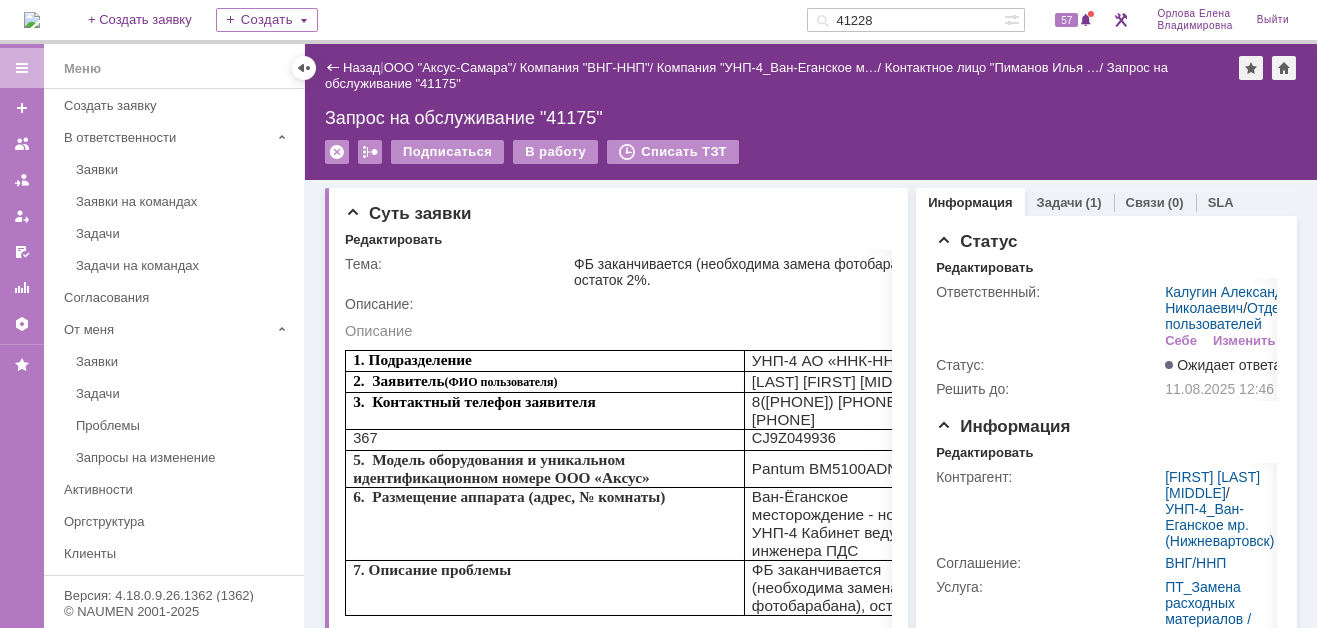 type on "41228" 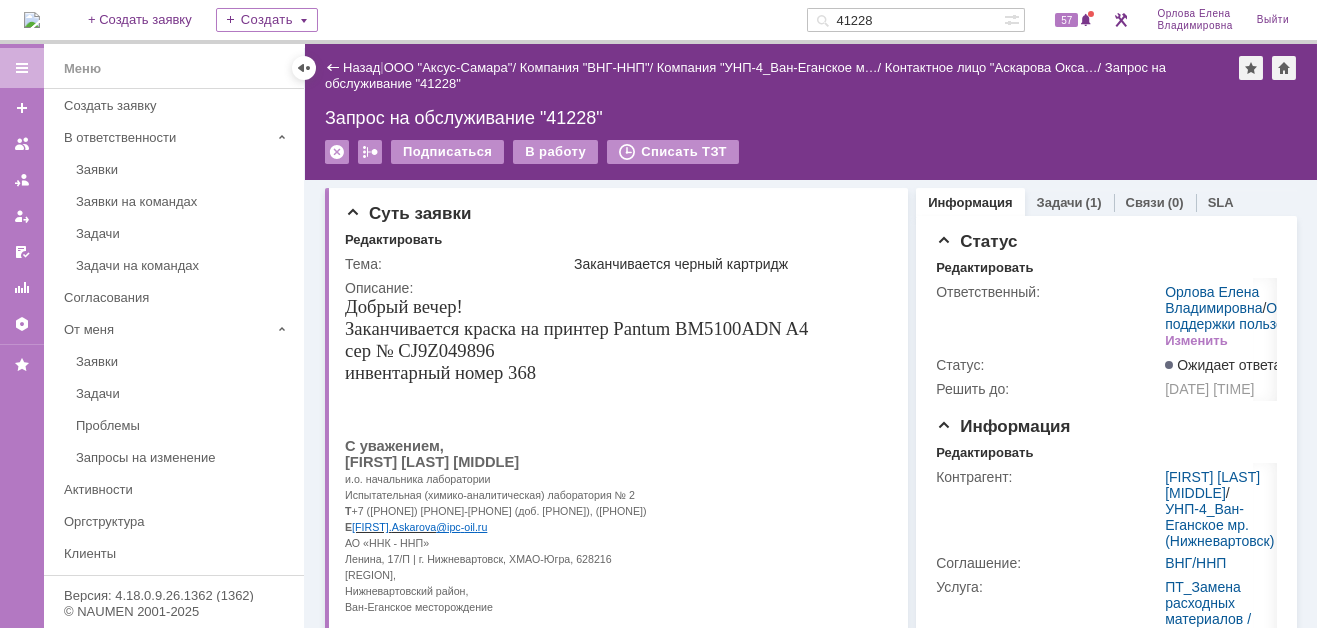 scroll, scrollTop: 0, scrollLeft: 0, axis: both 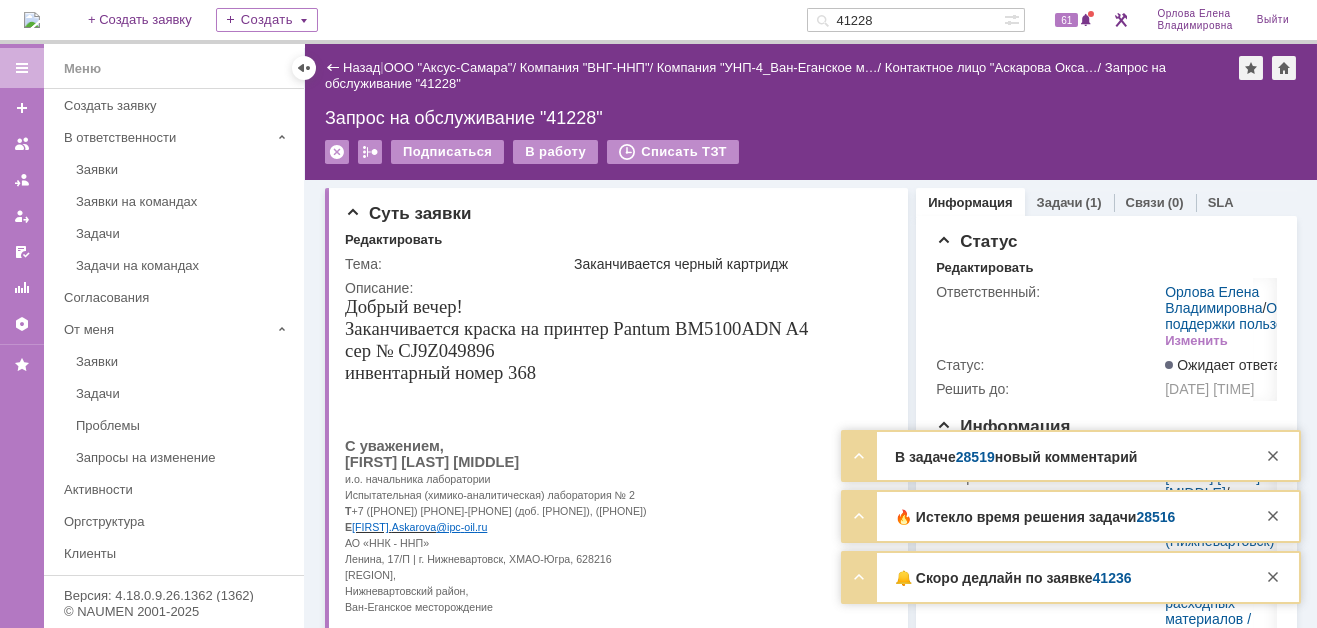 click on "28519" at bounding box center (975, 457) 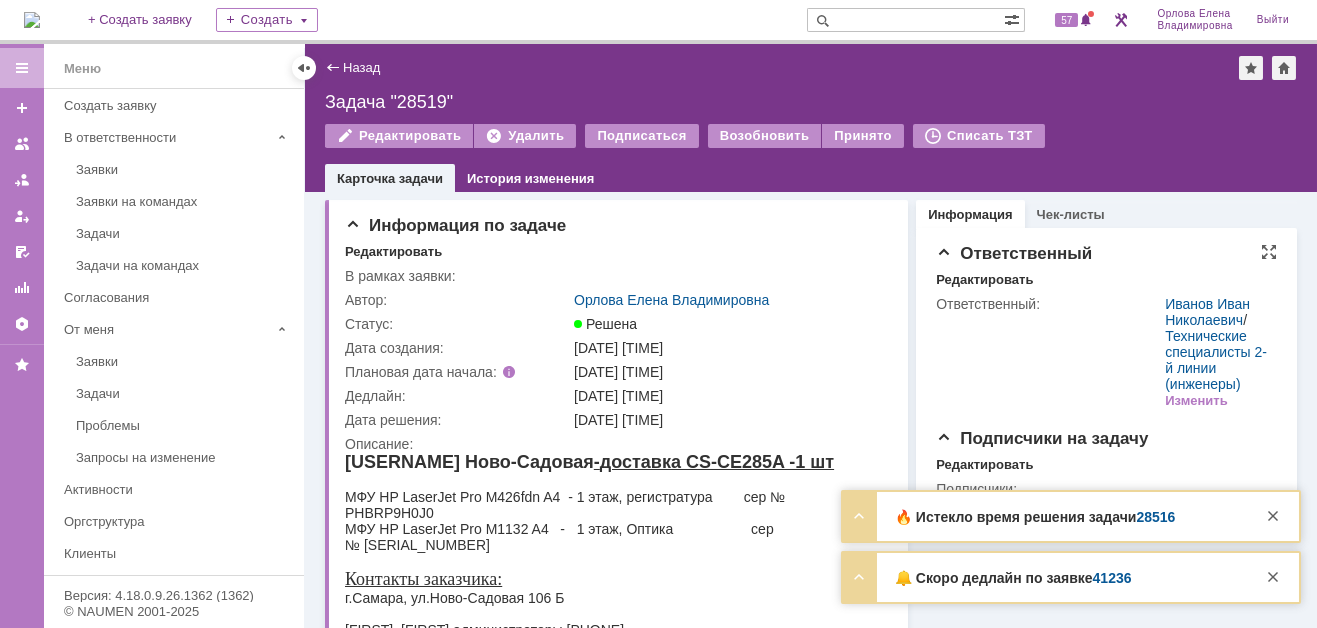 scroll, scrollTop: 0, scrollLeft: 0, axis: both 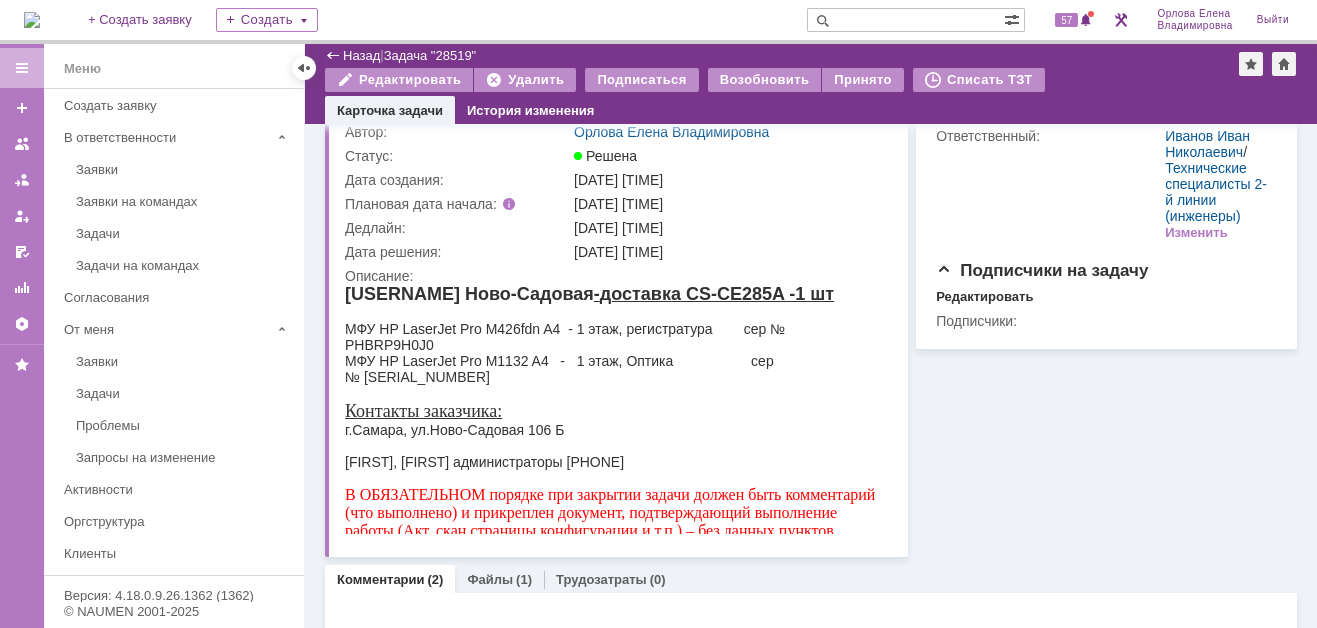click on "-  доставка CS-CE285A -1 шт" at bounding box center [714, 294] 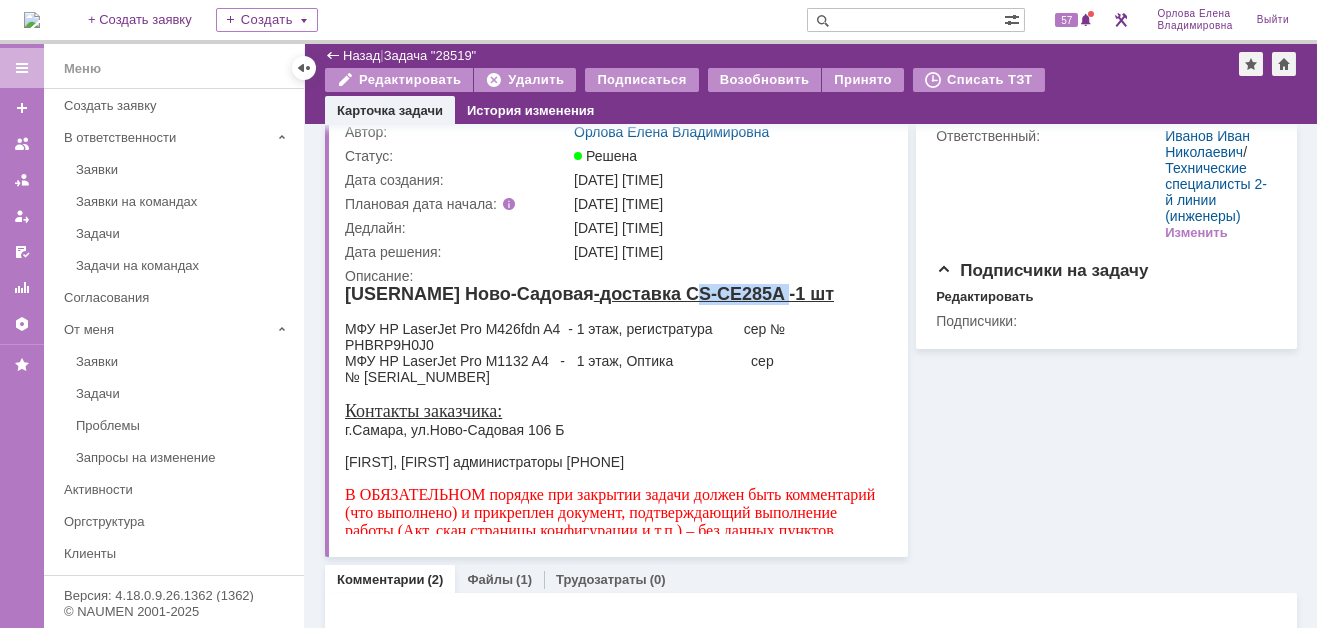 drag, startPoint x: 639, startPoint y: 293, endPoint x: 727, endPoint y: 289, distance: 88.09086 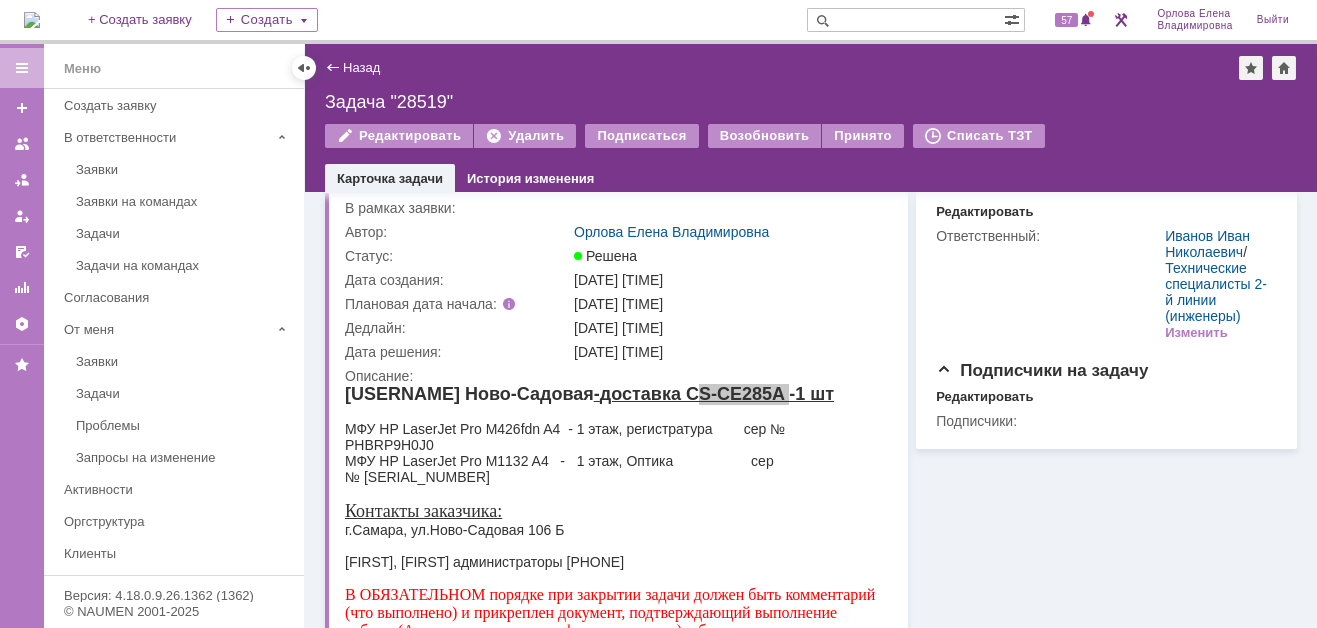 scroll, scrollTop: 0, scrollLeft: 0, axis: both 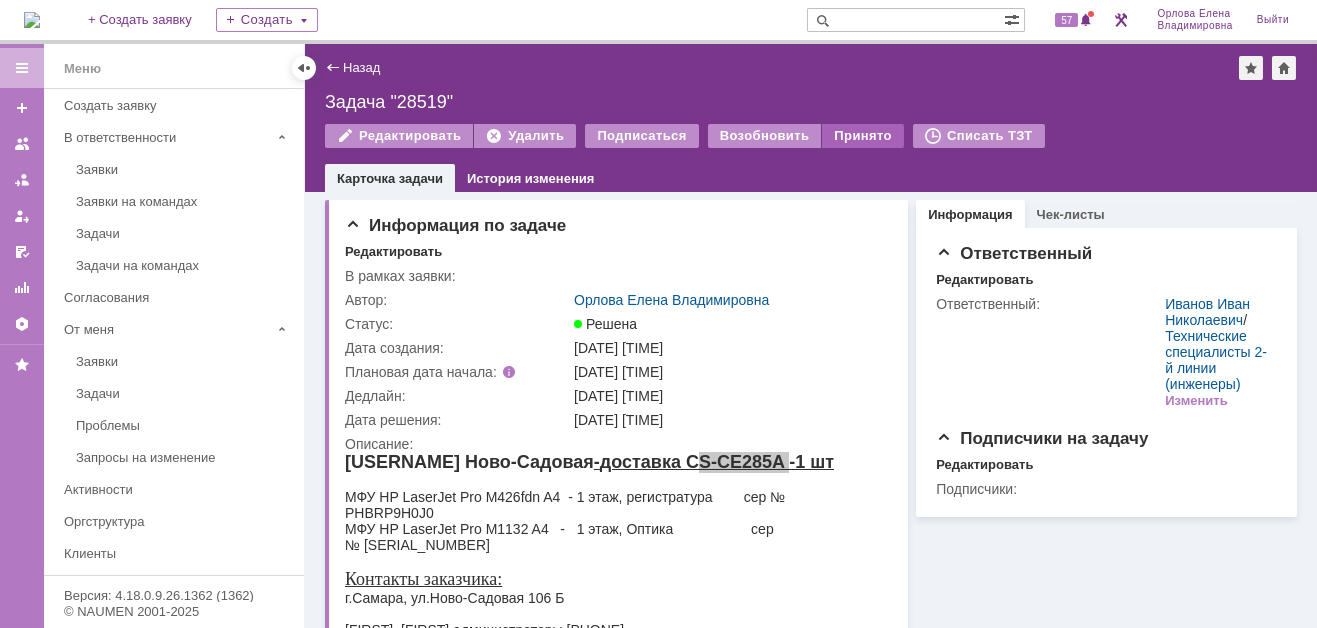 click on "Принято" at bounding box center [863, 136] 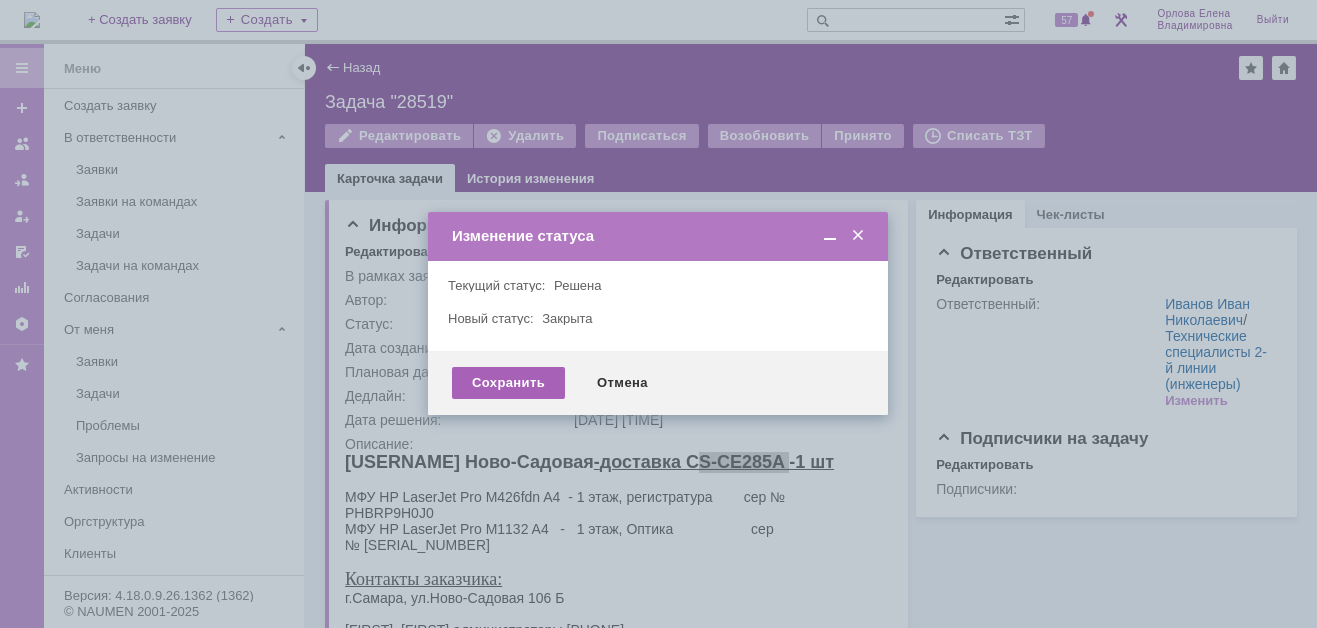 click on "Сохранить" at bounding box center (508, 383) 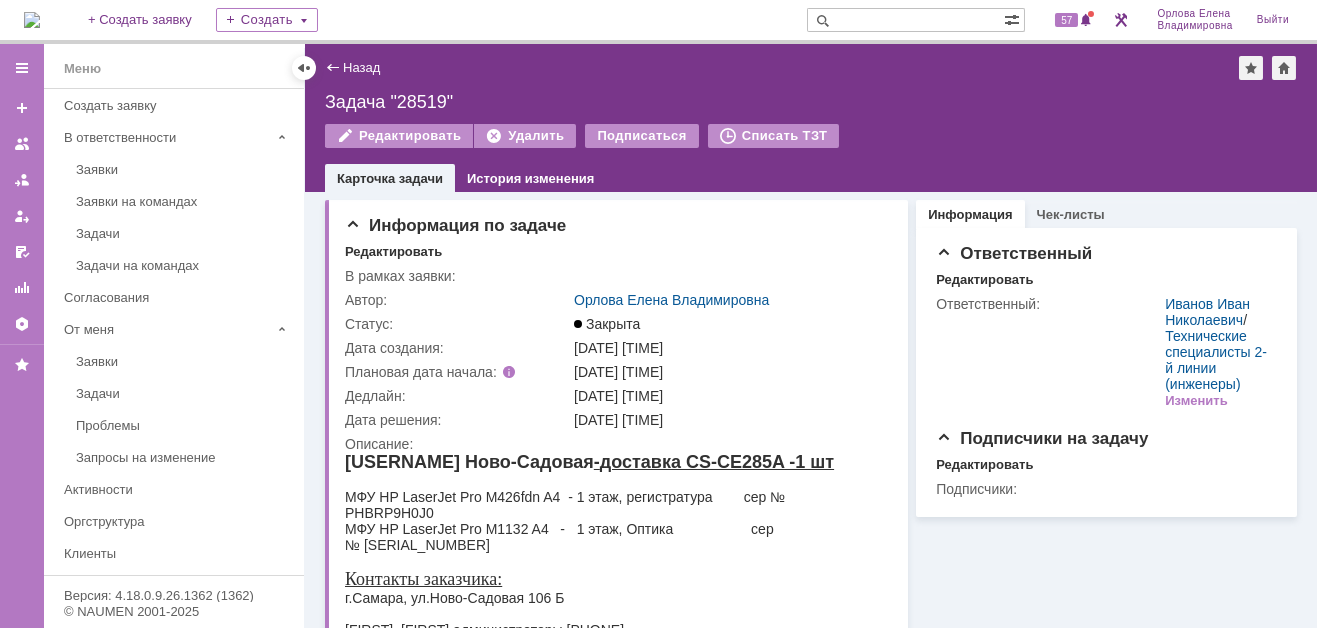 scroll, scrollTop: 0, scrollLeft: 0, axis: both 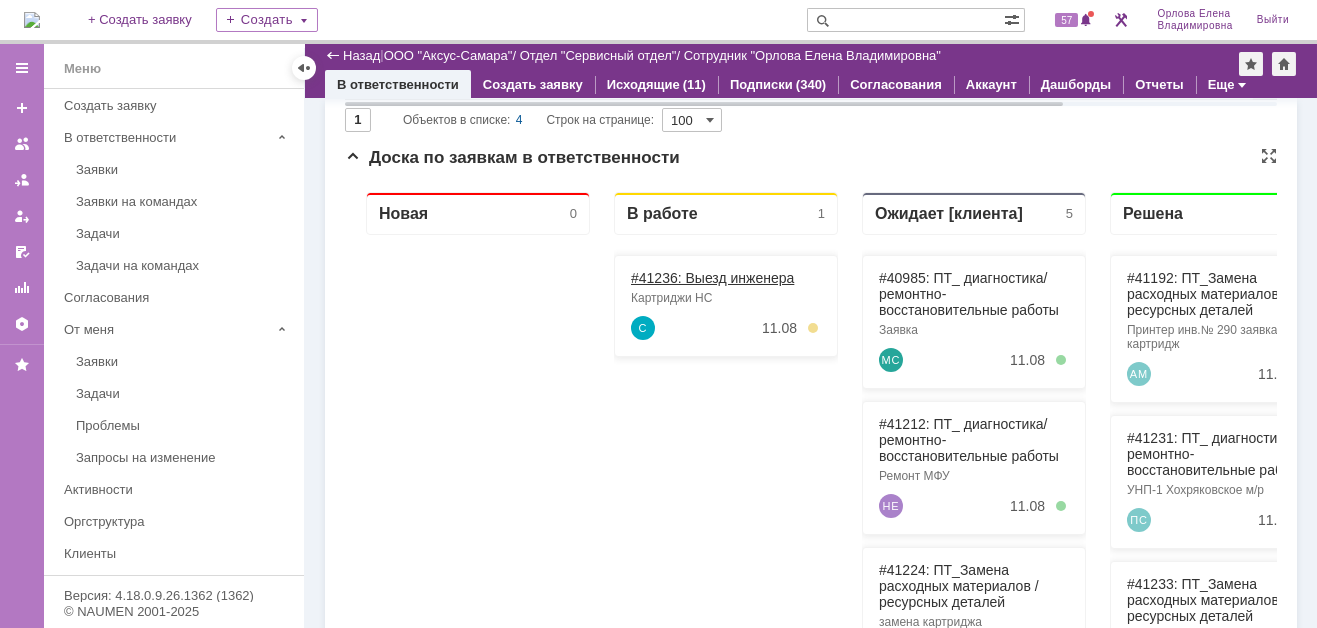 click on "#41236: Выезд инженера" at bounding box center [712, 278] 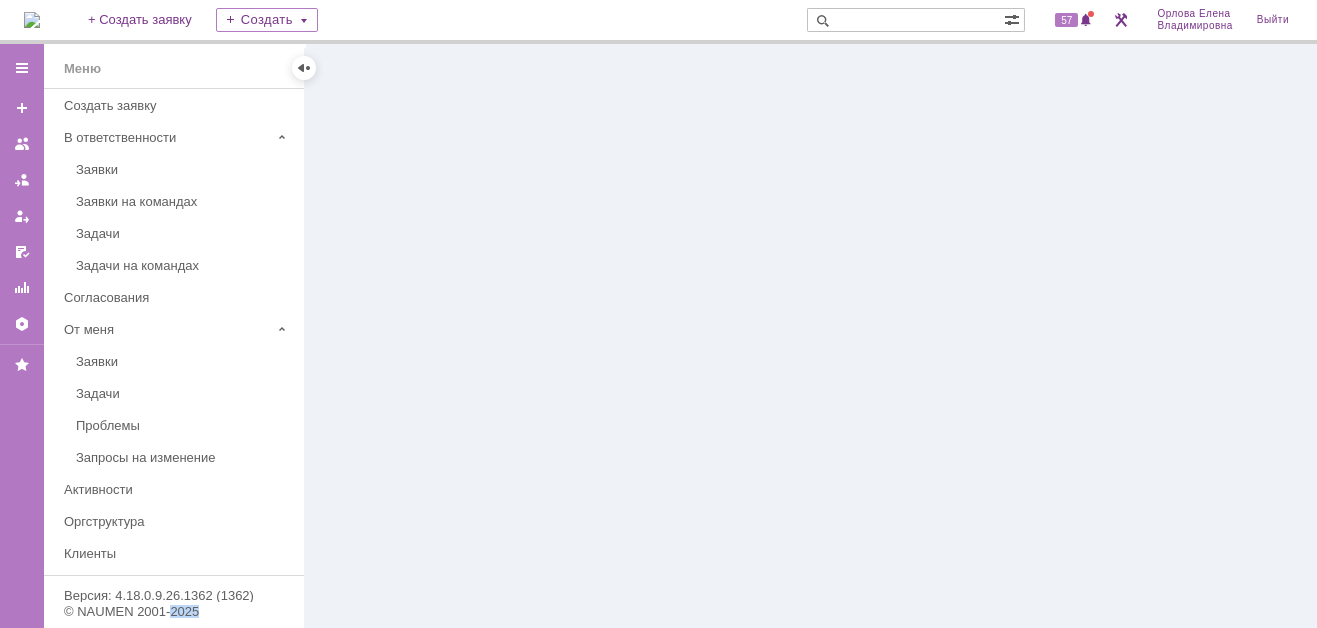 click at bounding box center (811, 336) 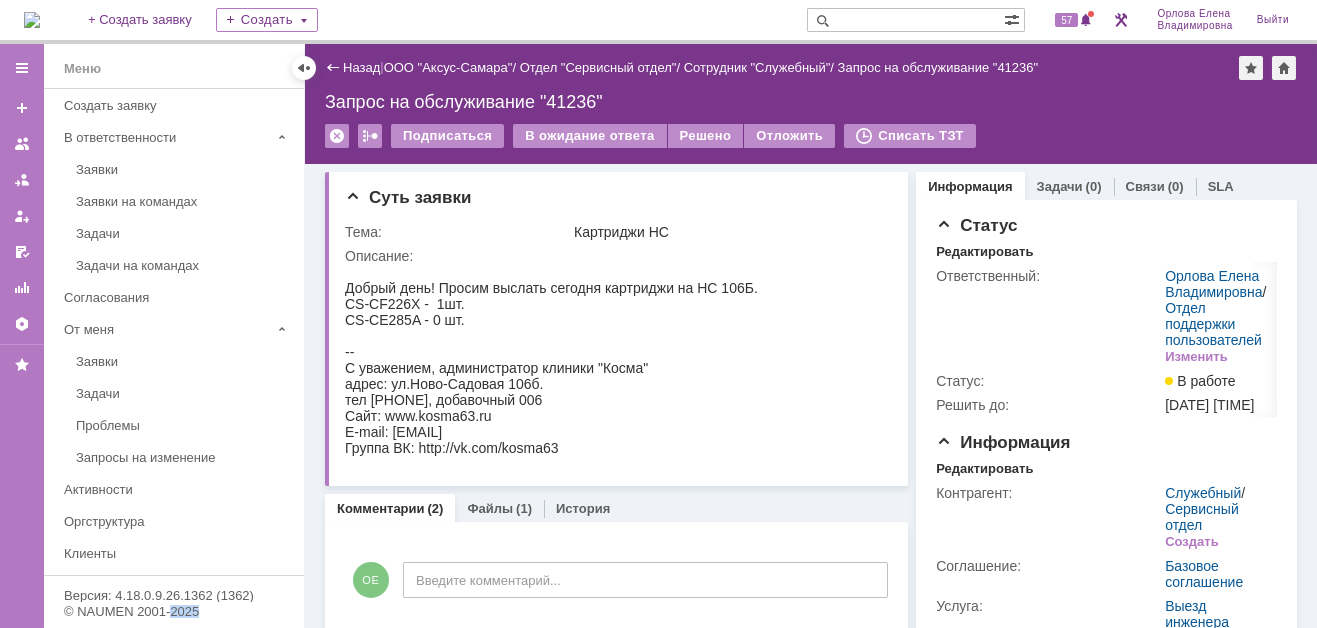 scroll, scrollTop: 0, scrollLeft: 0, axis: both 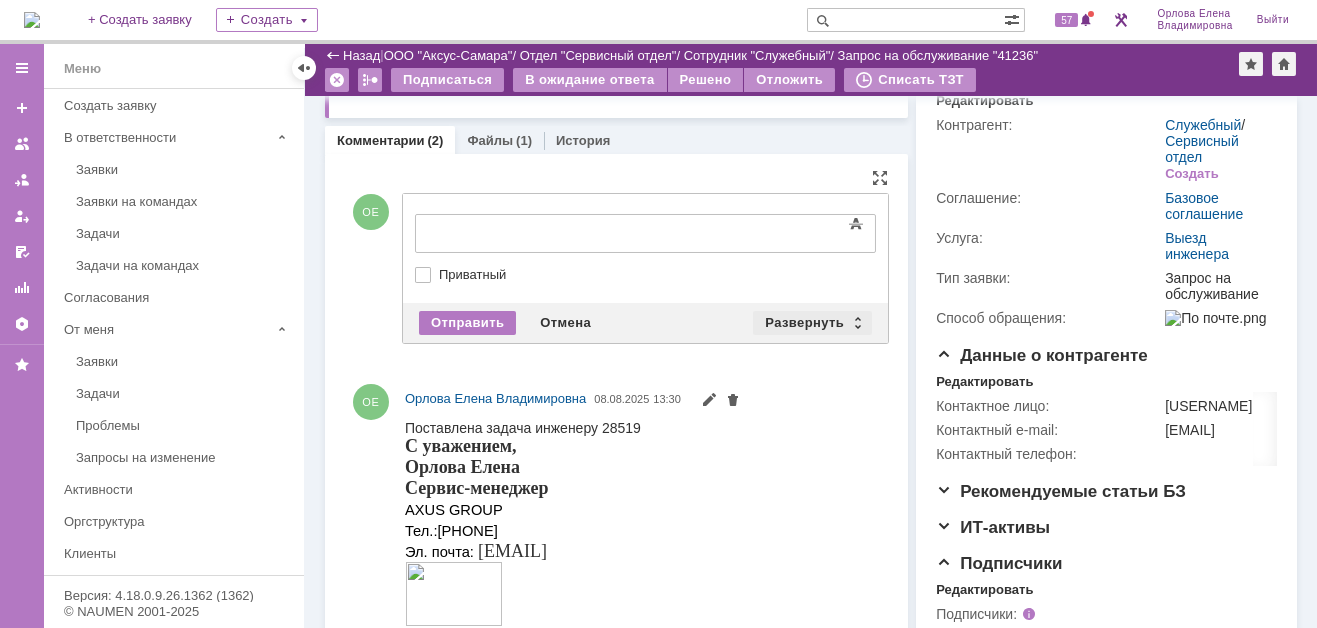 click on "Развернуть" at bounding box center [812, 323] 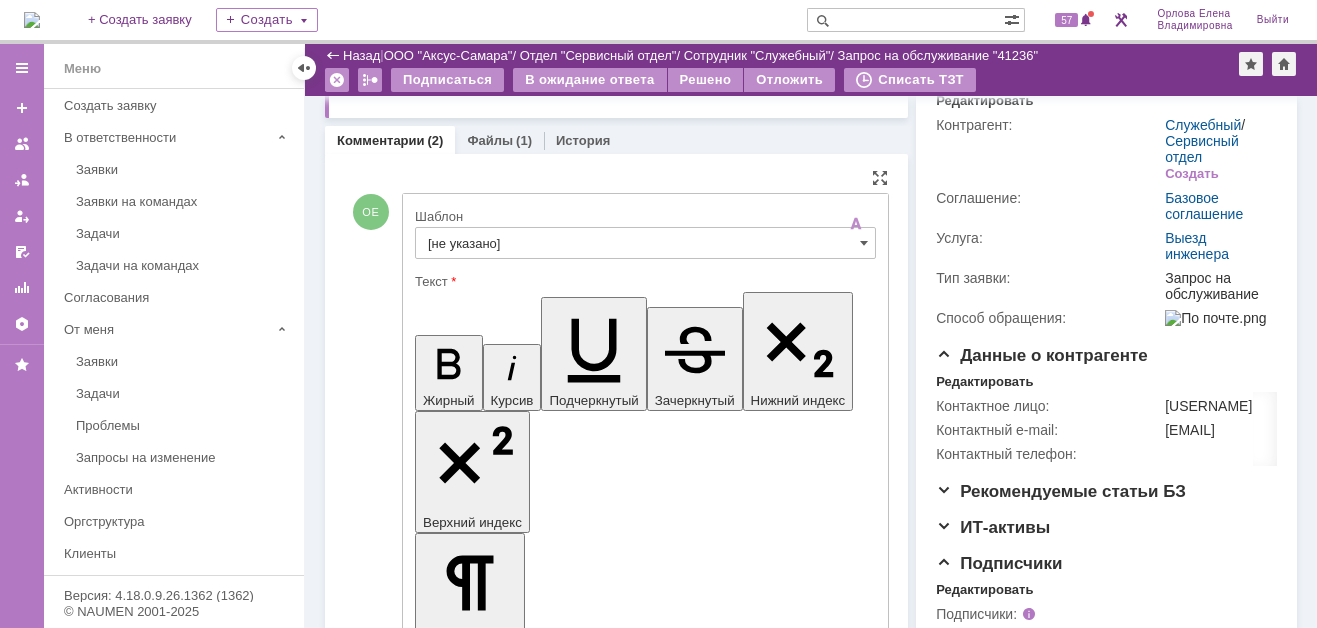 scroll, scrollTop: 0, scrollLeft: 0, axis: both 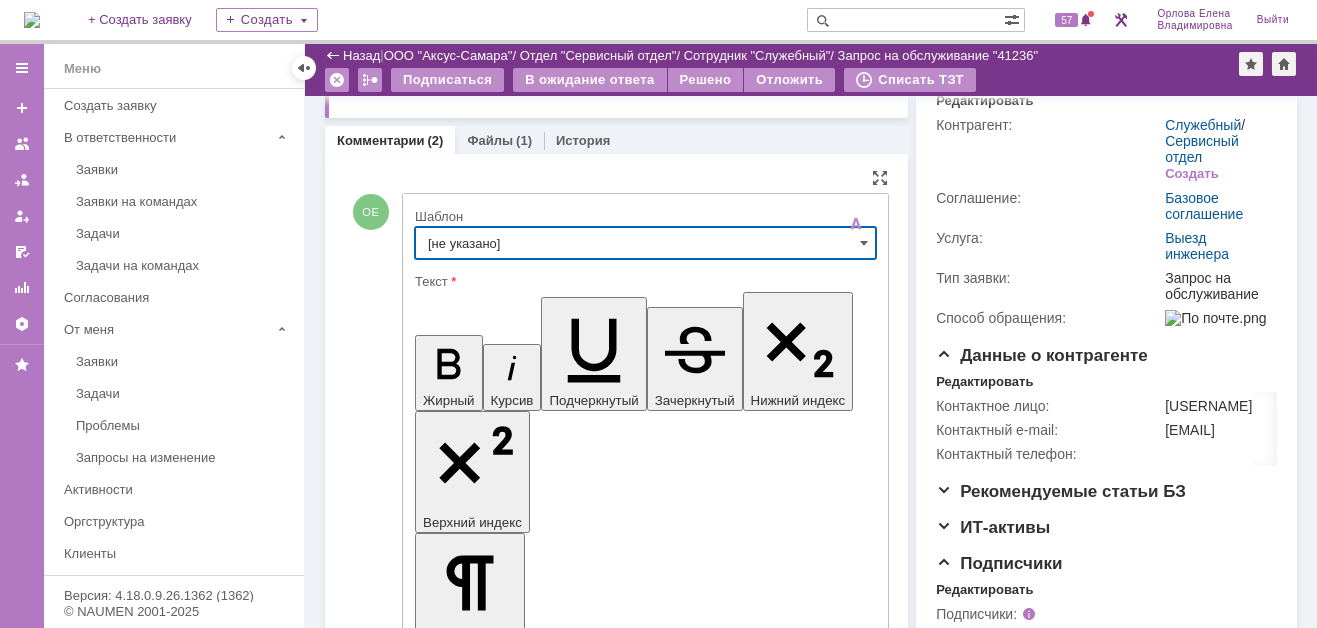 click on "[не указано]" at bounding box center (645, 243) 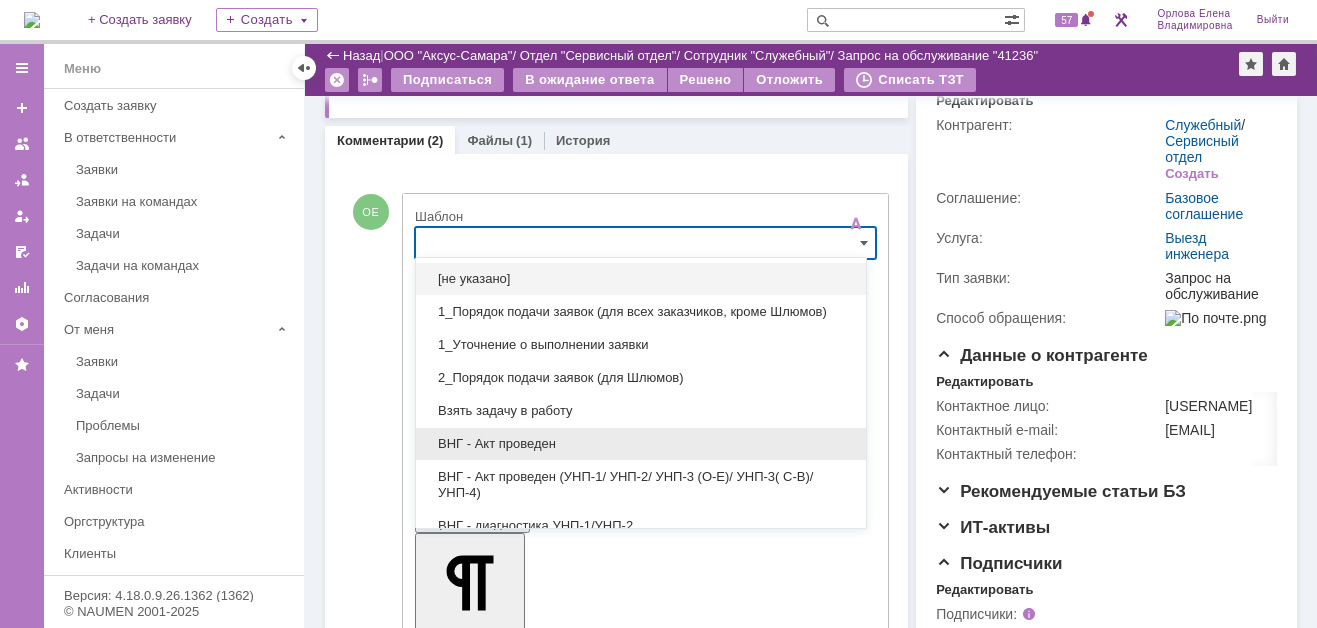 click on "ВНГ - Акт проведен" at bounding box center (641, 444) 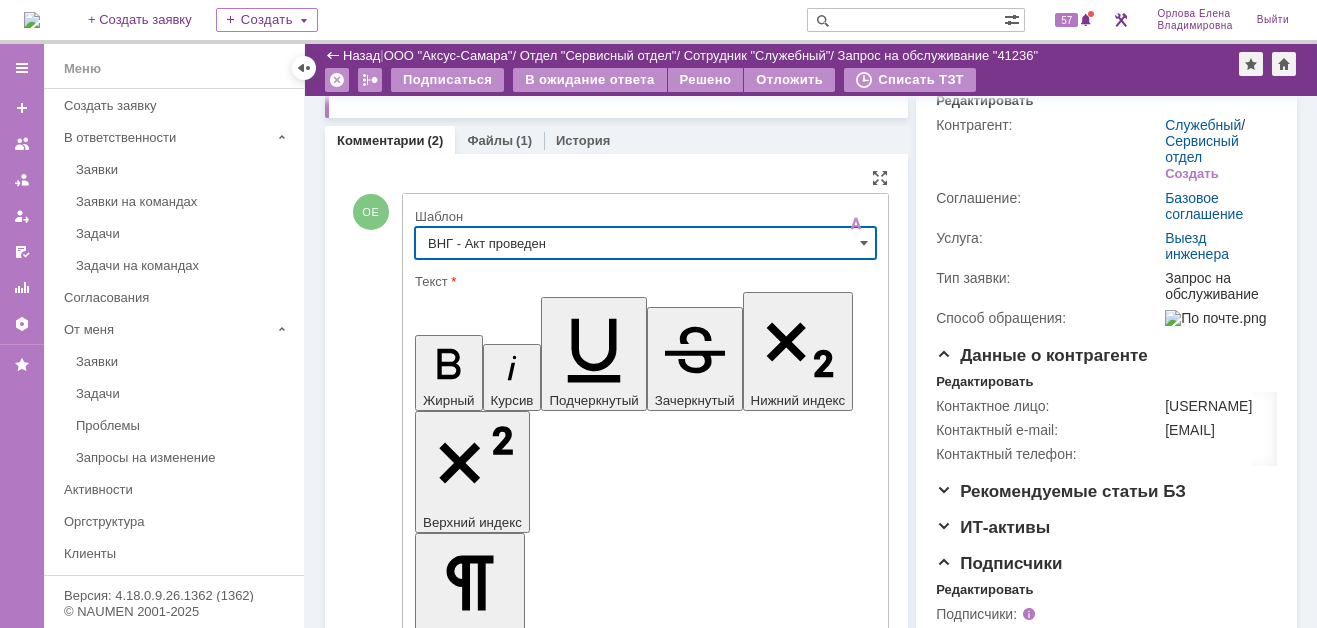 type on "ВНГ - Акт проведен" 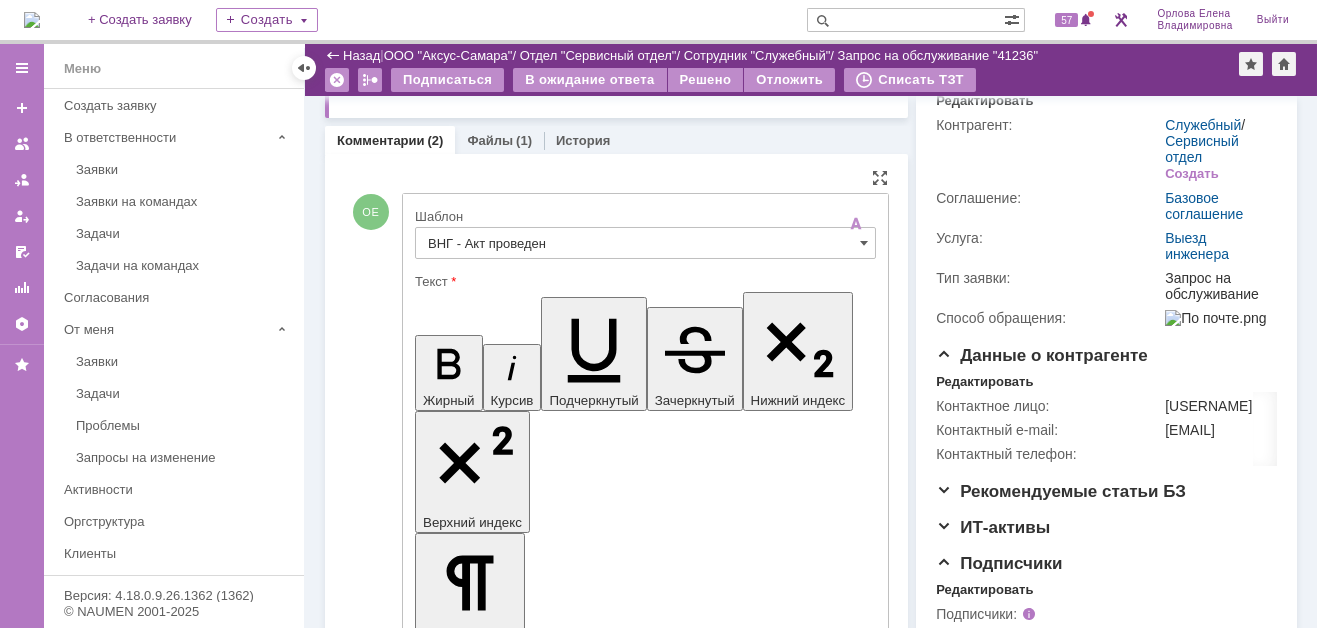 drag, startPoint x: 663, startPoint y: 4412, endPoint x: 694, endPoint y: 4443, distance: 43.840622 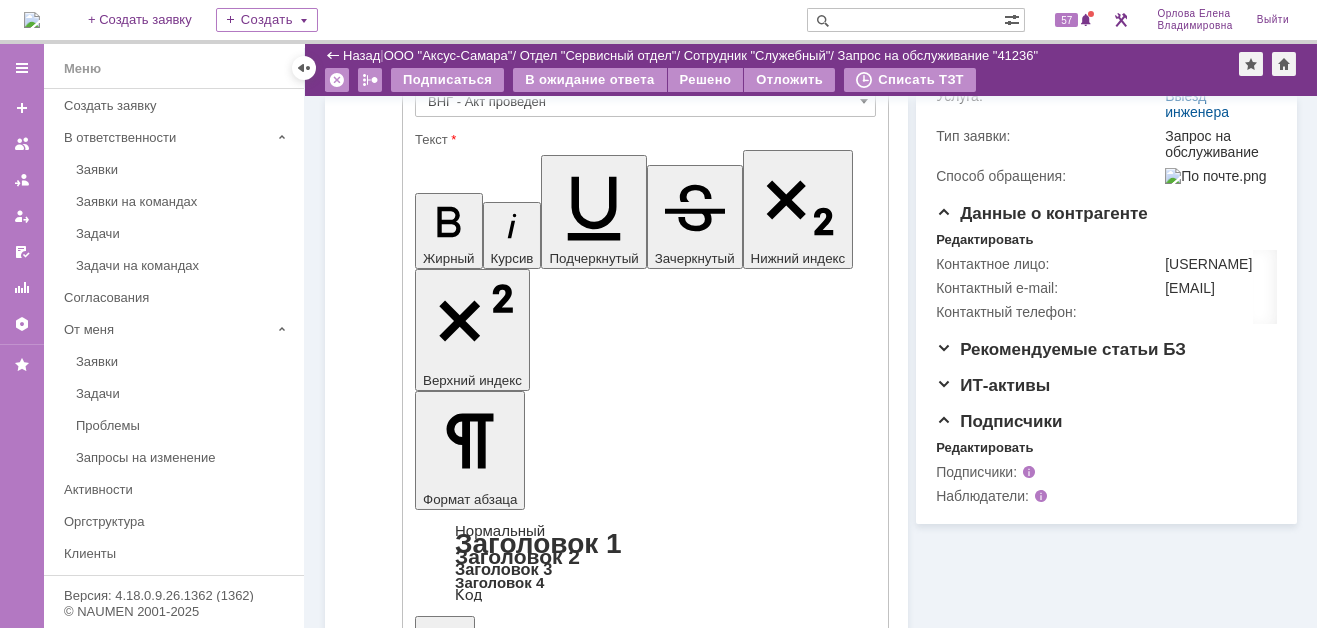 scroll, scrollTop: 700, scrollLeft: 0, axis: vertical 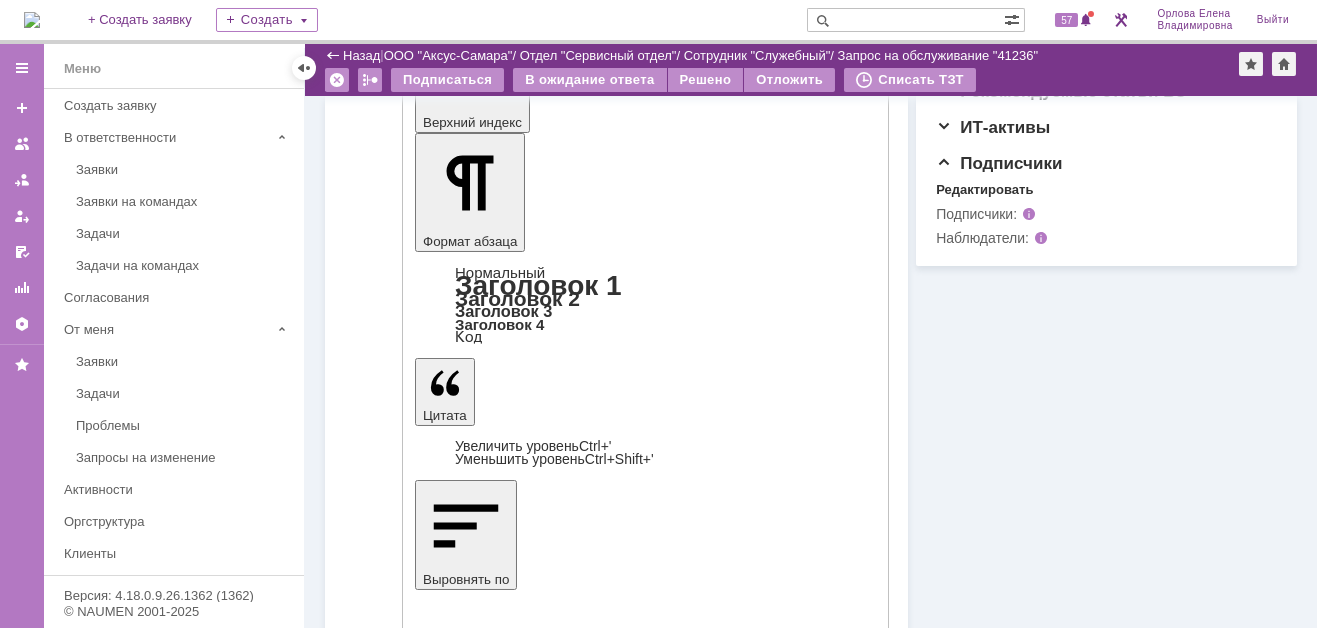 click on "Отправить" at bounding box center (467, 4408) 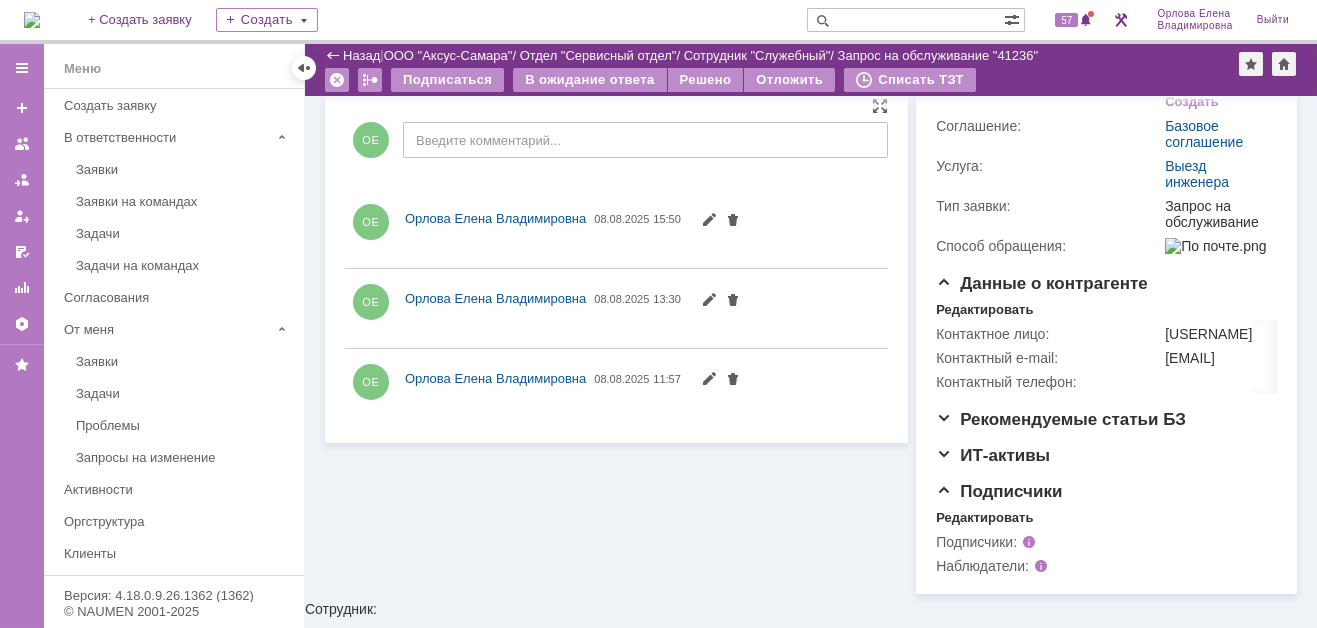 scroll, scrollTop: 0, scrollLeft: 0, axis: both 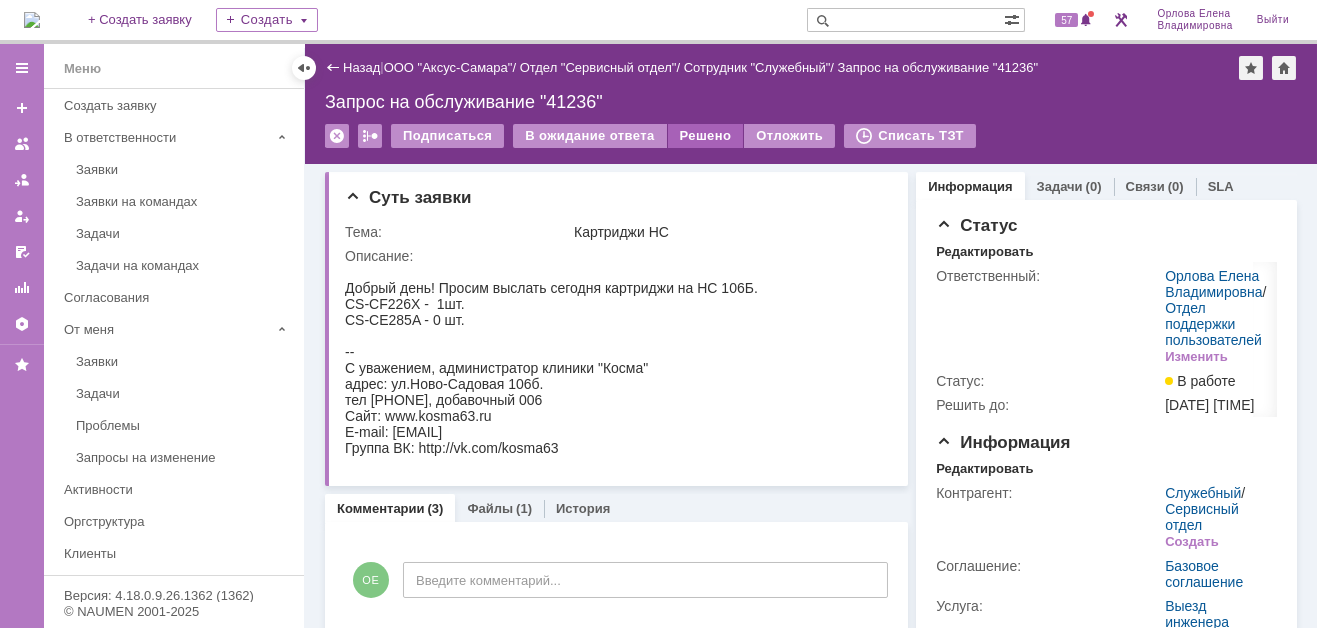 click on "Решено" at bounding box center (706, 136) 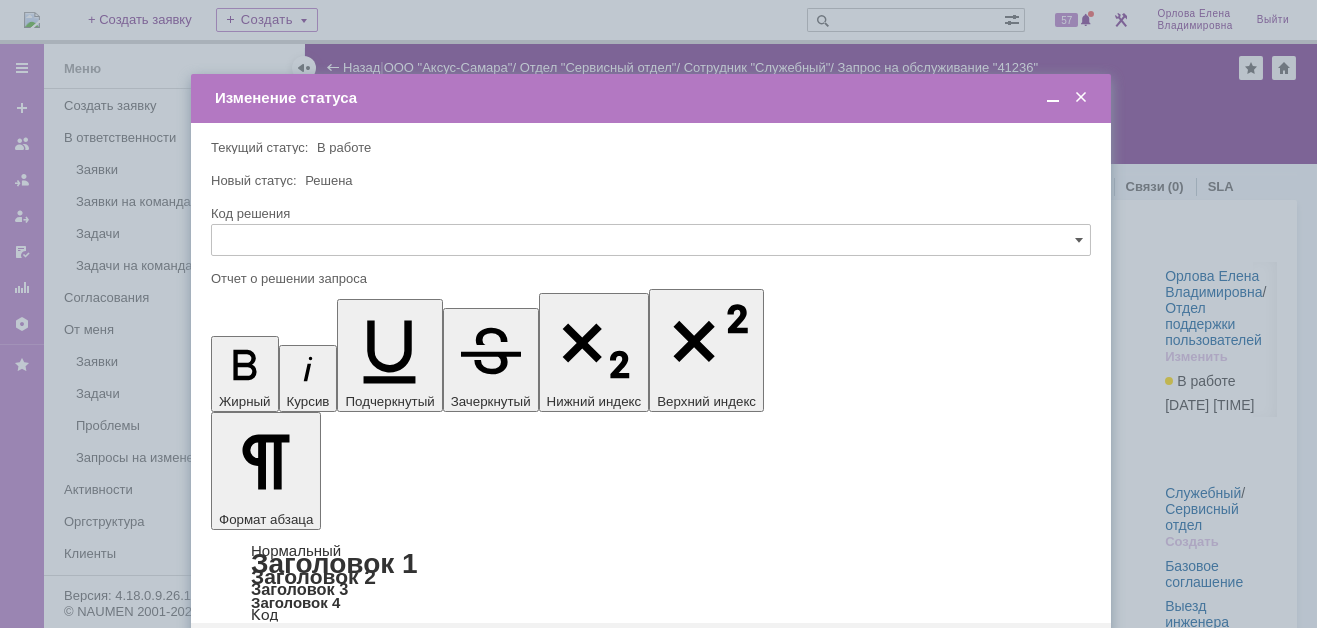 scroll, scrollTop: 0, scrollLeft: 0, axis: both 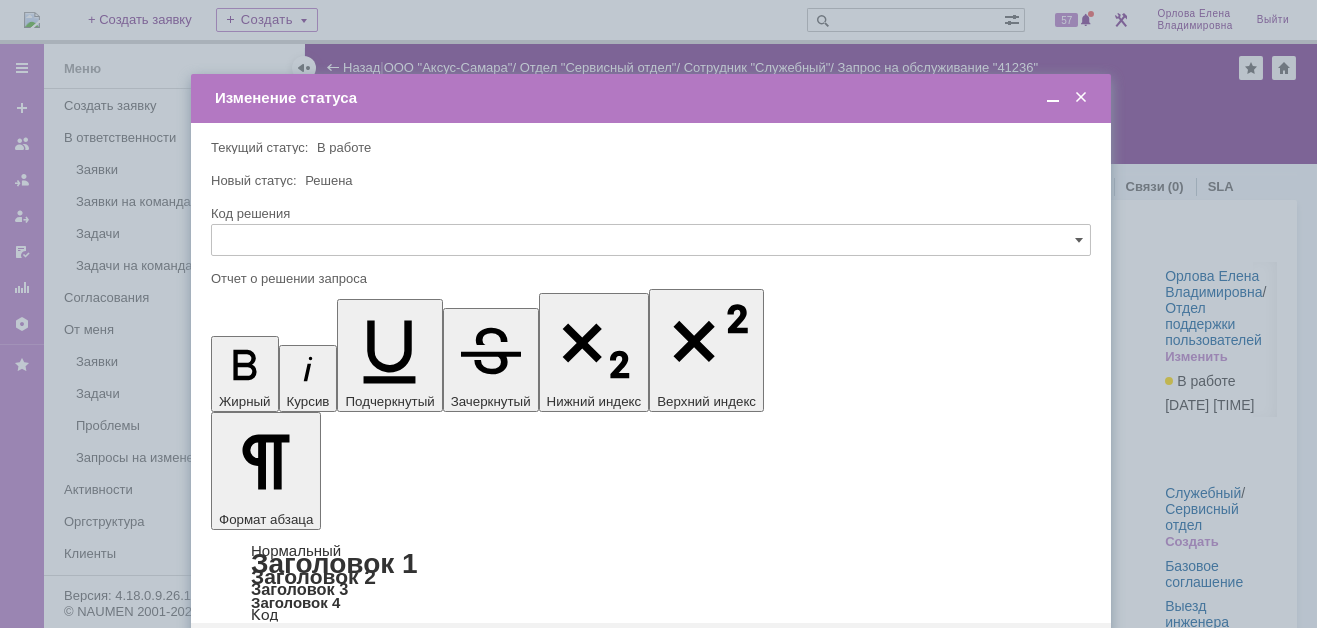 click on "Сохранить" at bounding box center [271, 655] 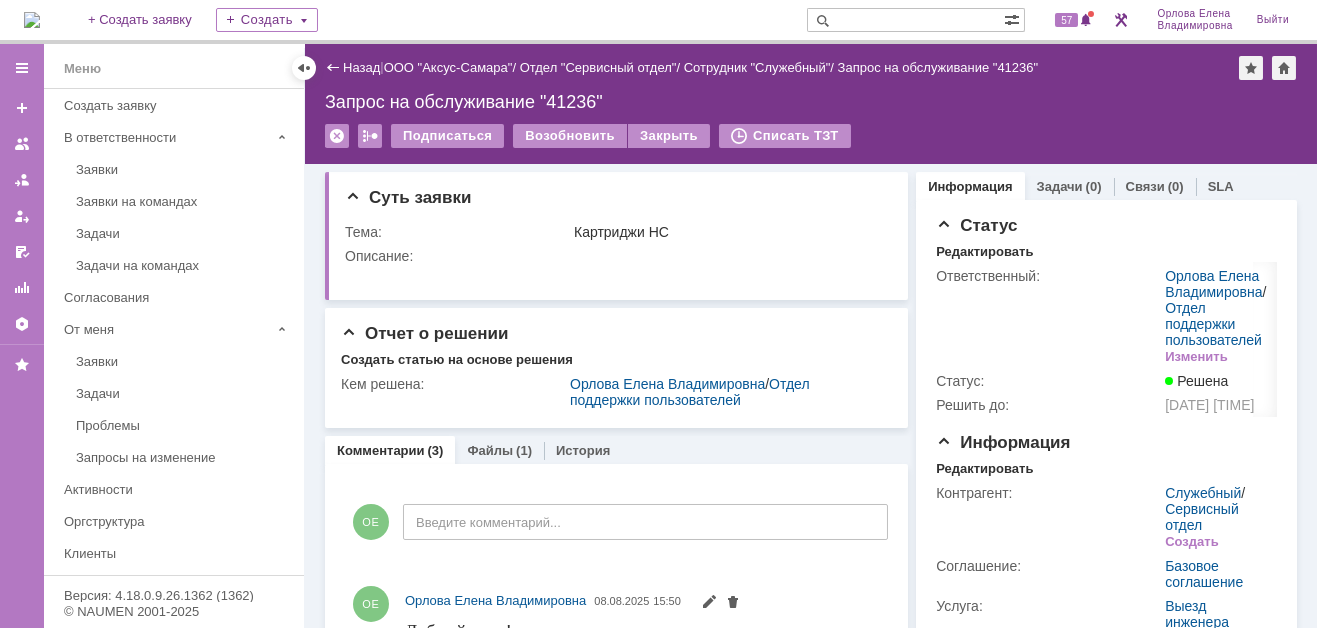 scroll, scrollTop: 0, scrollLeft: 0, axis: both 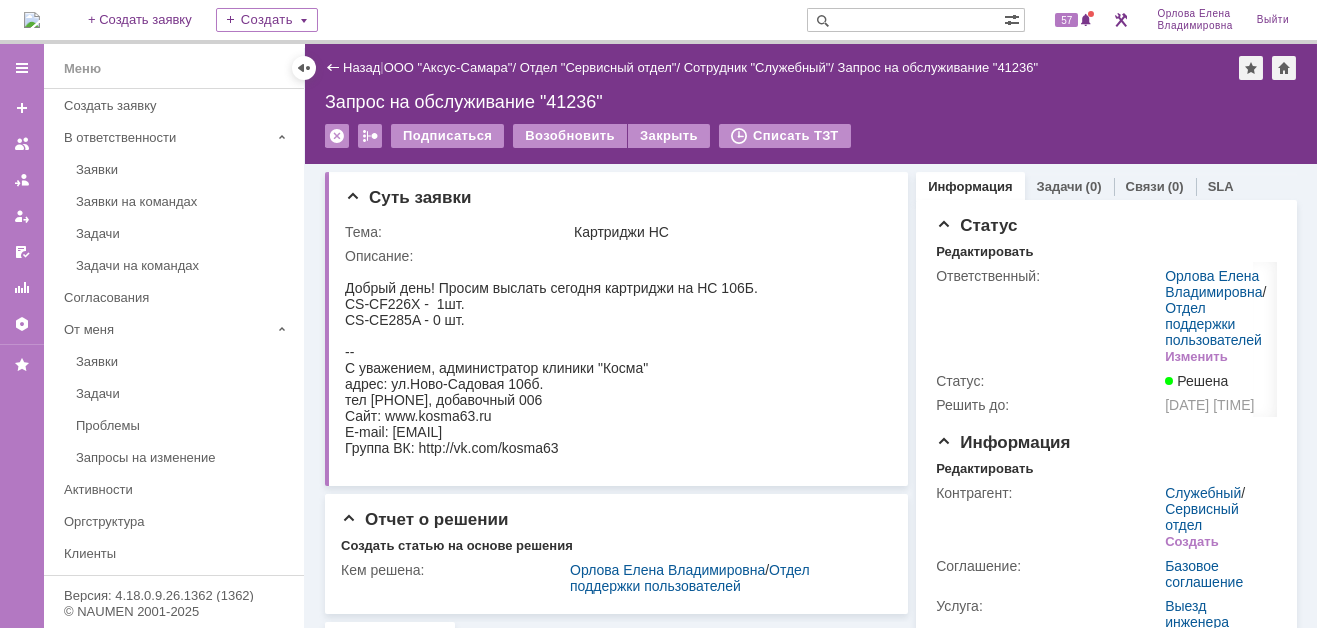 click at bounding box center (905, 20) 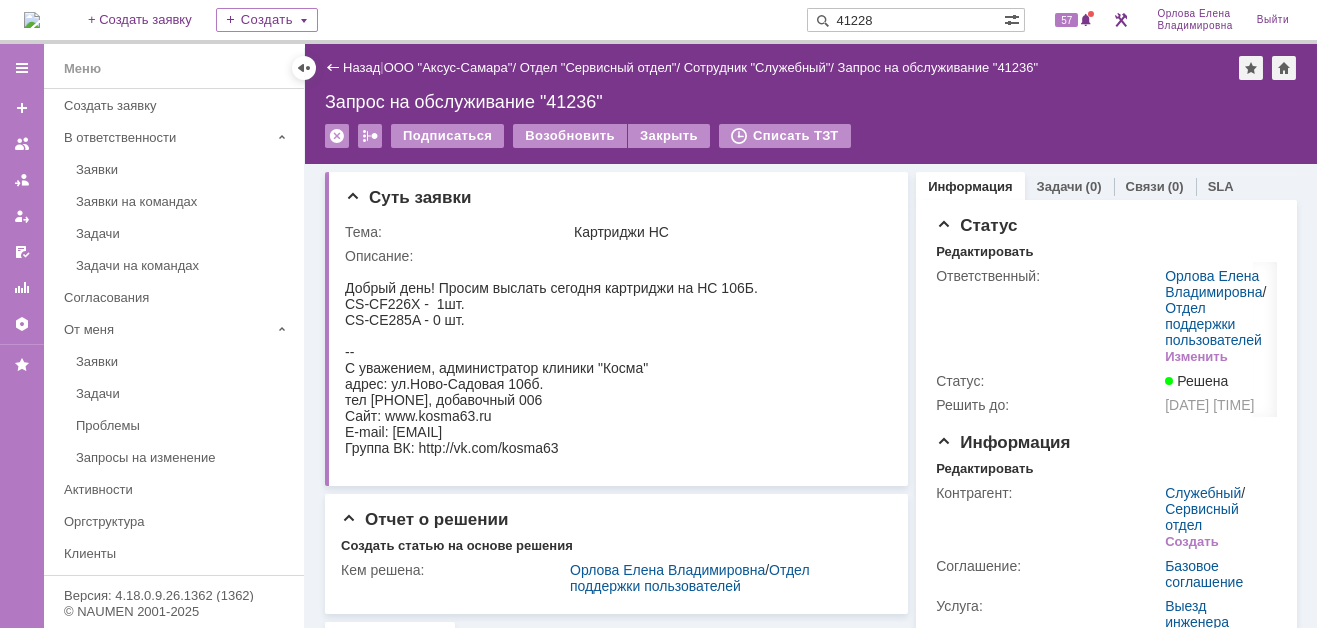 type on "41228" 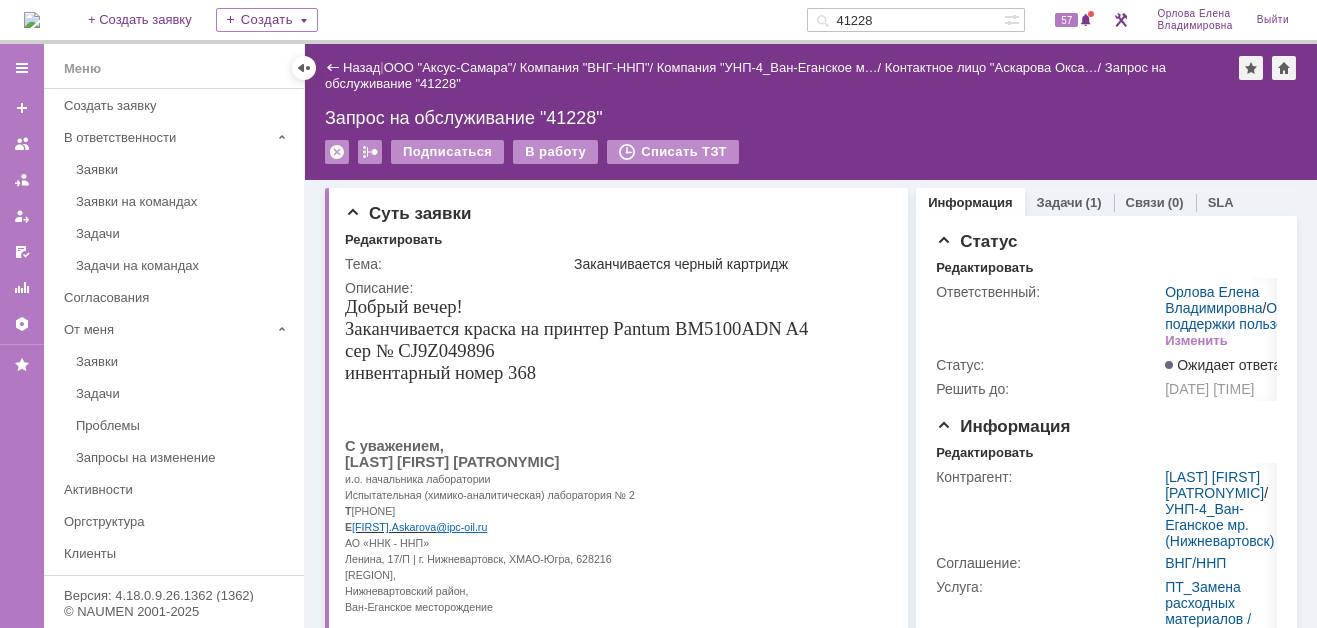 scroll, scrollTop: 0, scrollLeft: 0, axis: both 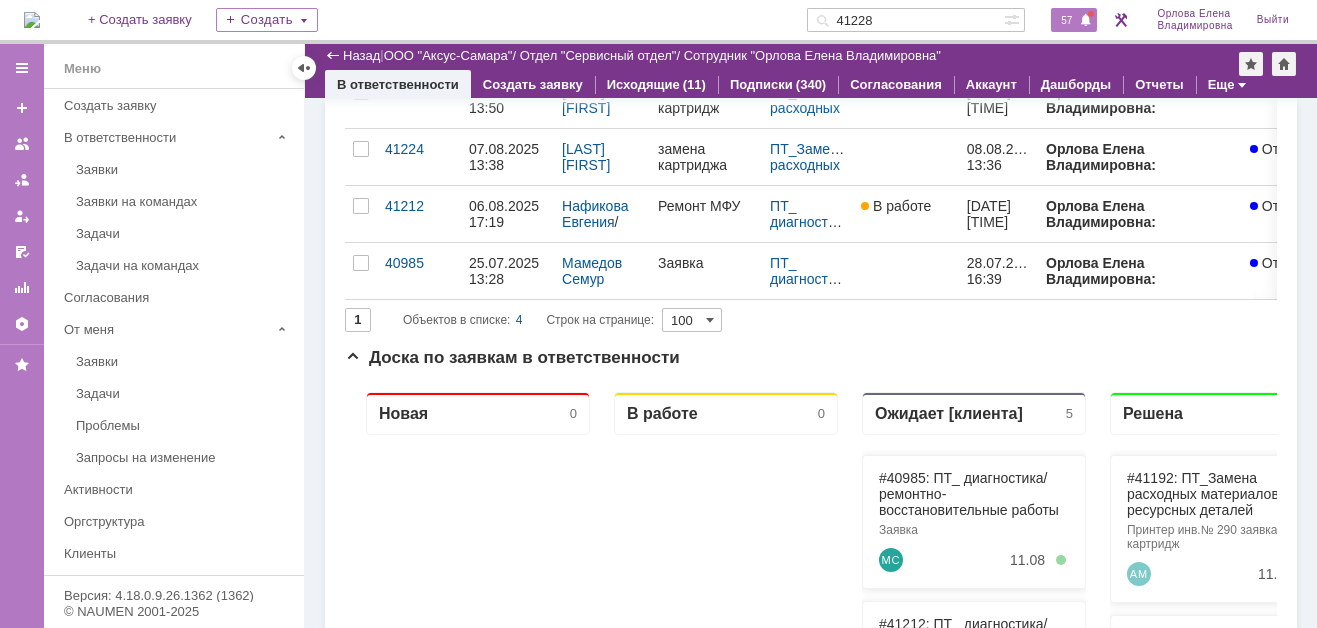 click on "57" at bounding box center (1066, 20) 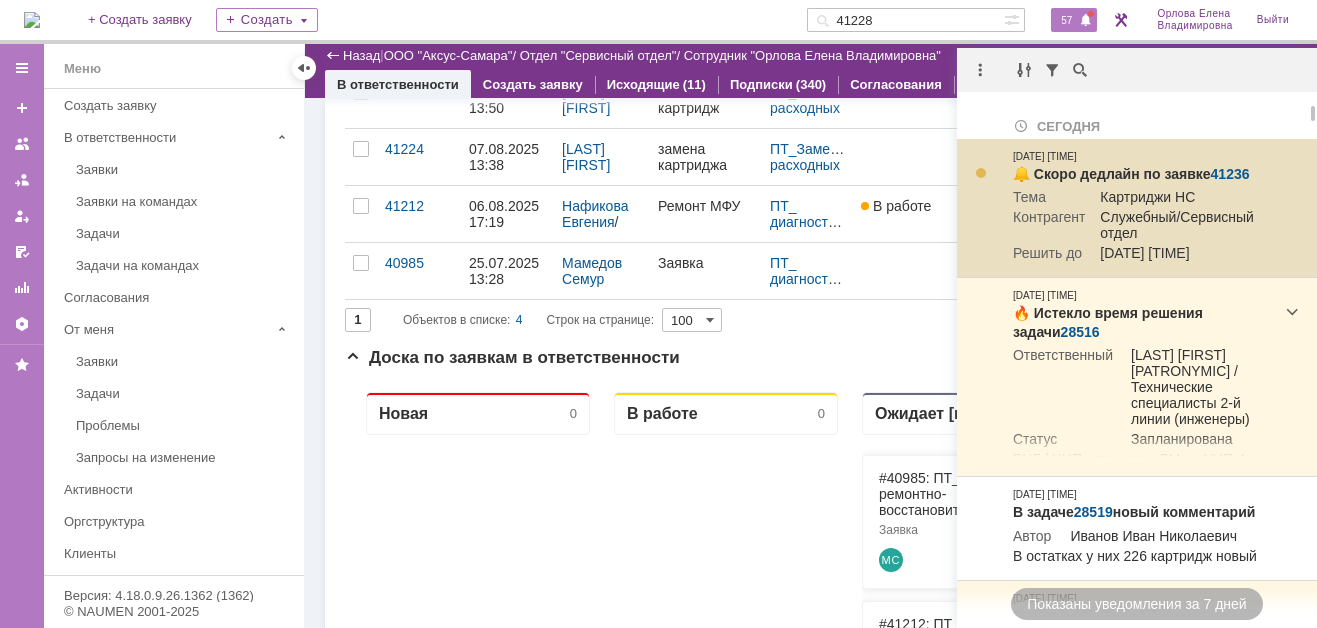 click on "41236" at bounding box center (1230, 174) 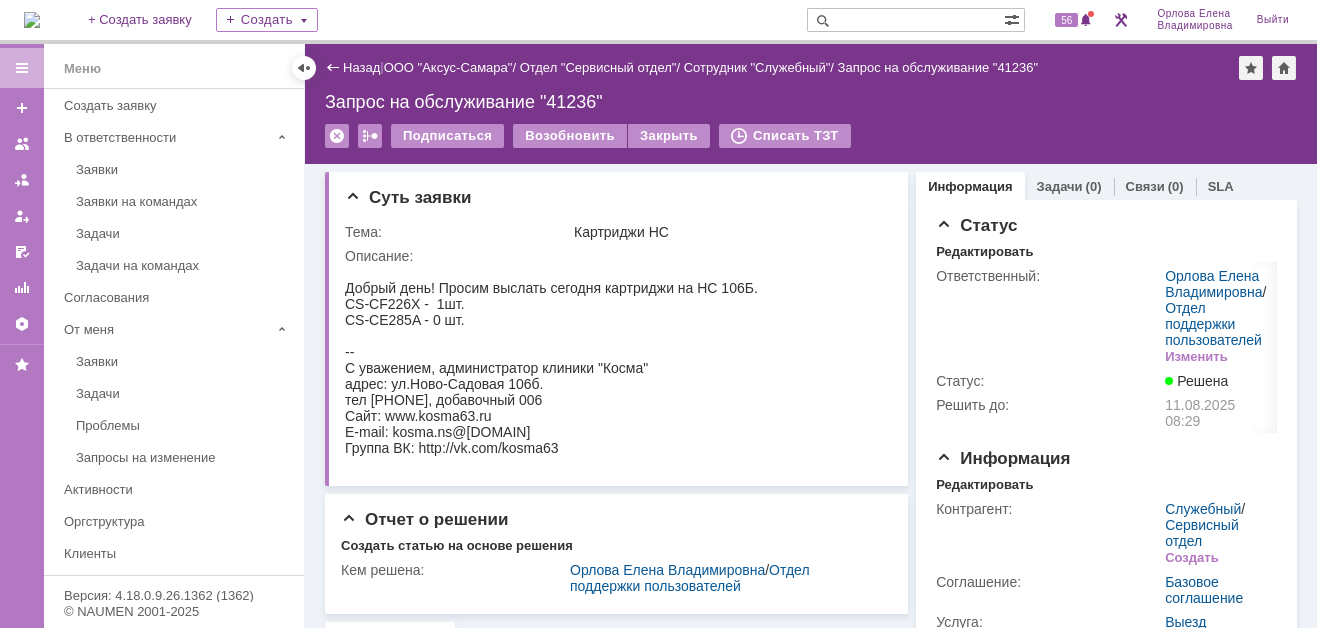 scroll, scrollTop: 0, scrollLeft: 0, axis: both 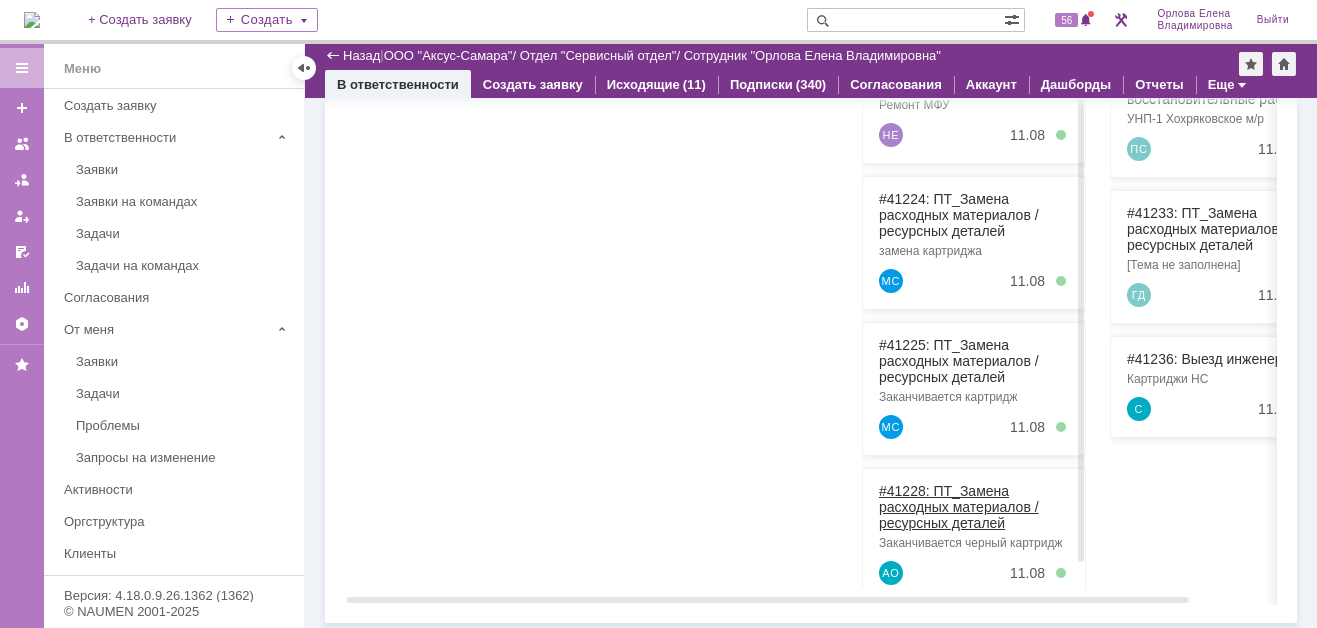 click on "#41228: ПТ_Замена расходных материалов / ресурсных деталей" at bounding box center (959, 507) 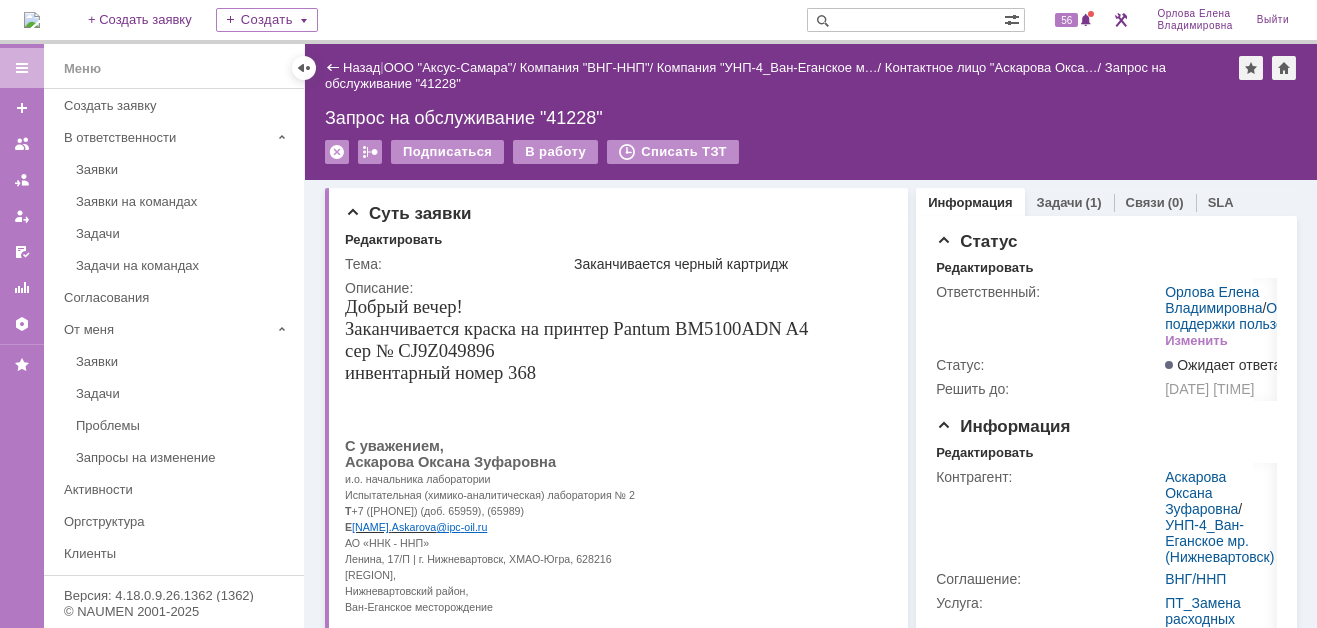 scroll, scrollTop: 0, scrollLeft: 0, axis: both 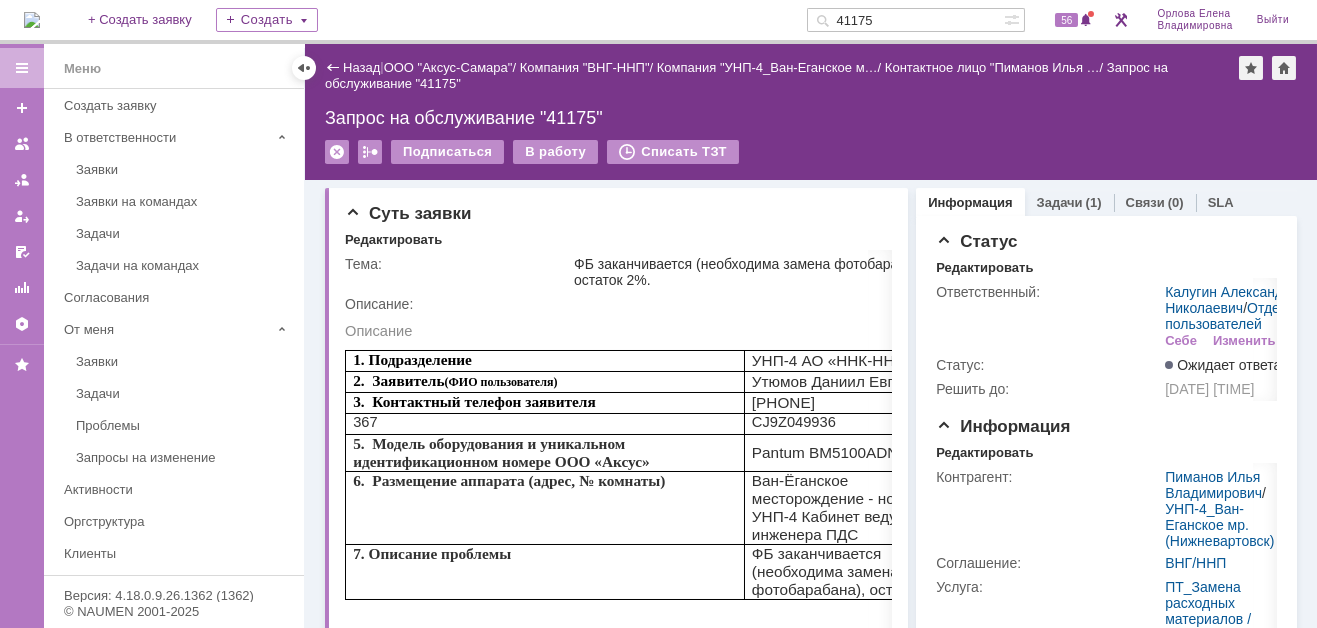 drag, startPoint x: 896, startPoint y: 17, endPoint x: 825, endPoint y: 26, distance: 71.568146 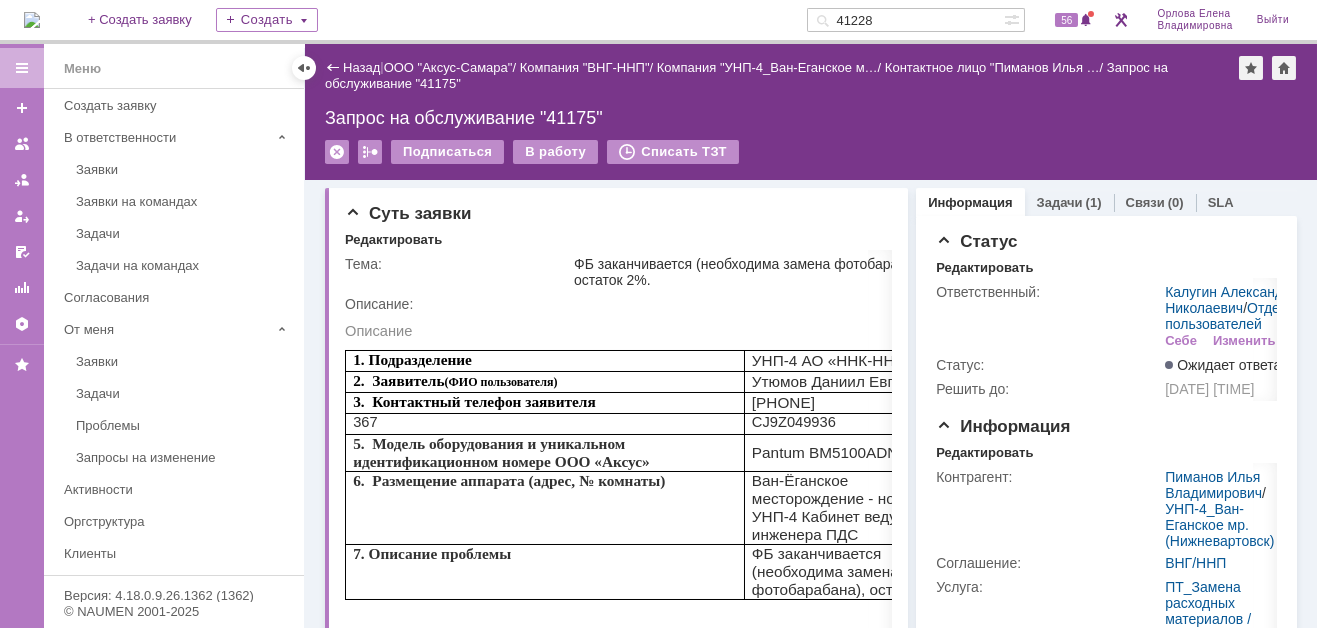 type on "41228" 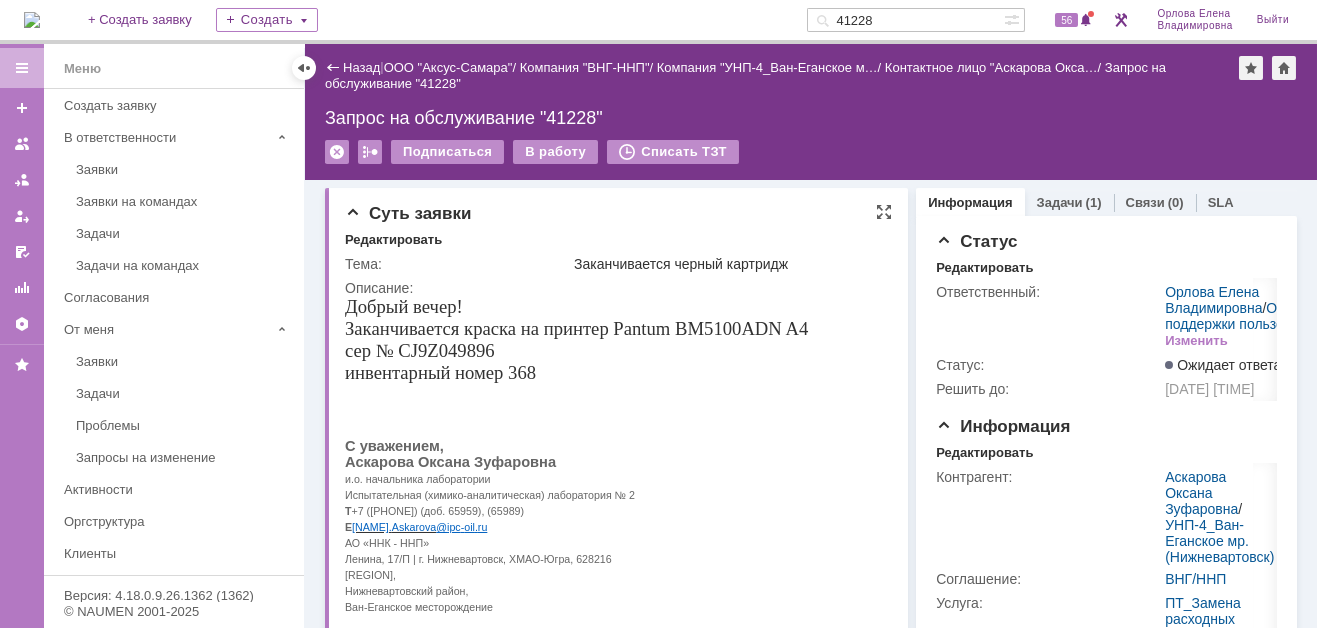 scroll, scrollTop: 0, scrollLeft: 0, axis: both 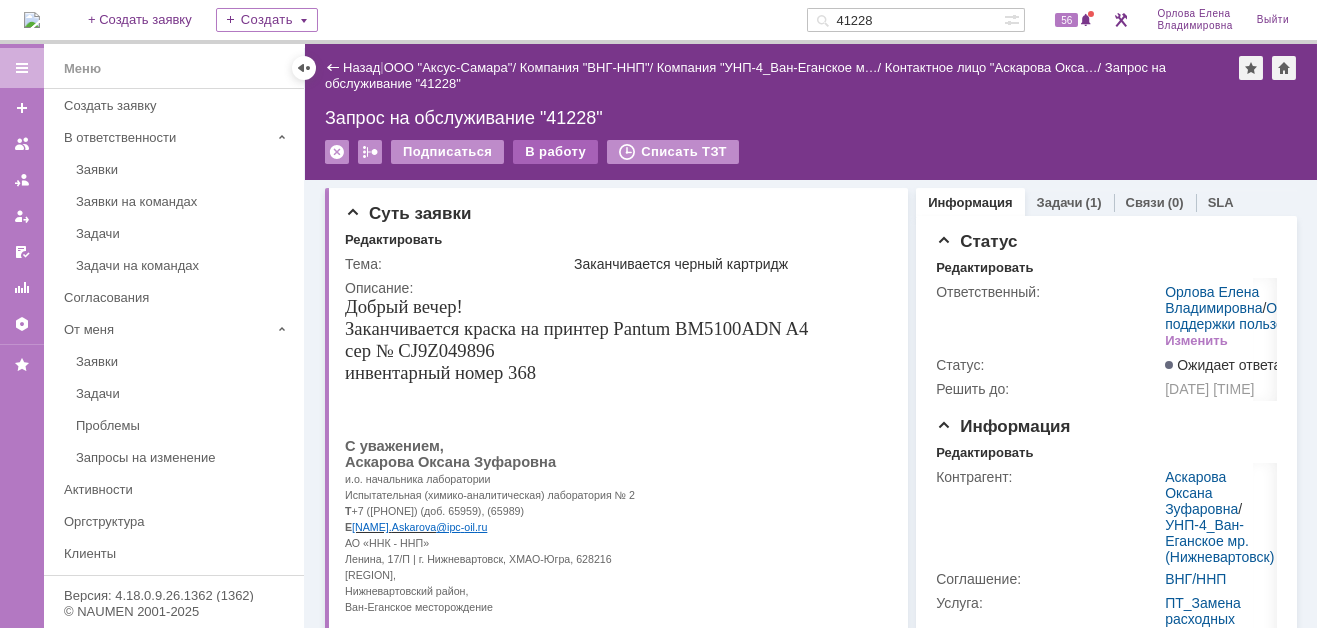click on "В работу" at bounding box center (555, 152) 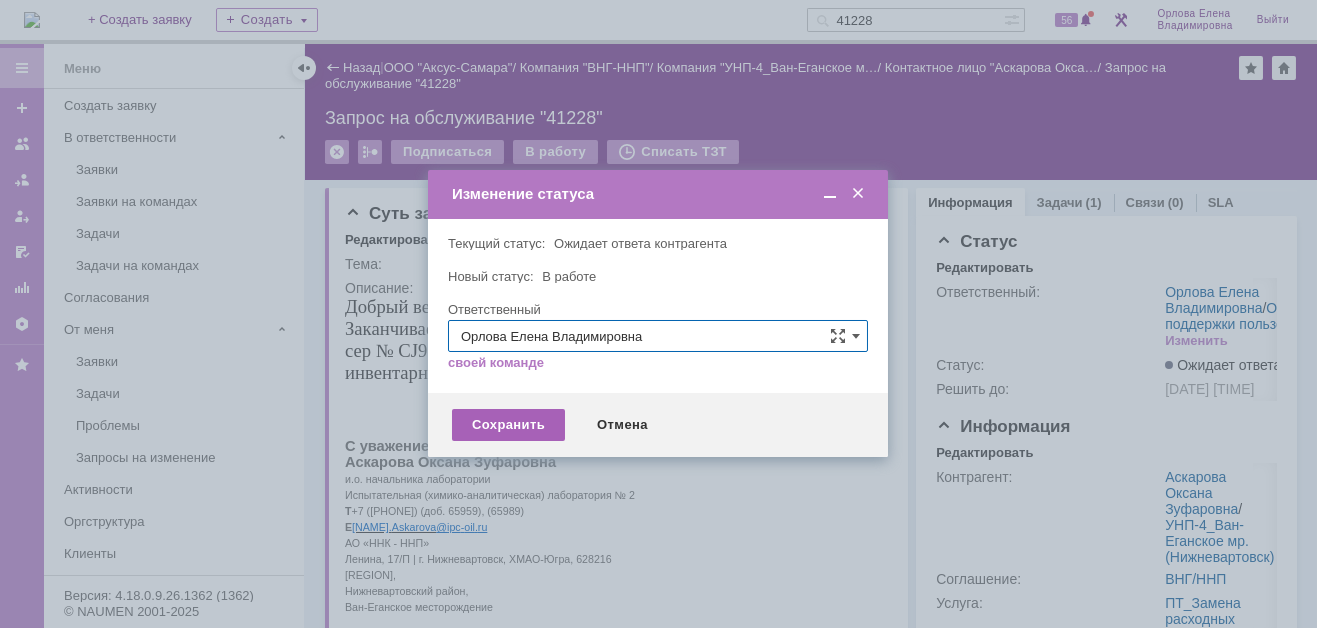 click on "Сохранить" at bounding box center (508, 425) 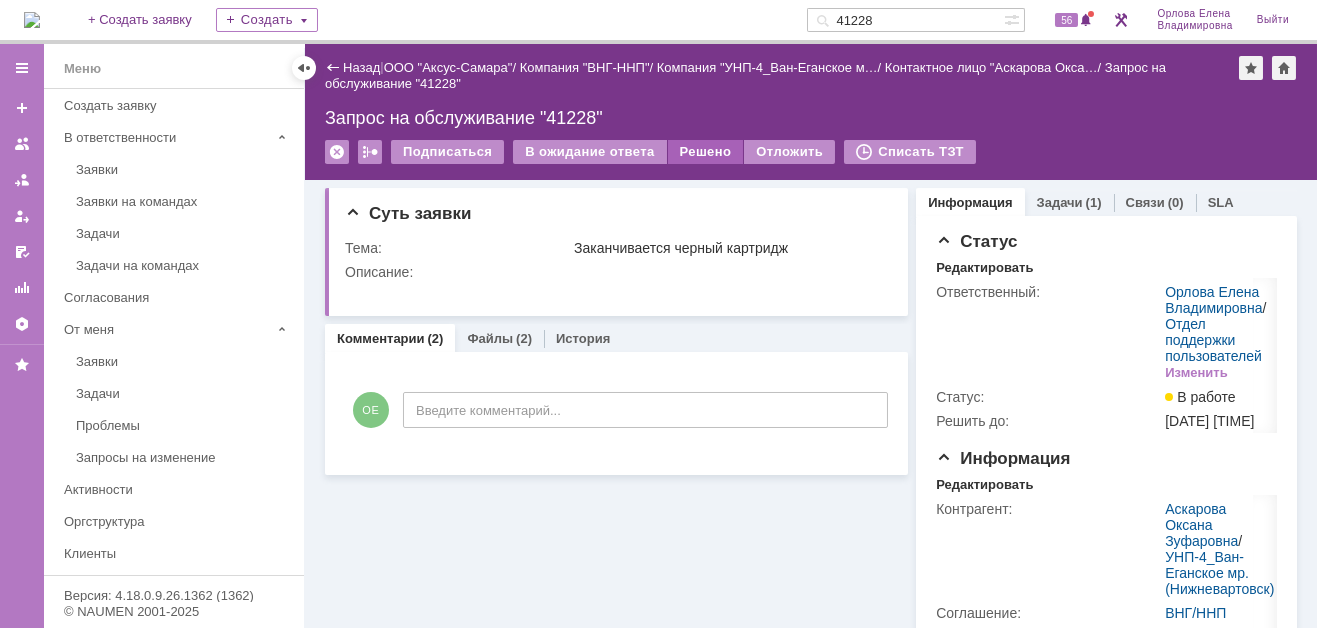 scroll, scrollTop: 0, scrollLeft: 0, axis: both 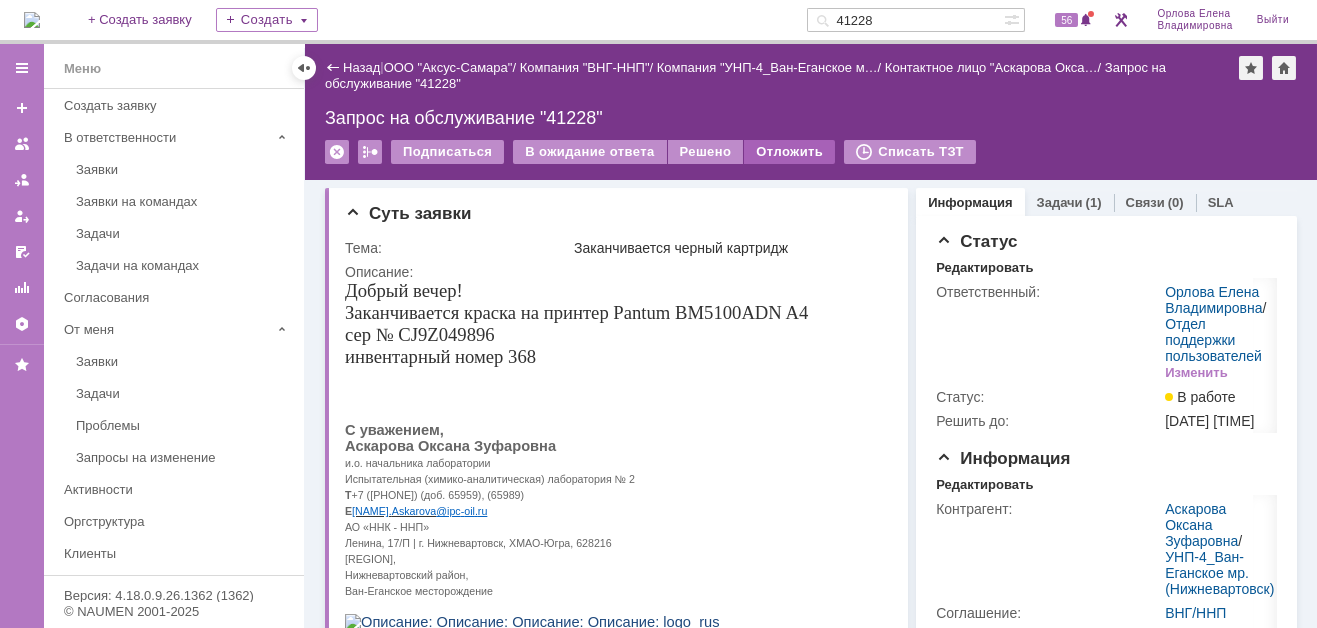 click on "Отложить" at bounding box center [789, 152] 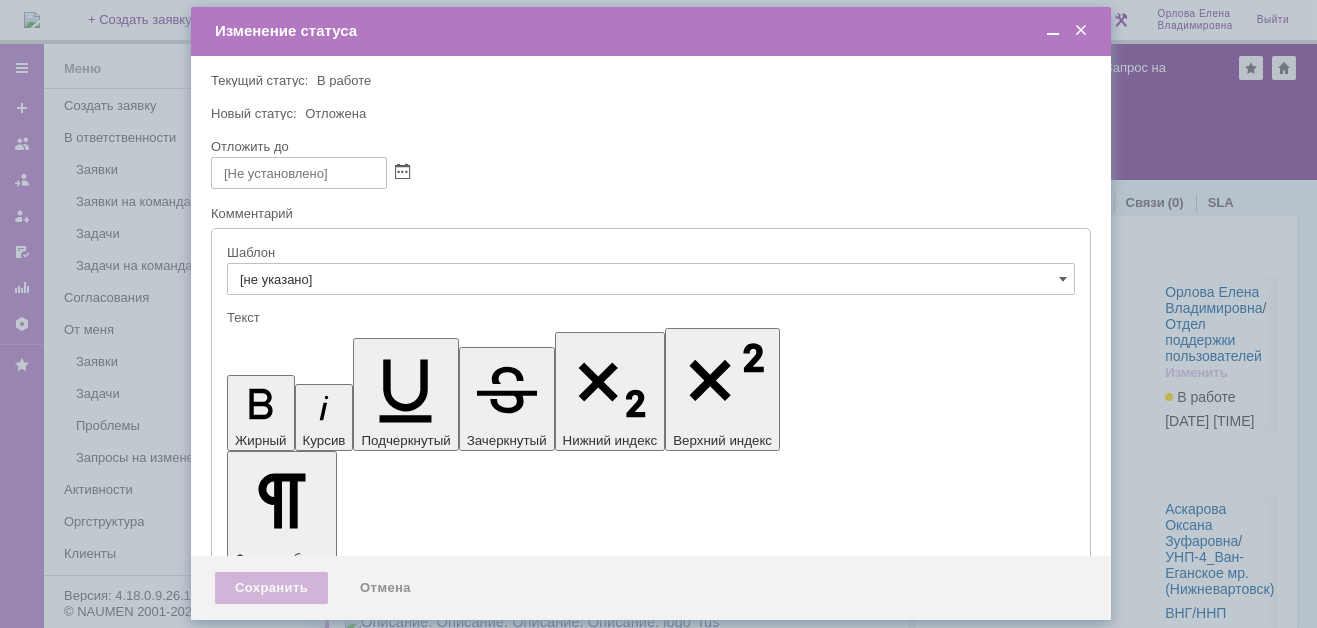 scroll, scrollTop: 0, scrollLeft: 0, axis: both 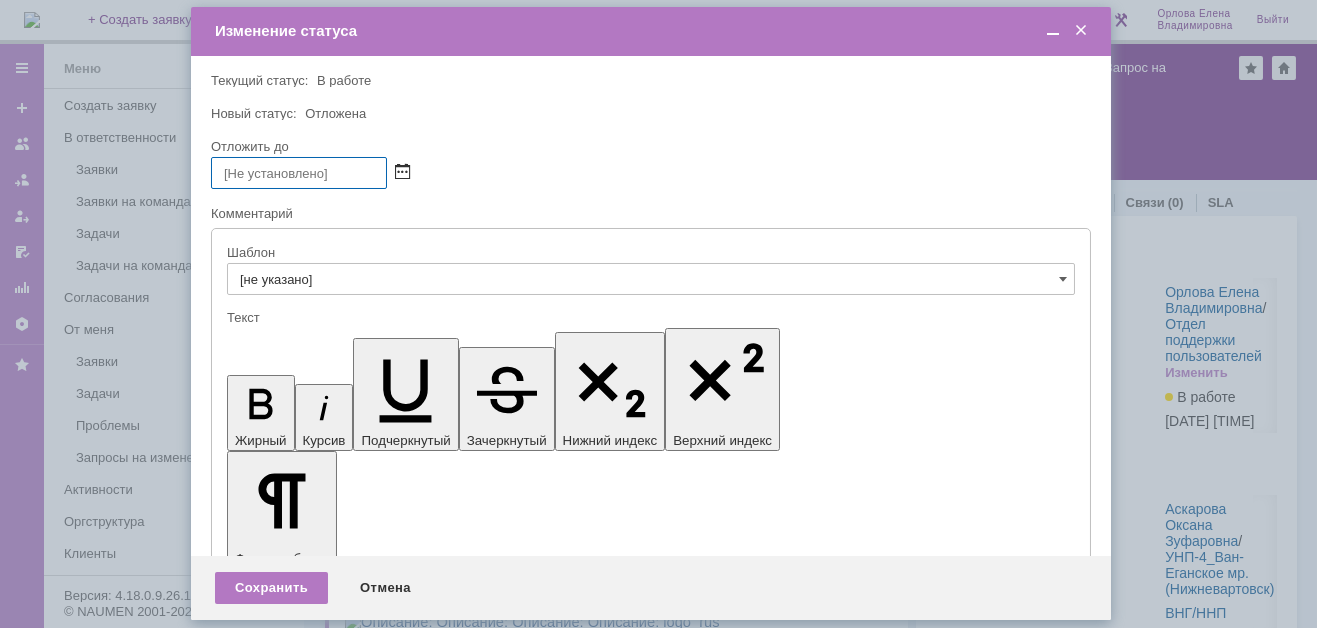 click at bounding box center [402, 173] 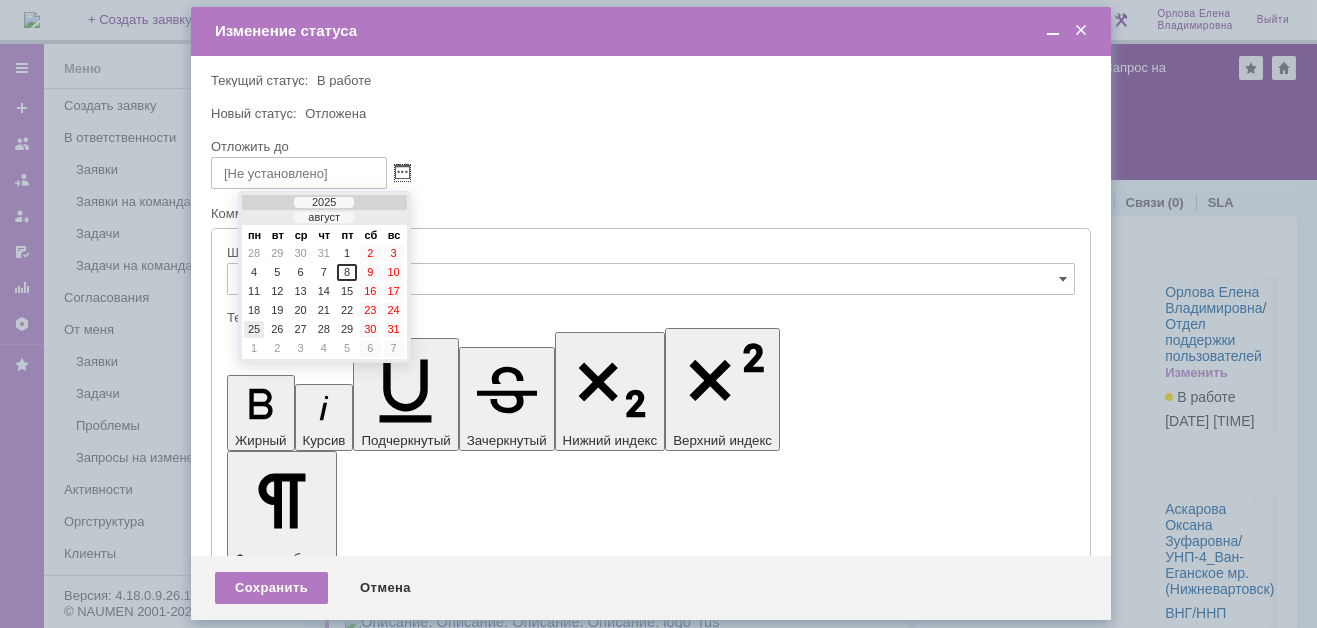 click on "25" at bounding box center (254, 329) 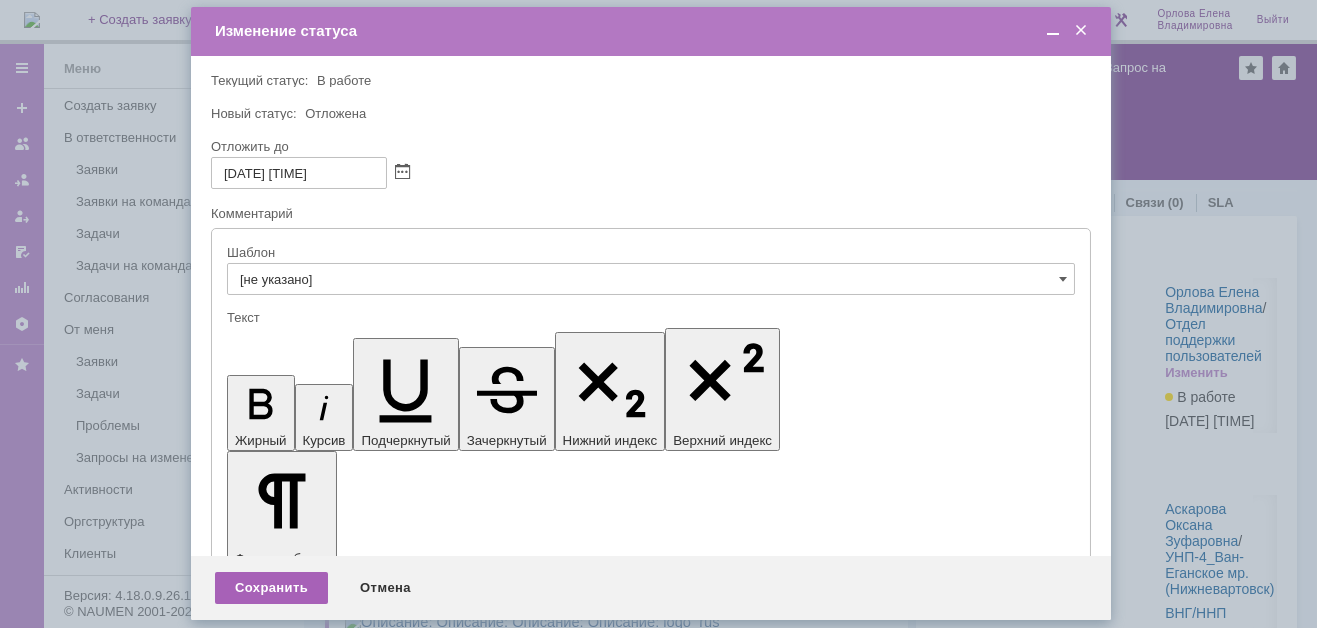 click on "Сохранить" at bounding box center [271, 588] 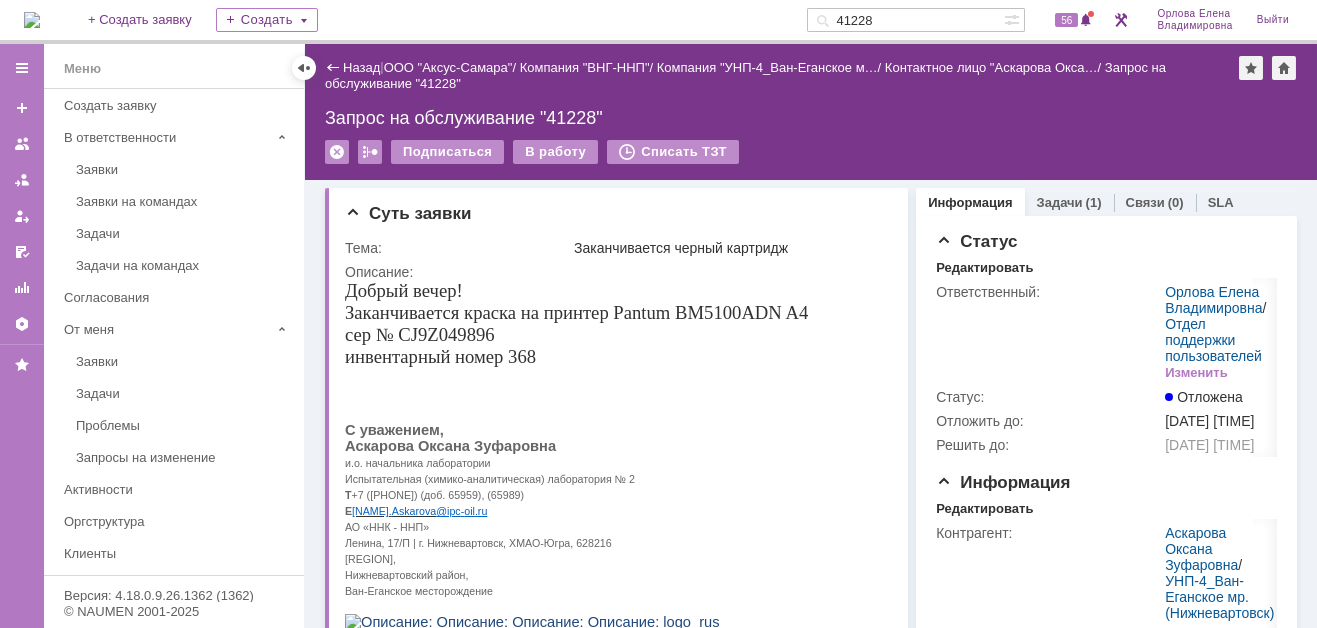 scroll, scrollTop: 0, scrollLeft: 0, axis: both 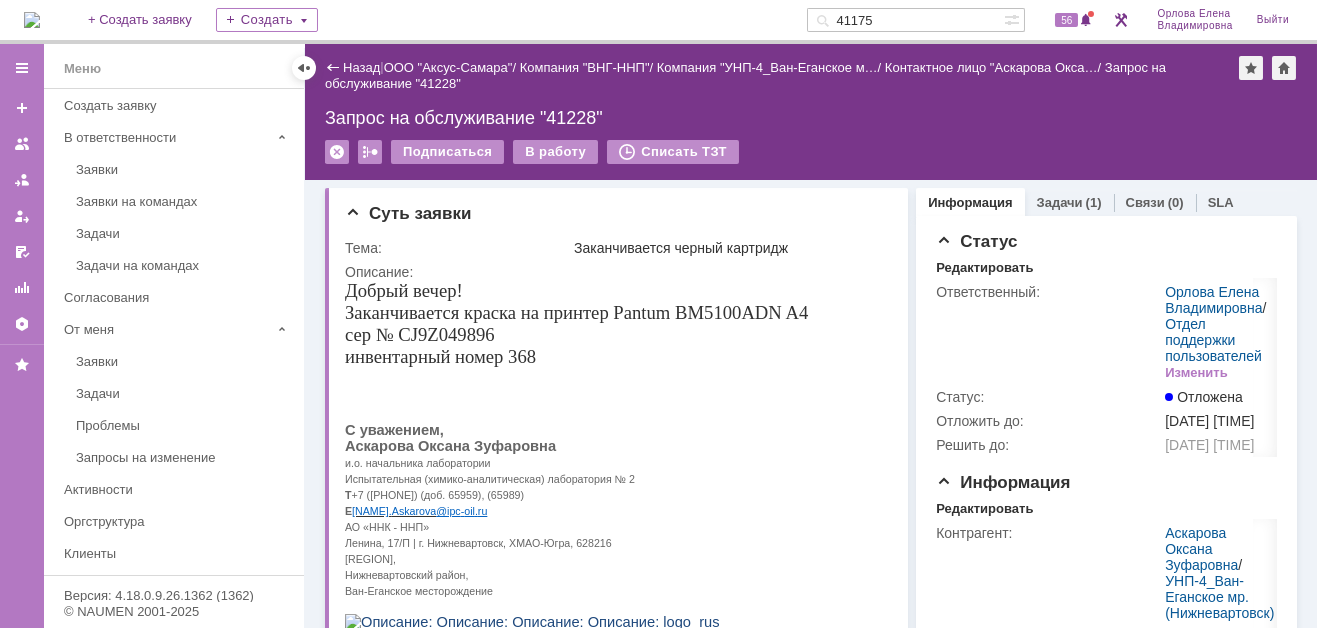 type on "41175" 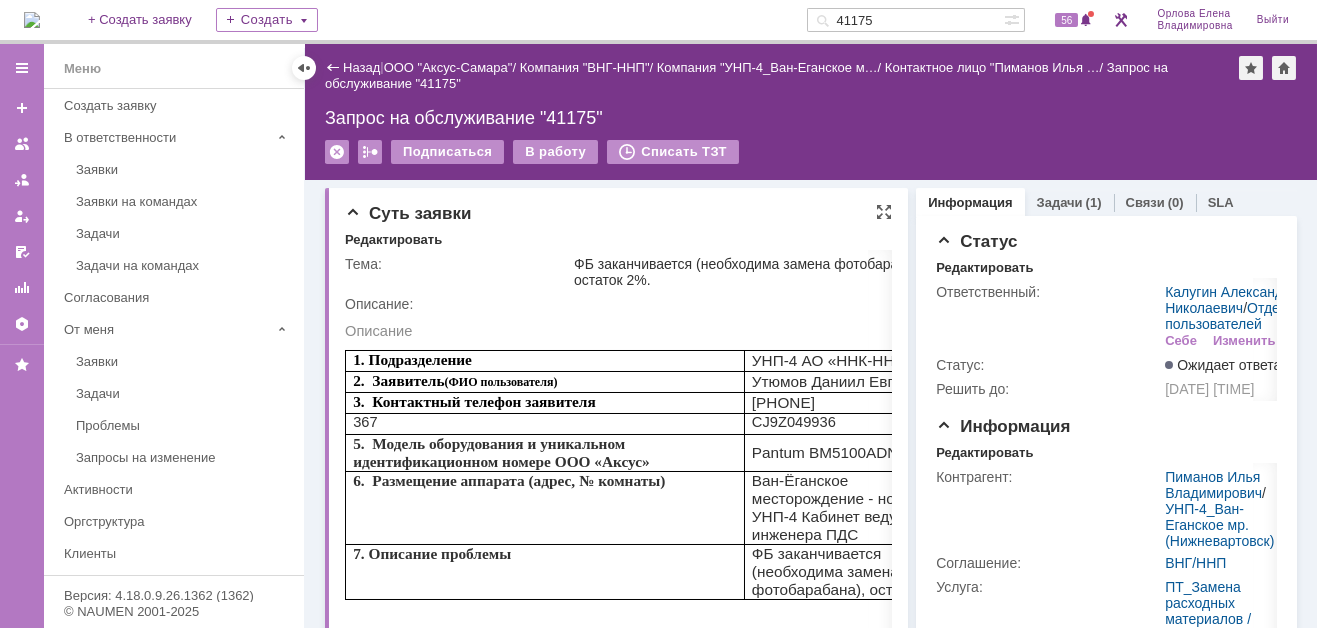 scroll, scrollTop: 0, scrollLeft: 0, axis: both 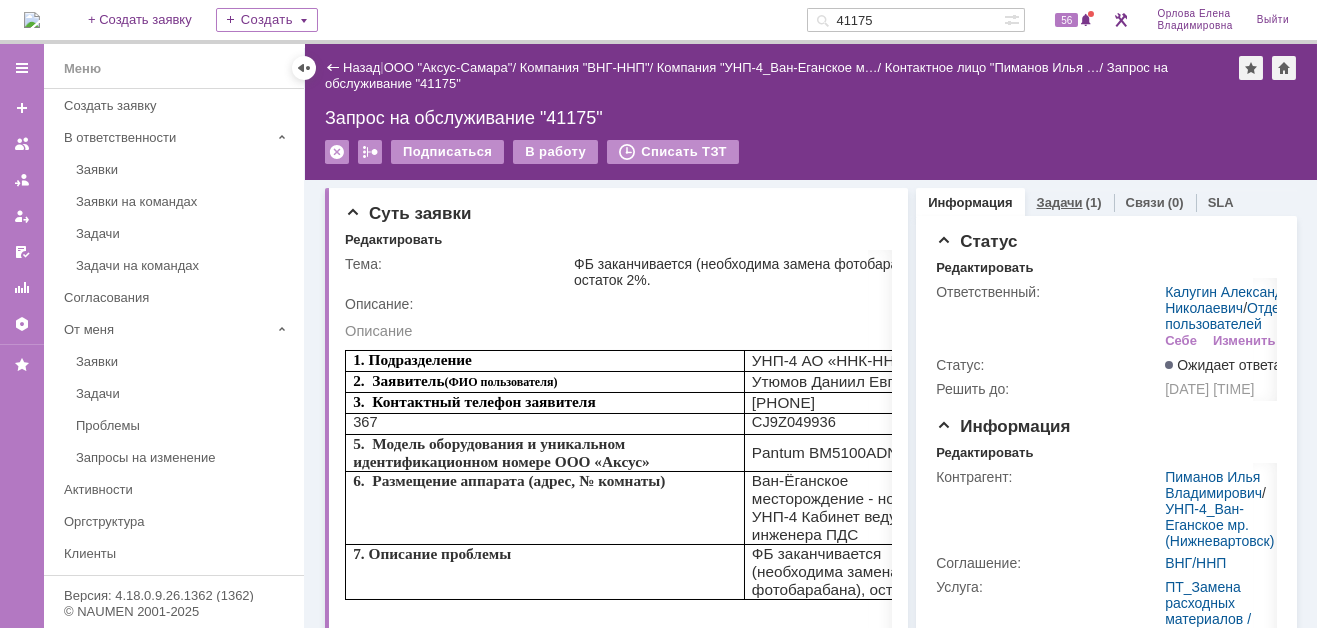 click on "Задачи" at bounding box center [1060, 202] 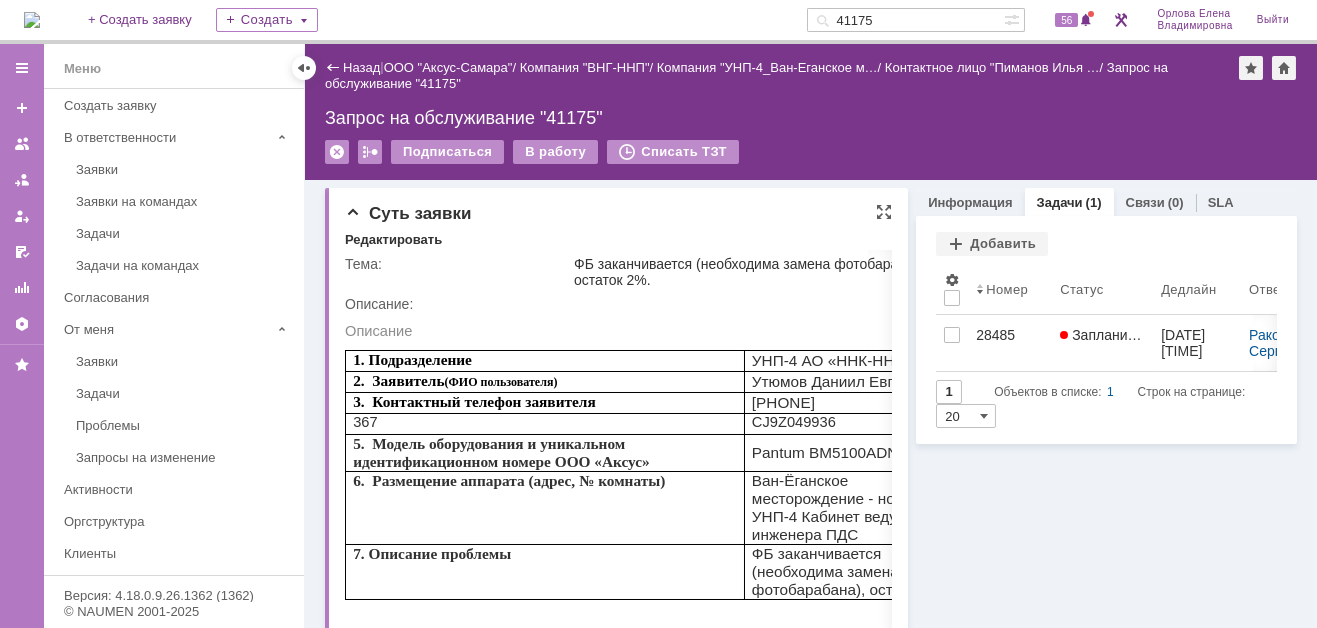 click on "Редактировать" at bounding box center (618, 241) 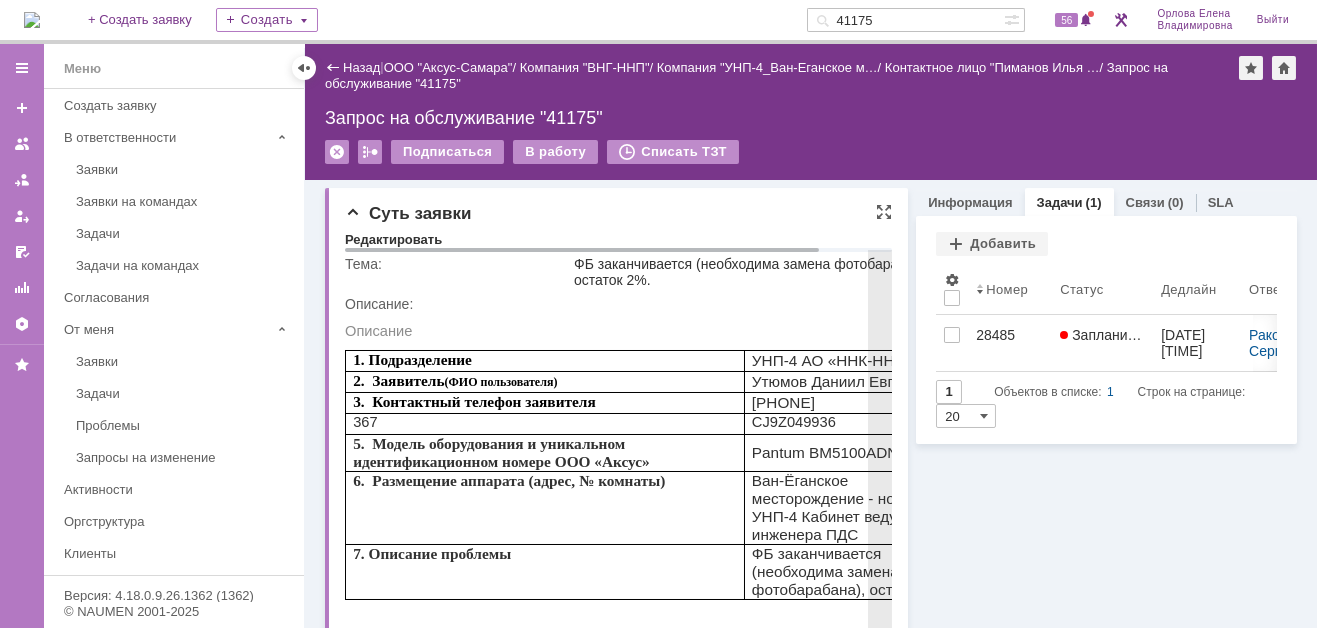 click on "Описание" at bounding box center (656, 326) 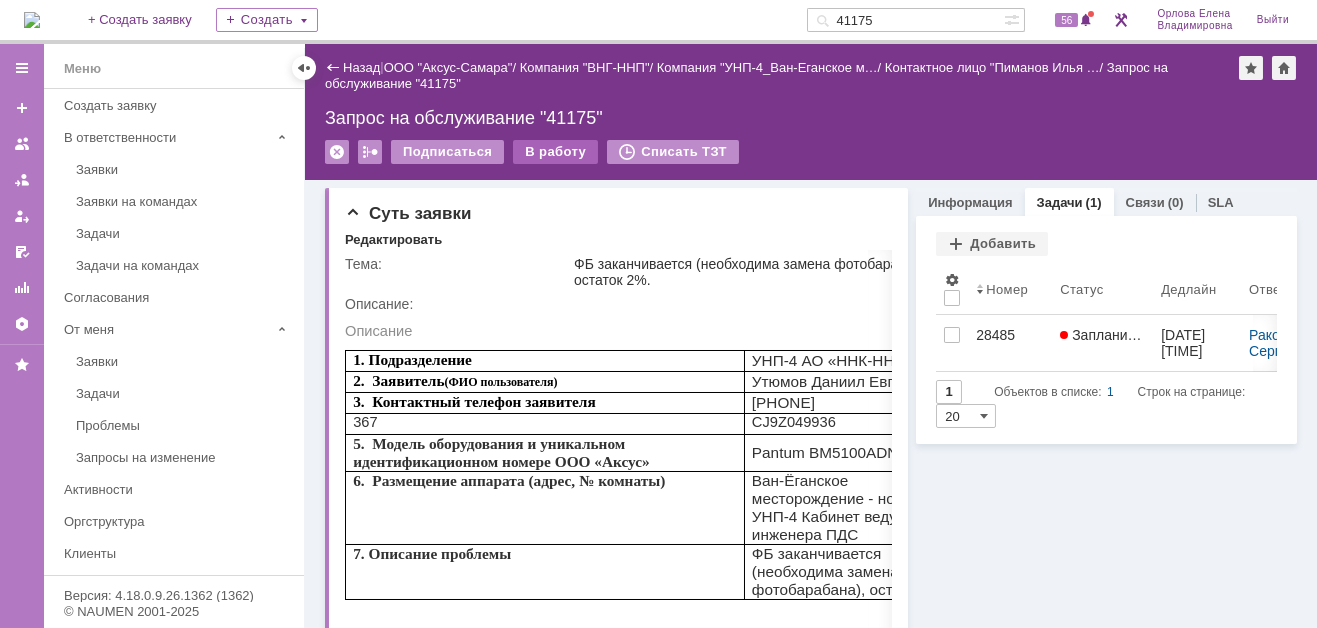 click on "В работу" at bounding box center [555, 152] 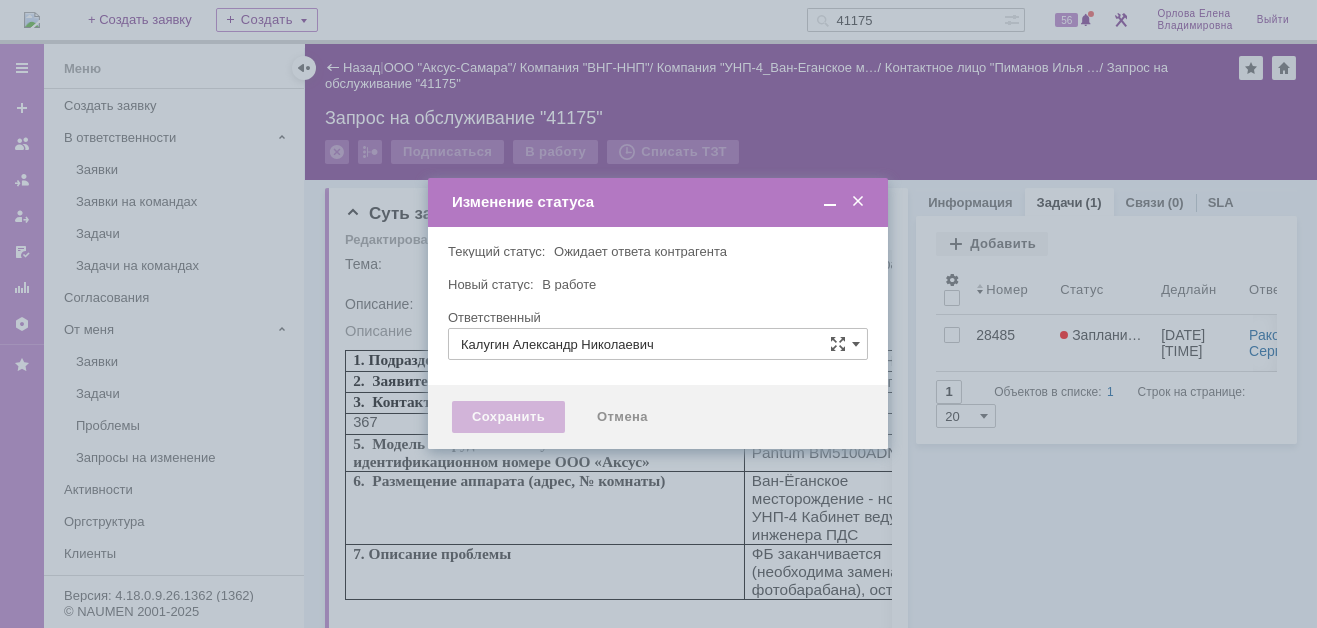 type on "Орлова Елена Владимировна" 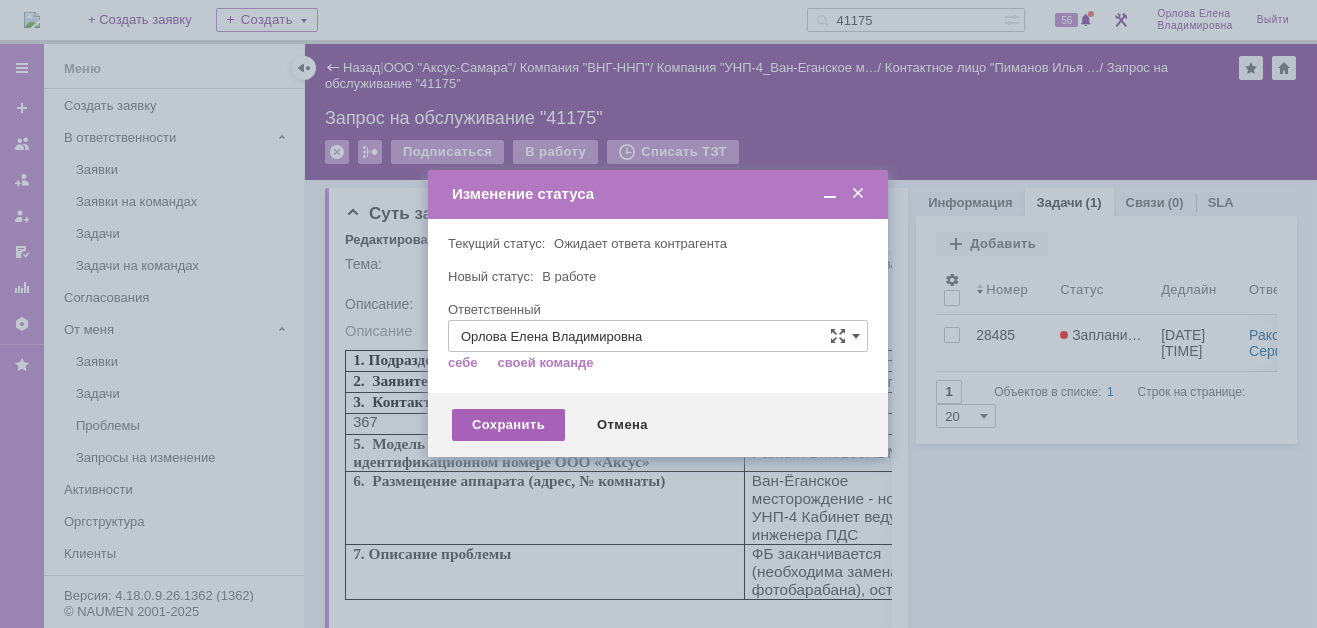click on "Сохранить" at bounding box center [508, 425] 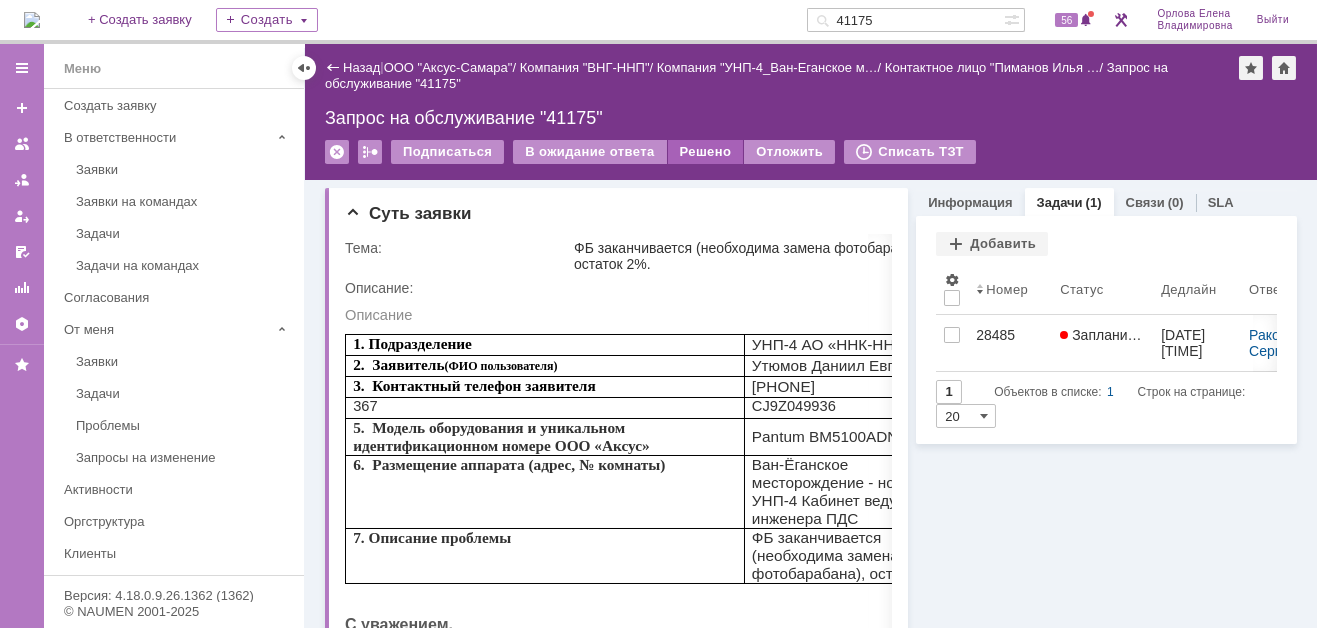 scroll, scrollTop: 0, scrollLeft: 0, axis: both 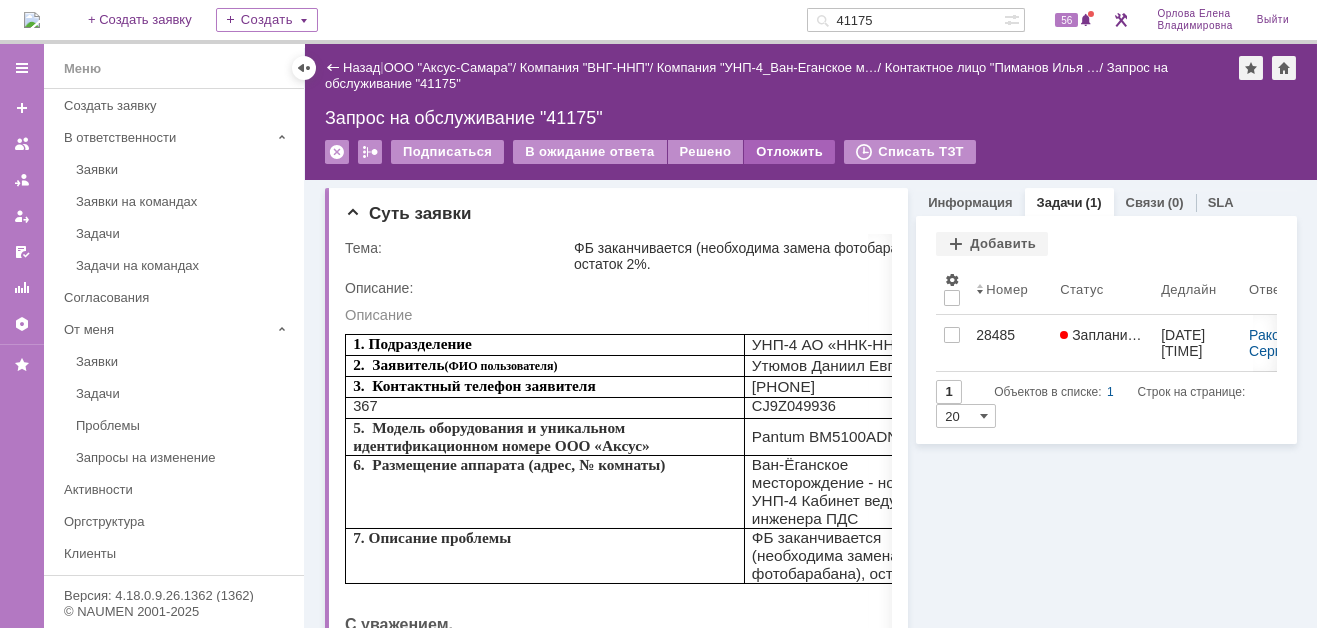 click on "Отложить" at bounding box center (789, 152) 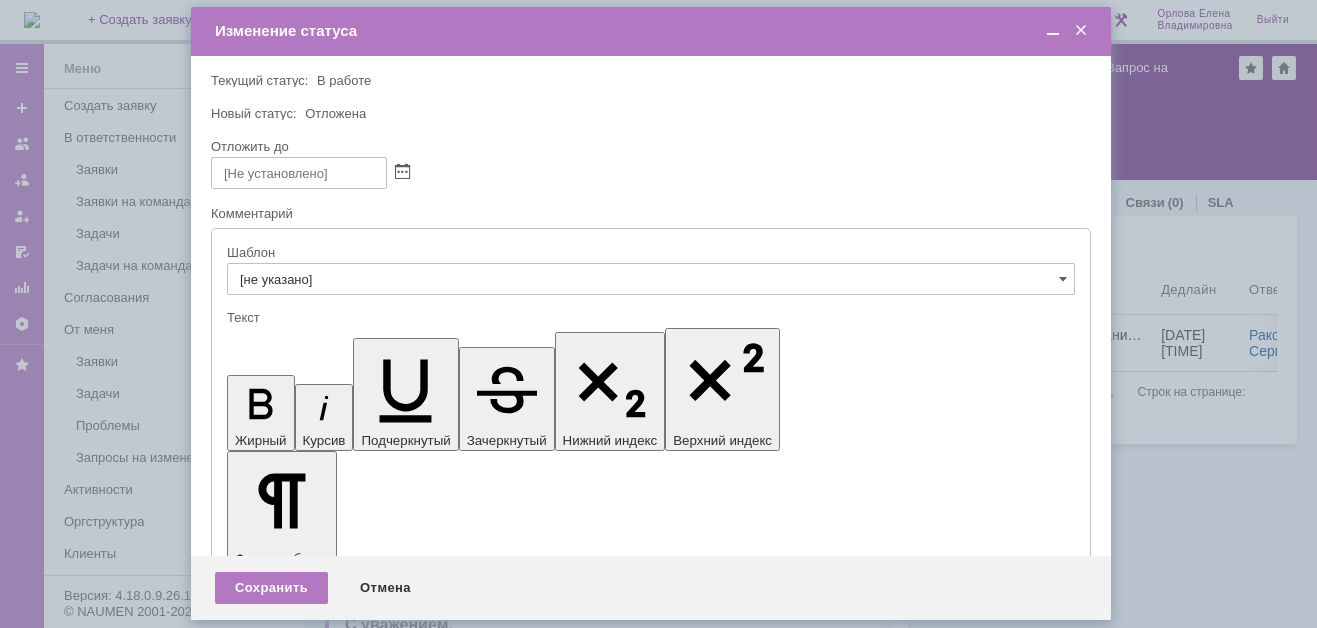 scroll, scrollTop: 0, scrollLeft: 0, axis: both 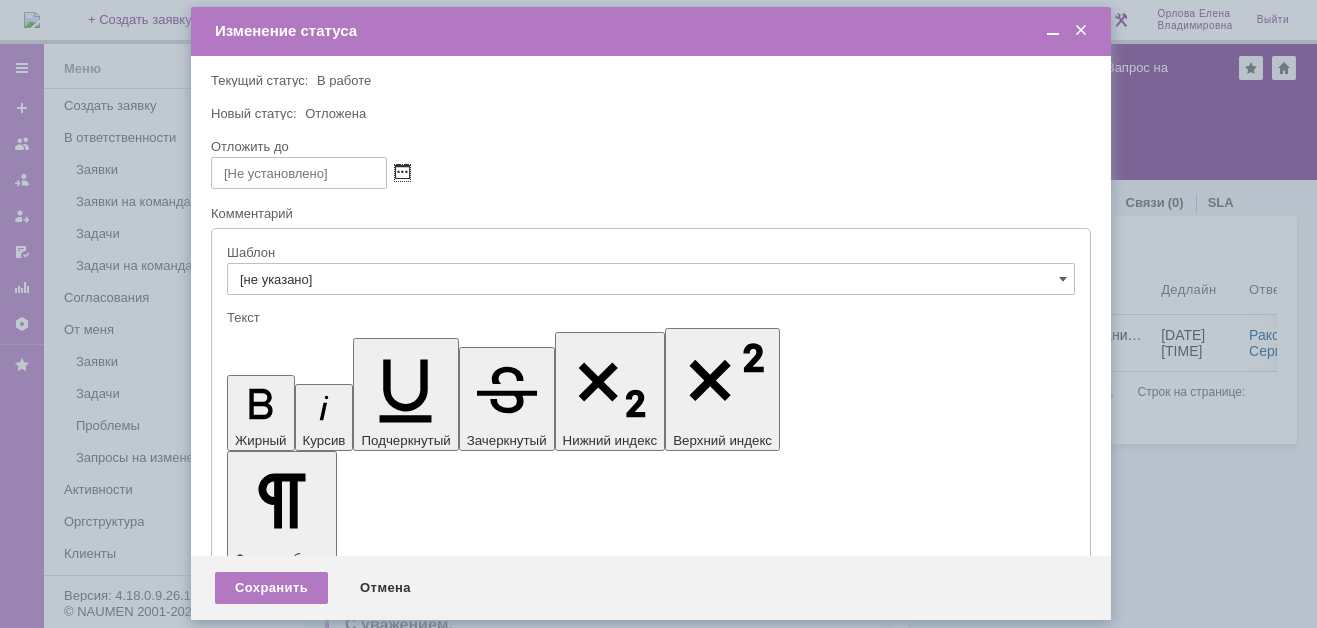 click at bounding box center [402, 173] 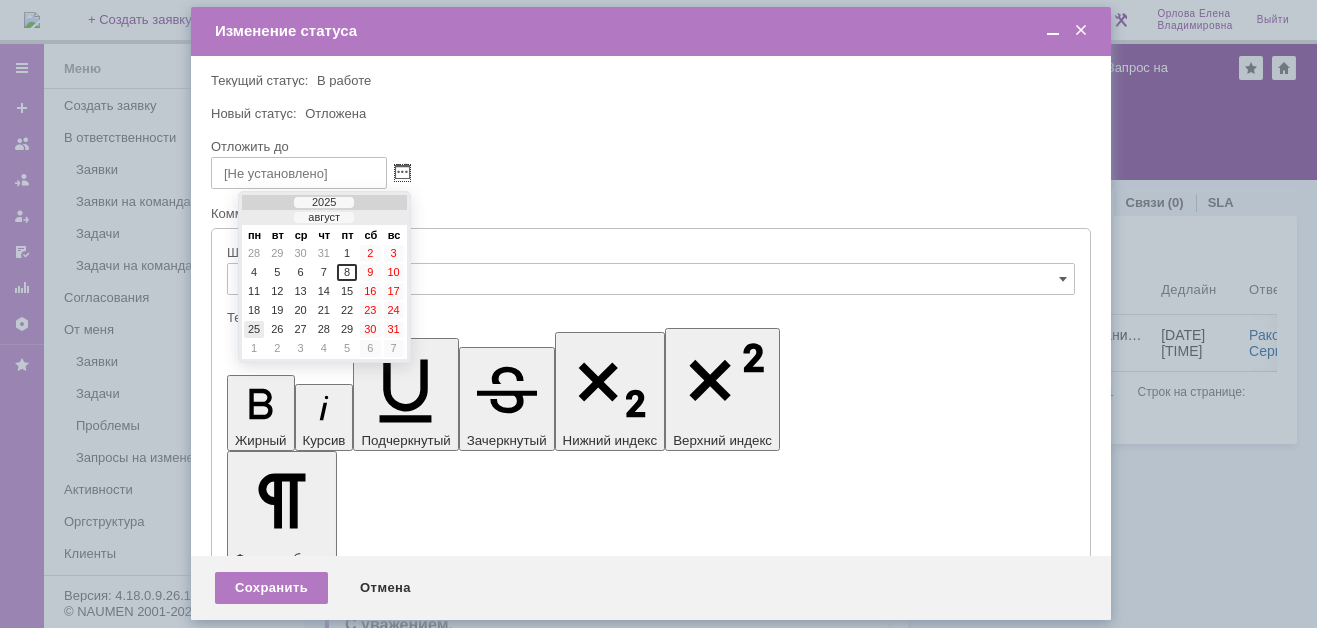 click on "25" at bounding box center [254, 329] 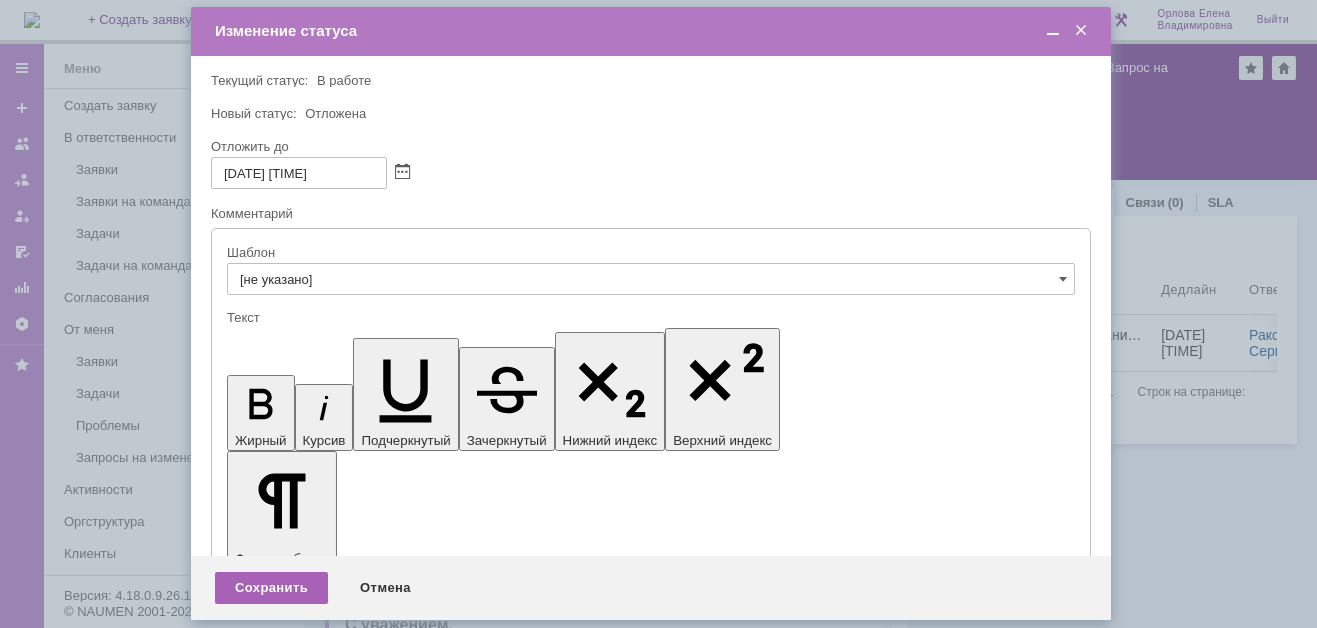 click on "Сохранить" at bounding box center [271, 588] 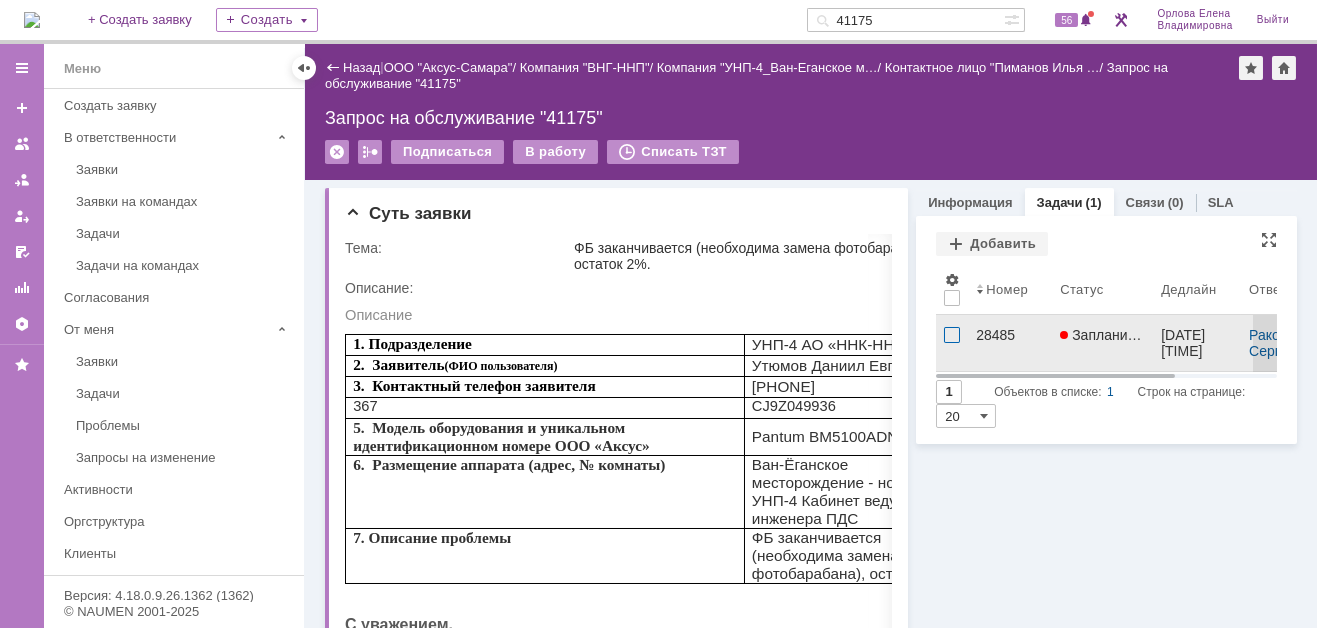 scroll, scrollTop: 0, scrollLeft: 0, axis: both 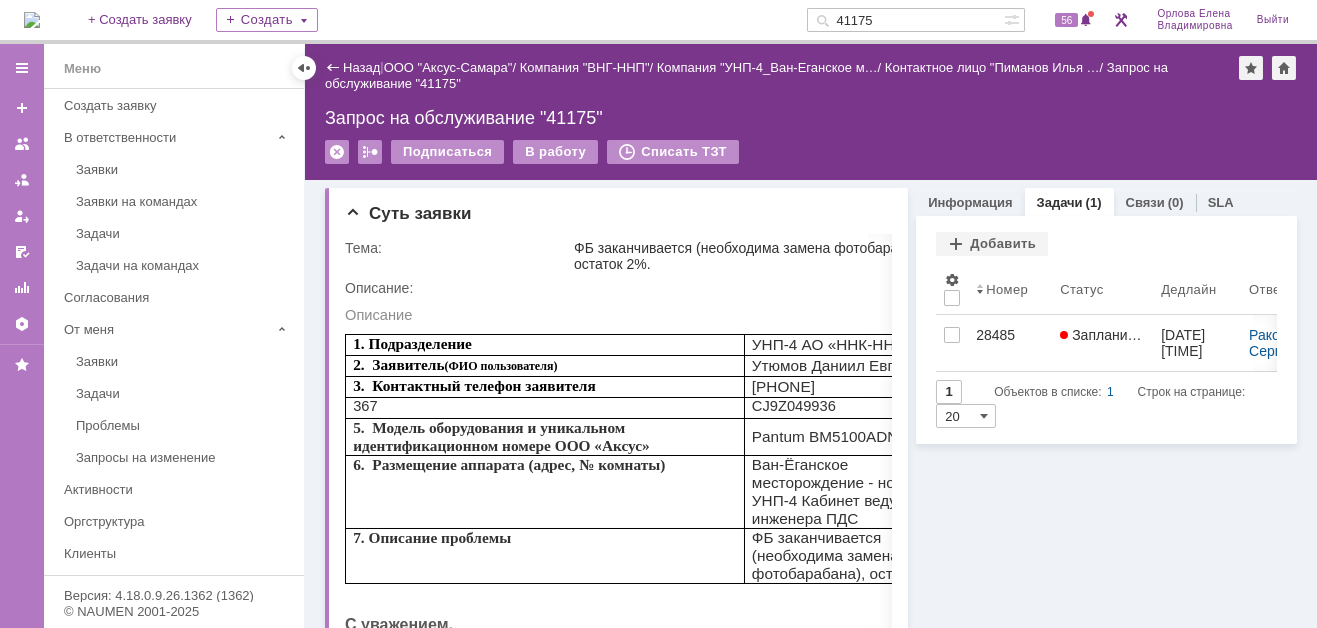 drag, startPoint x: 896, startPoint y: 17, endPoint x: 839, endPoint y: 20, distance: 57.07889 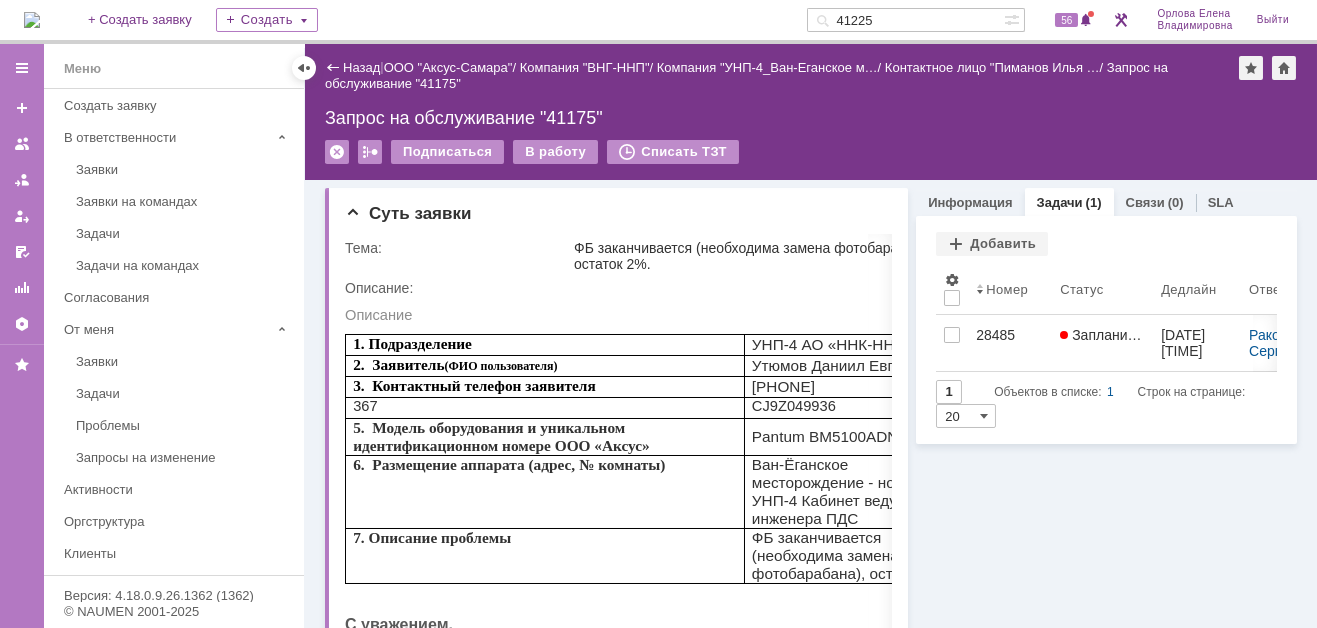 type on "41225" 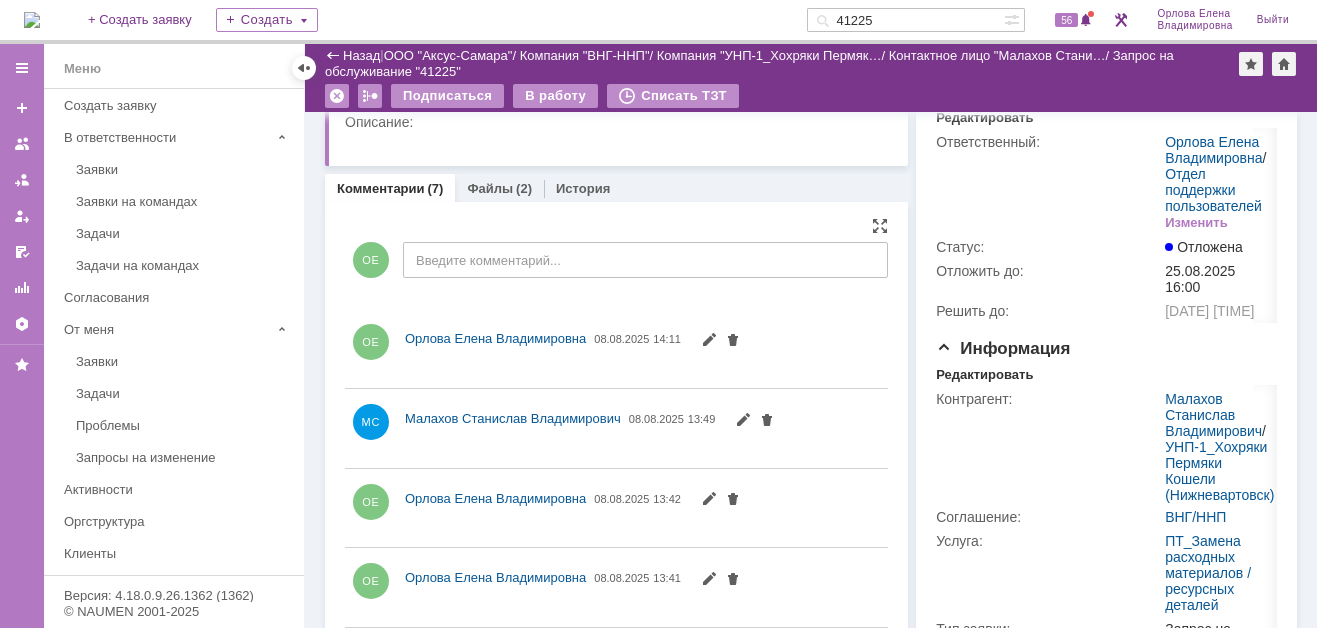 scroll, scrollTop: 1010, scrollLeft: 0, axis: vertical 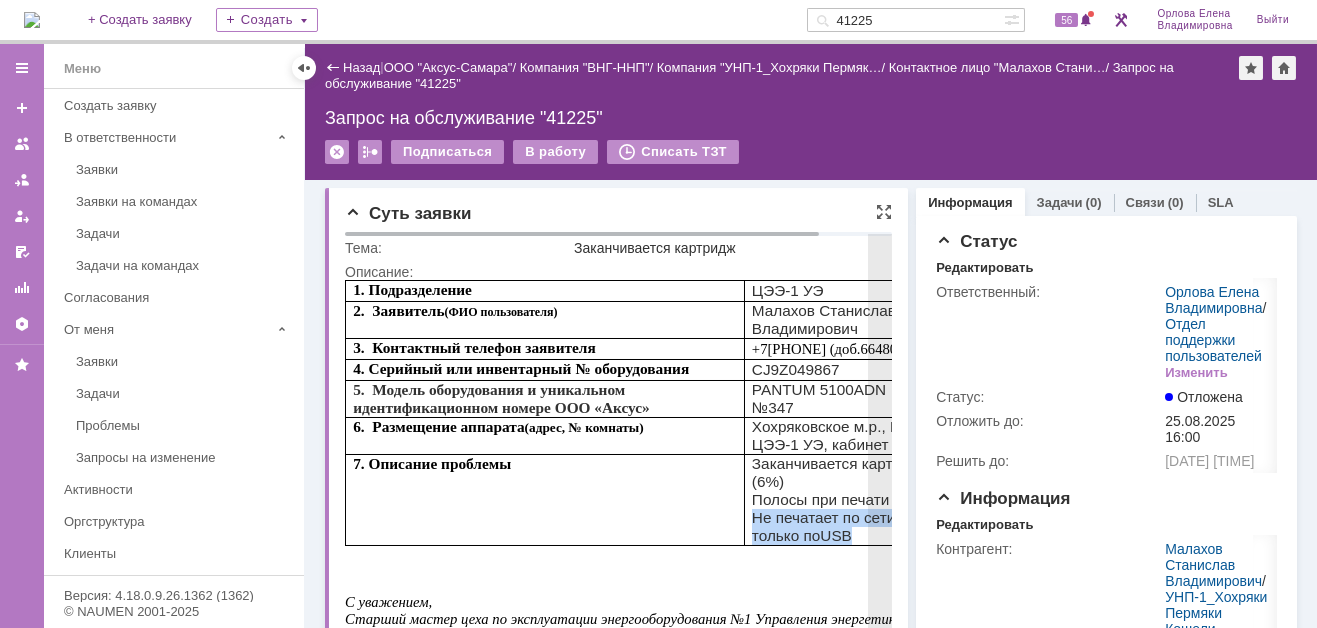 drag, startPoint x: 755, startPoint y: 504, endPoint x: 856, endPoint y: 517, distance: 101.8332 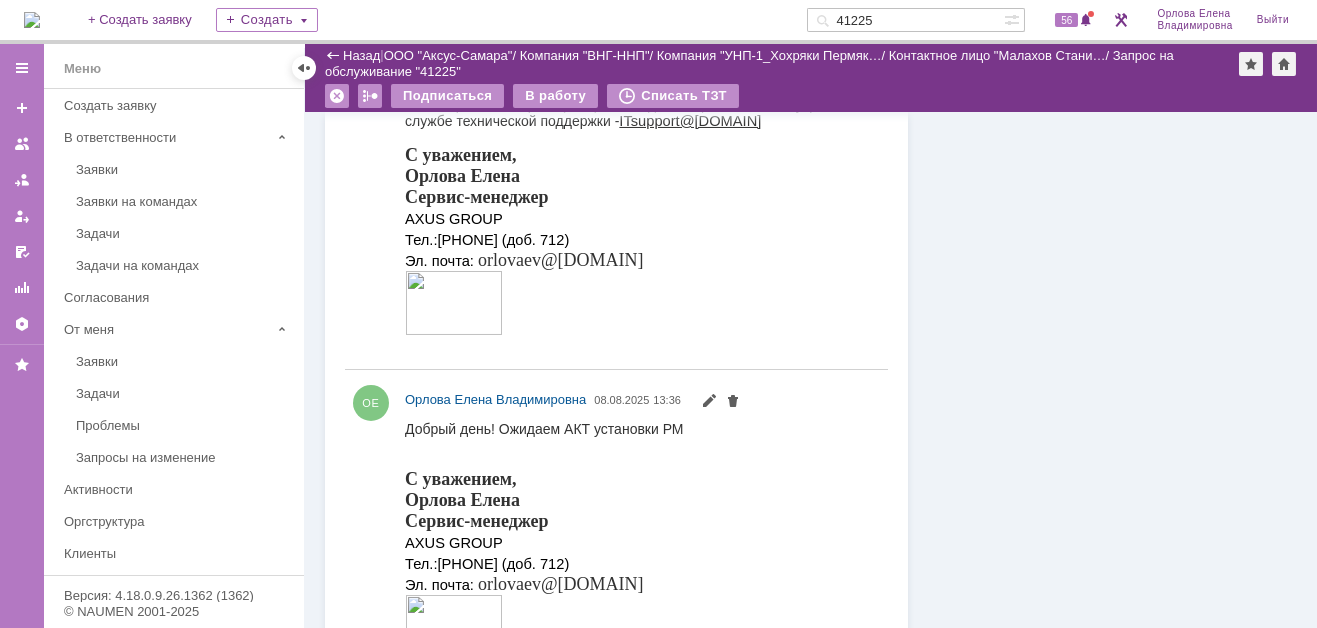 scroll, scrollTop: 2000, scrollLeft: 0, axis: vertical 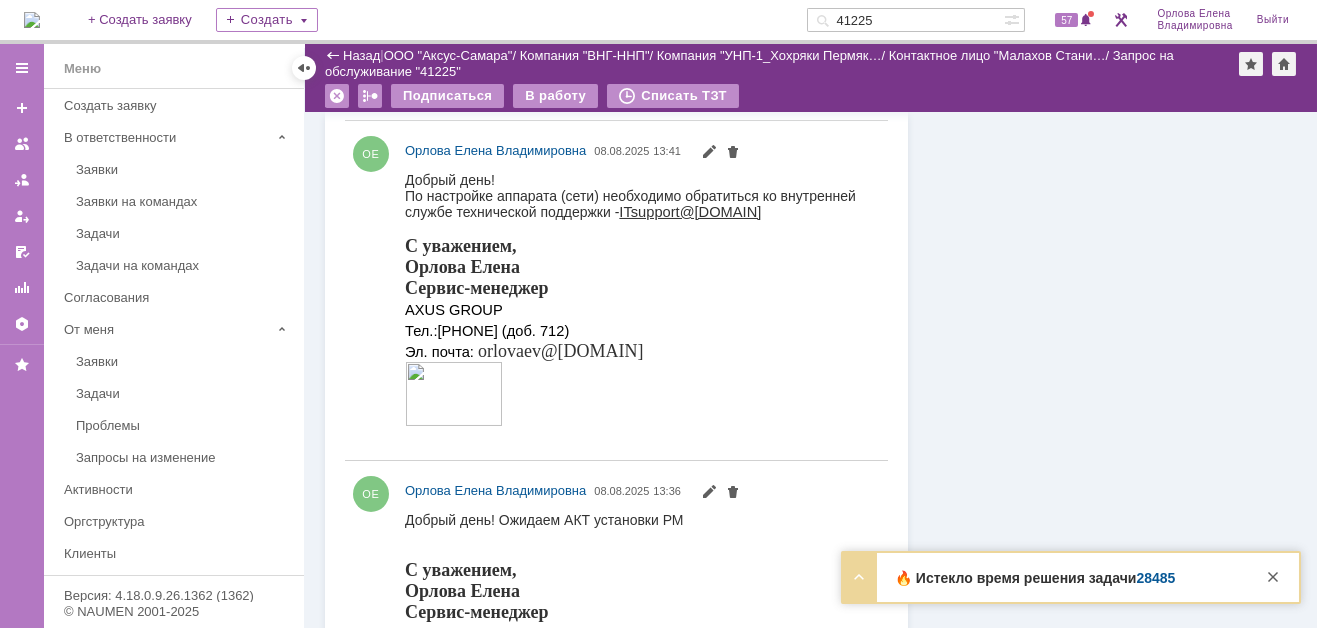 click on "28485" at bounding box center (1155, 578) 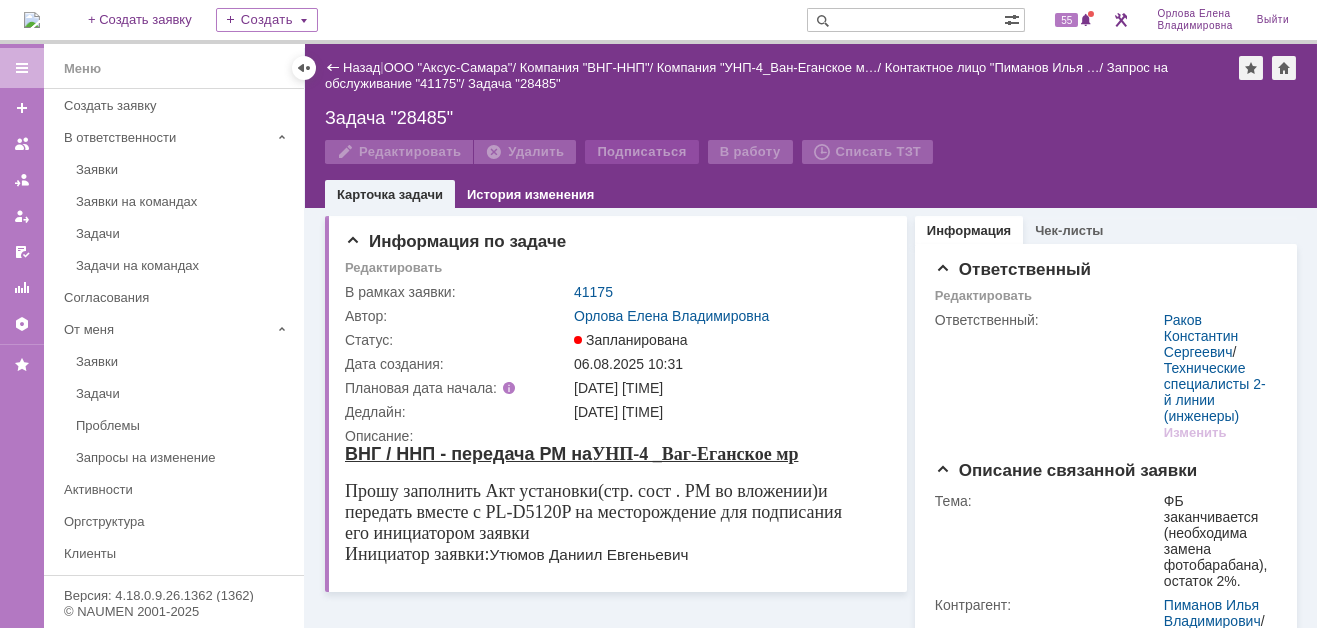 scroll, scrollTop: 0, scrollLeft: 0, axis: both 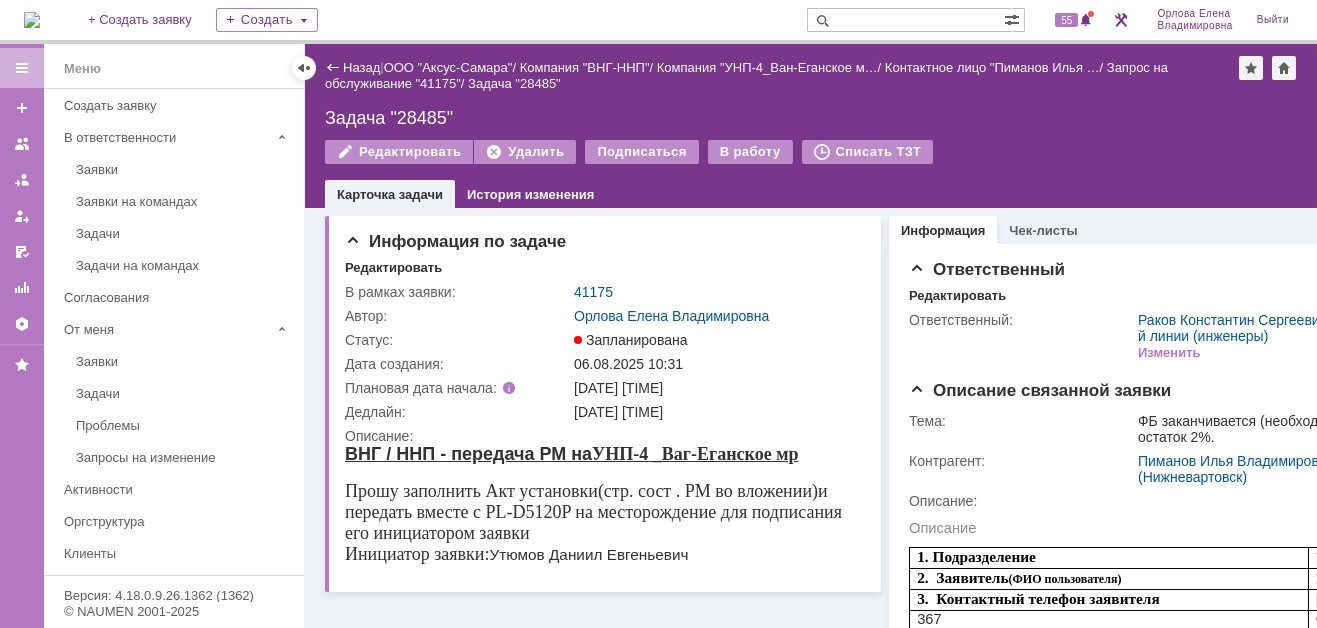 click at bounding box center (32, 20) 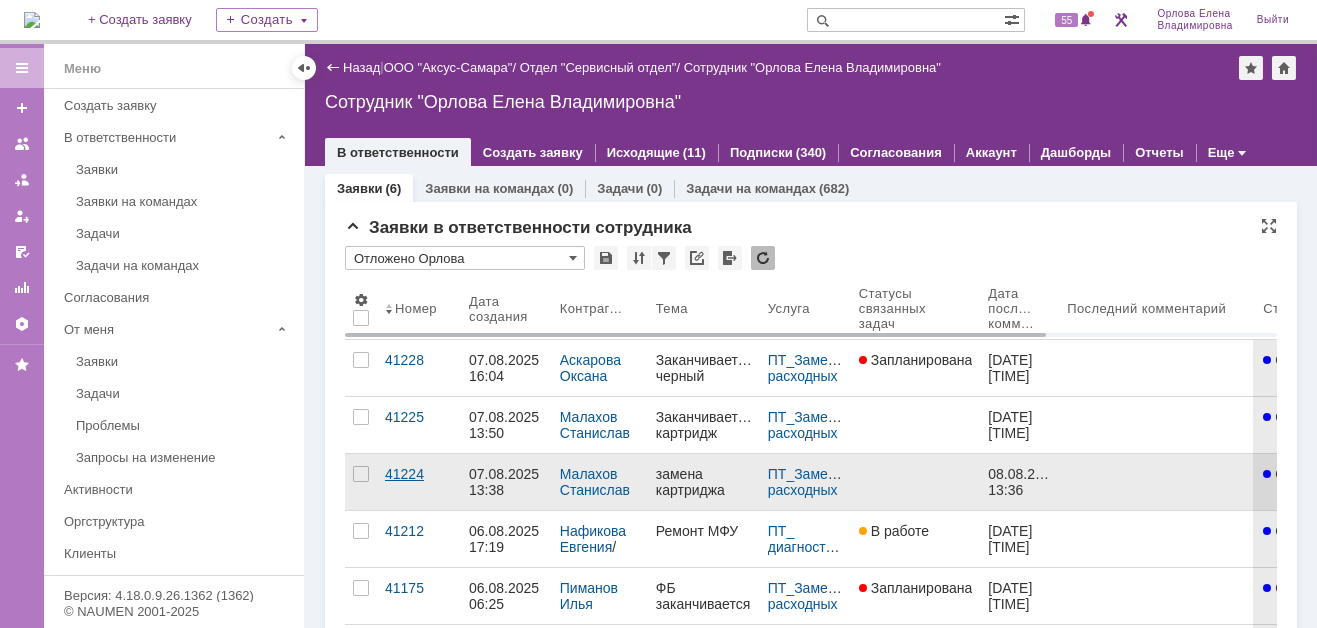 scroll, scrollTop: 0, scrollLeft: 0, axis: both 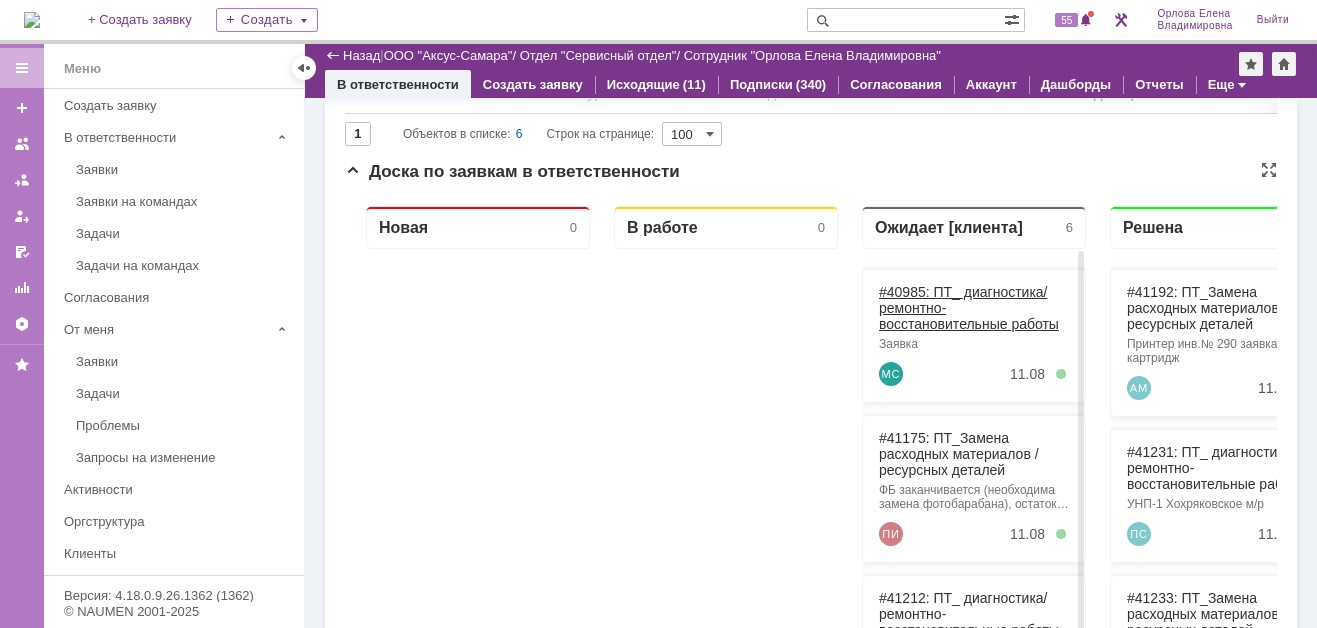 click on "#40985: ПТ_ диагностика/ ремонтно-восстановительные работы" at bounding box center [969, 308] 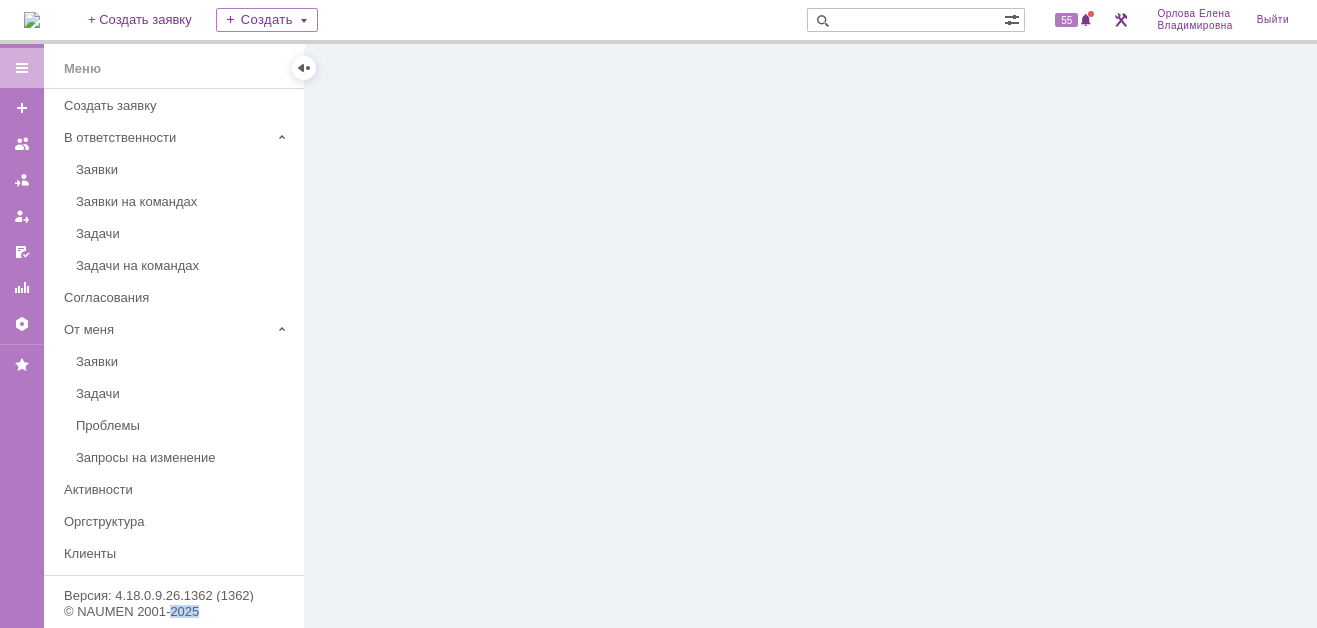 click at bounding box center [811, 336] 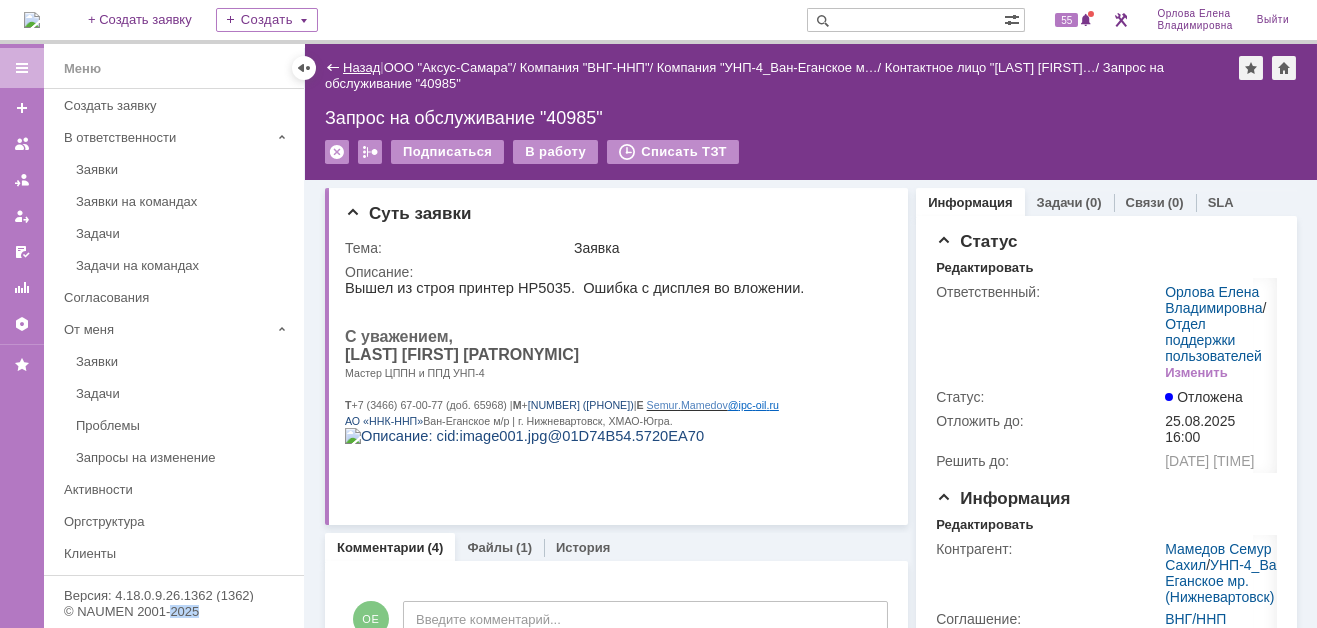 scroll, scrollTop: 0, scrollLeft: 0, axis: both 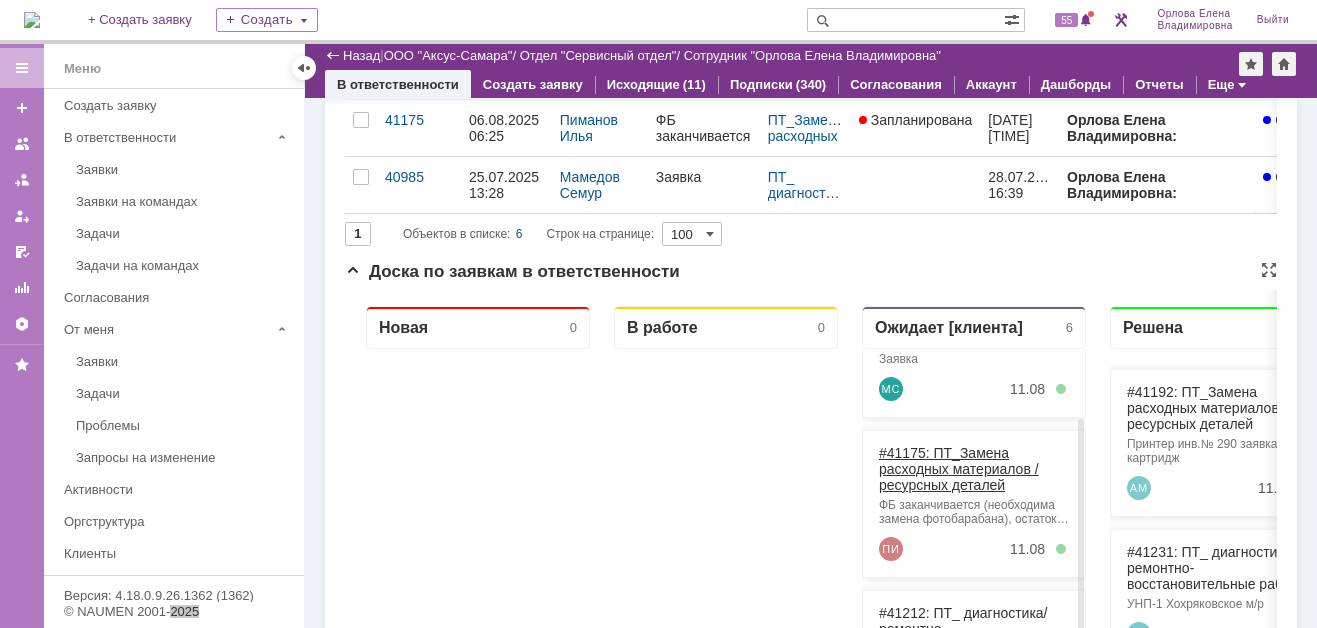 click on "#41175: ПТ_Замена расходных материалов / ресурсных деталей" at bounding box center (959, 469) 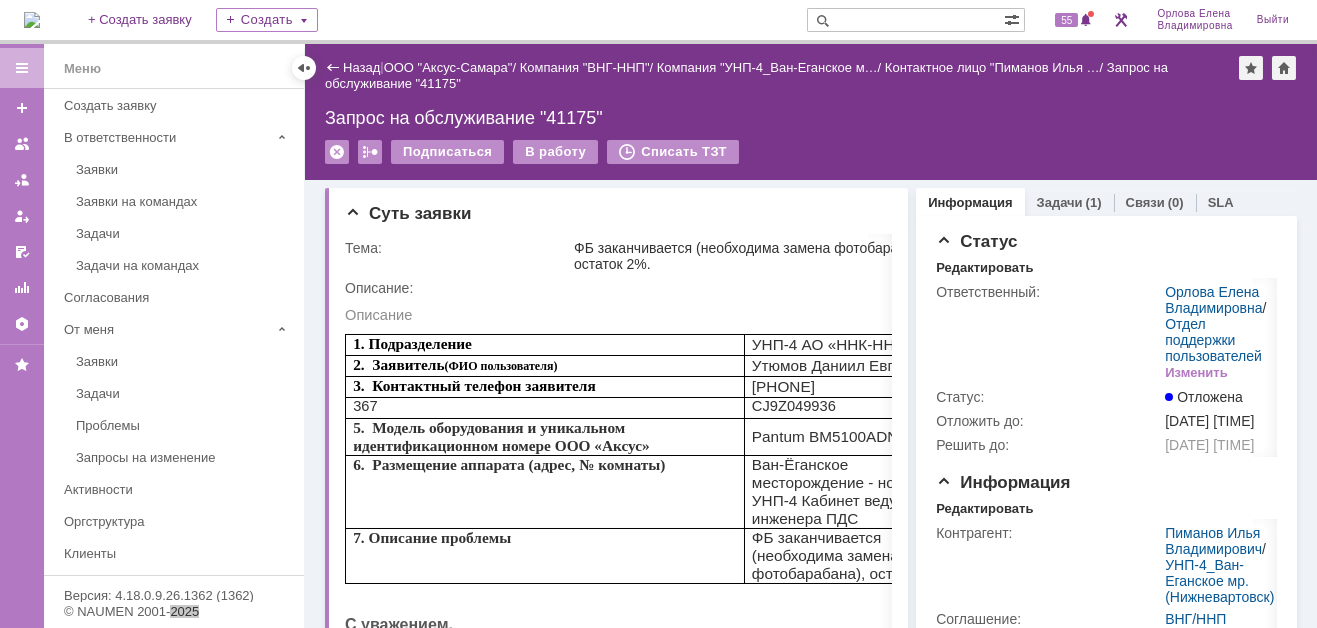 scroll, scrollTop: 0, scrollLeft: 0, axis: both 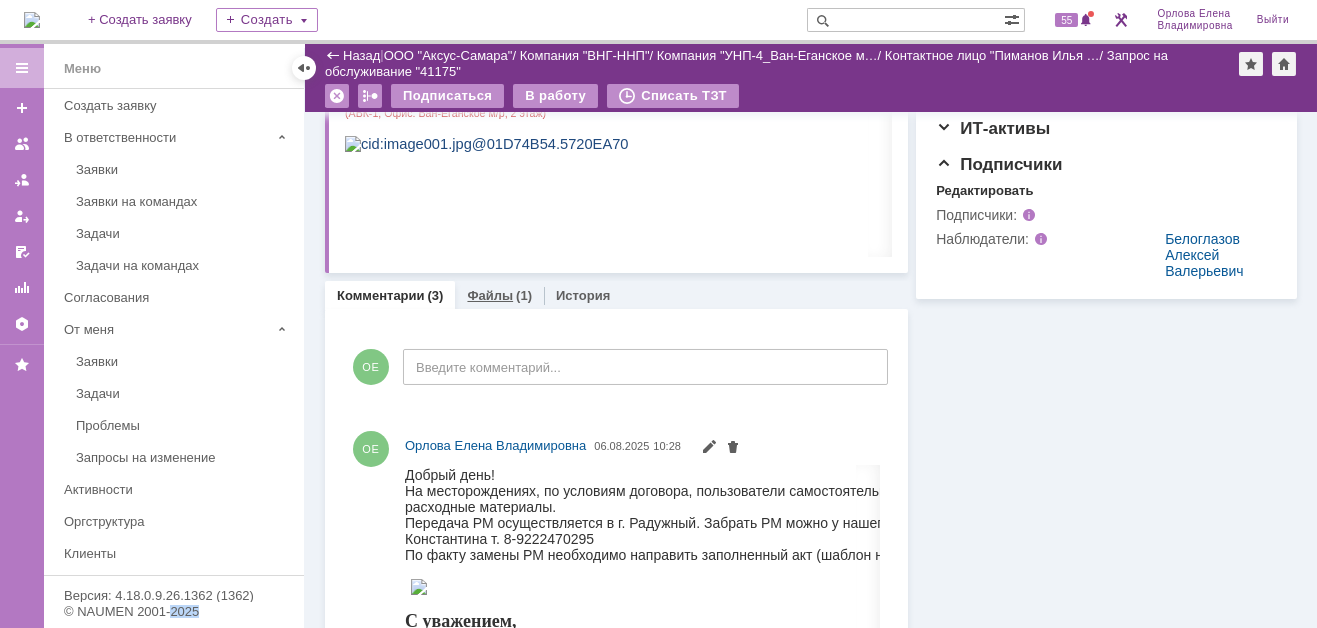 click on "Файлы" at bounding box center (490, 295) 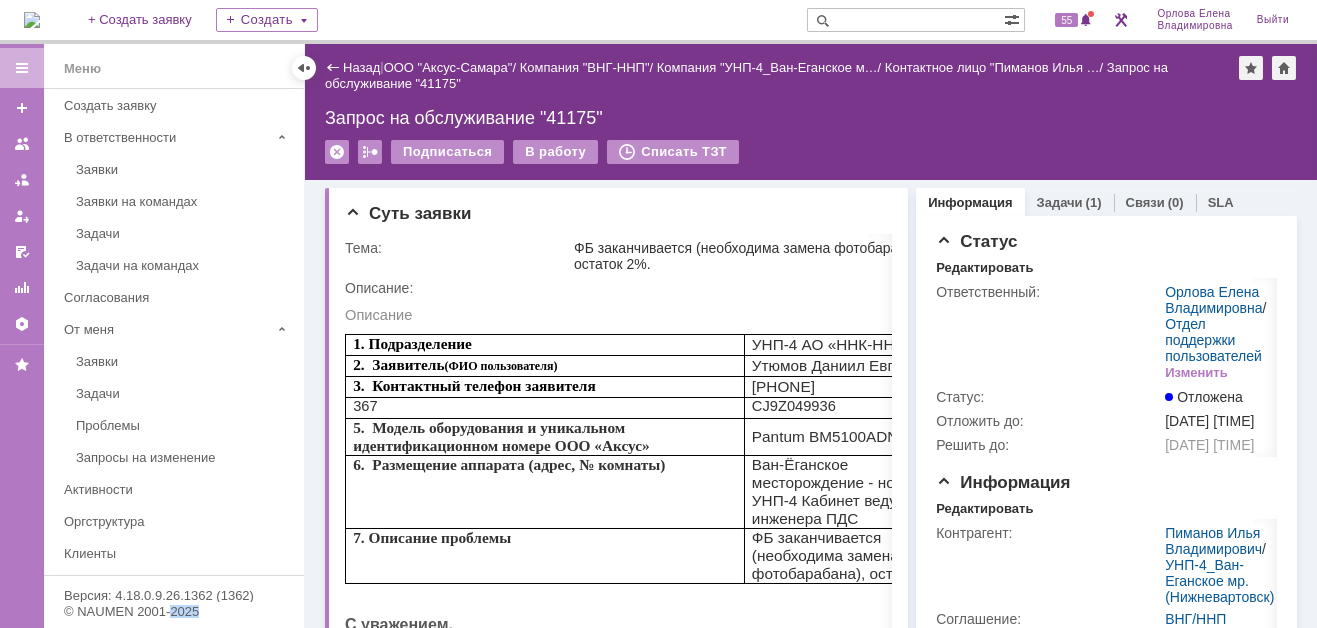 click at bounding box center (32, 20) 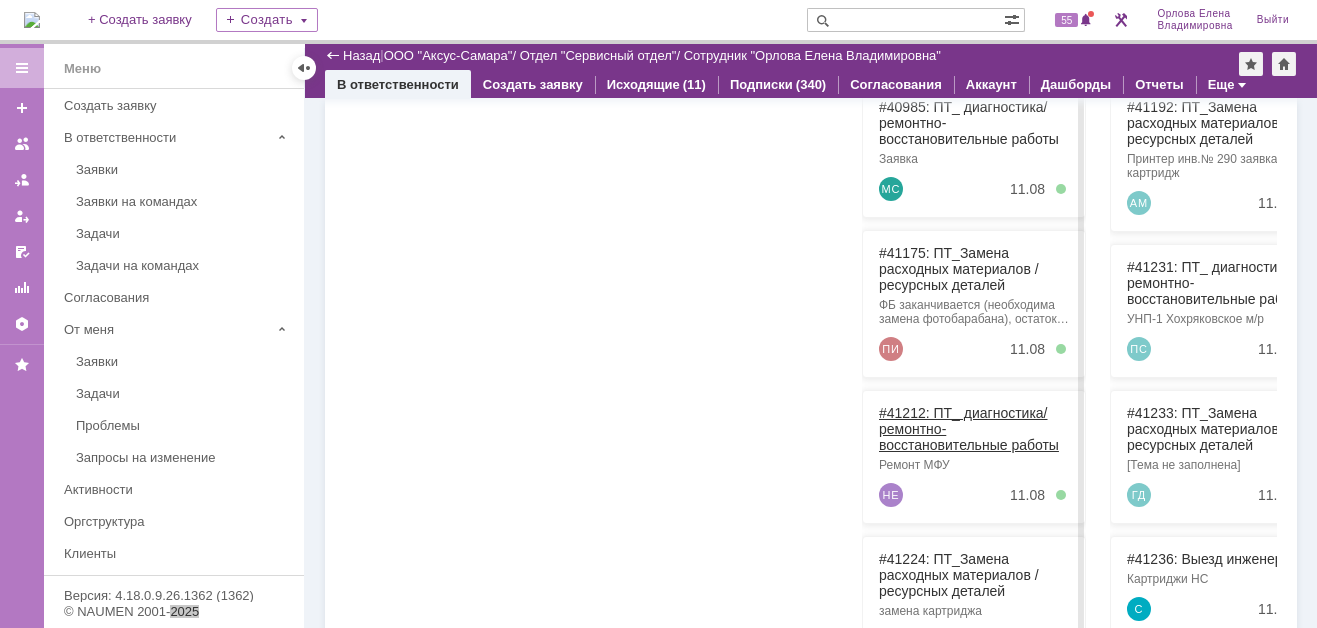 click on "#41212: ПТ_ диагностика/ ремонтно-восстановительные работы" at bounding box center [969, 429] 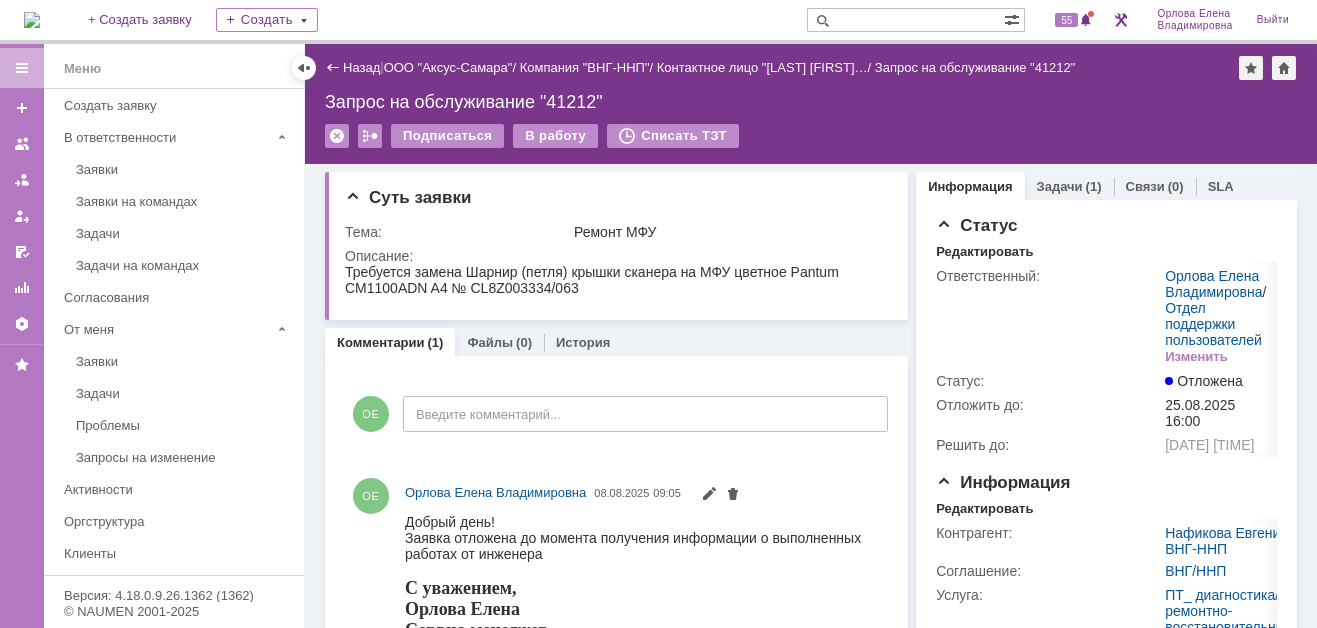 click on "Назад" at bounding box center (352, 67) 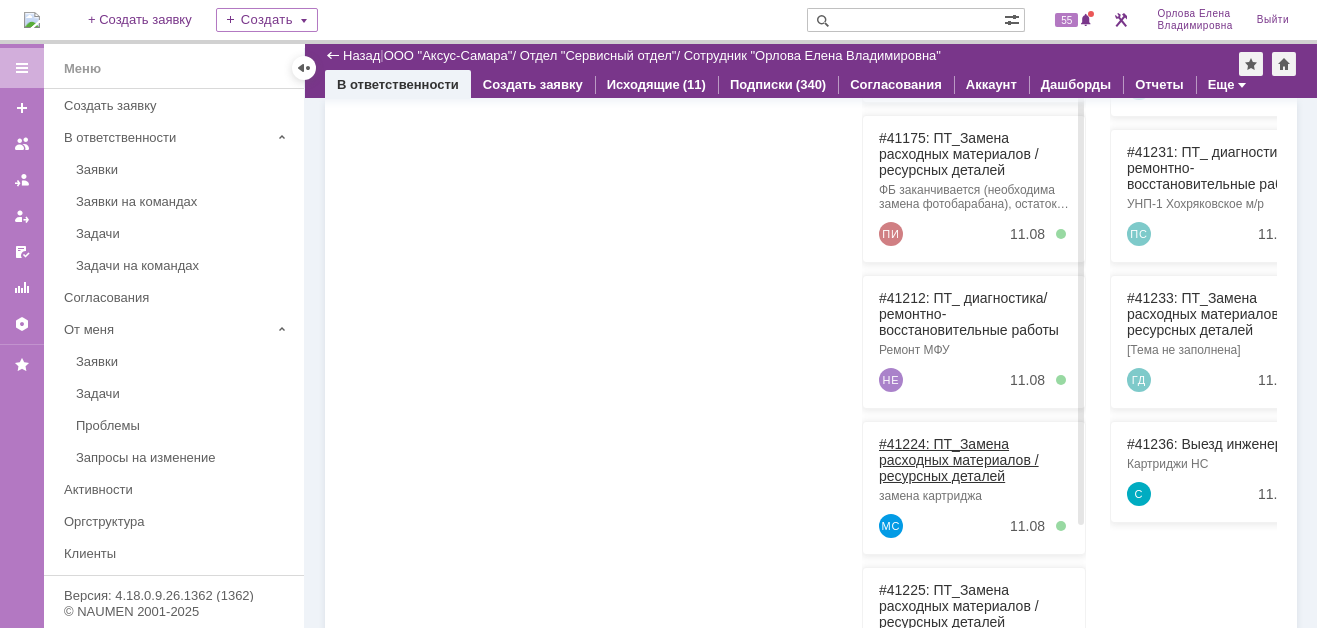 click on "#41224: ПТ_Замена расходных материалов / ресурсных деталей" at bounding box center [959, 460] 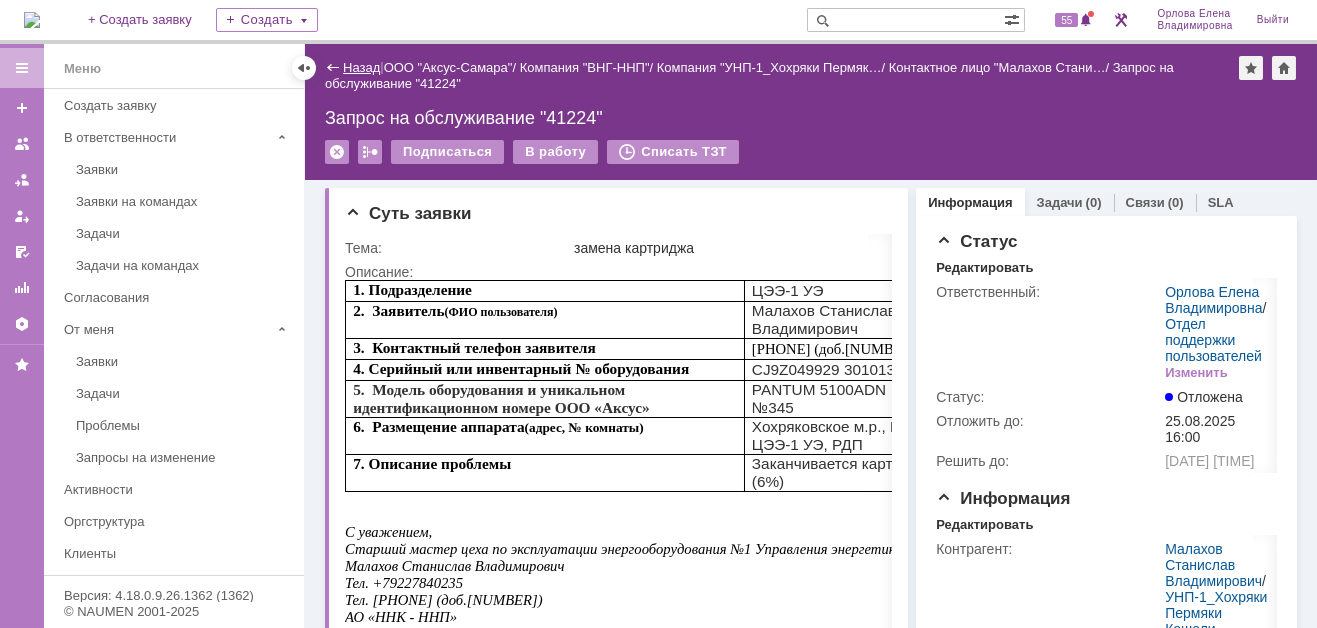 click on "Назад" at bounding box center (361, 67) 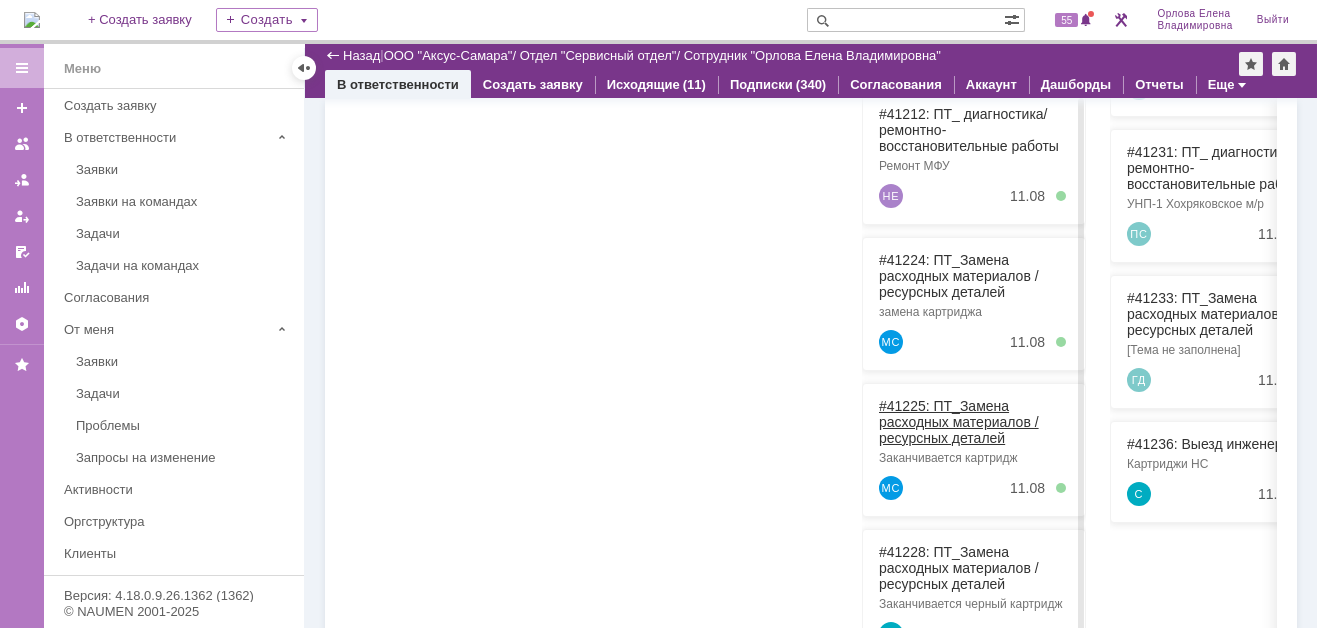 click on "#41225: ПТ_Замена расходных материалов / ресурсных деталей" at bounding box center [959, 422] 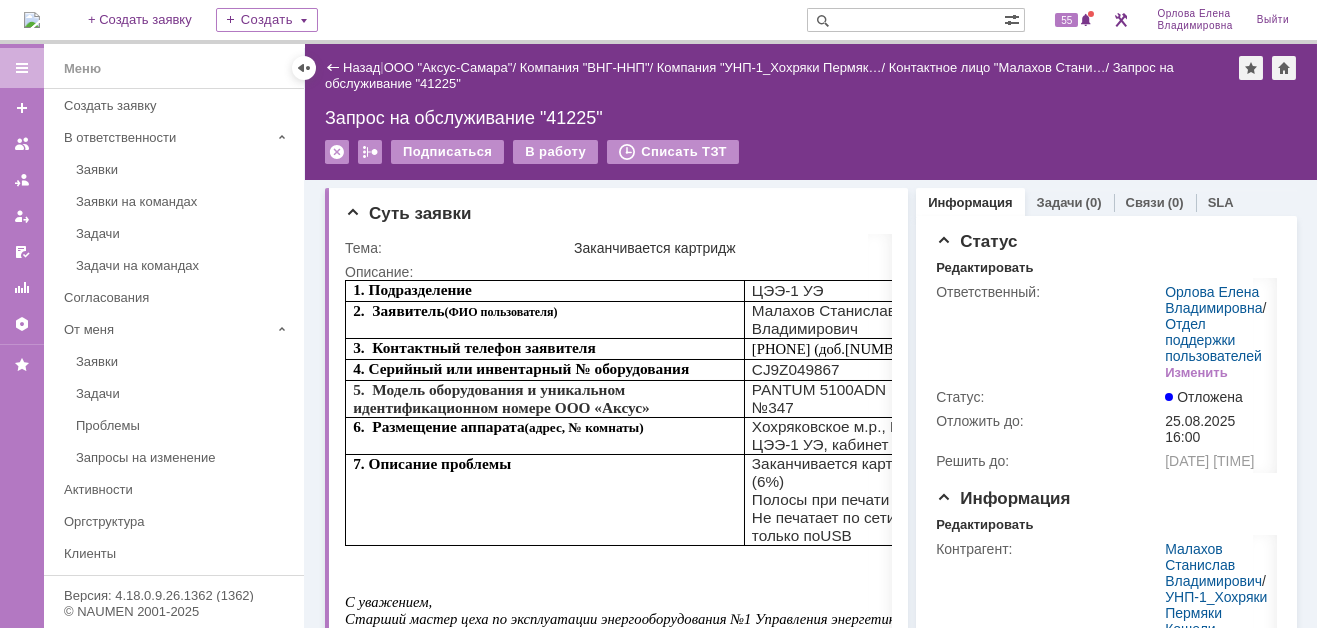 scroll, scrollTop: 0, scrollLeft: 0, axis: both 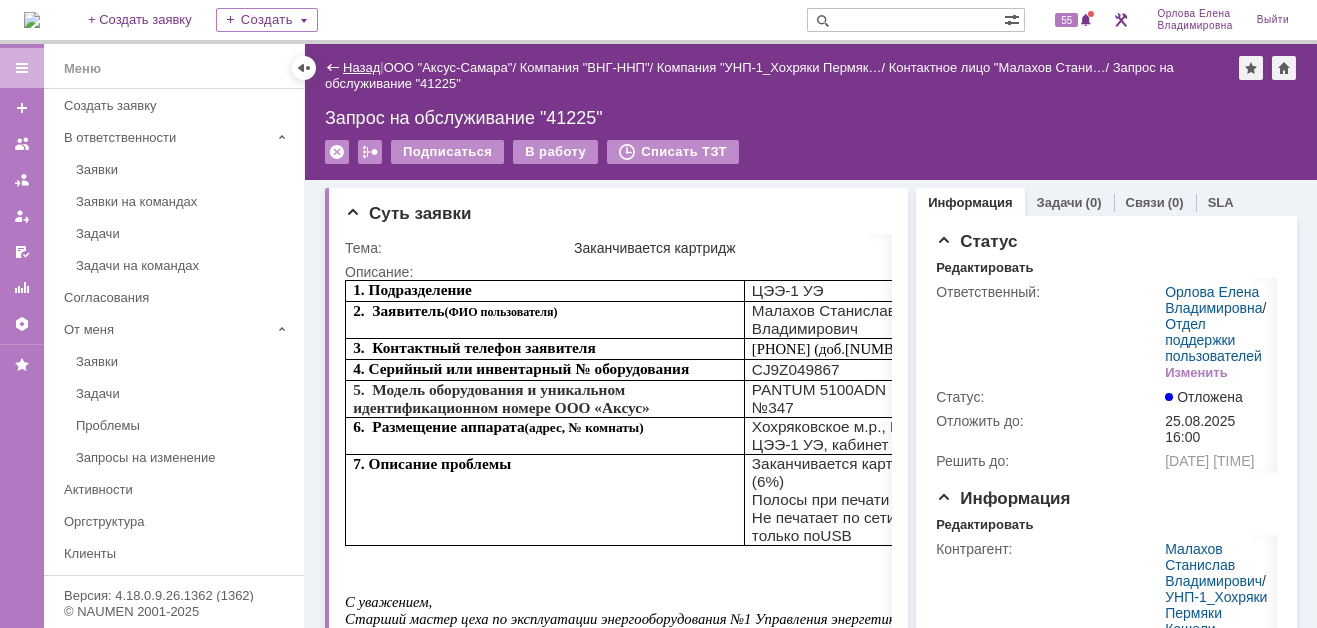 click on "Назад" at bounding box center [361, 67] 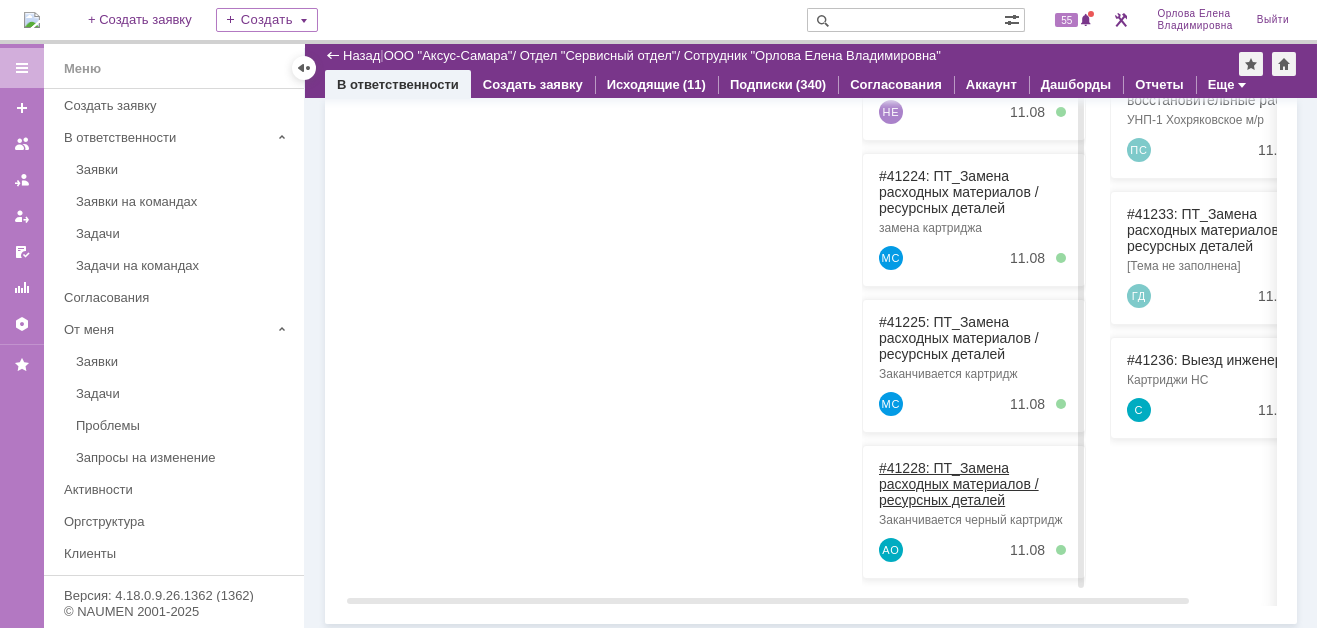 click on "#41228: ПТ_Замена расходных материалов / ресурсных деталей" at bounding box center [959, 484] 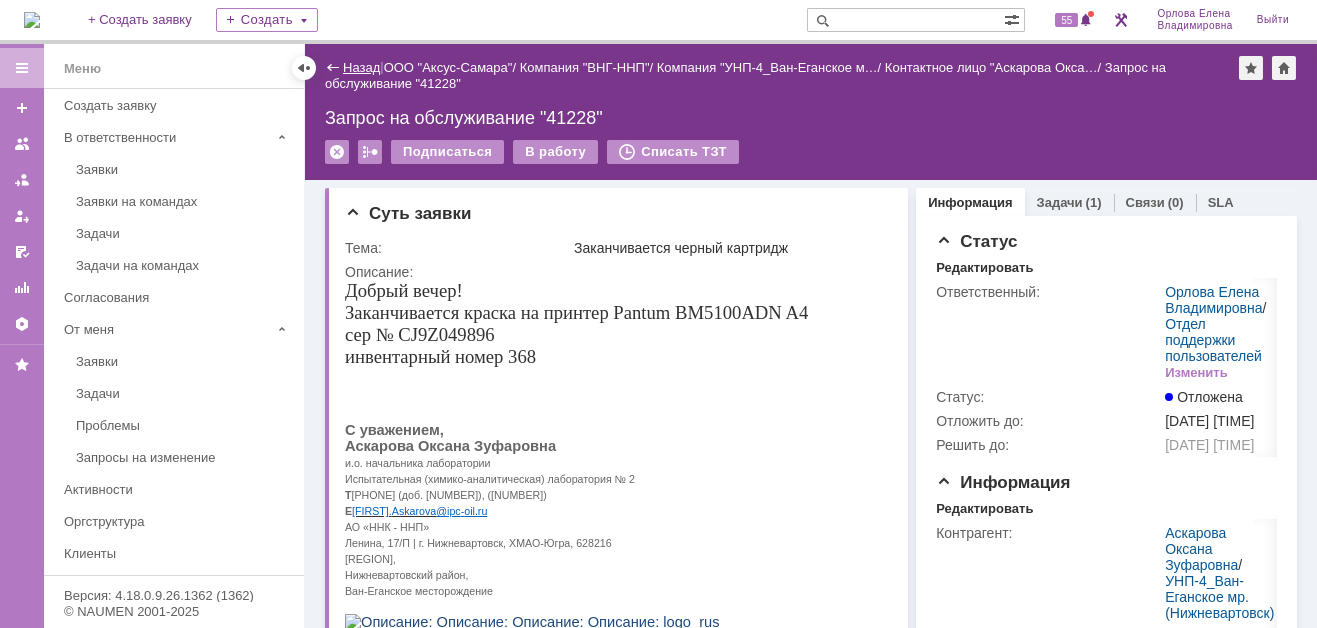 click on "Назад" at bounding box center (361, 67) 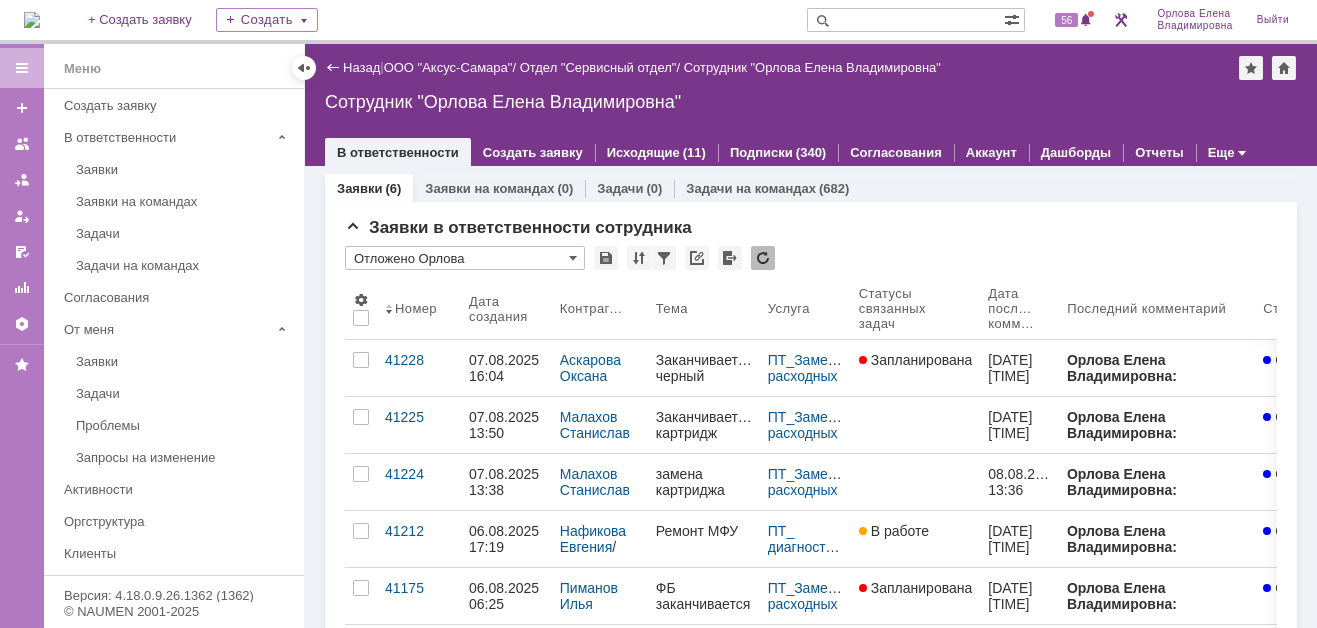 scroll, scrollTop: 0, scrollLeft: 0, axis: both 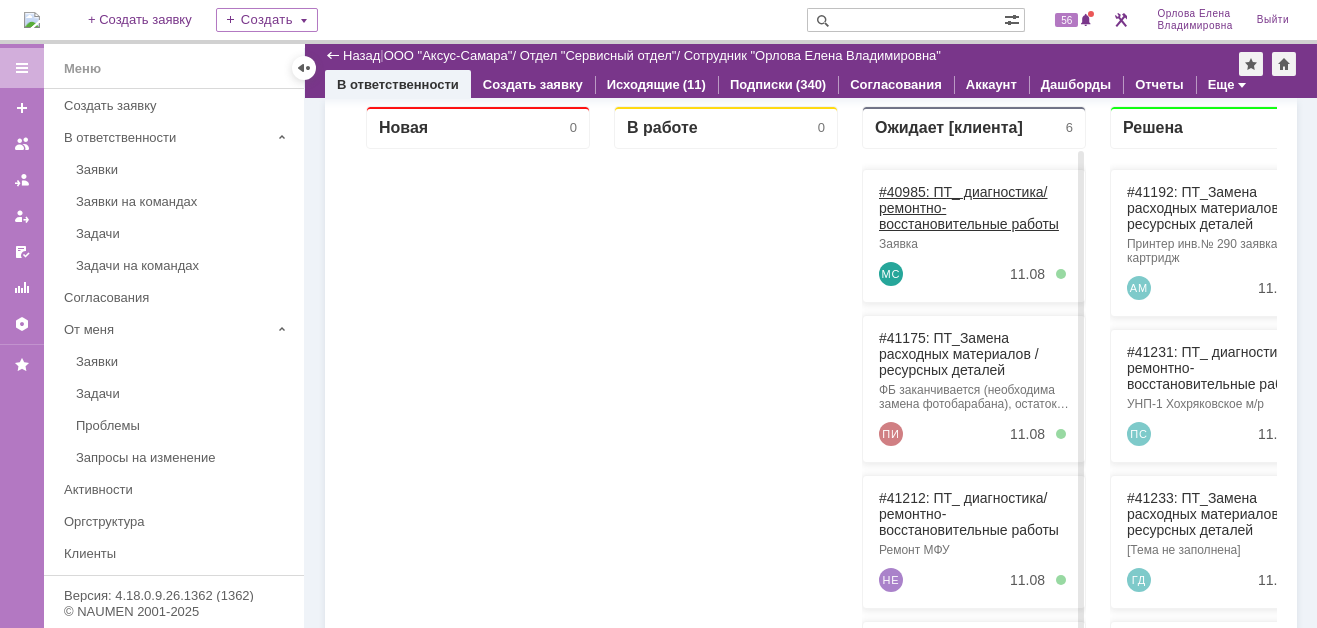click on "#40985: ПТ_ диагностика/ ремонтно-восстановительные работы" at bounding box center [969, 208] 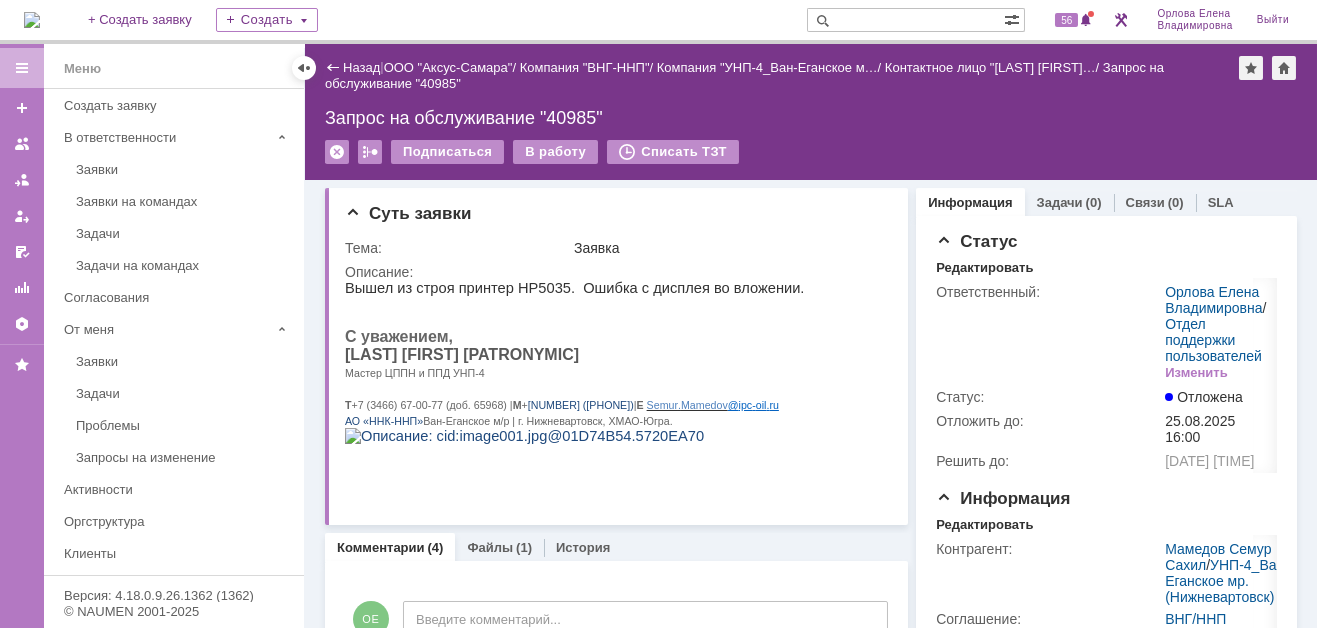 scroll, scrollTop: 0, scrollLeft: 0, axis: both 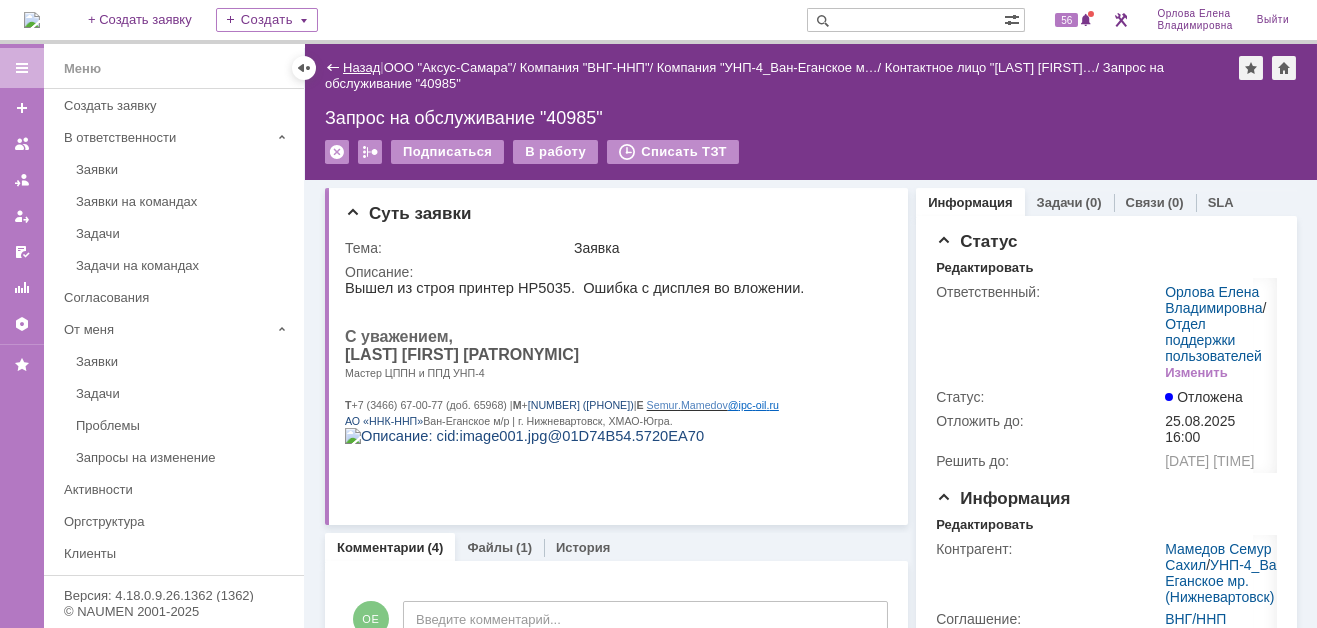 click on "Назад" at bounding box center (361, 67) 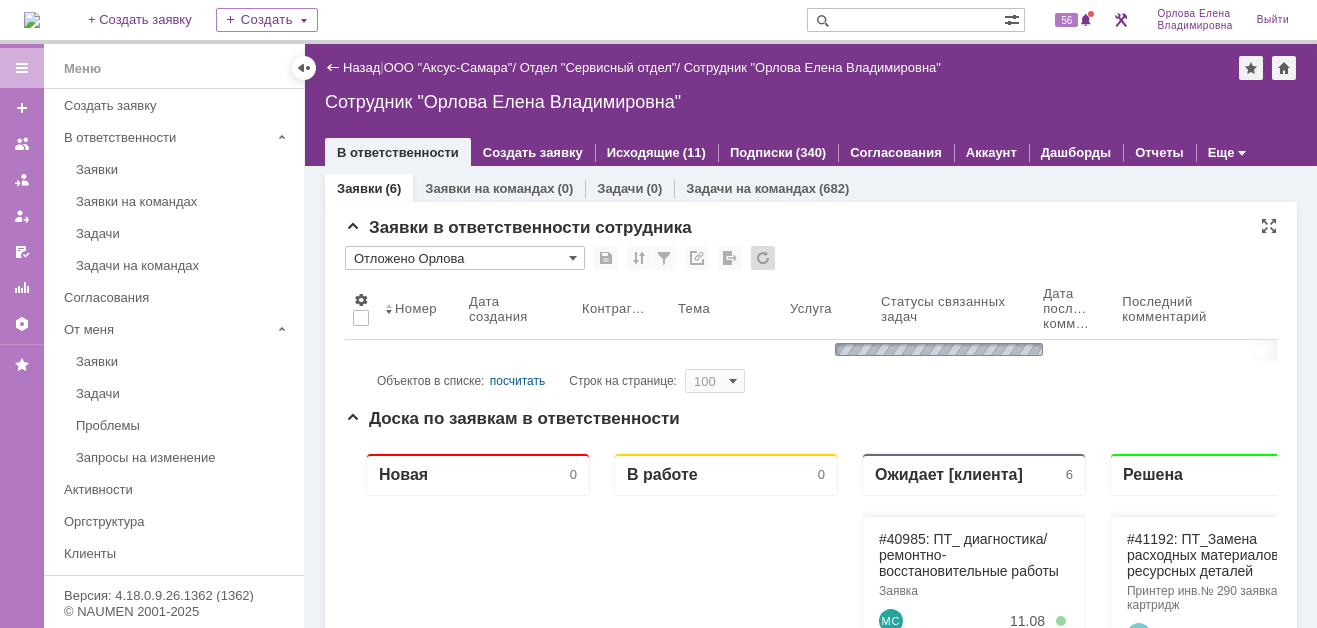 scroll, scrollTop: 0, scrollLeft: 0, axis: both 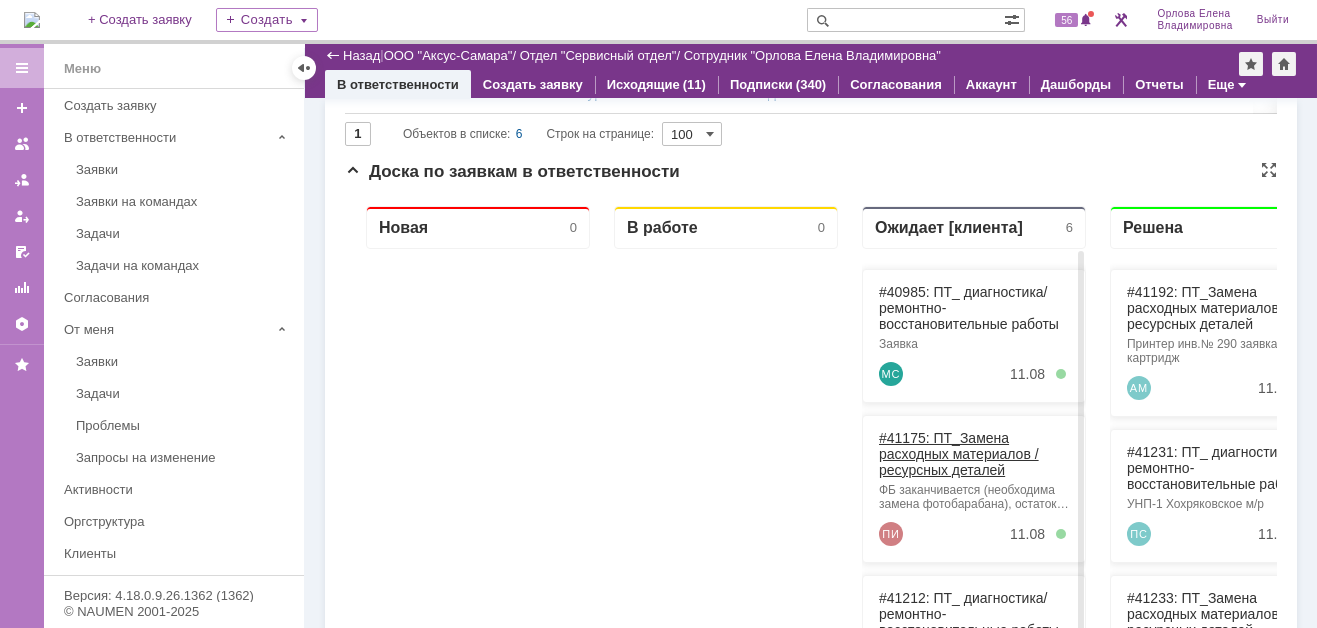 click on "#41175: ПТ_Замена расходных материалов / ресурсных деталей" at bounding box center (959, 454) 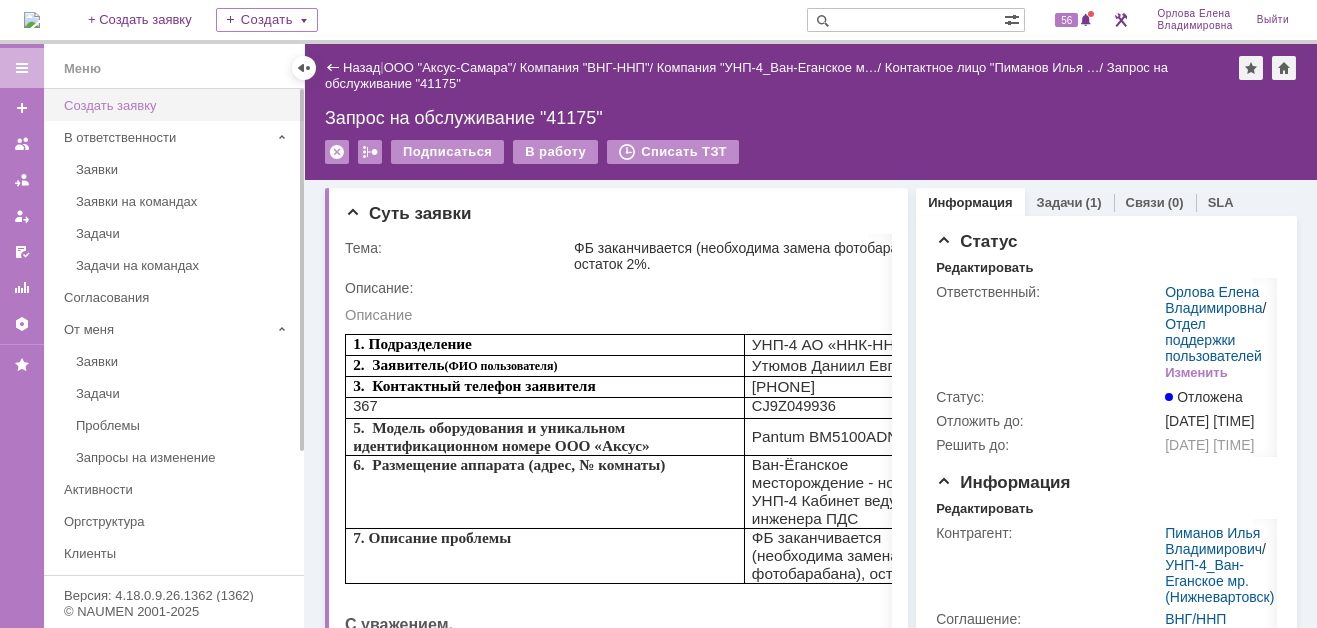 scroll, scrollTop: 0, scrollLeft: 0, axis: both 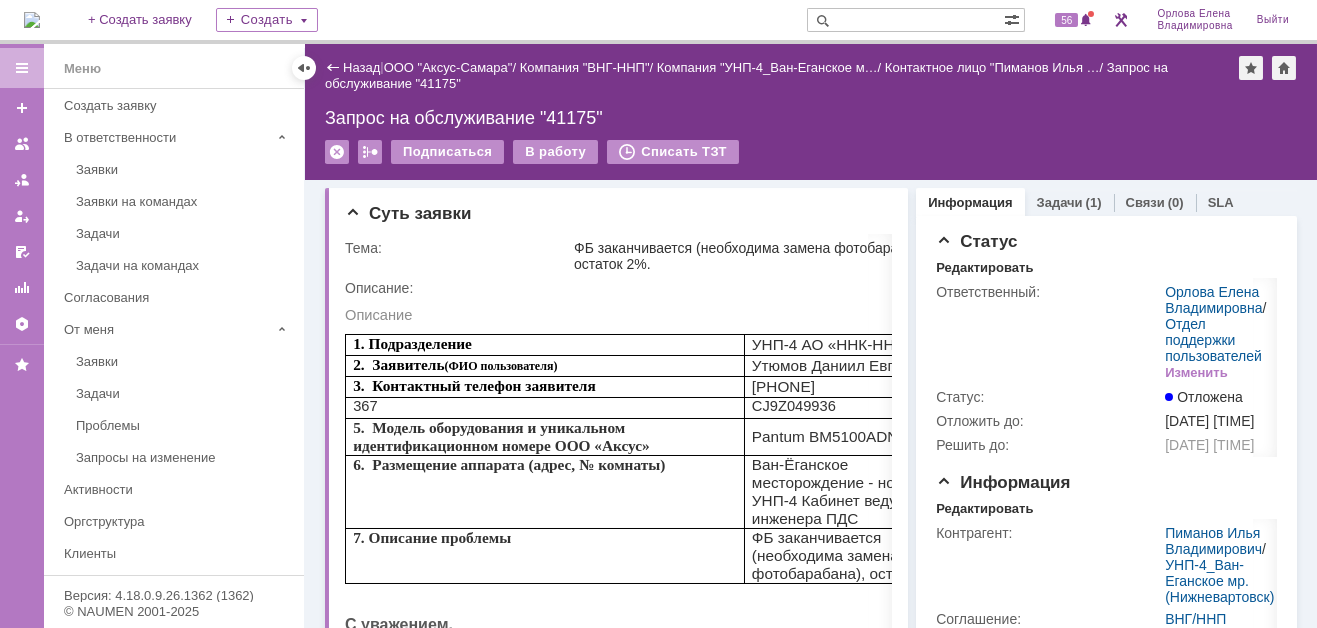 click at bounding box center [32, 20] 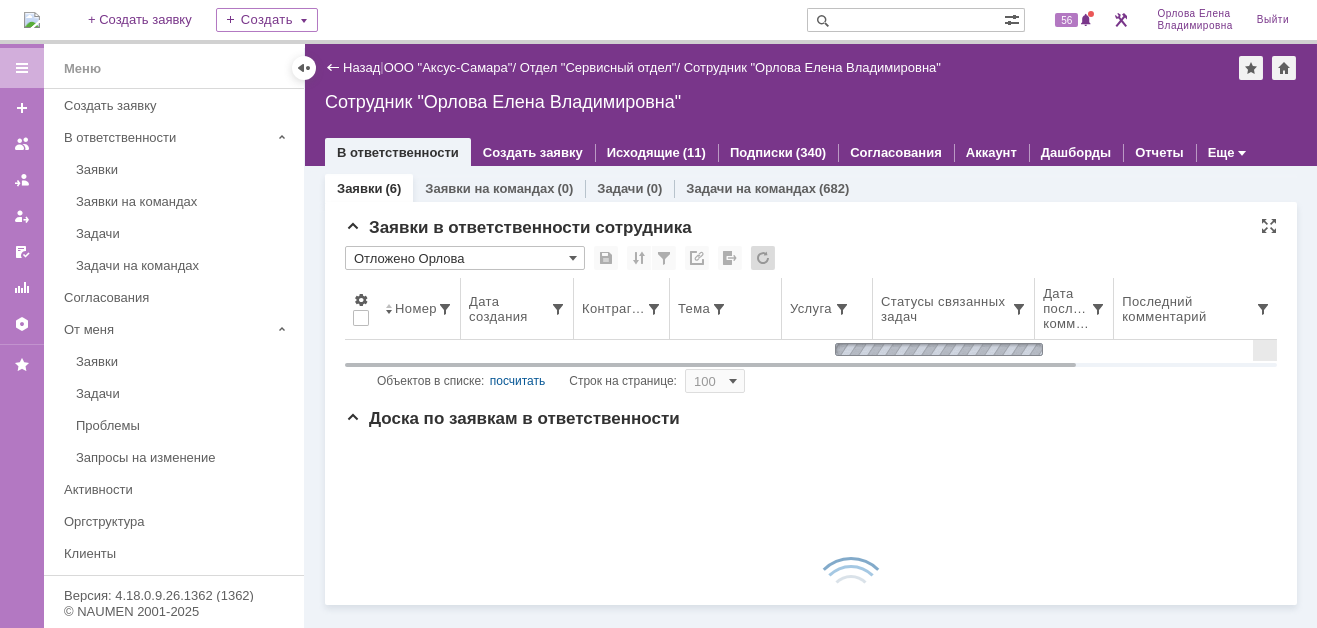 scroll, scrollTop: 0, scrollLeft: 0, axis: both 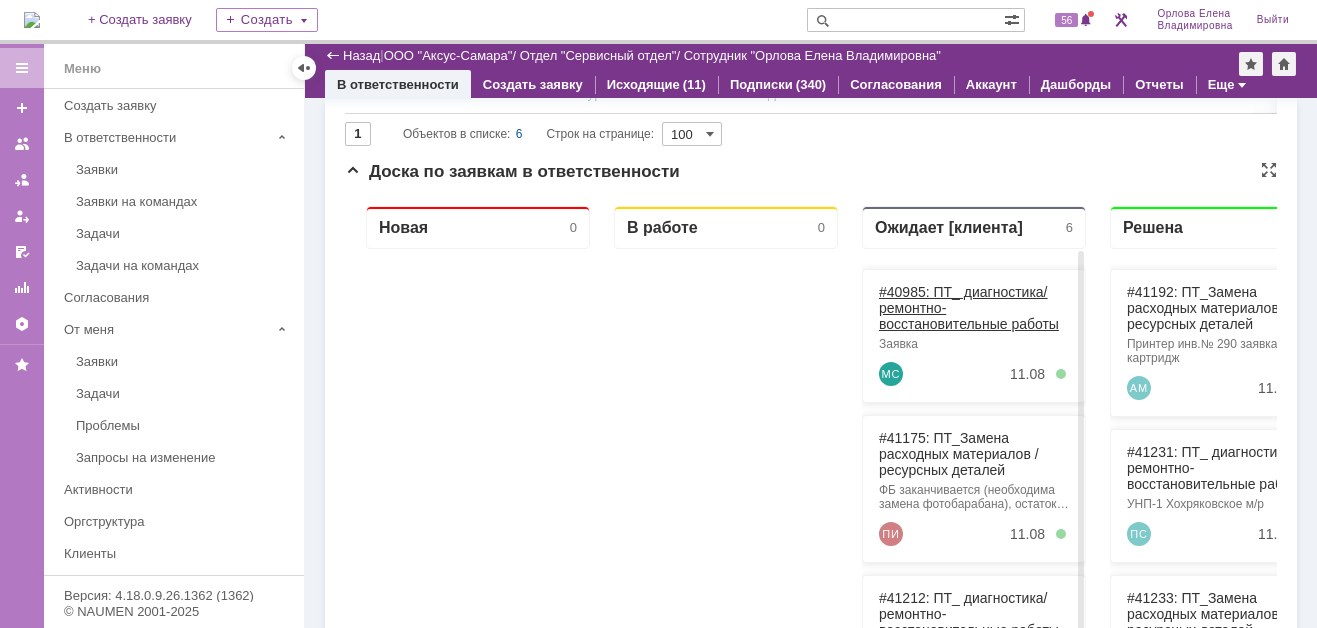 click on "#40985: ПТ_ диагностика/ ремонтно-восстановительные работы" at bounding box center [969, 308] 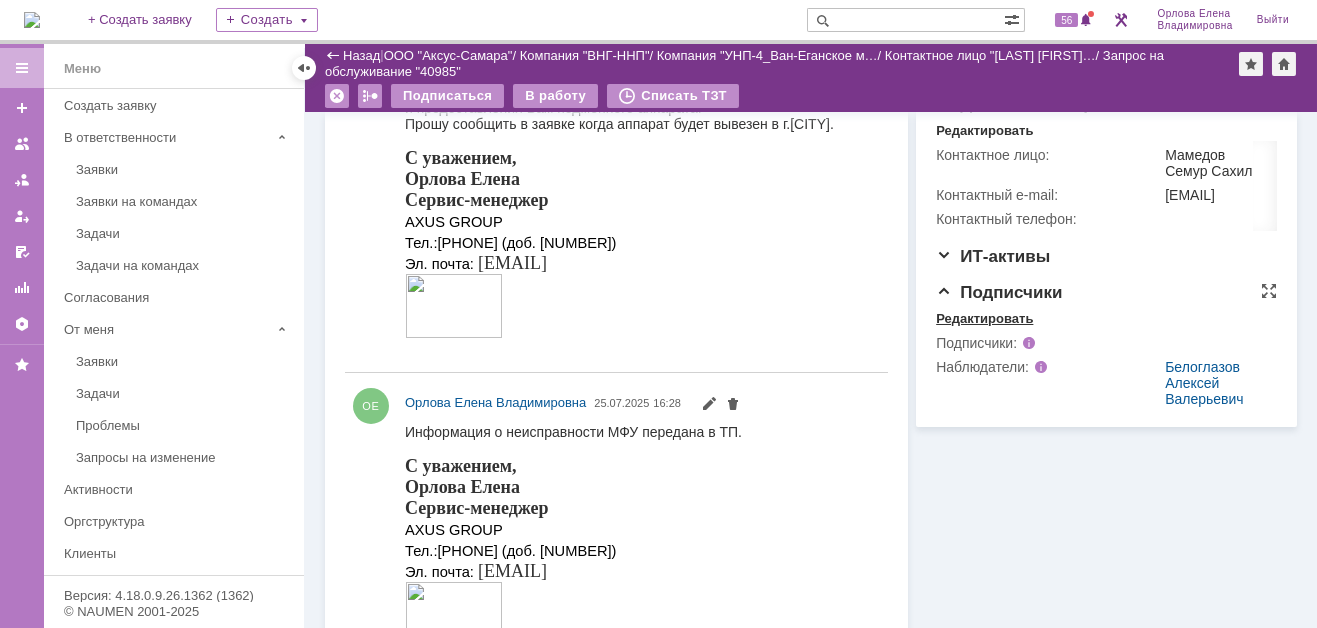 click on "Редактировать" at bounding box center (984, 319) 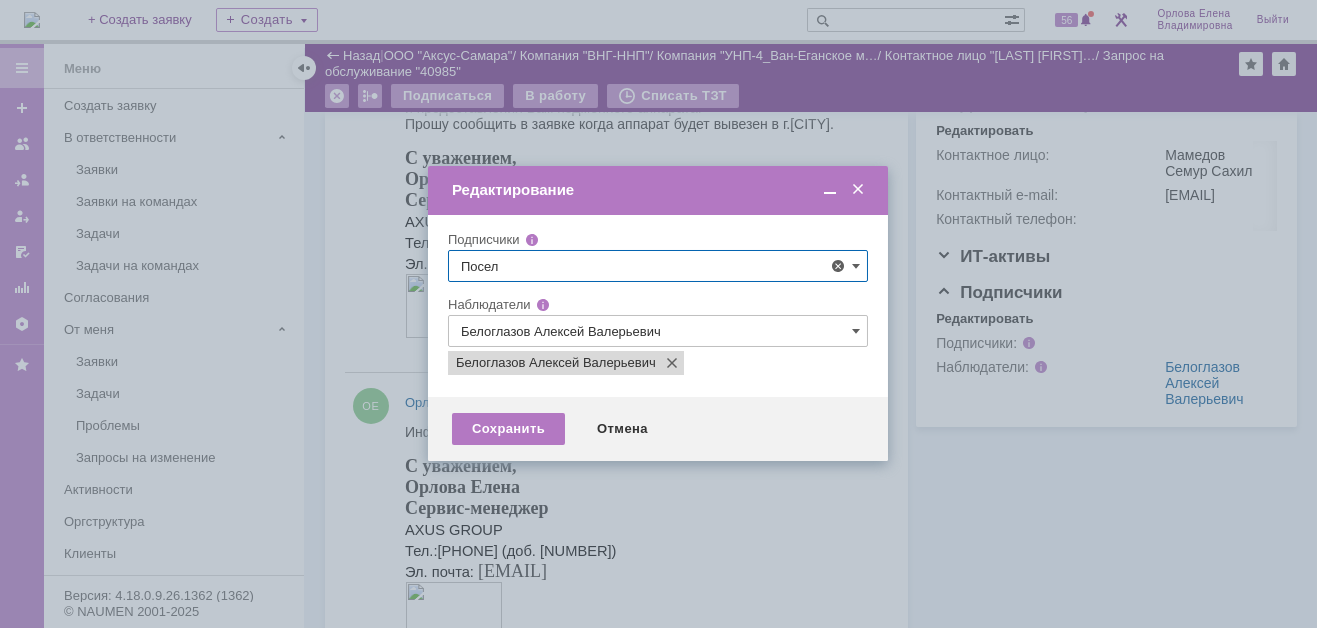 click at bounding box center (533, 379) 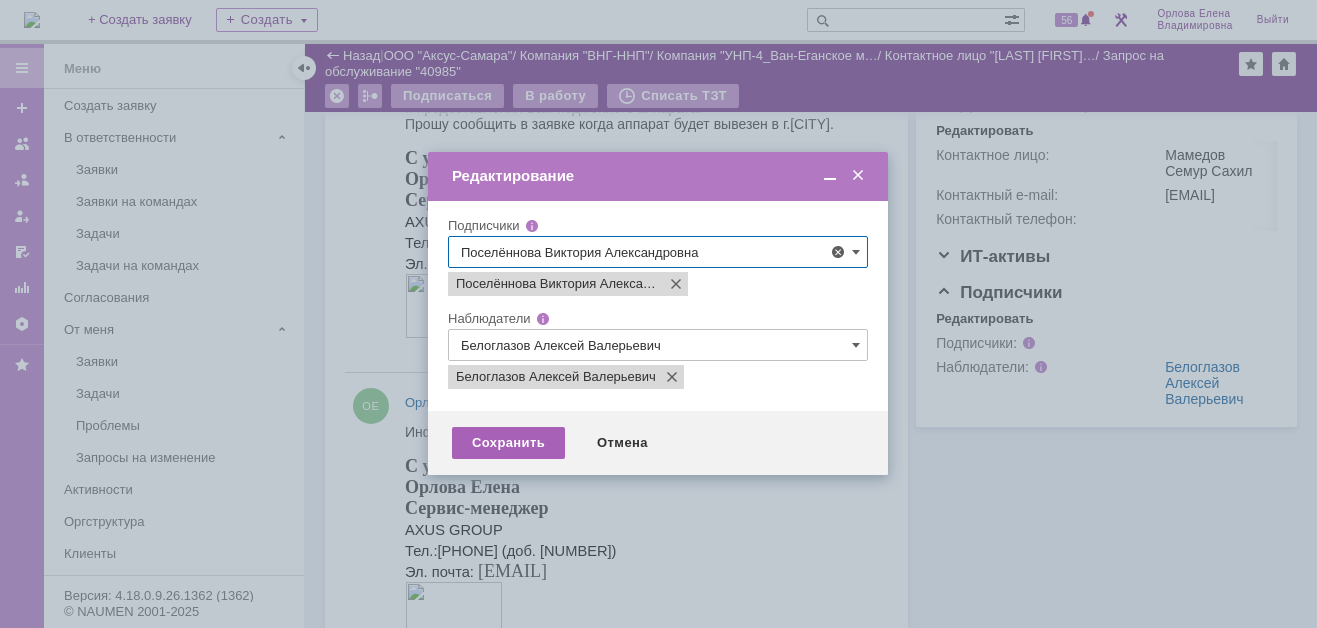 click on "Сохранить" at bounding box center [508, 443] 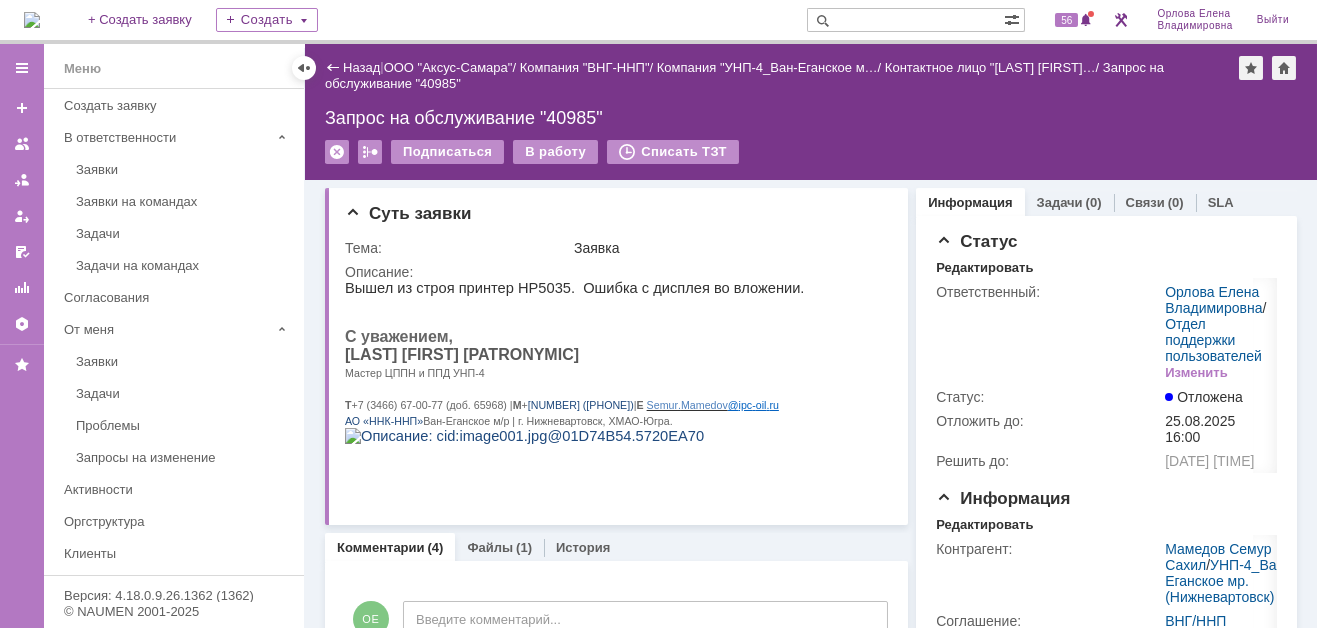click at bounding box center [32, 20] 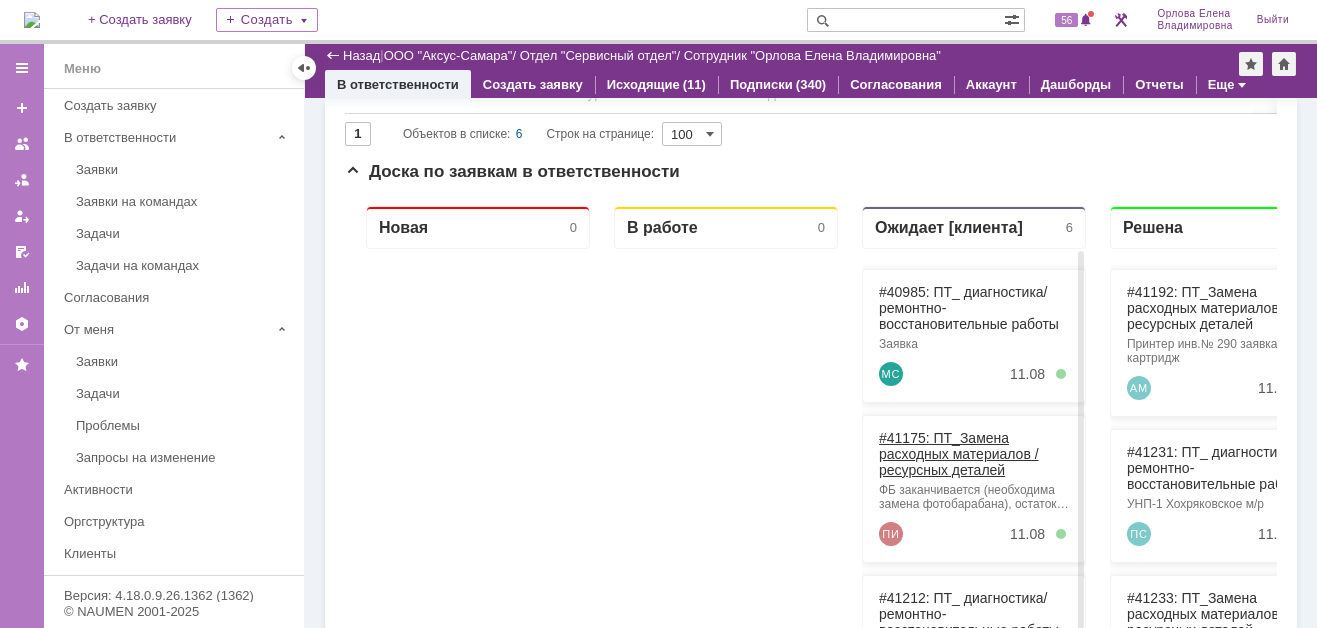 click on "#41175: ПТ_Замена расходных материалов / ресурсных деталей" at bounding box center [959, 454] 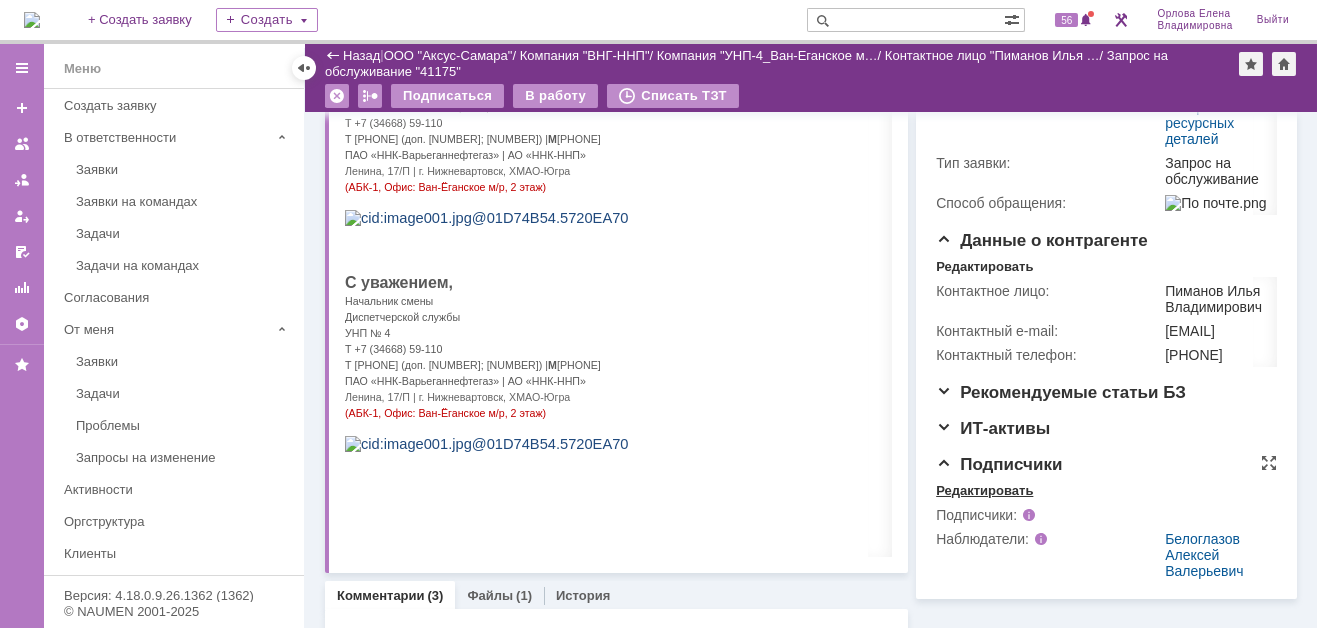 click on "Редактировать" at bounding box center (984, 491) 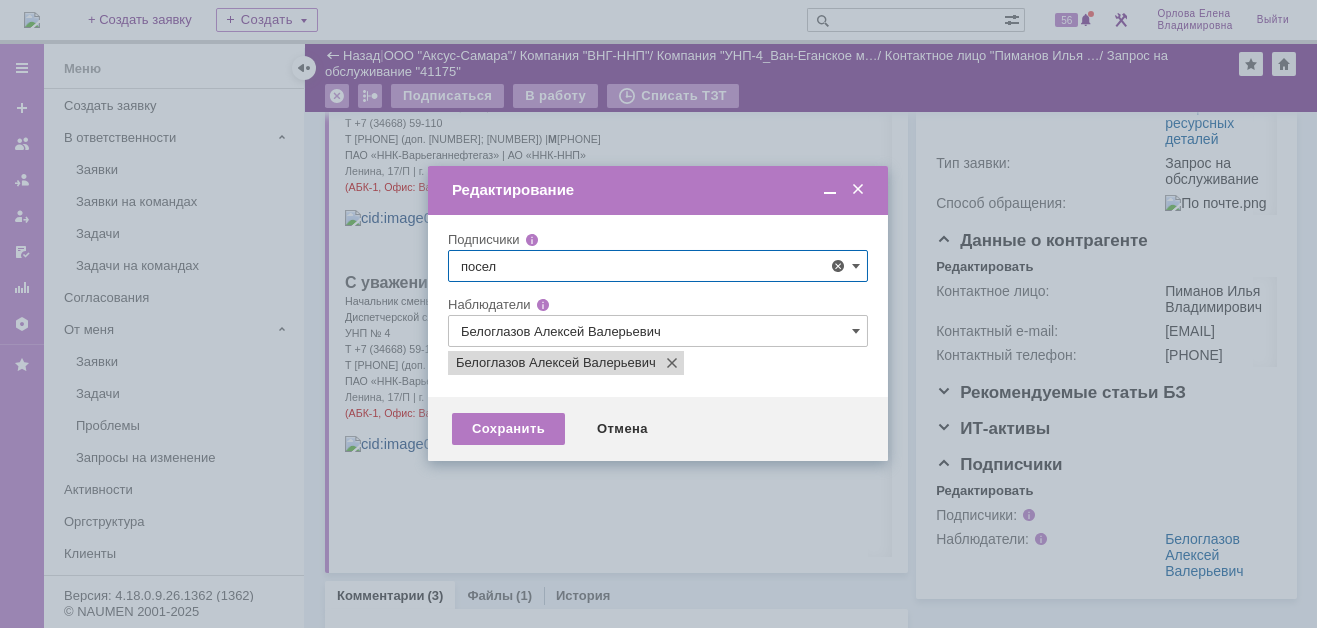 click at bounding box center [533, 379] 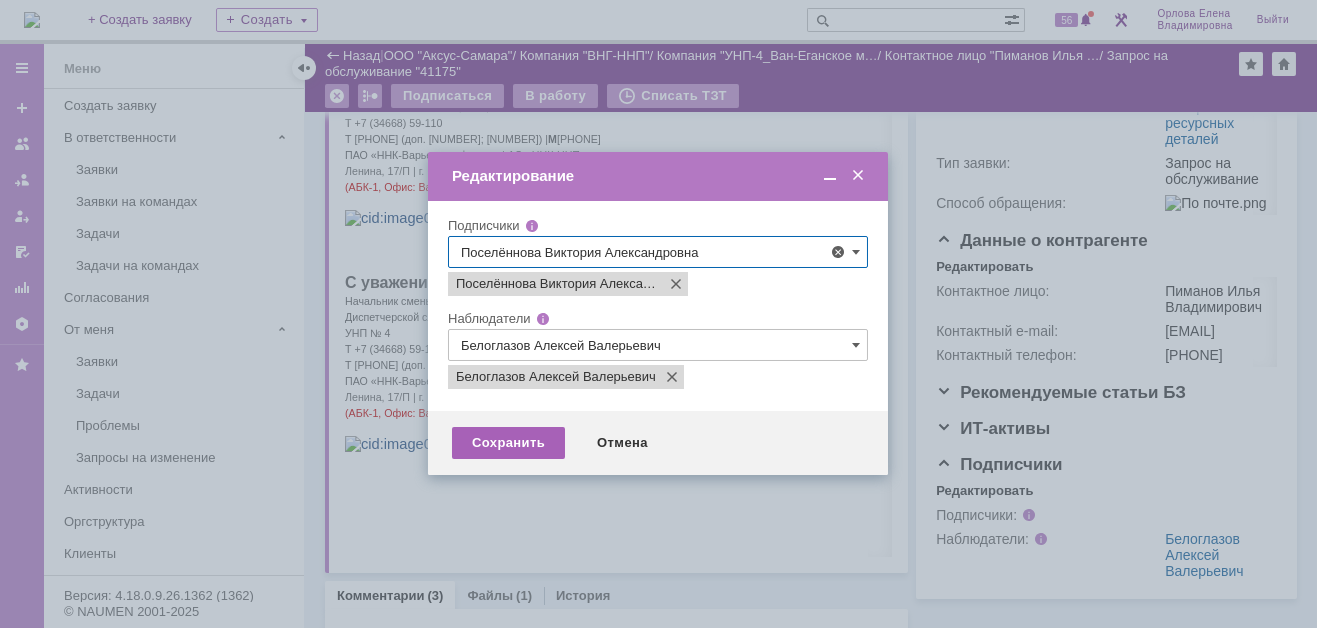 click on "Сохранить" at bounding box center (508, 443) 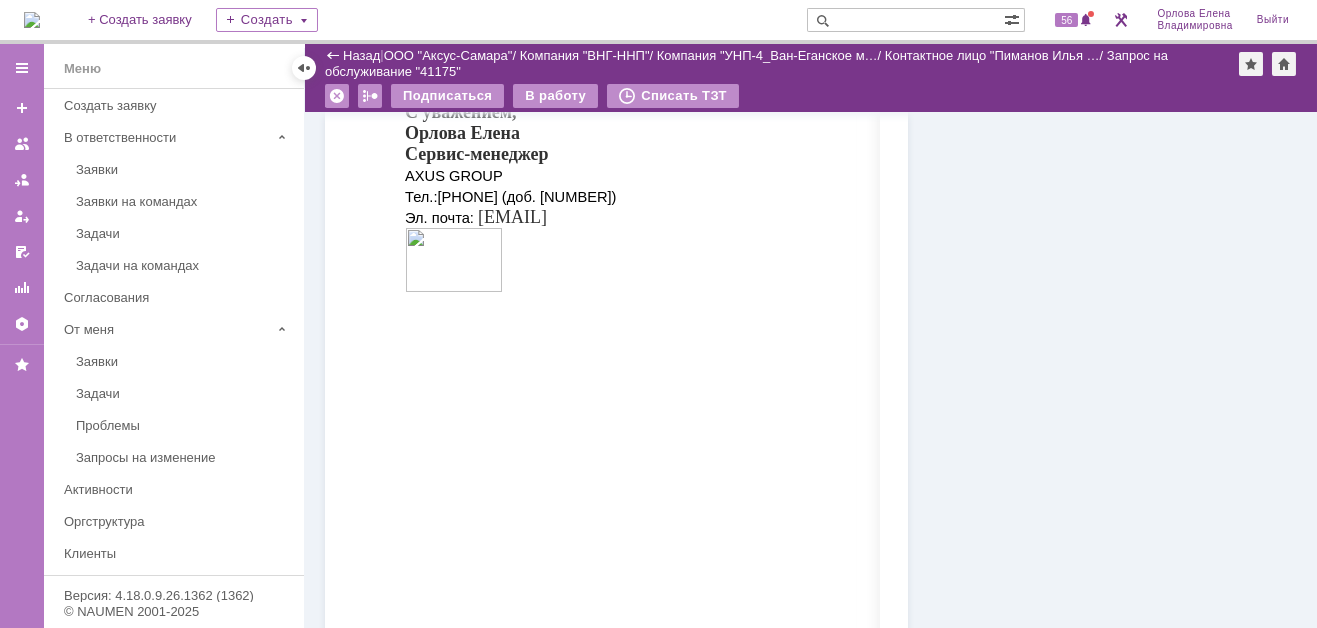 click at bounding box center [32, 20] 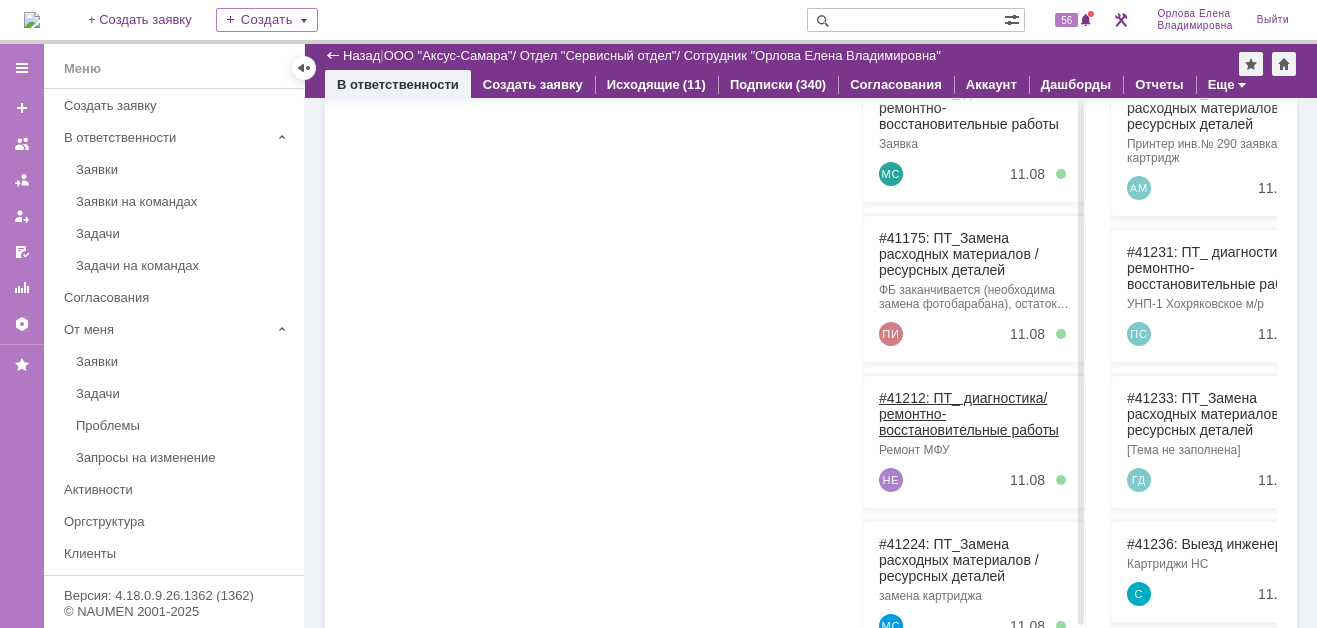 click on "#41212: ПТ_ диагностика/ ремонтно-восстановительные работы" at bounding box center (969, 414) 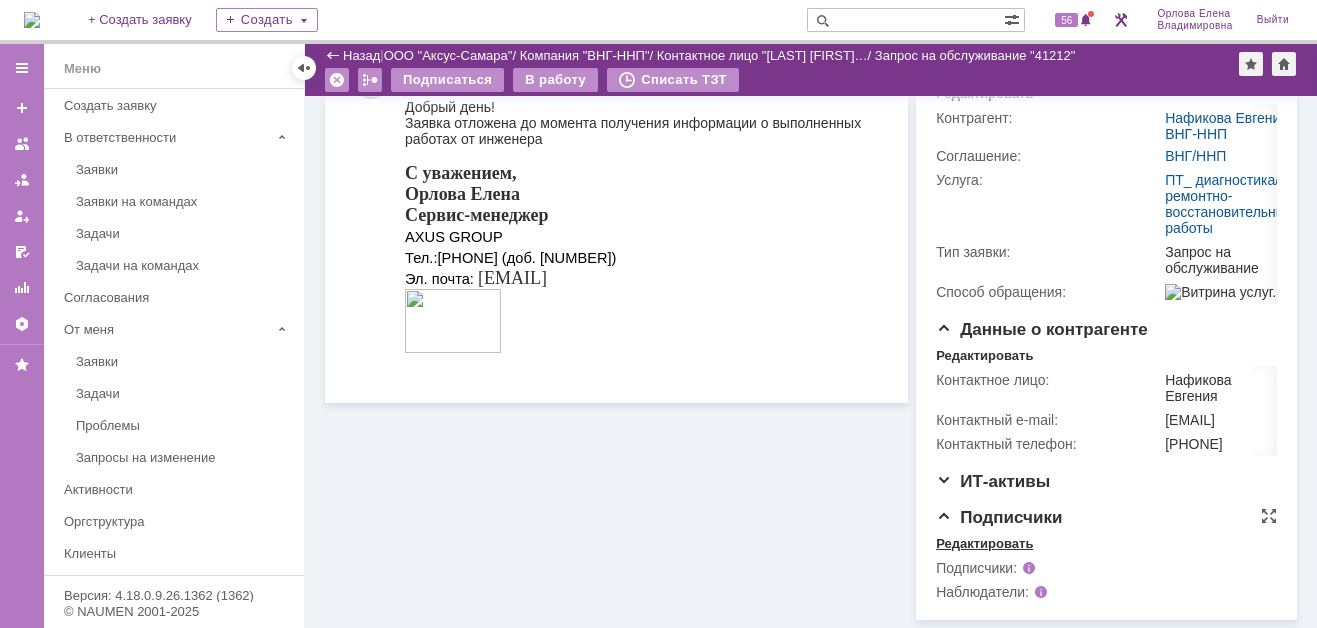 click on "Редактировать" at bounding box center (984, 544) 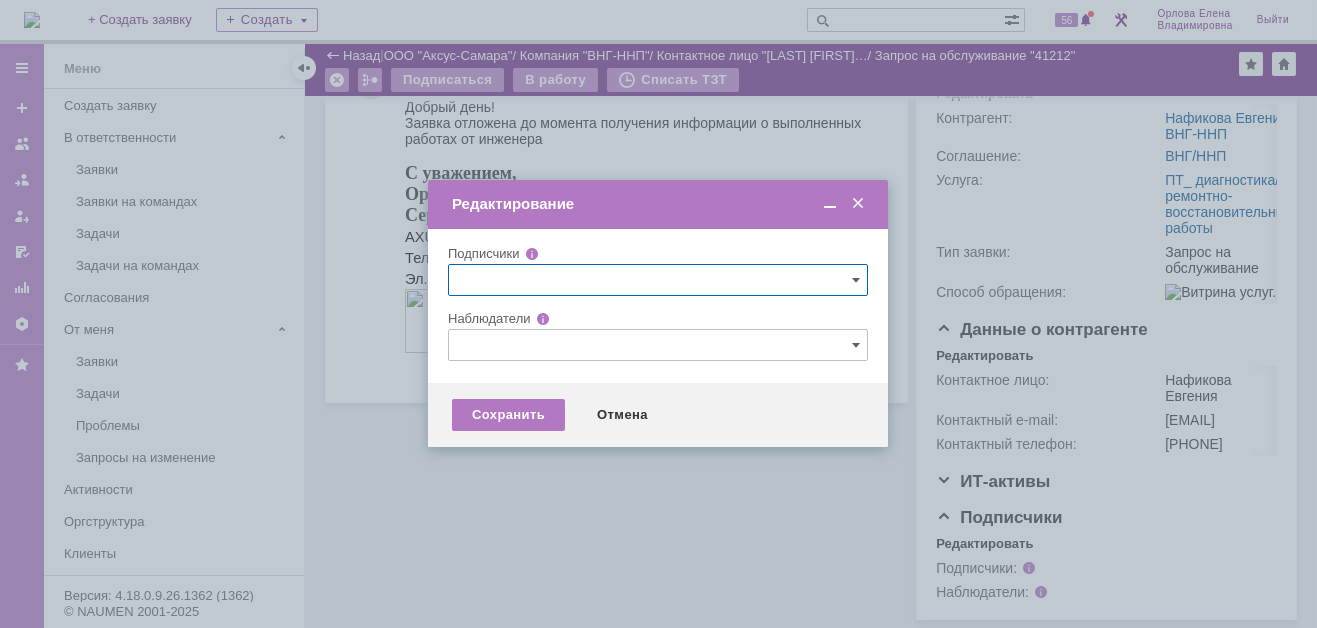 click at bounding box center (658, 280) 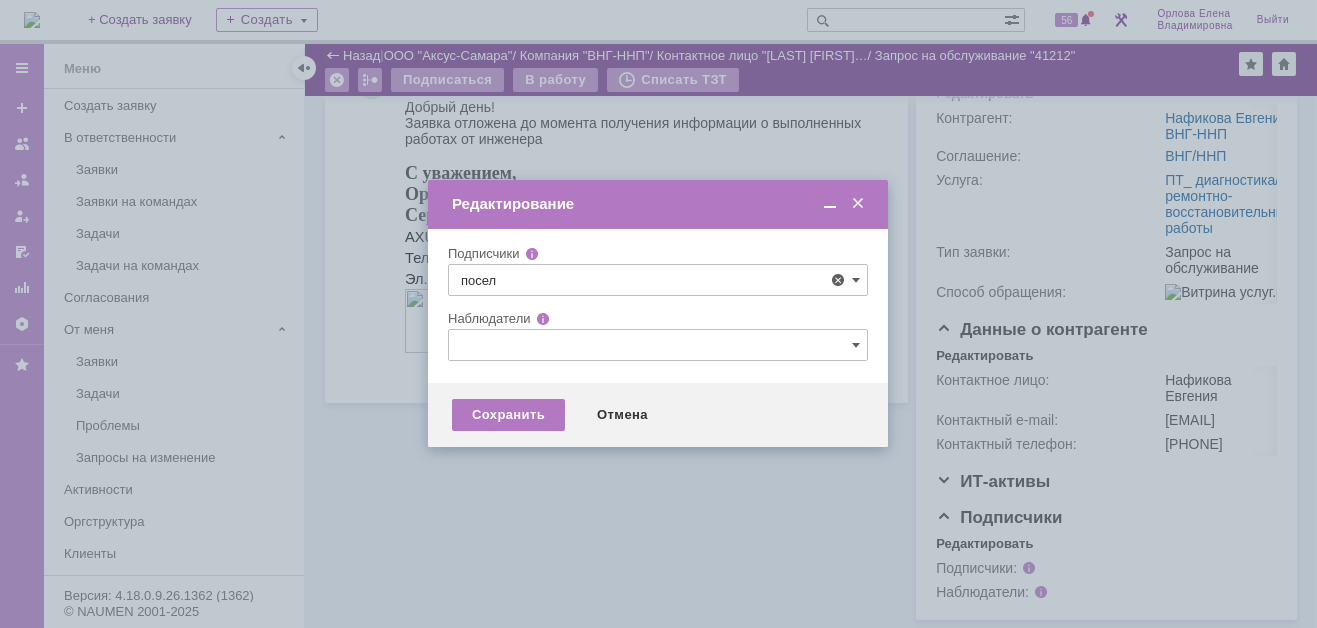 click at bounding box center [533, 393] 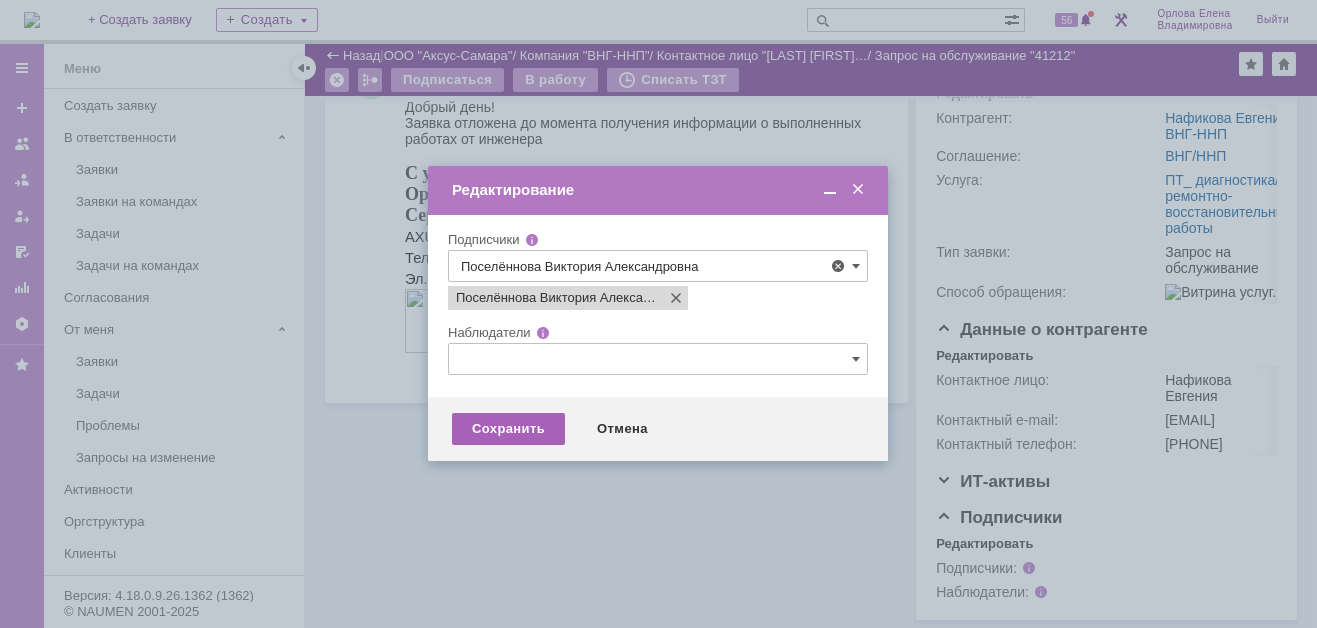 click on "Сохранить" at bounding box center [508, 429] 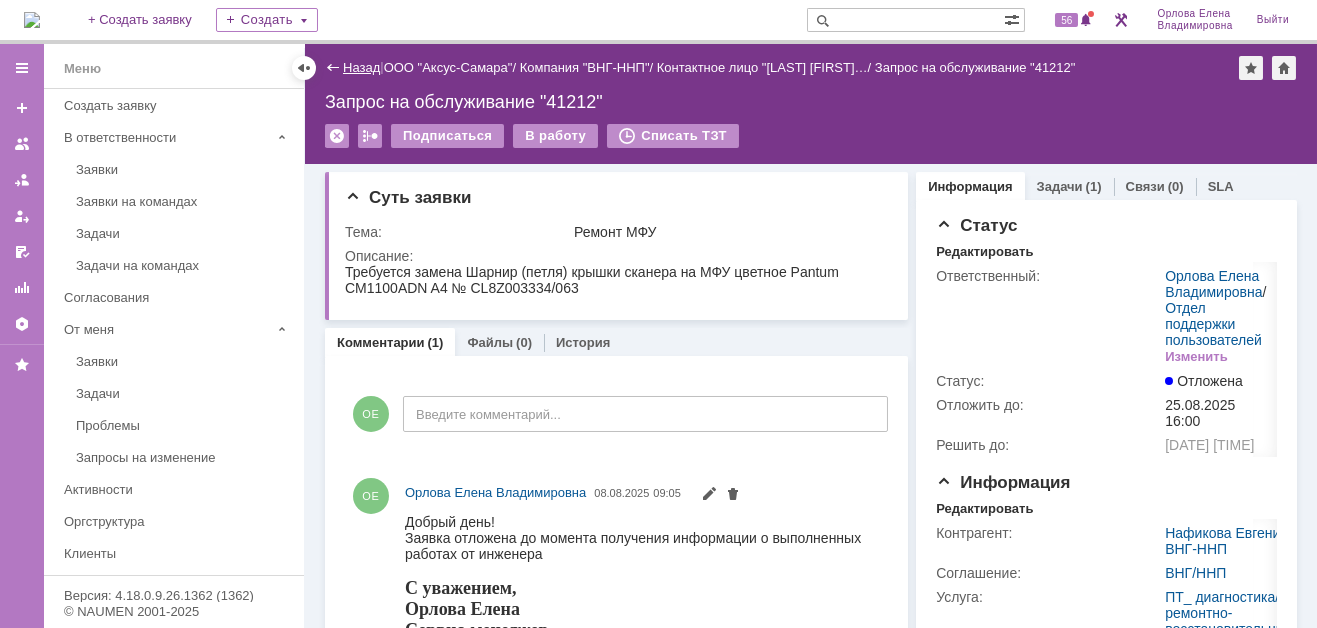 click on "Назад" at bounding box center (361, 67) 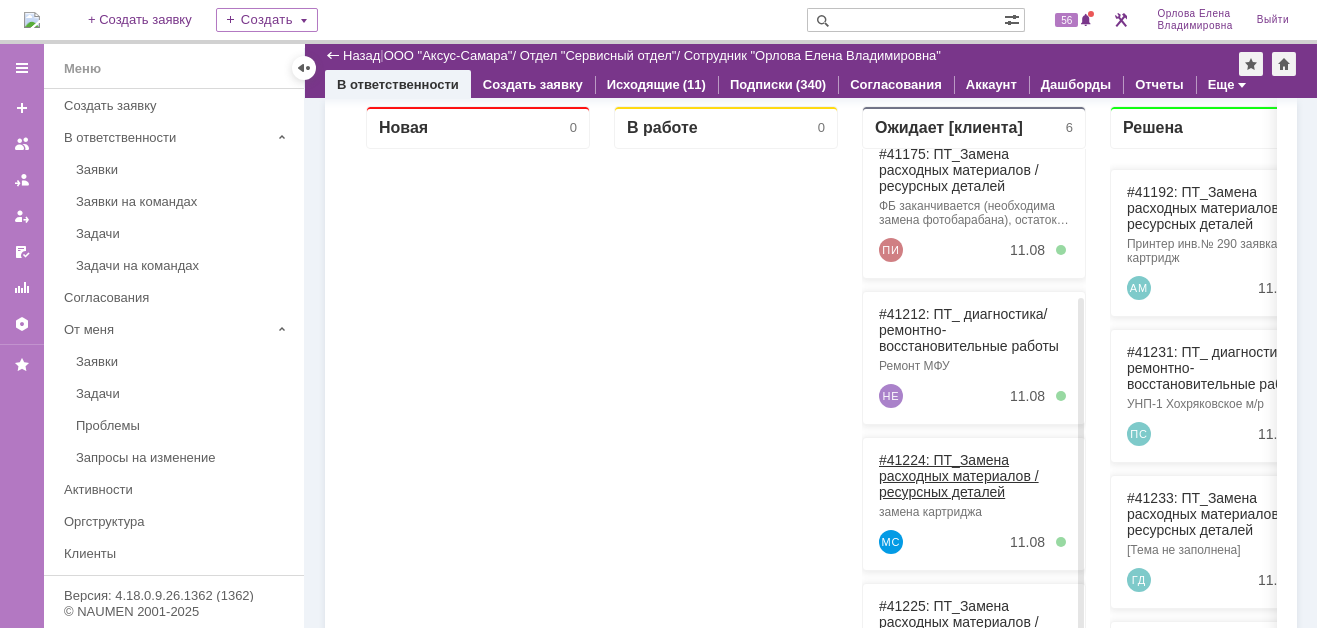 click on "#41224: ПТ_Замена расходных материалов / ресурсных деталей" at bounding box center [959, 476] 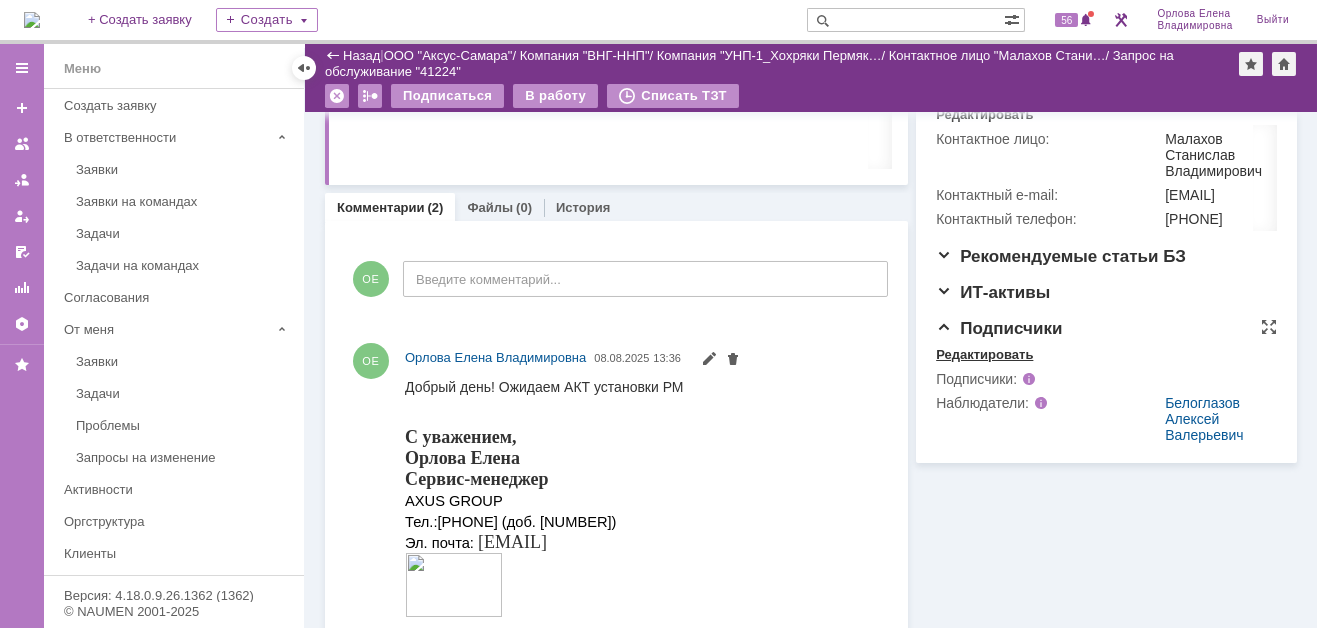 click on "Редактировать" at bounding box center [984, 355] 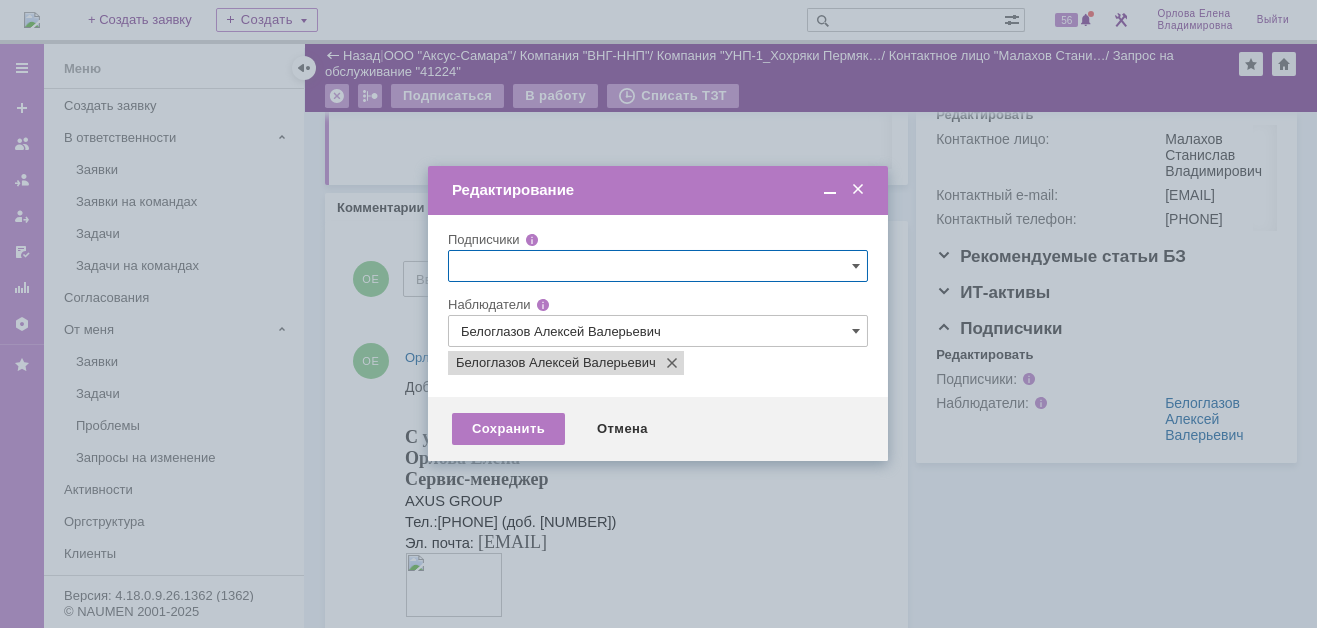 click at bounding box center (658, 266) 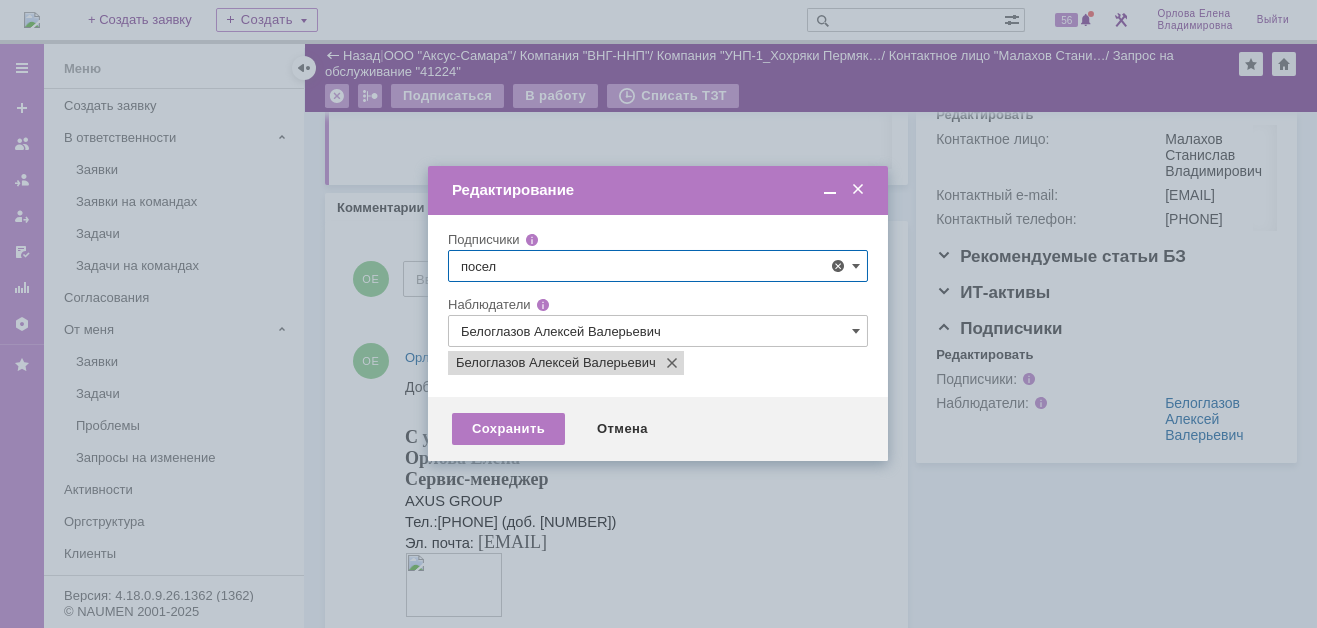 click at bounding box center [533, 379] 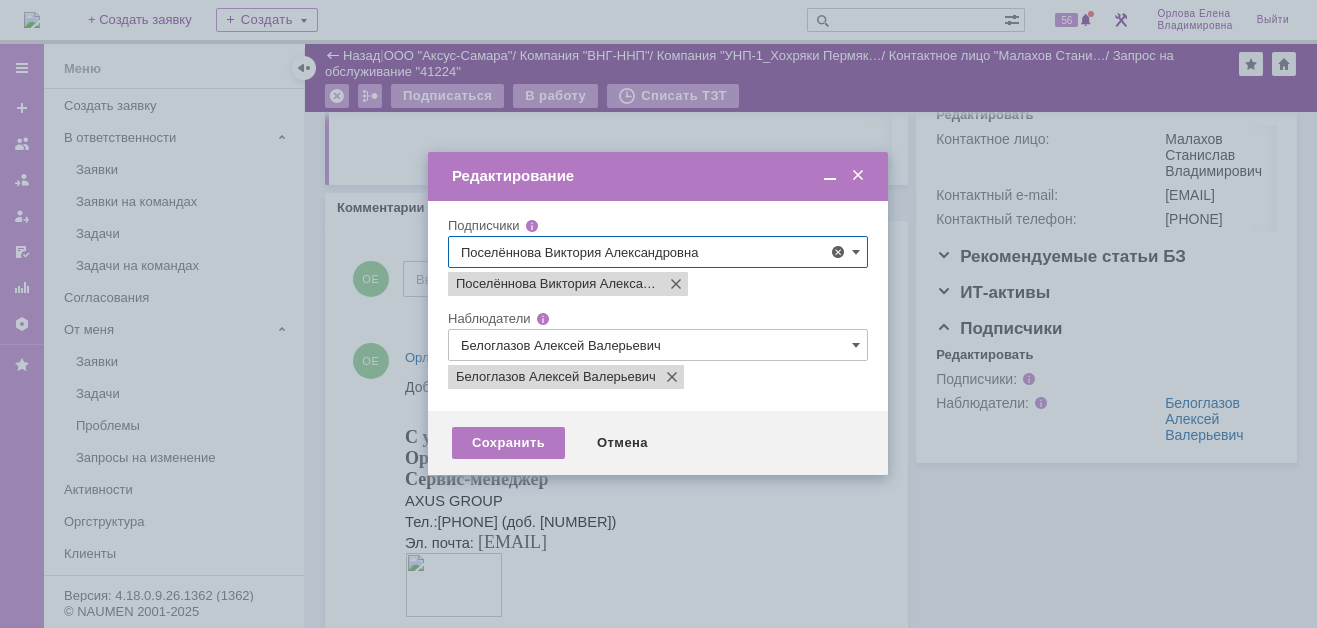 click at bounding box center (658, 314) 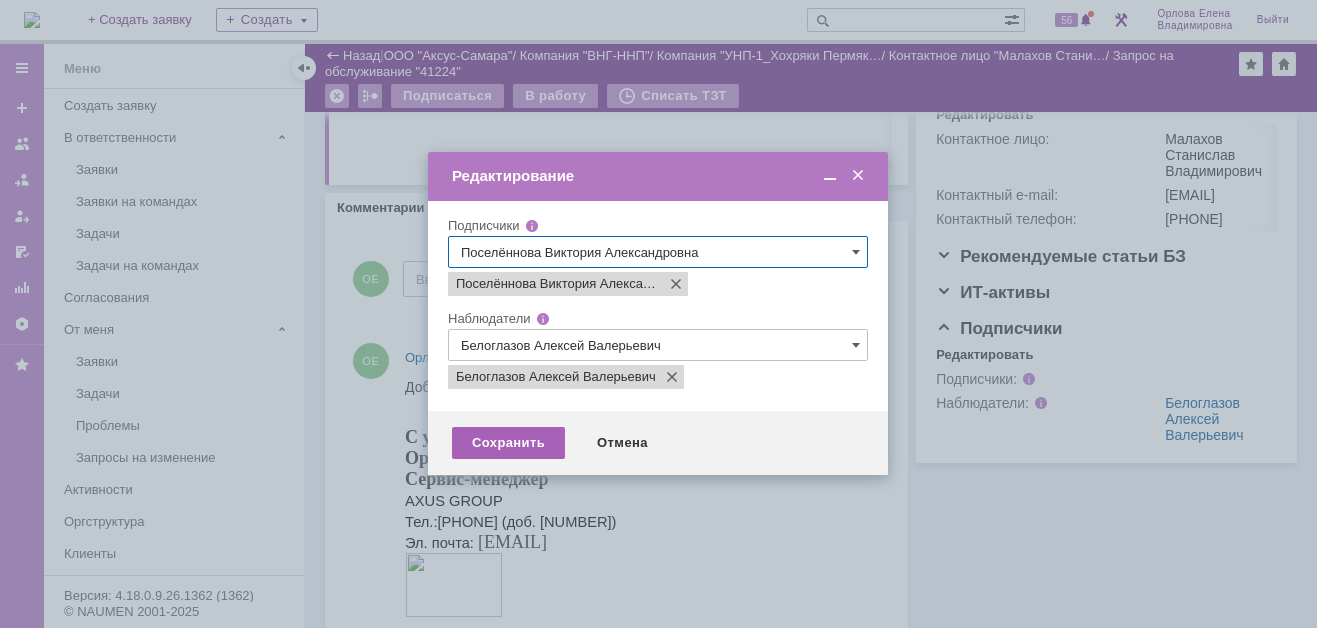 click on "Сохранить" at bounding box center (508, 443) 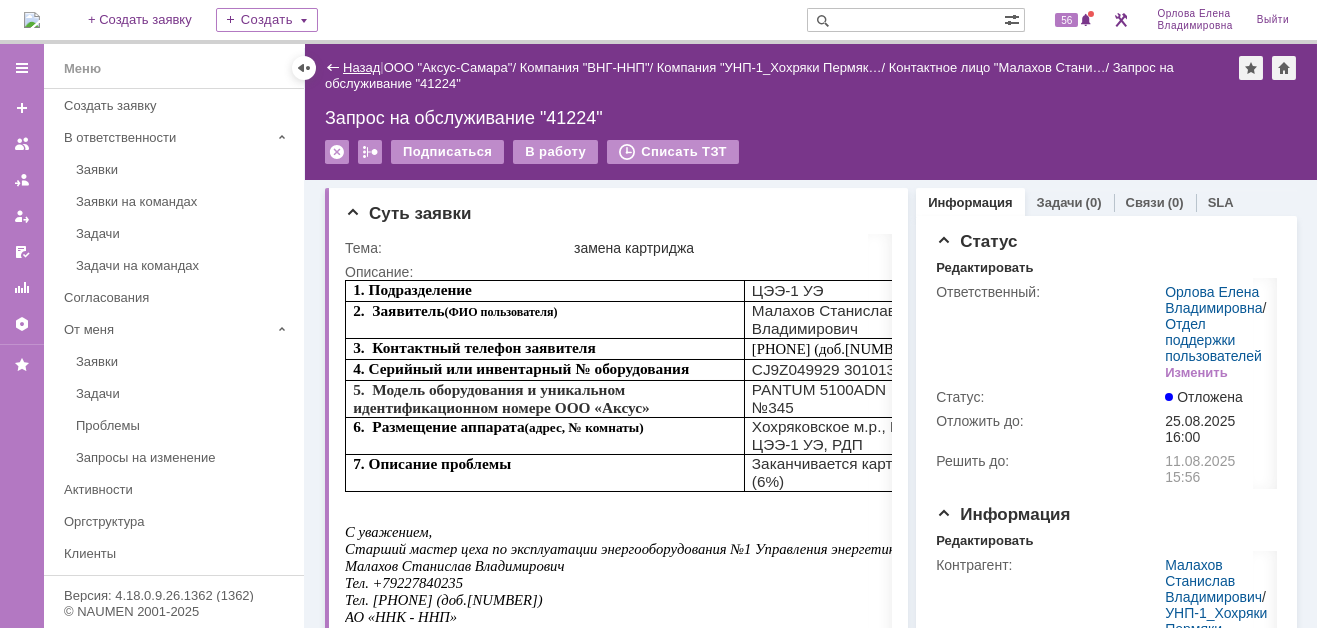 click on "Назад" at bounding box center (361, 67) 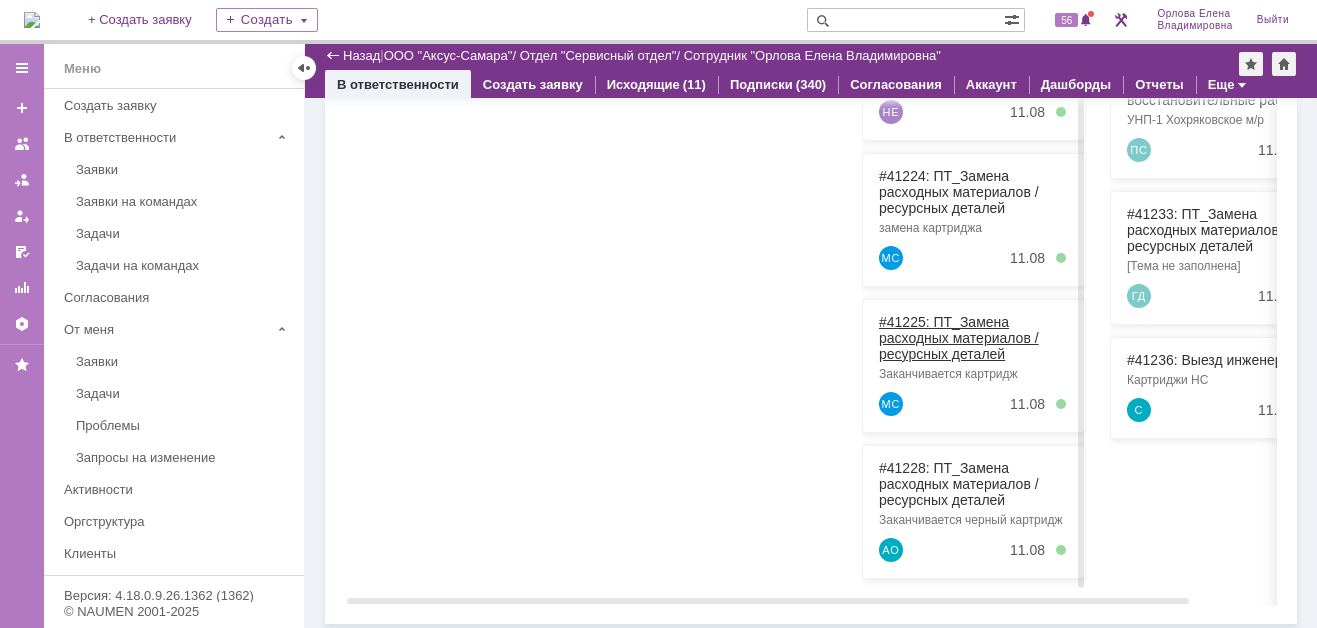 click on "#41225: ПТ_Замена расходных материалов / ресурсных деталей" at bounding box center (959, 338) 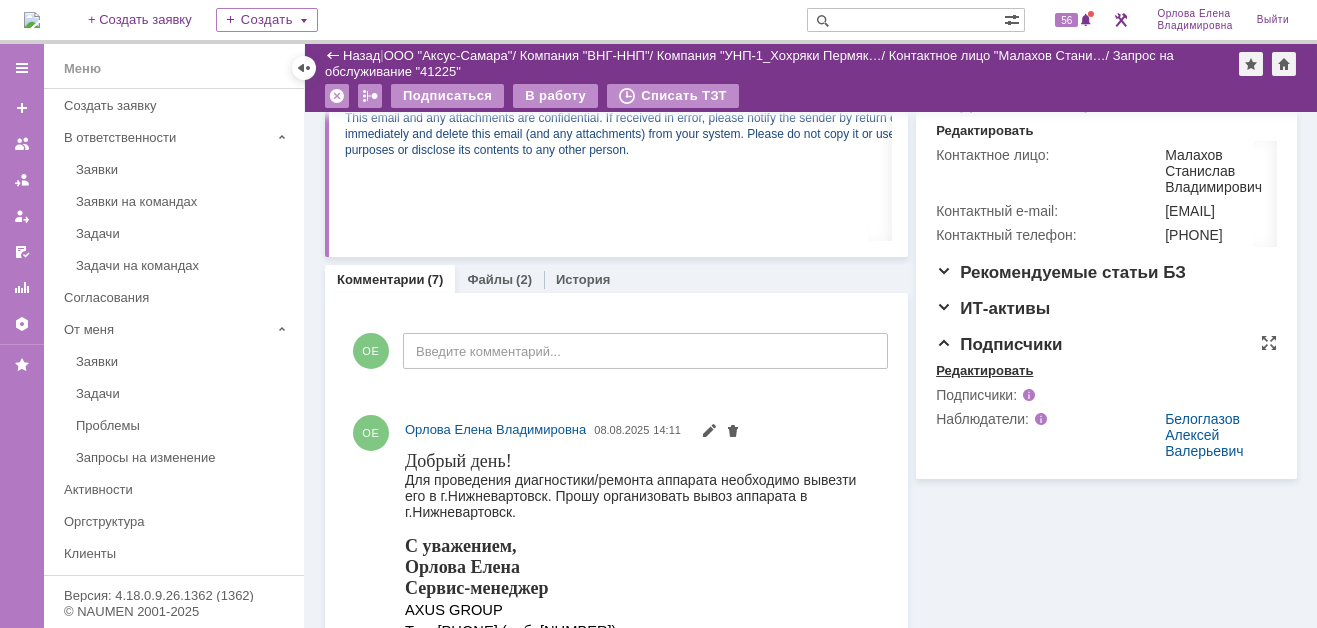 click on "Редактировать" at bounding box center (984, 371) 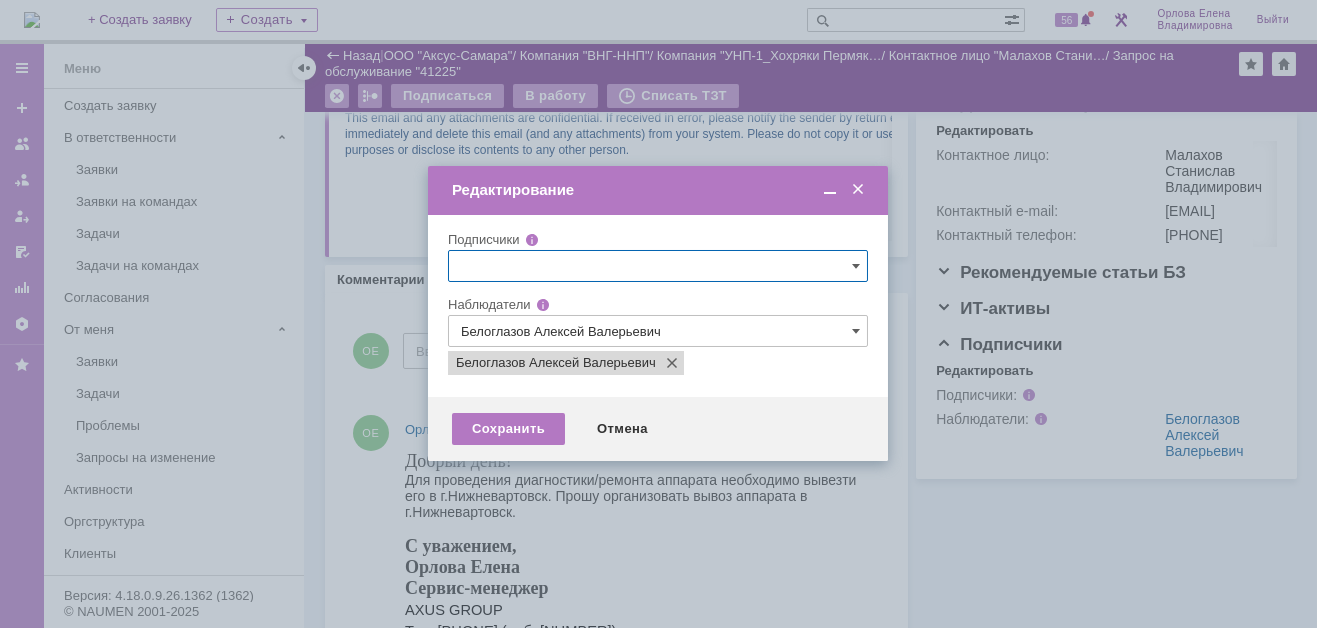 click at bounding box center [658, 266] 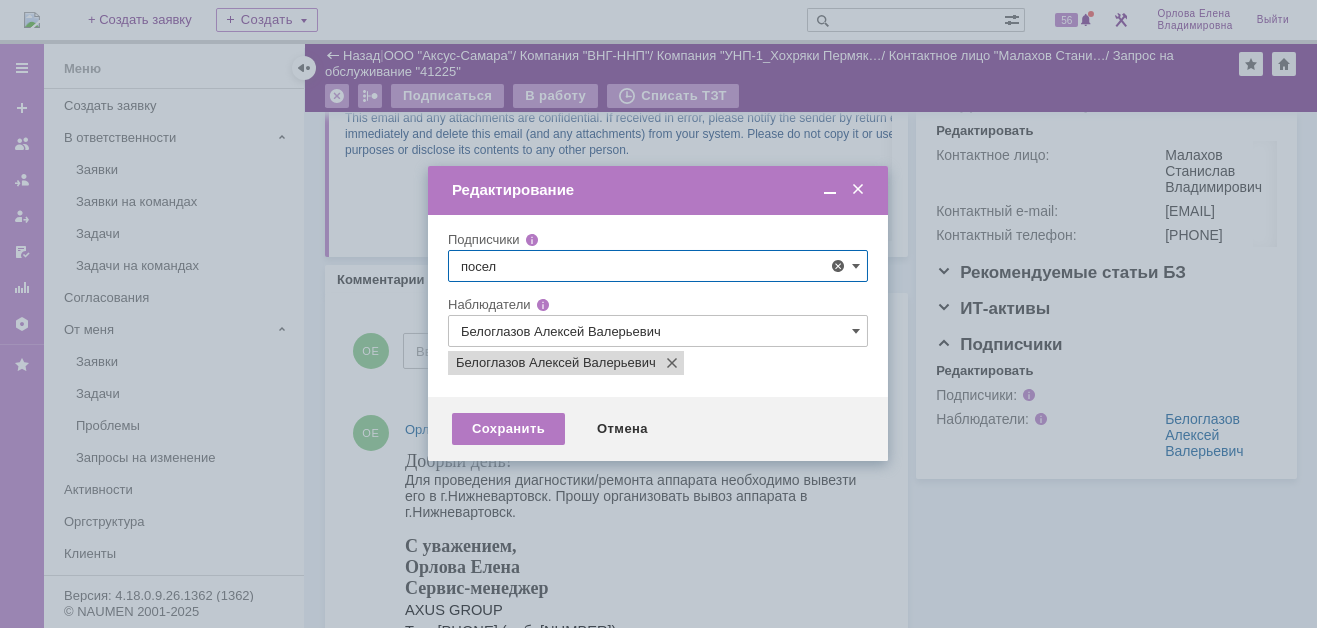 click at bounding box center (533, 379) 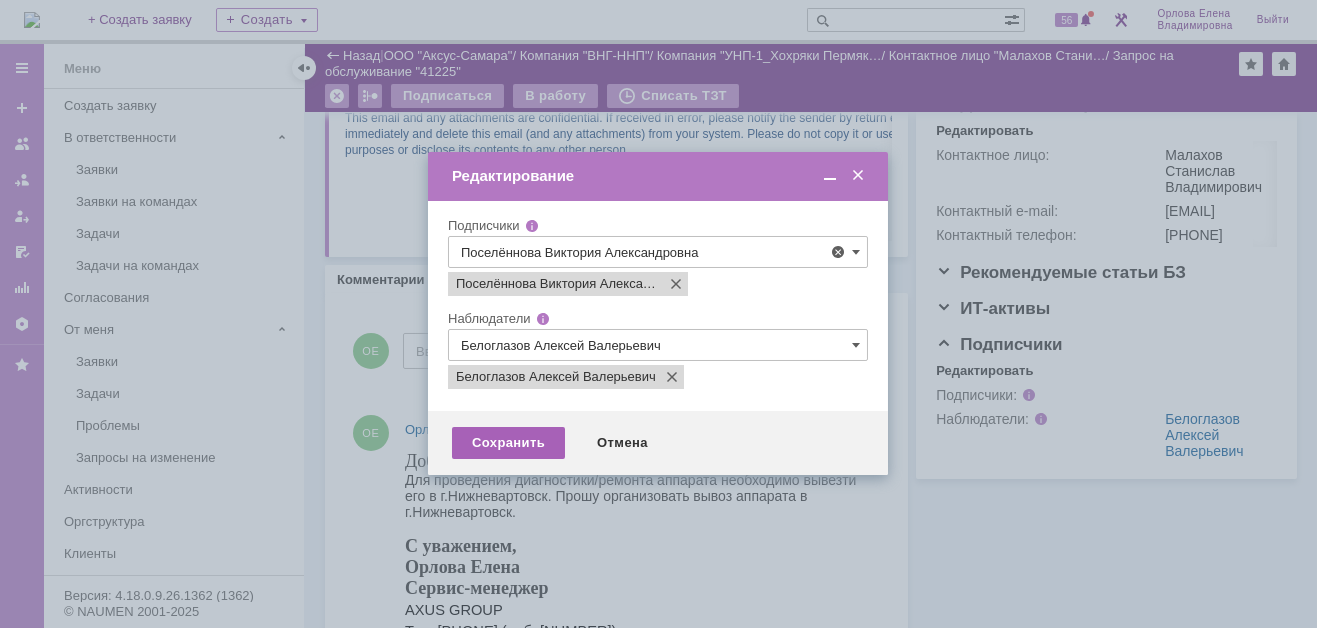 click on "Сохранить" at bounding box center [508, 443] 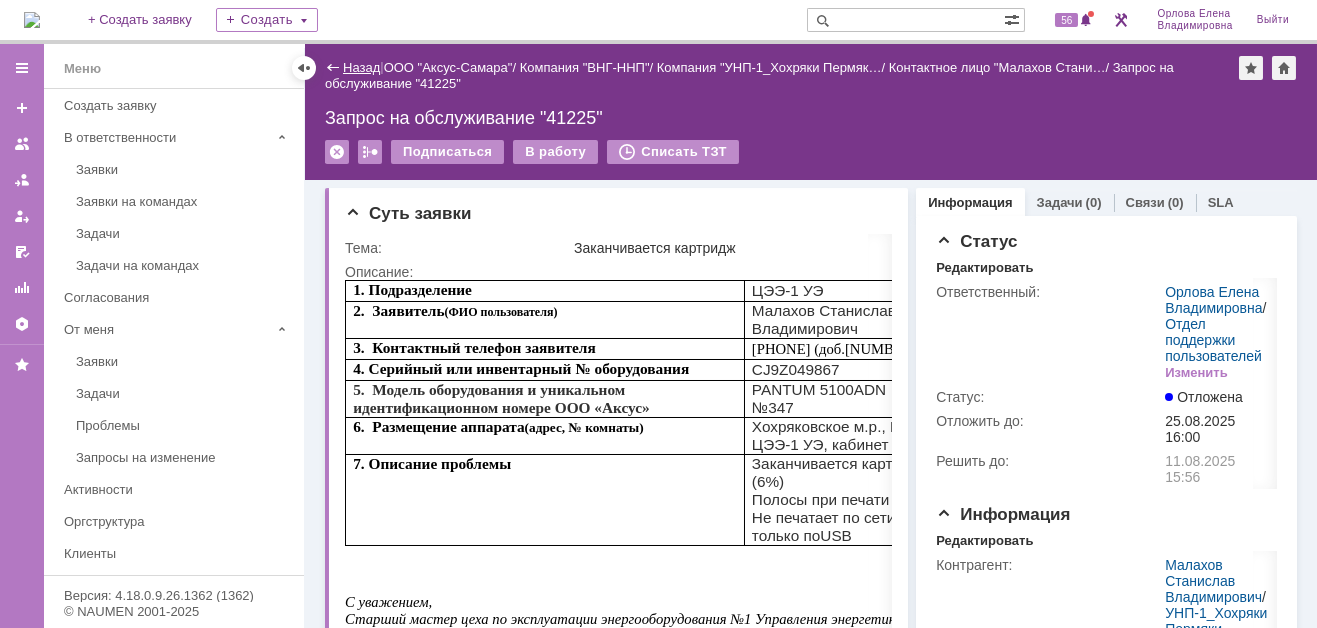 click on "Назад" at bounding box center [361, 67] 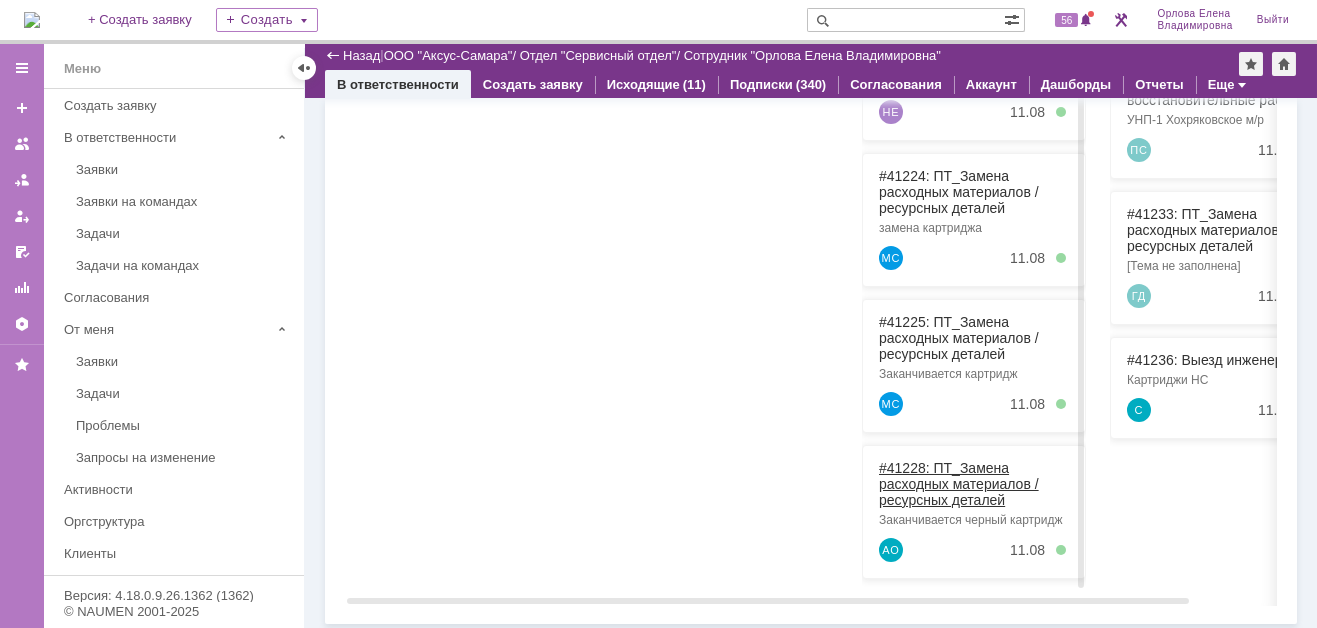 click on "#41228: ПТ_Замена расходных материалов / ресурсных деталей" at bounding box center [959, 484] 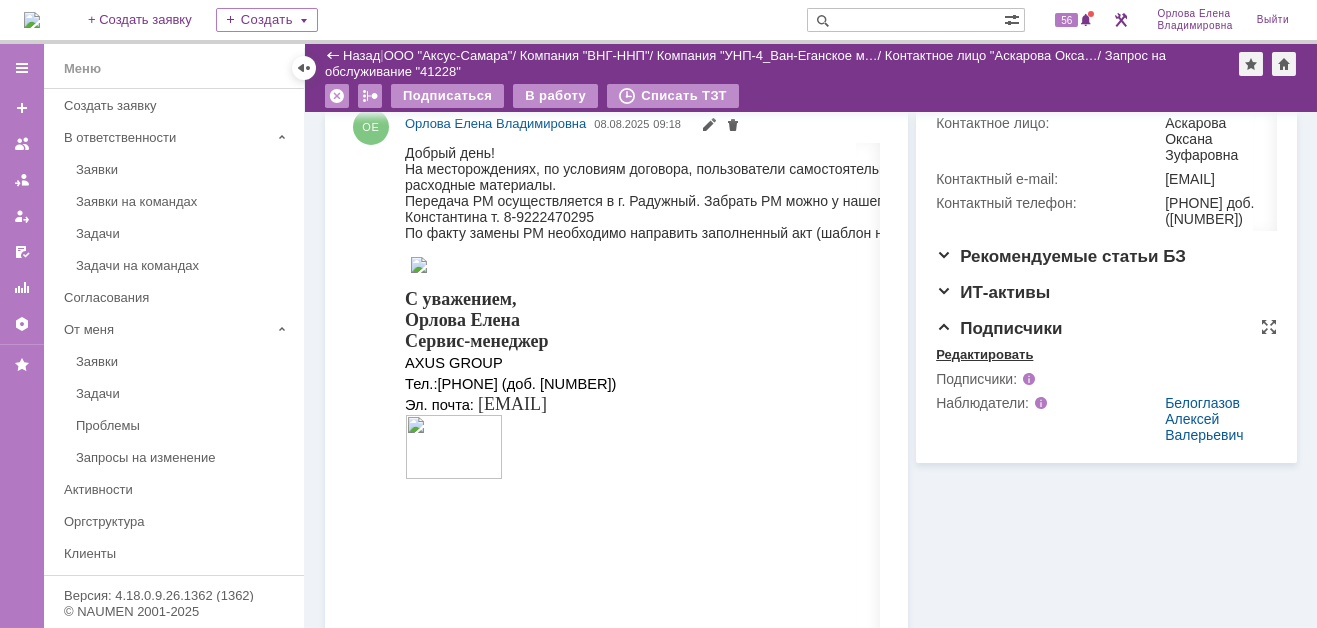 click on "Редактировать" at bounding box center [984, 355] 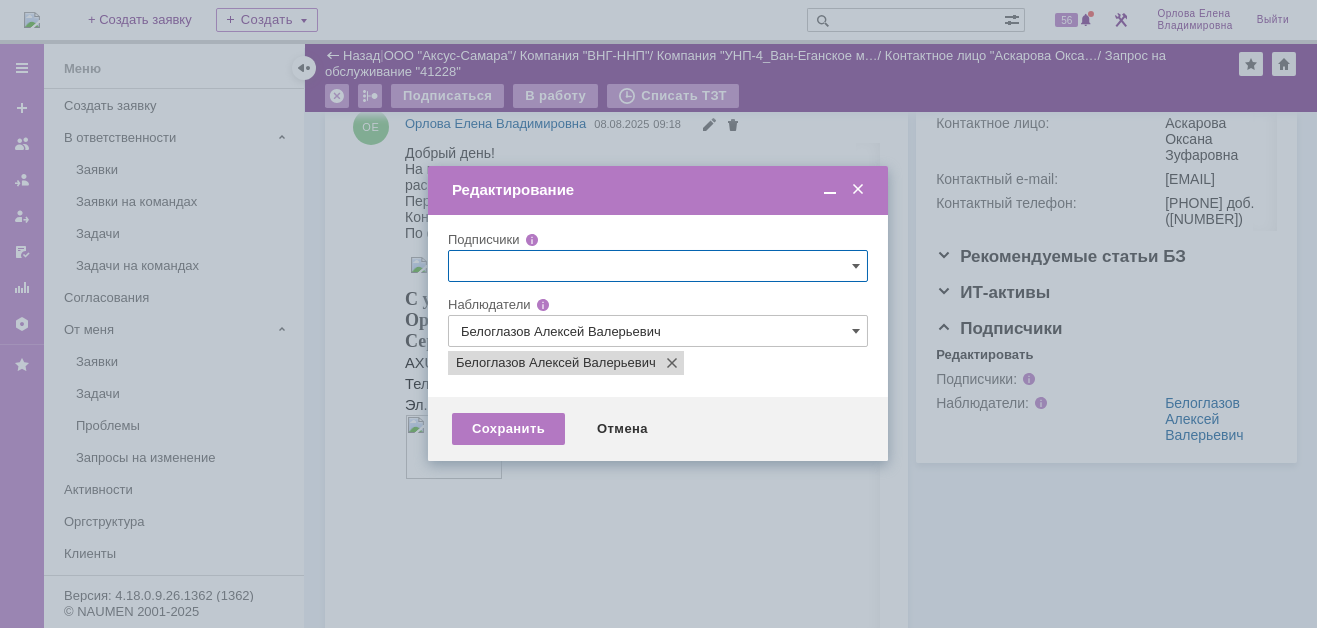 click at bounding box center [658, 266] 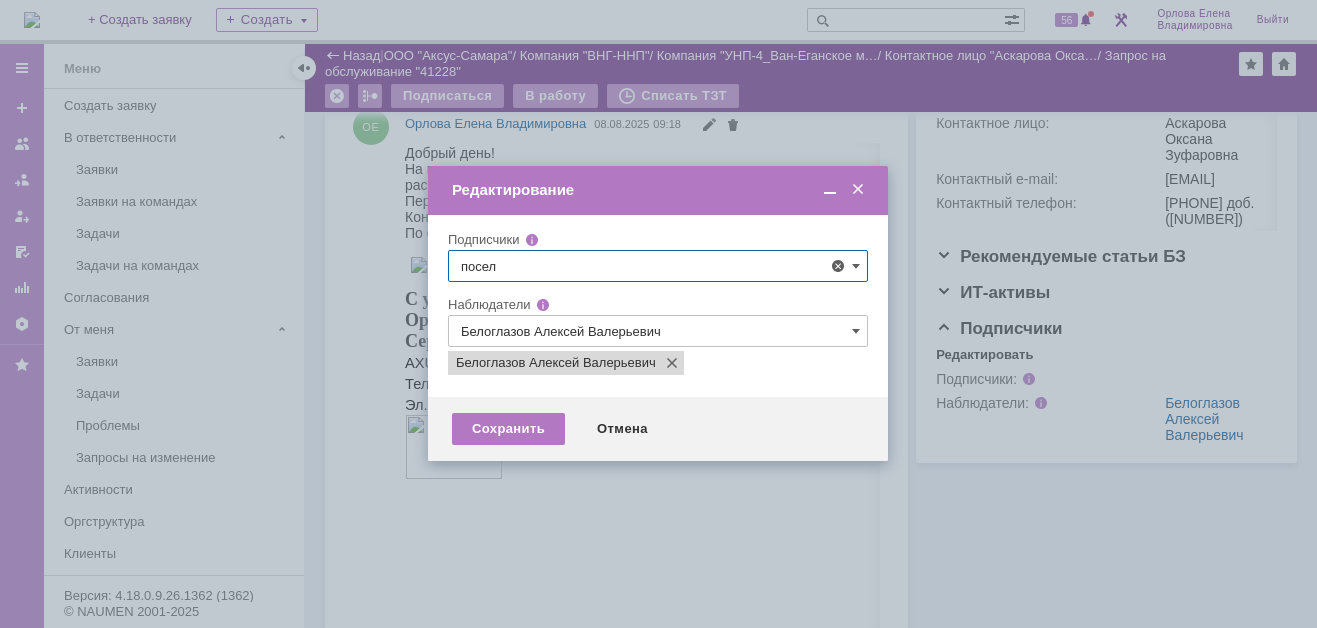 click at bounding box center [533, 379] 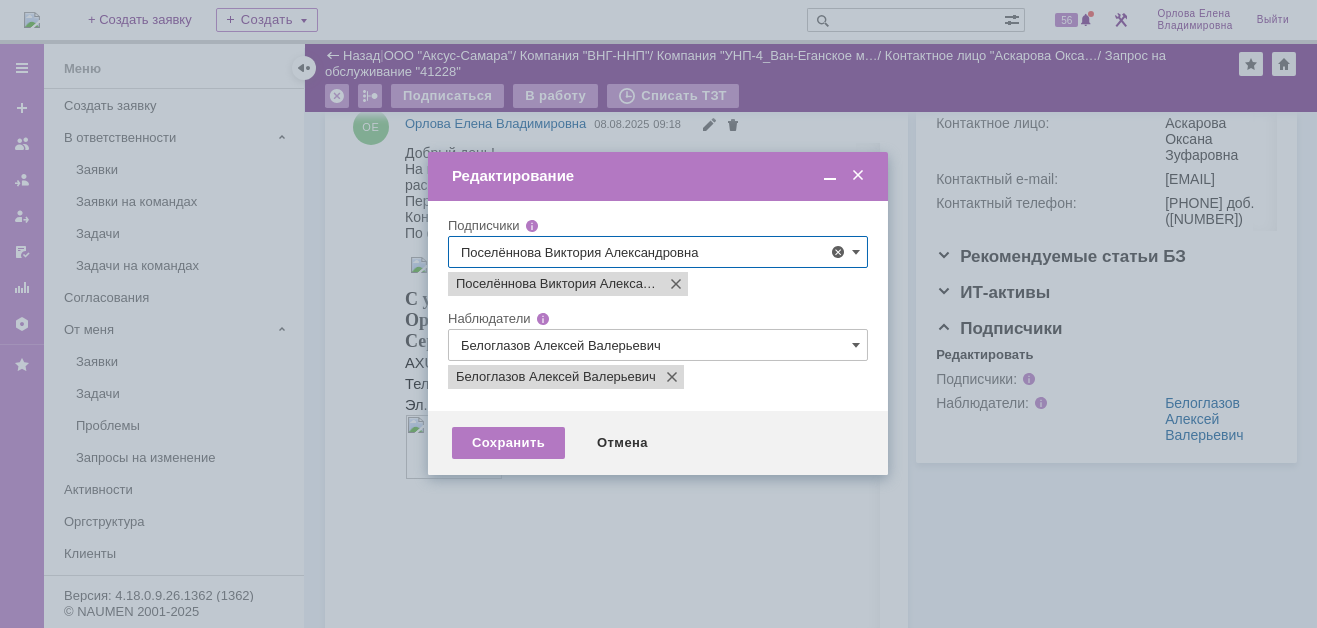click at bounding box center (658, 314) 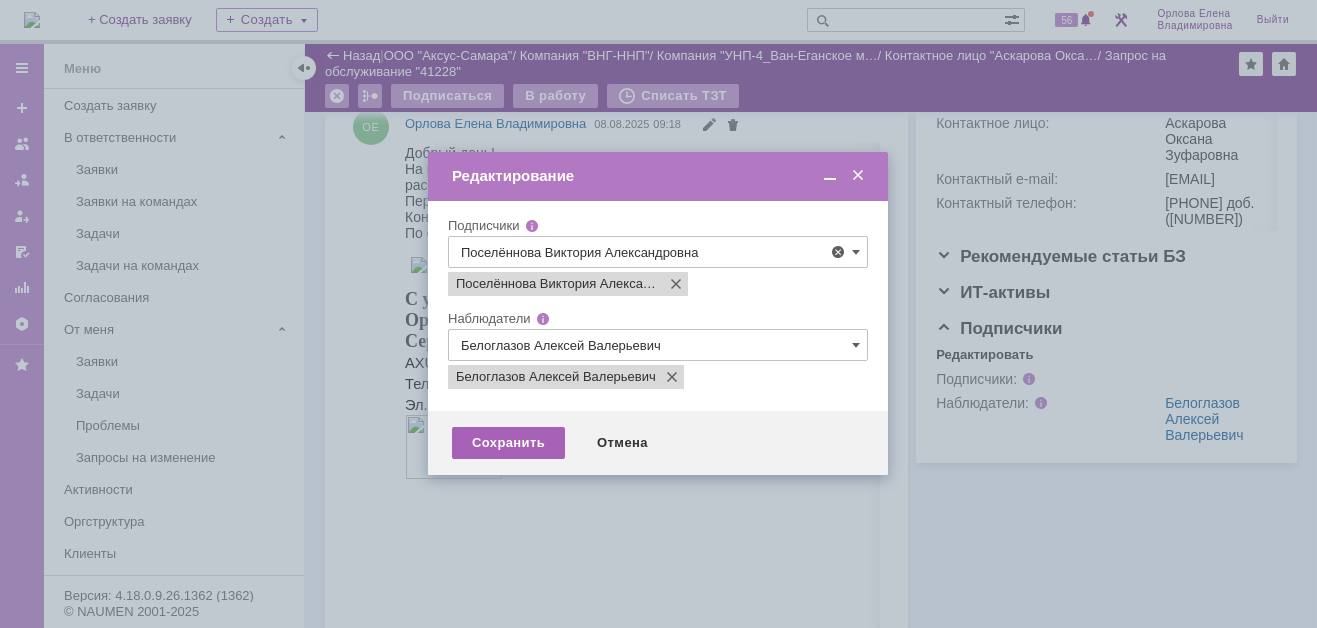 click on "Сохранить" at bounding box center (508, 443) 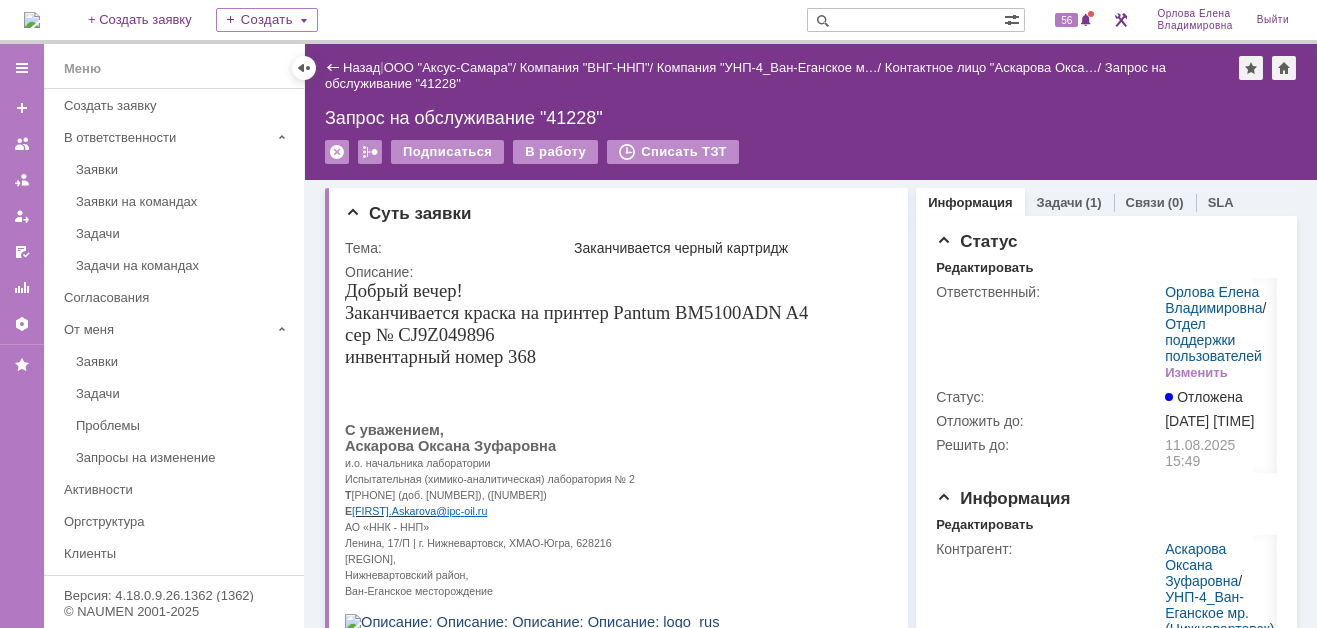 click at bounding box center (32, 20) 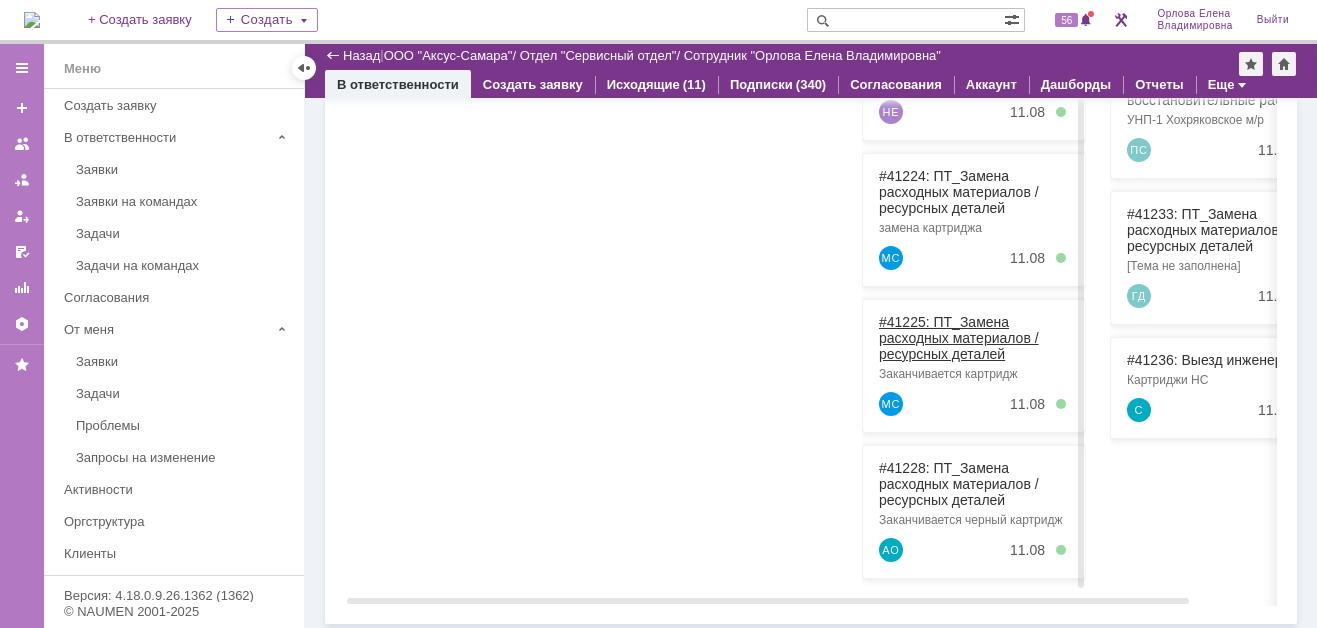 click on "#41225: ПТ_Замена расходных материалов / ресурсных деталей" at bounding box center [959, 338] 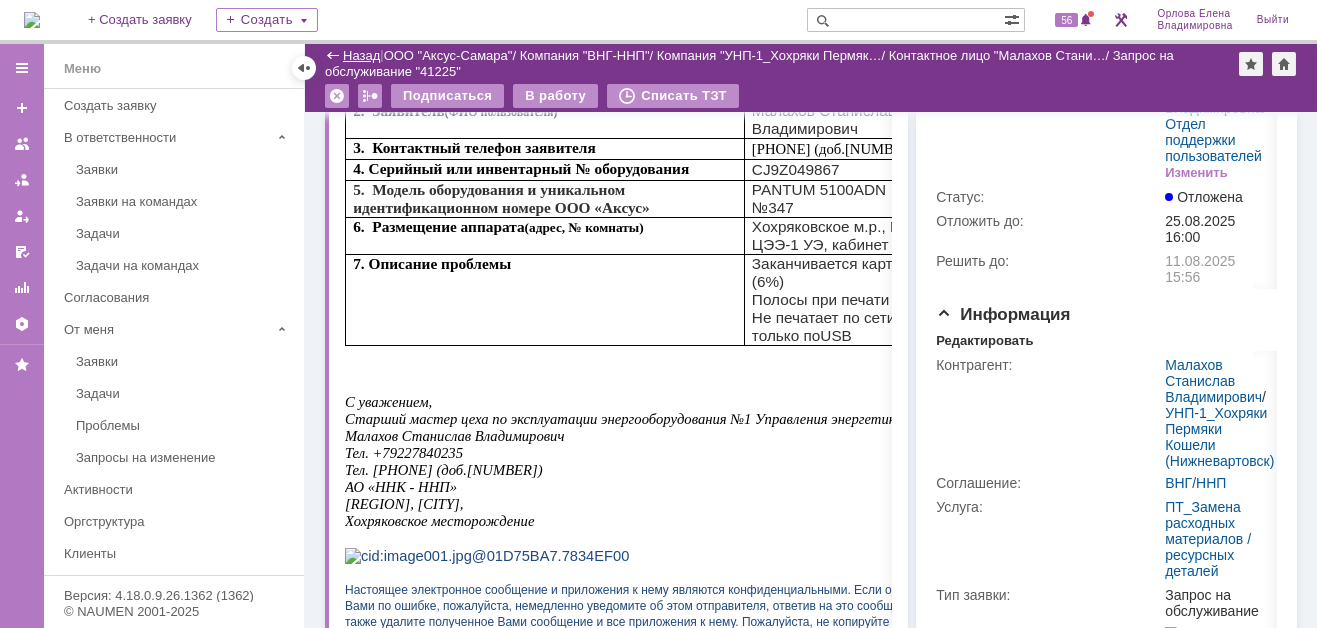 click on "Назад" at bounding box center [361, 55] 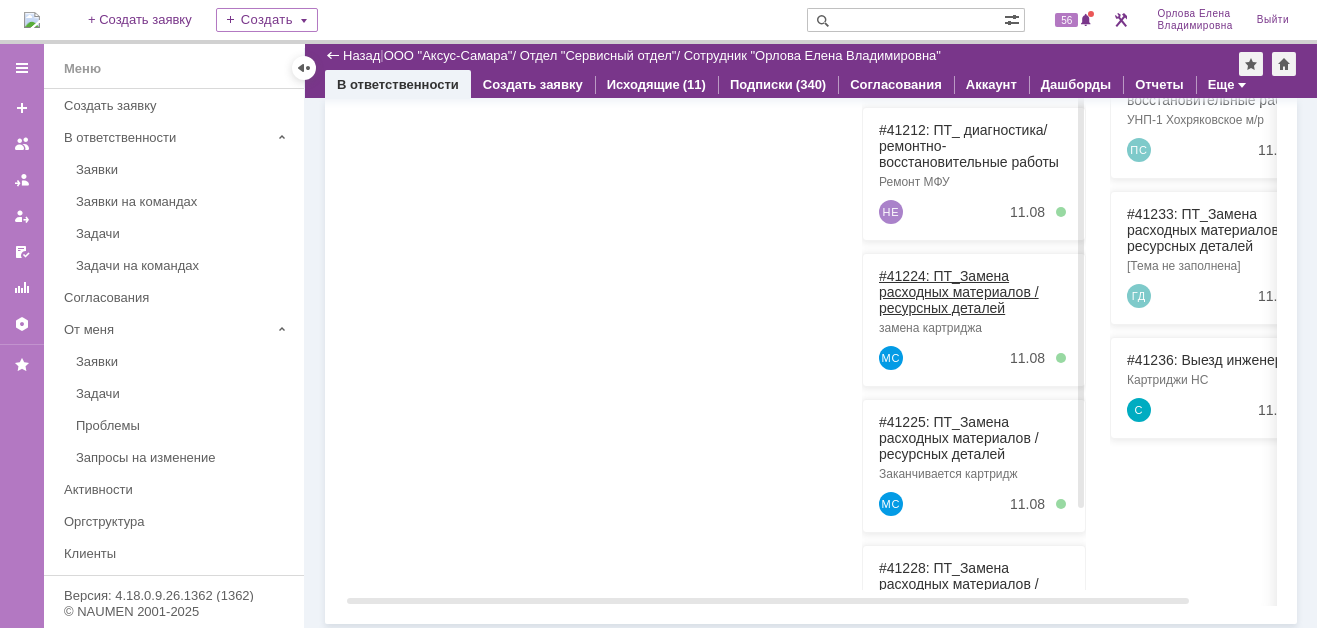 click on "#41224: ПТ_Замена расходных материалов / ресурсных деталей" at bounding box center [959, 292] 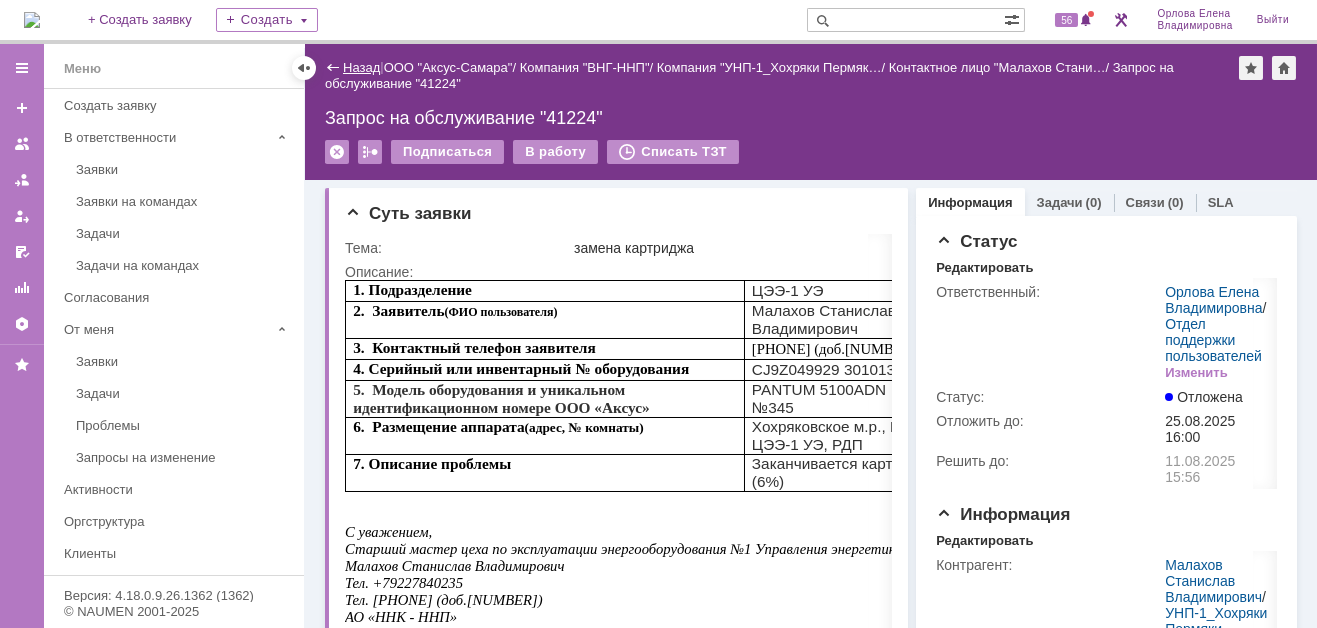 click on "Назад" at bounding box center (361, 67) 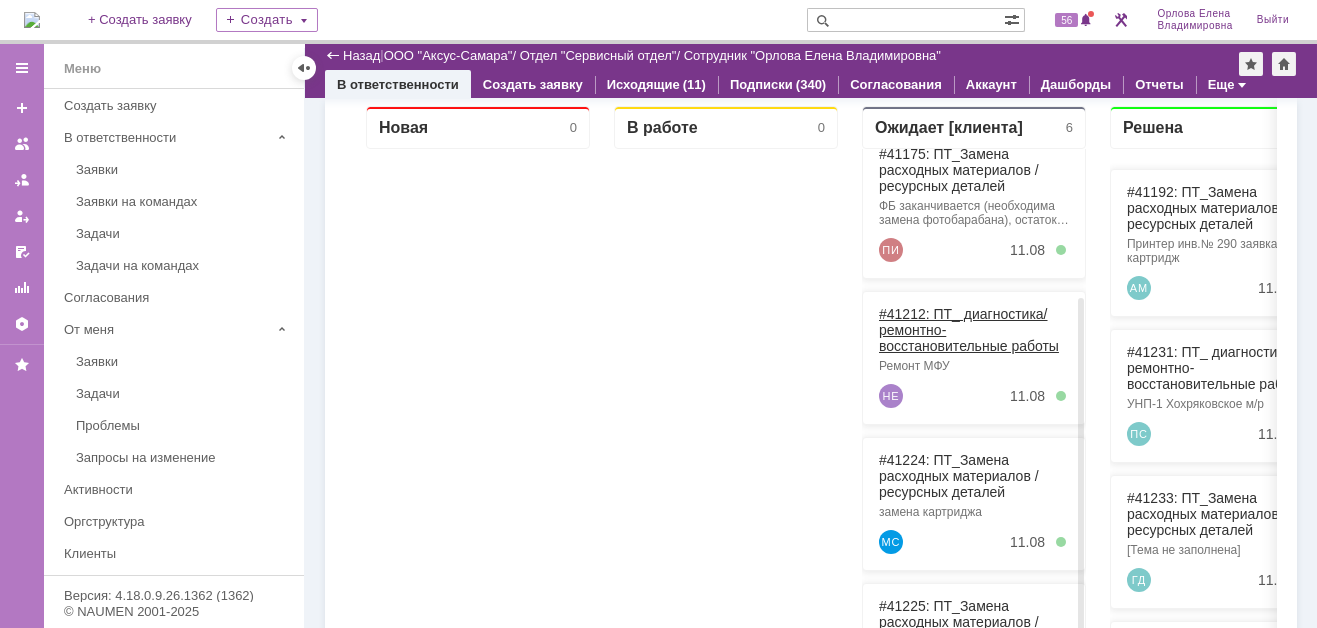 click on "#41212: ПТ_ диагностика/ ремонтно-восстановительные работы" at bounding box center (969, 330) 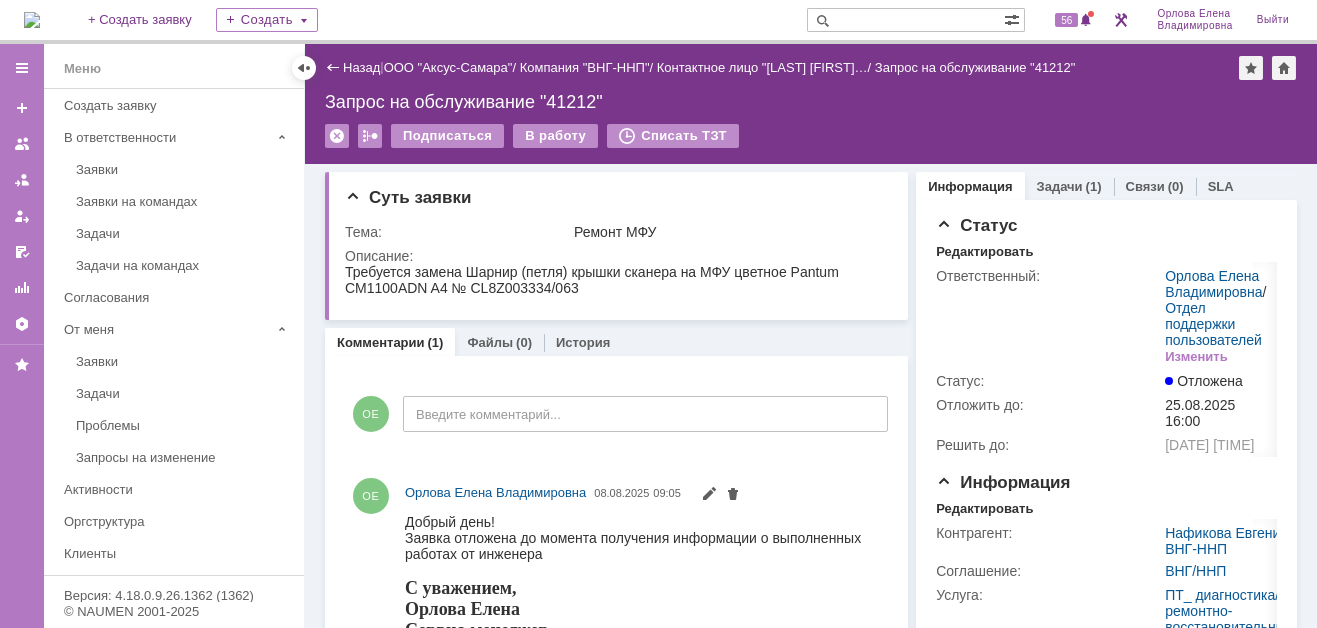 click on "Назад" at bounding box center (352, 67) 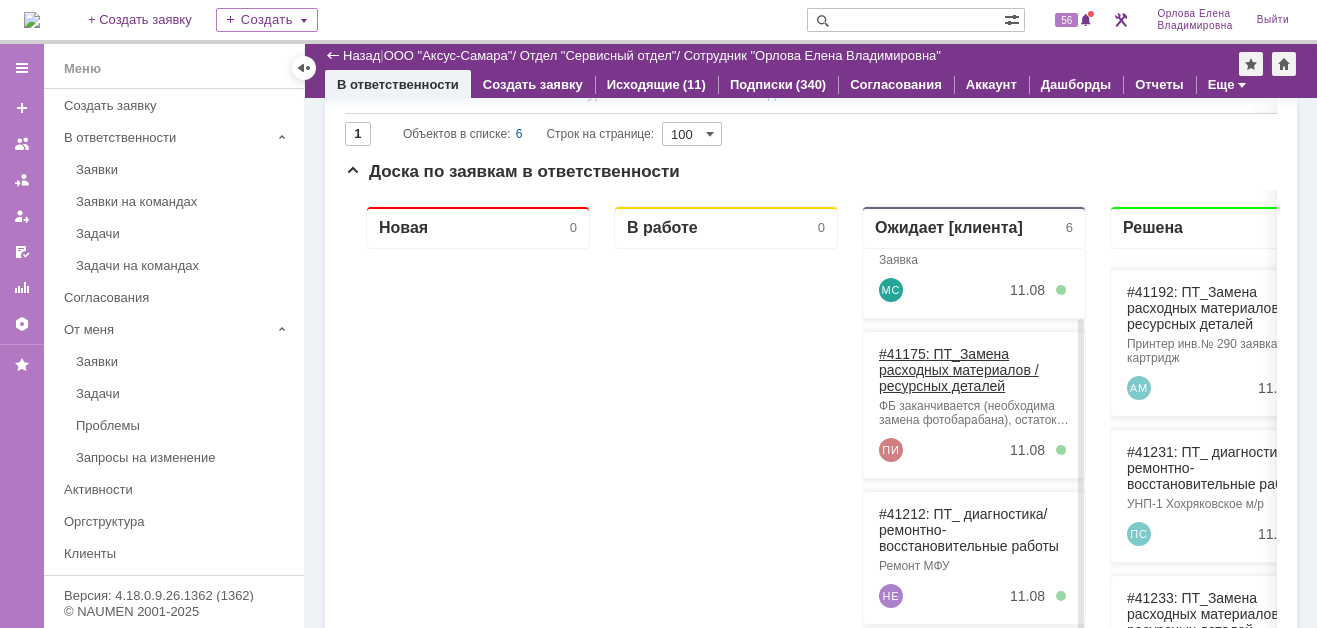 click on "#41175: ПТ_Замена расходных материалов / ресурсных деталей" at bounding box center [959, 370] 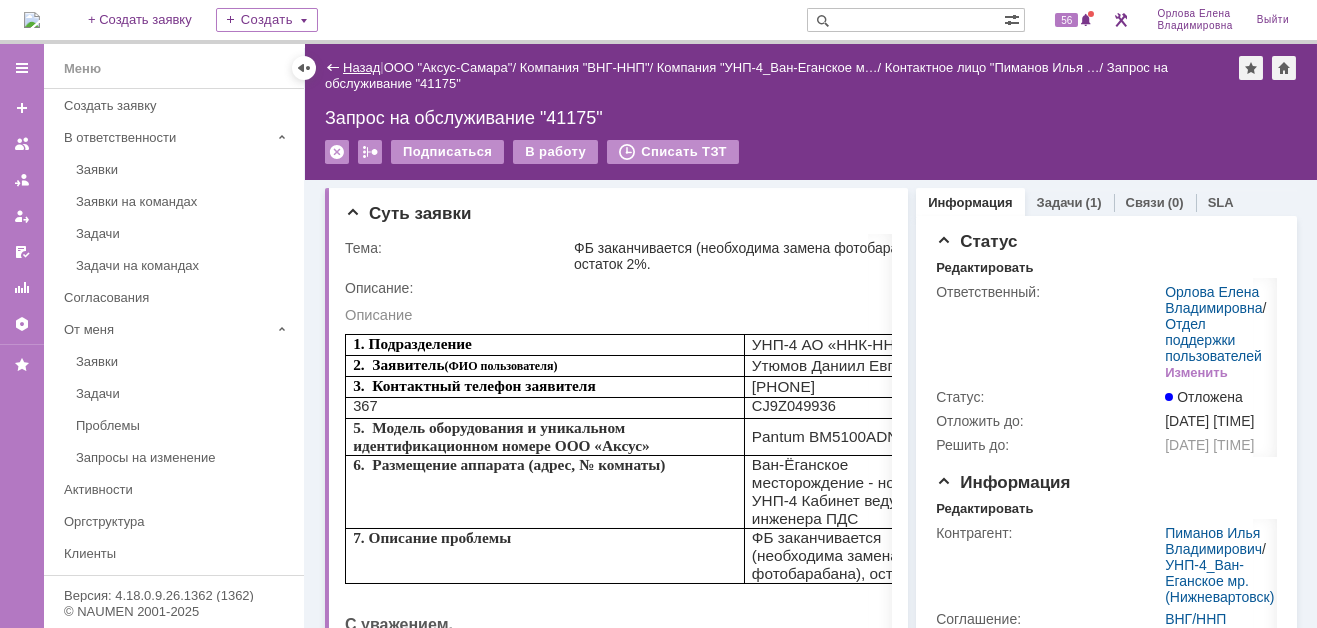 click on "Назад" at bounding box center [361, 67] 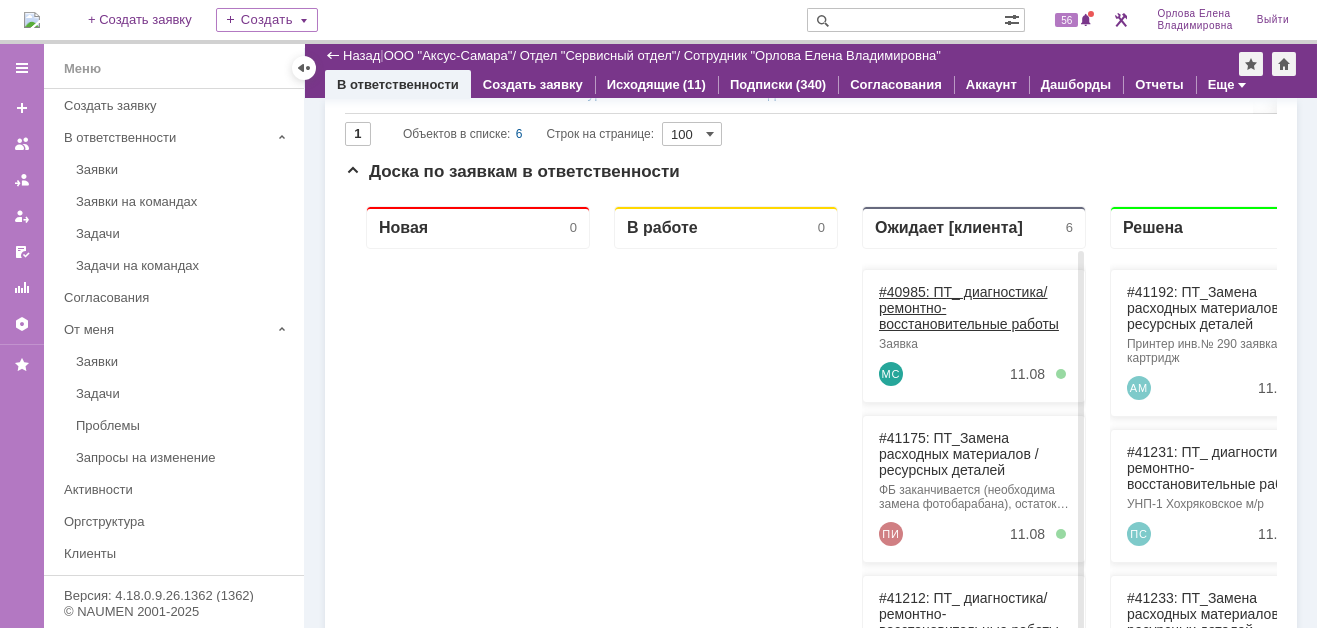 click on "#40985: ПТ_ диагностика/ ремонтно-восстановительные работы" at bounding box center [969, 308] 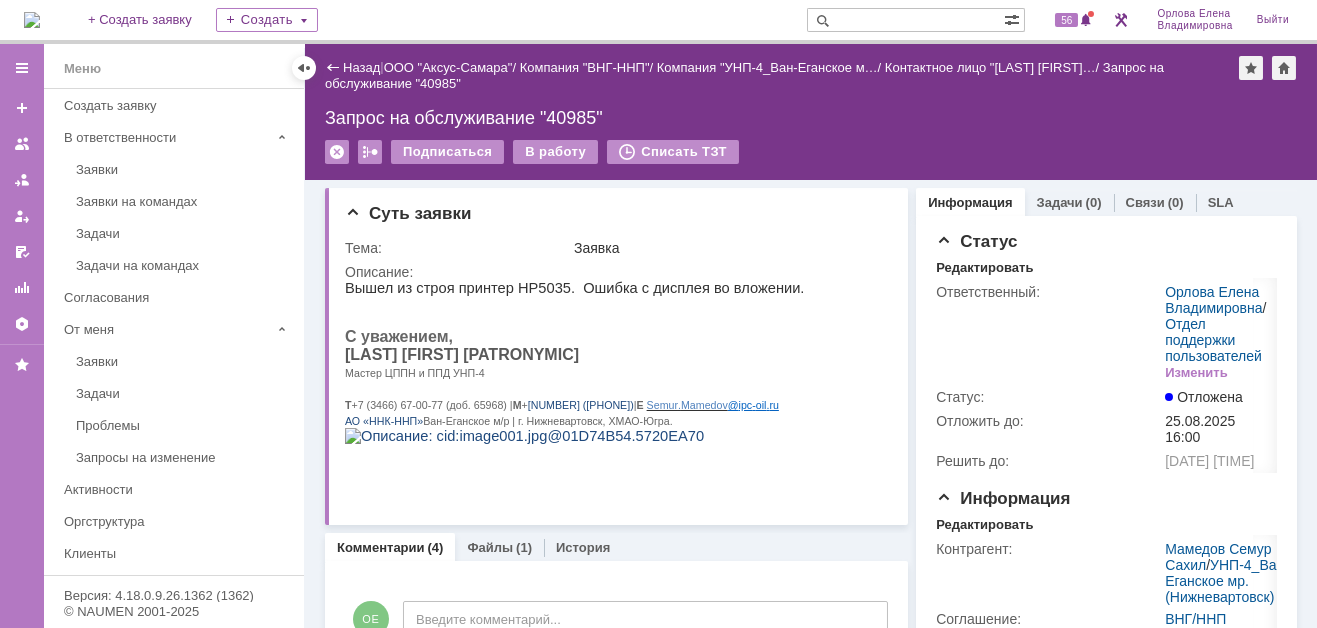click at bounding box center (32, 20) 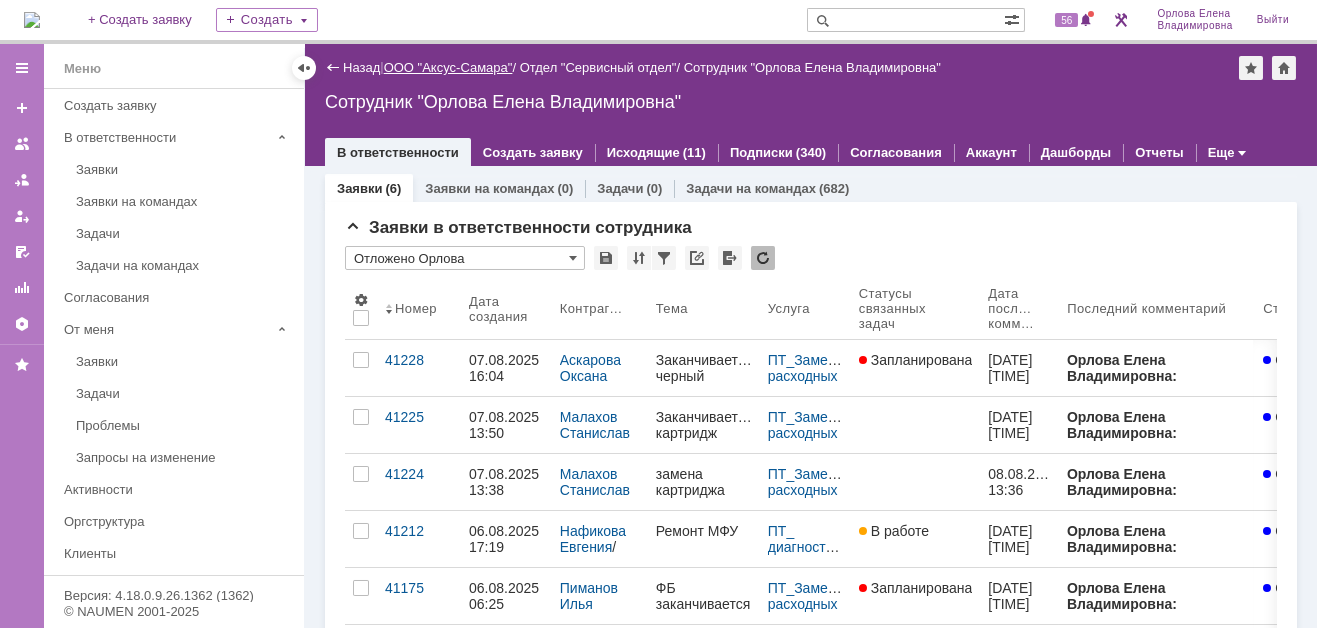 click on "ООО "Аксус-Самара"" at bounding box center [448, 67] 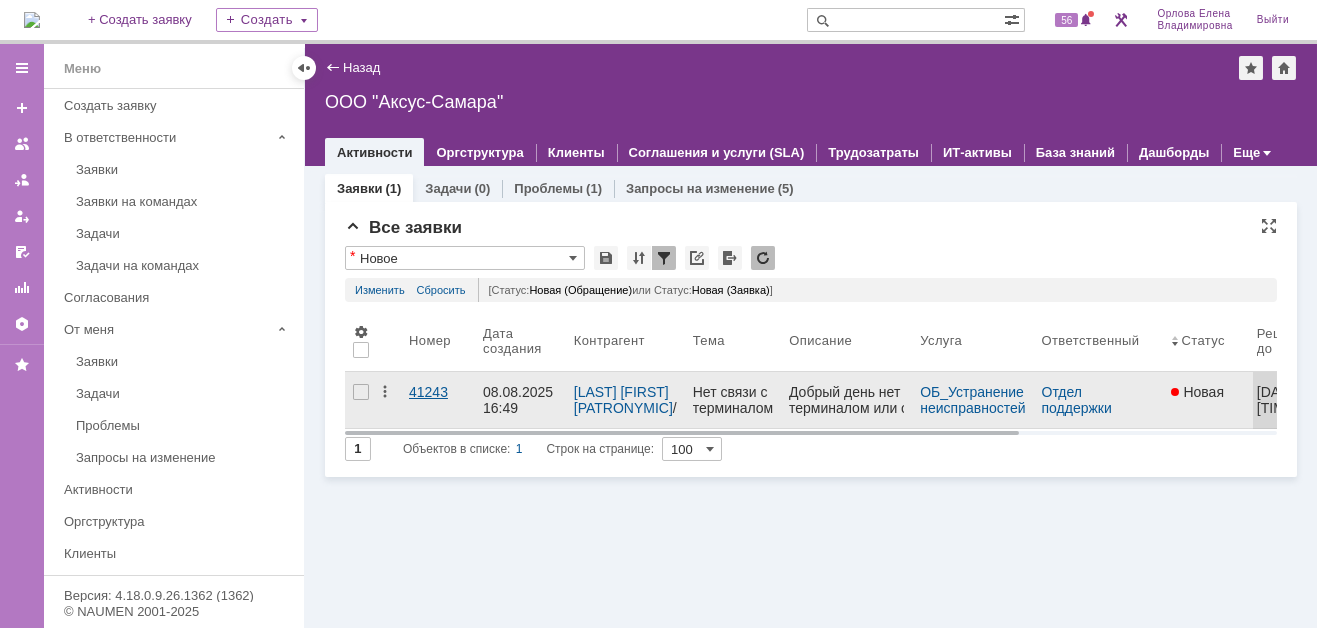 click on "41243" at bounding box center [438, 392] 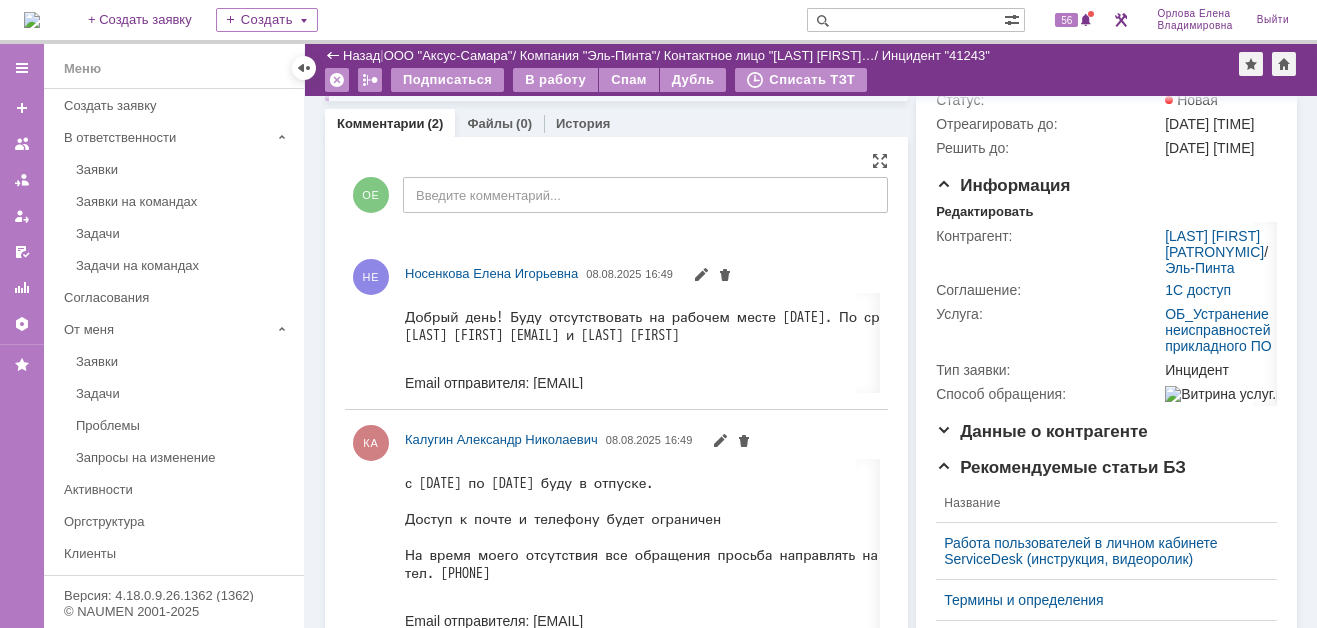 scroll, scrollTop: 0, scrollLeft: 0, axis: both 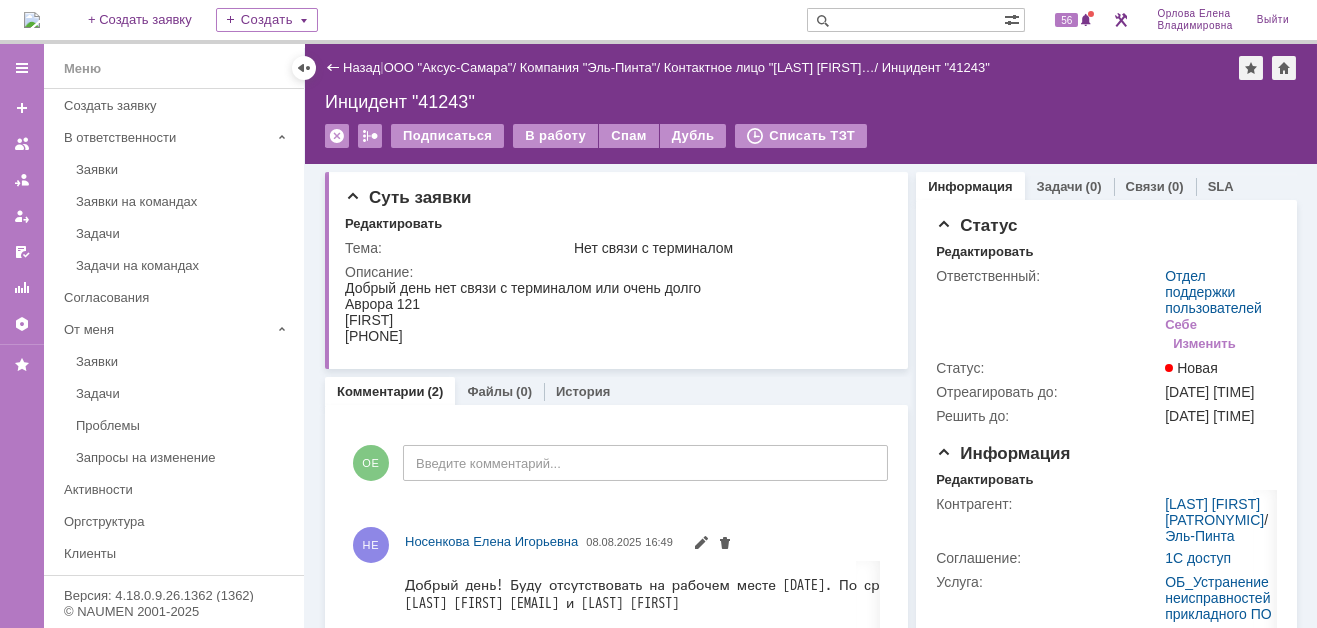 click at bounding box center (32, 20) 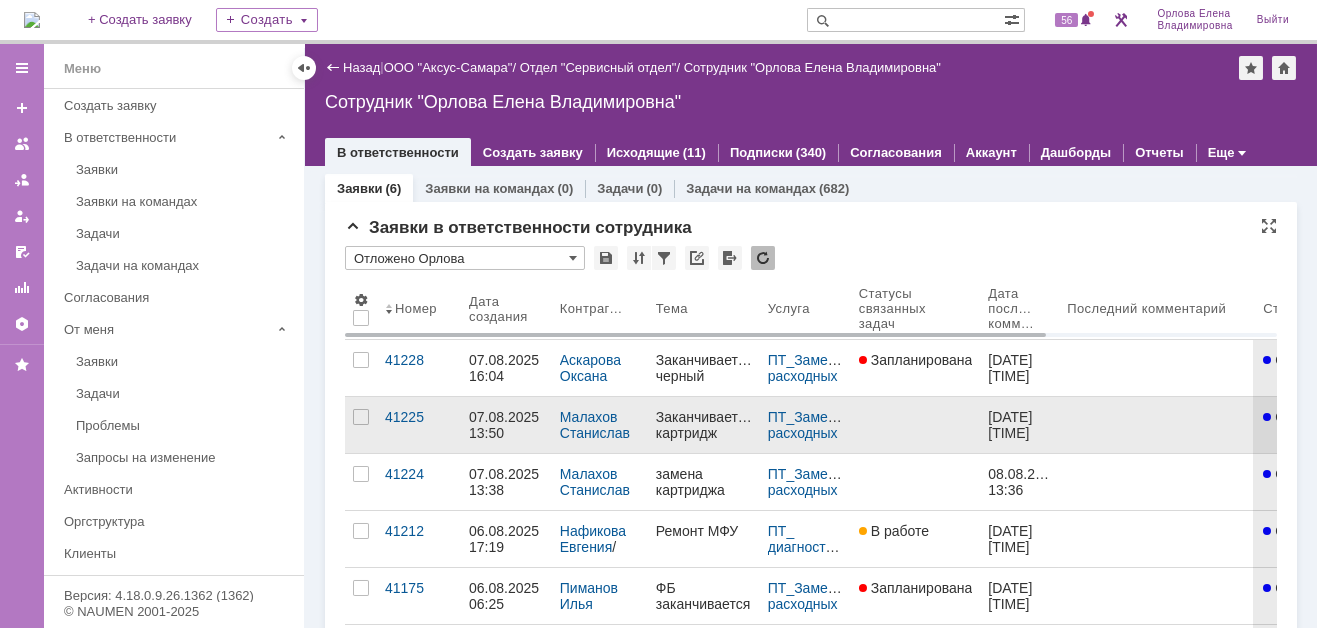 scroll, scrollTop: 0, scrollLeft: 0, axis: both 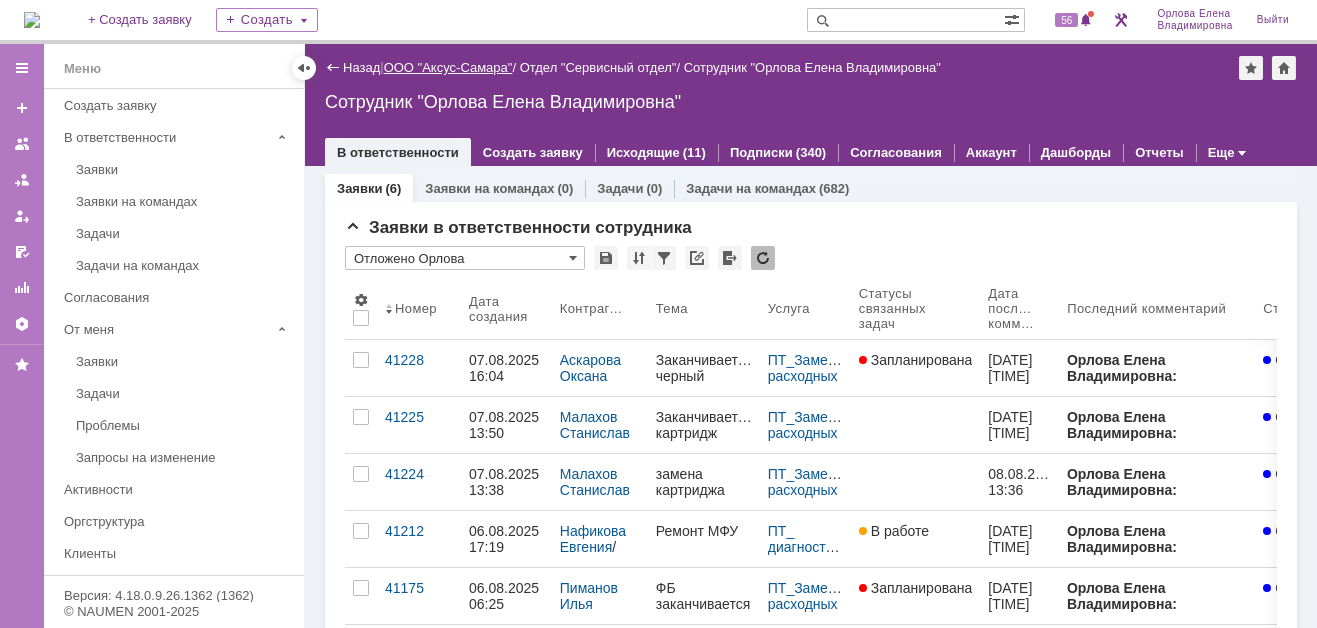 click on "ООО "Аксус-Самара"" at bounding box center (448, 67) 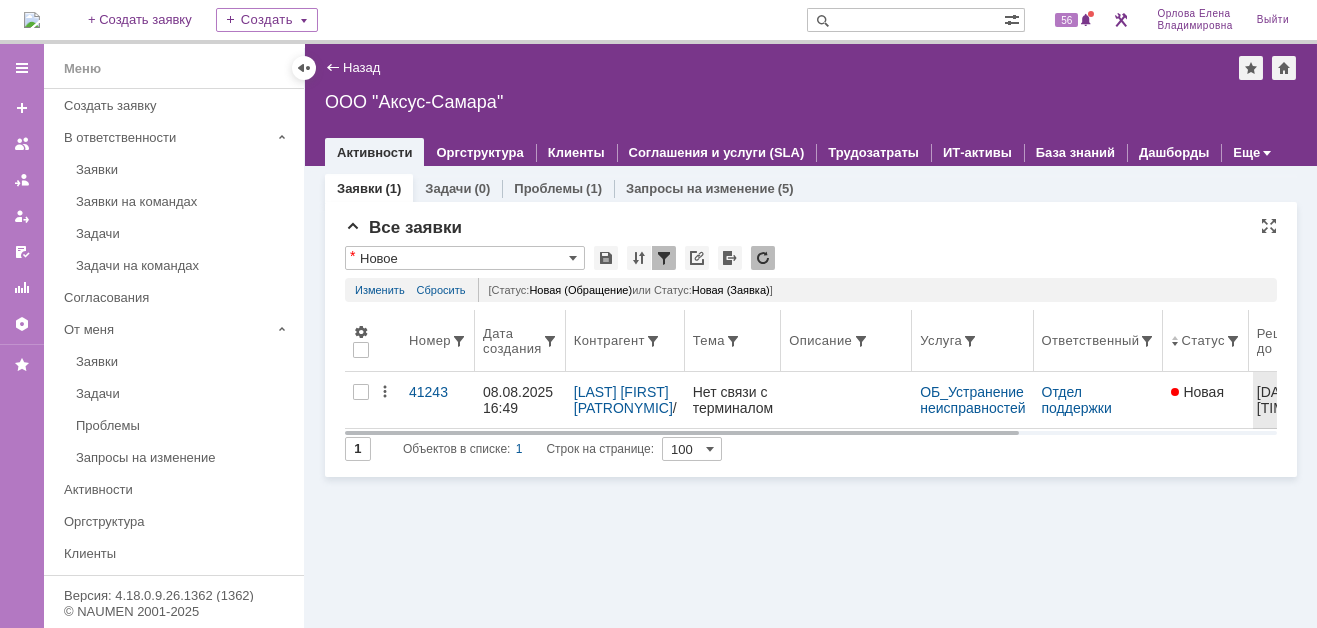 scroll, scrollTop: 0, scrollLeft: 0, axis: both 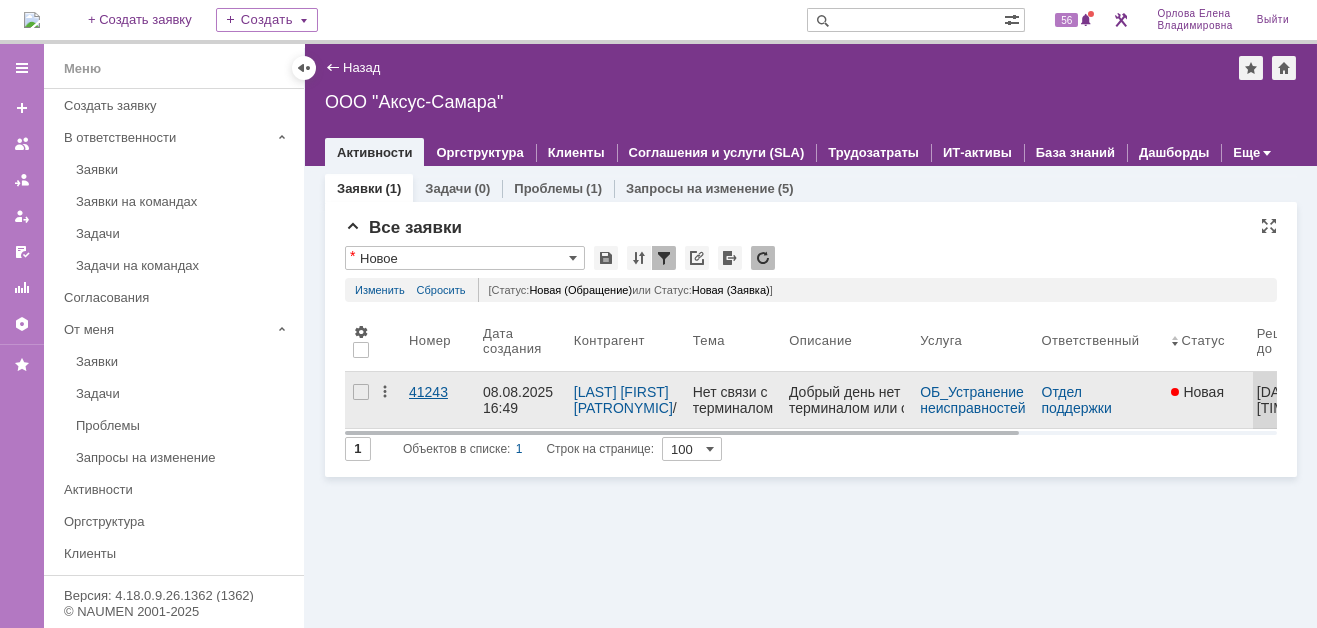 click on "41243" at bounding box center (438, 392) 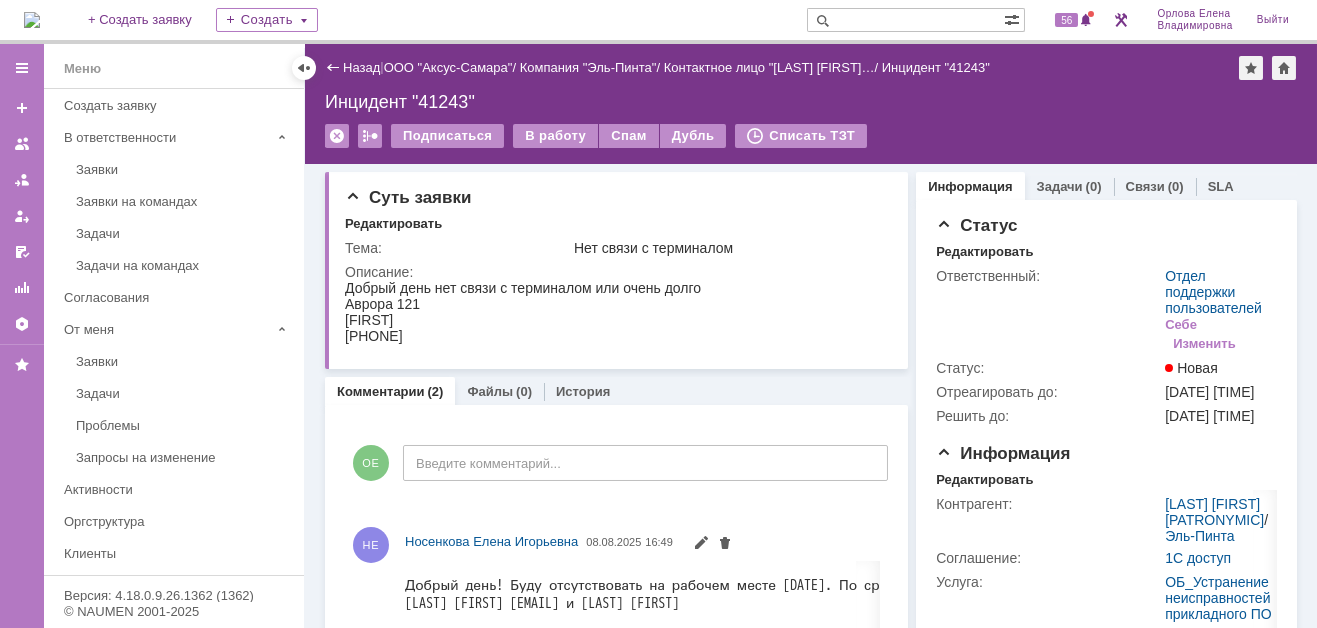 scroll, scrollTop: 0, scrollLeft: 0, axis: both 